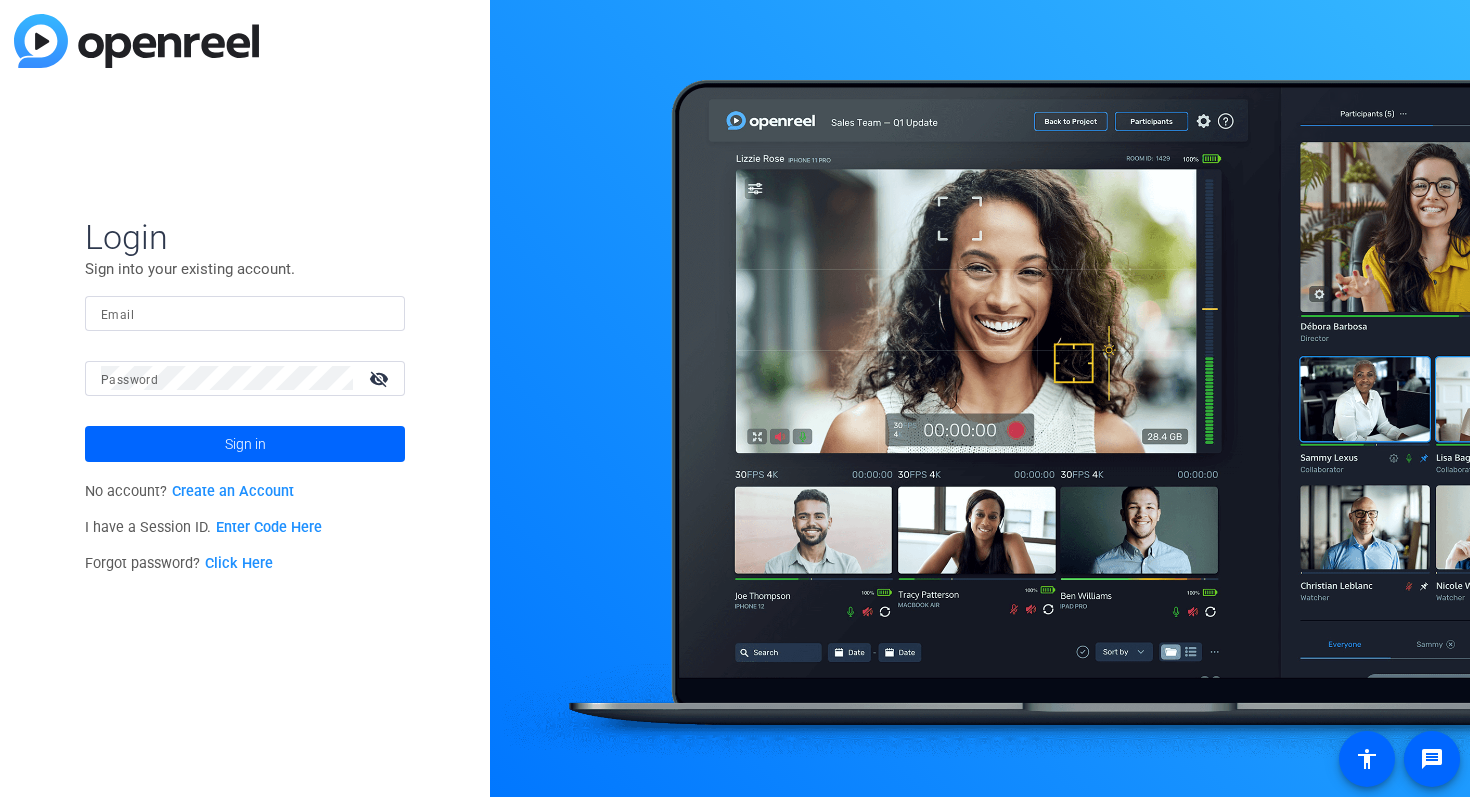 scroll, scrollTop: 0, scrollLeft: 0, axis: both 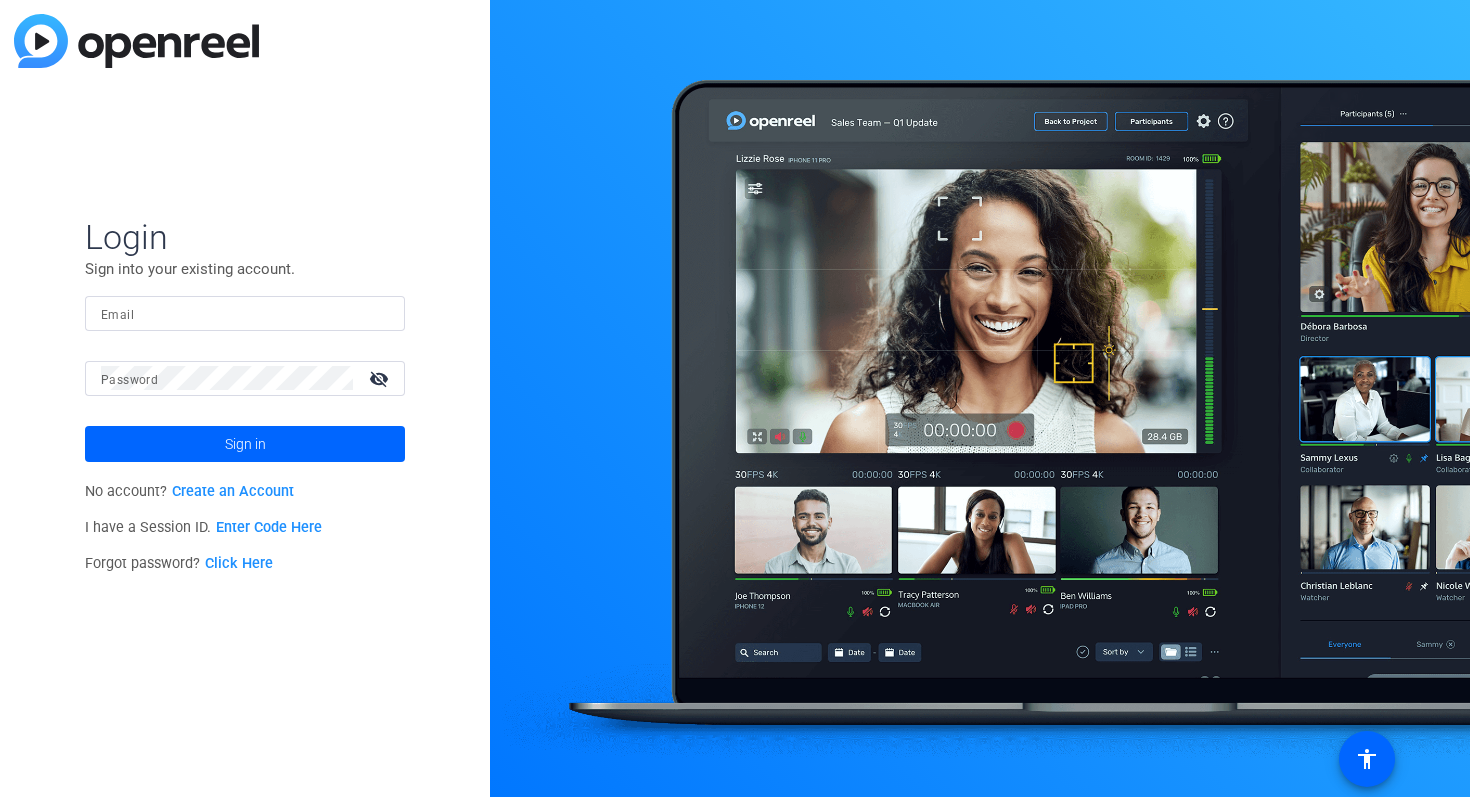 click on "Email" at bounding box center [245, 313] 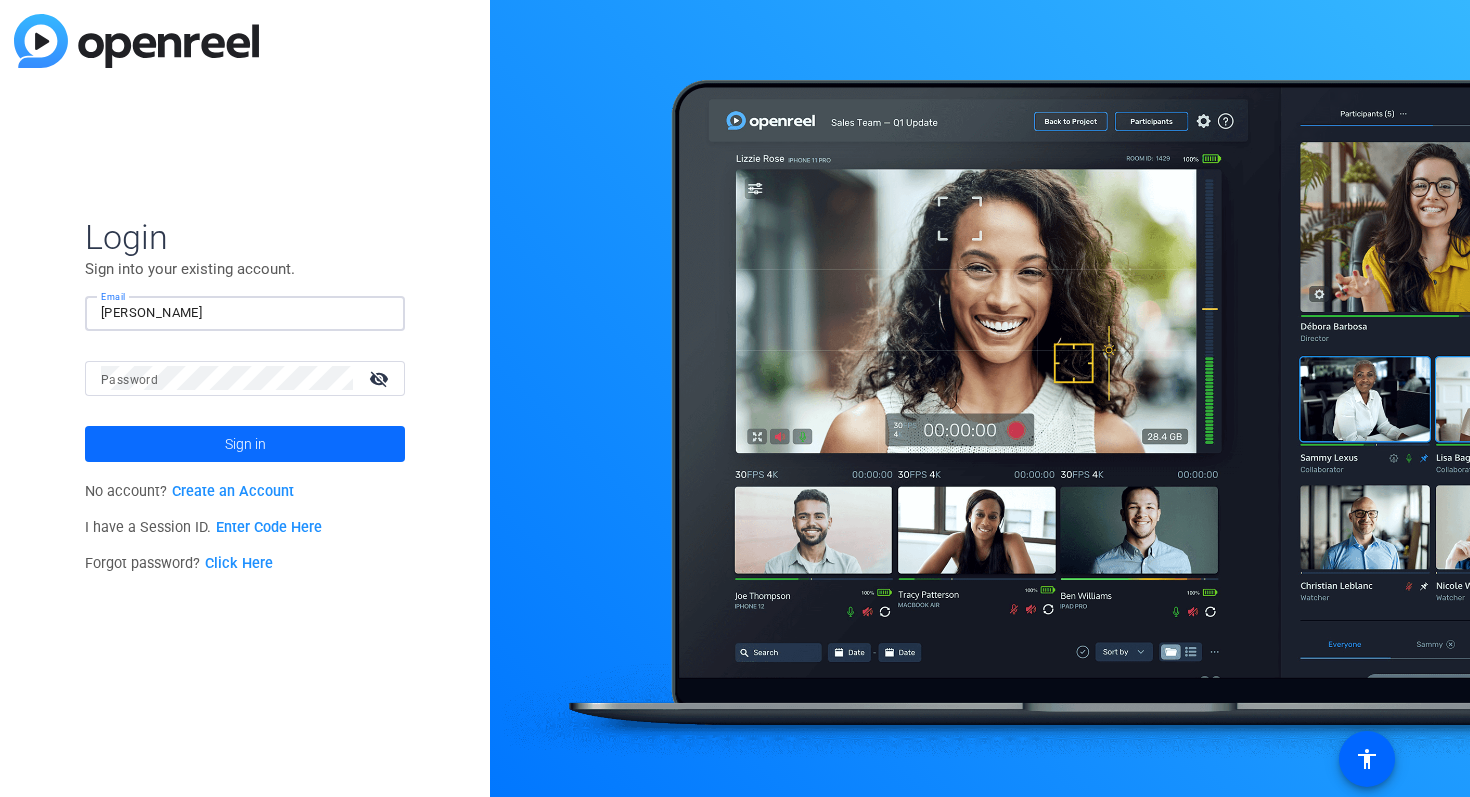type on "darius_bates@mckinsey.com" 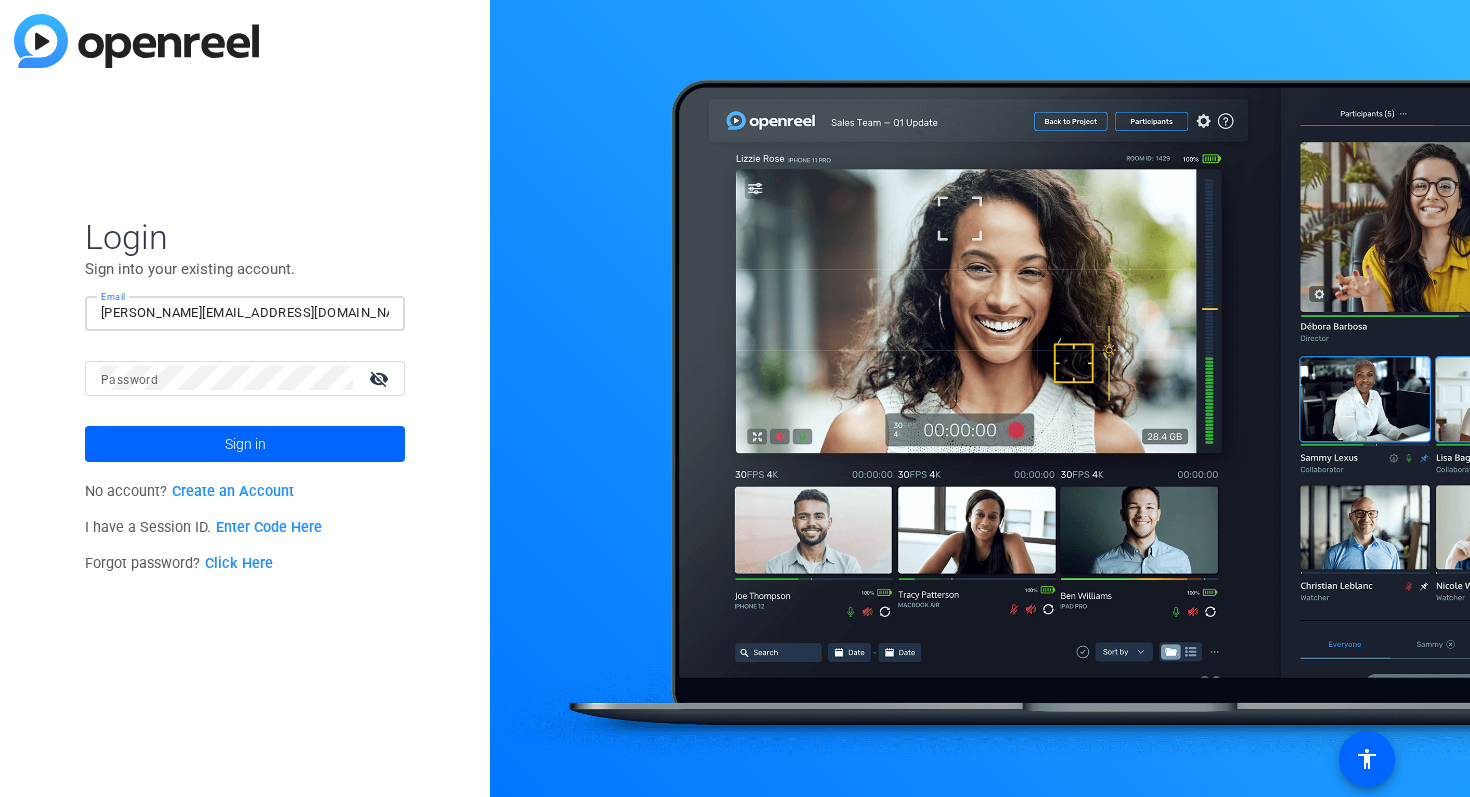 click on "Password visibility_off" 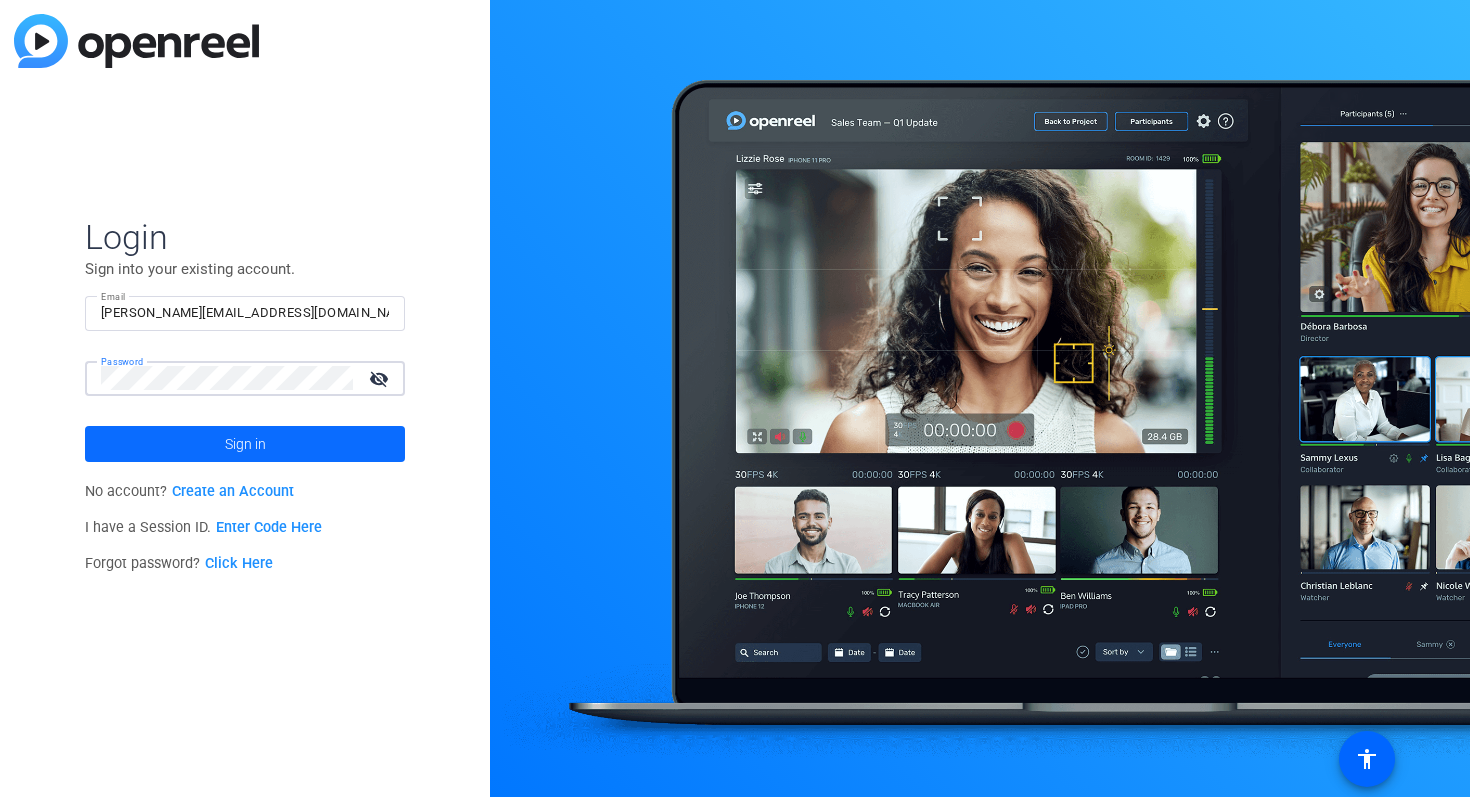 click 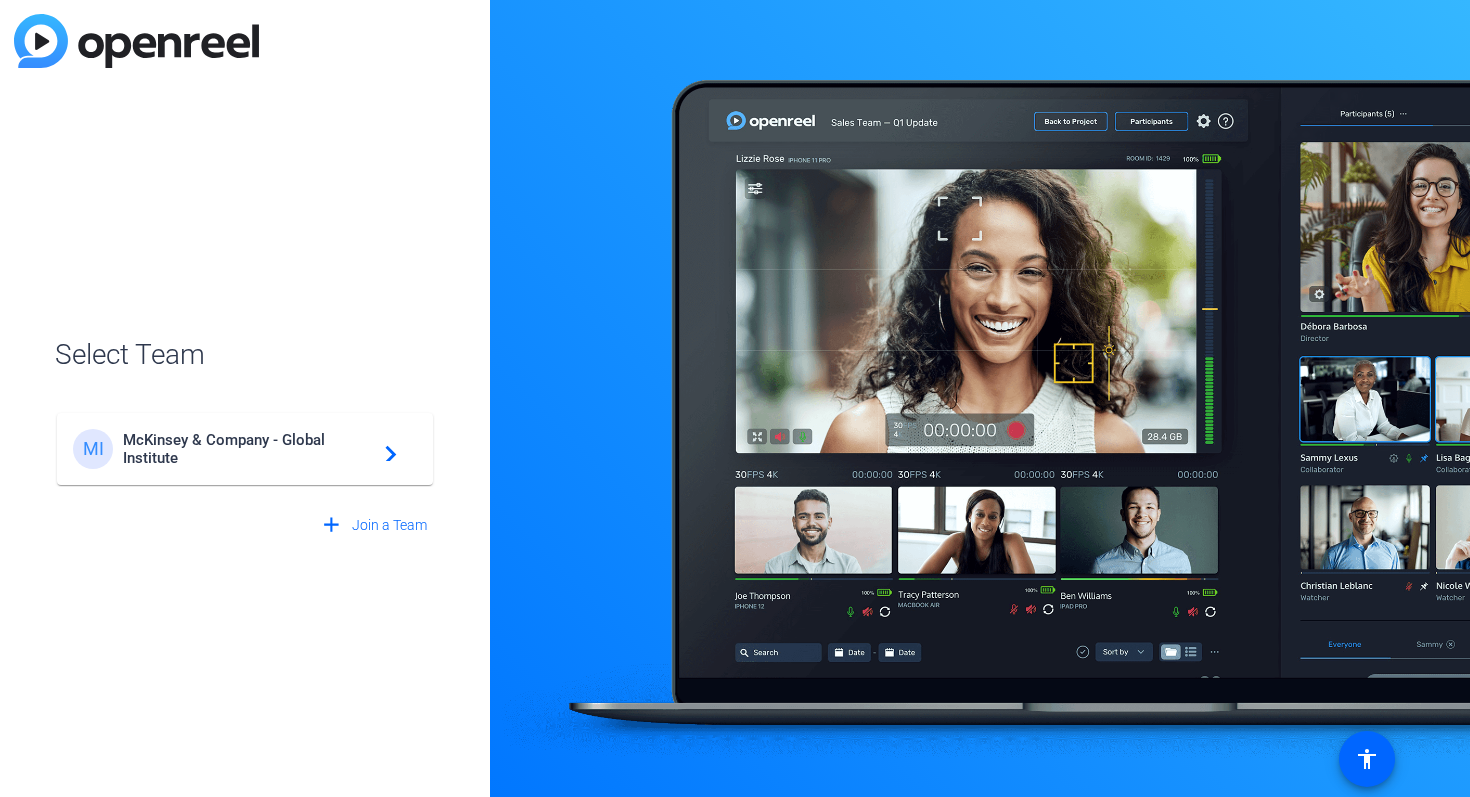 click on "McKinsey & Company - Global Institute" 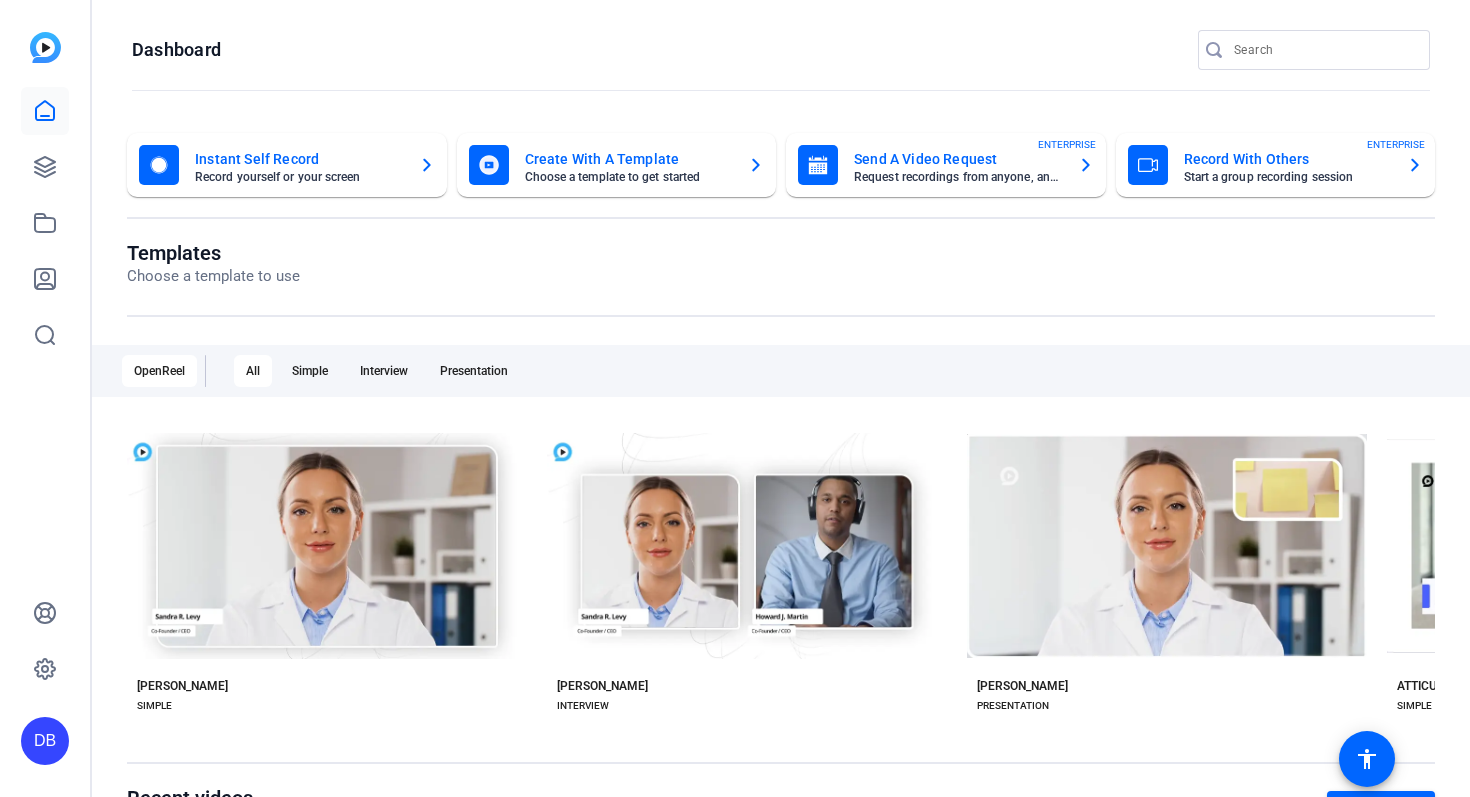 scroll, scrollTop: 0, scrollLeft: 0, axis: both 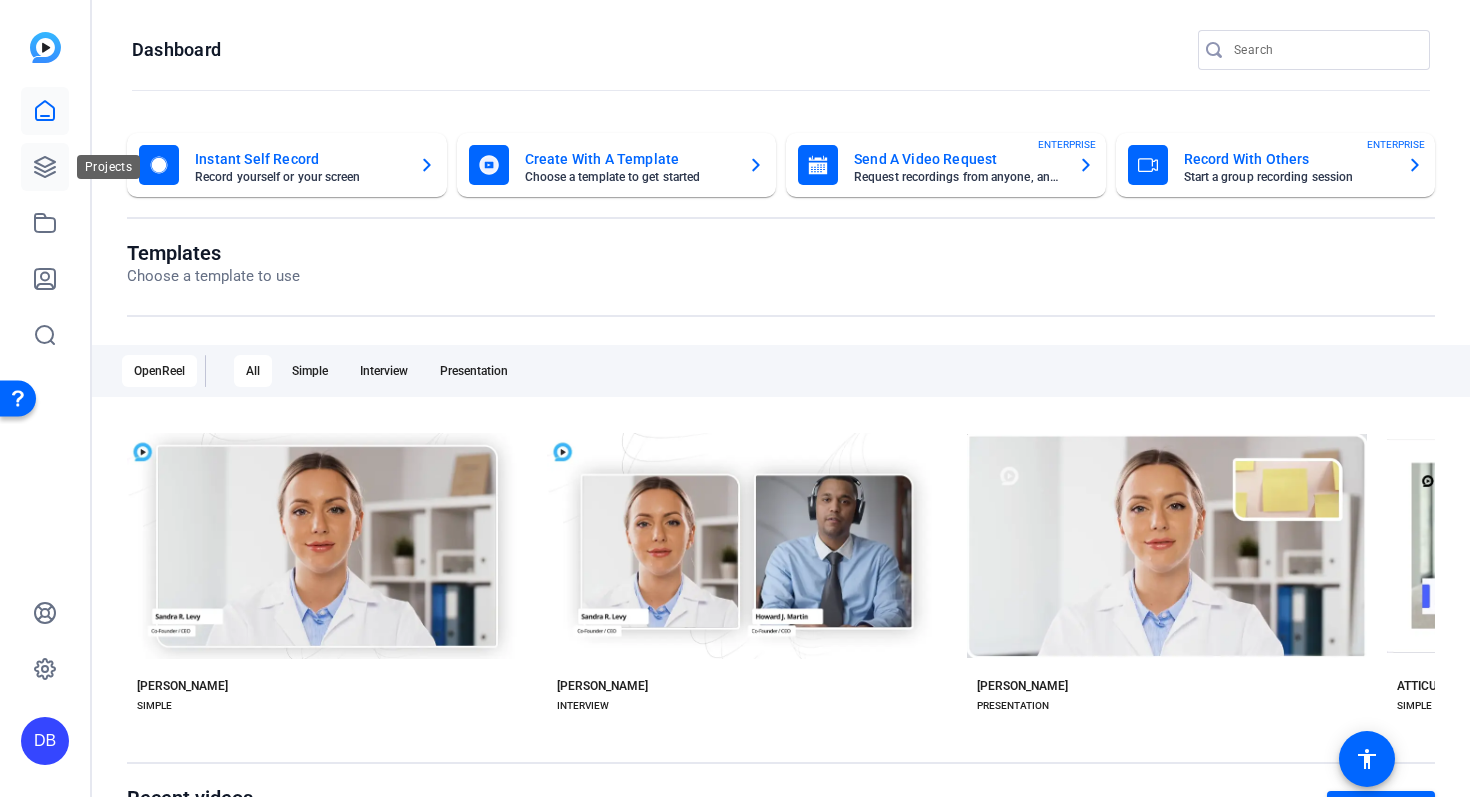 click 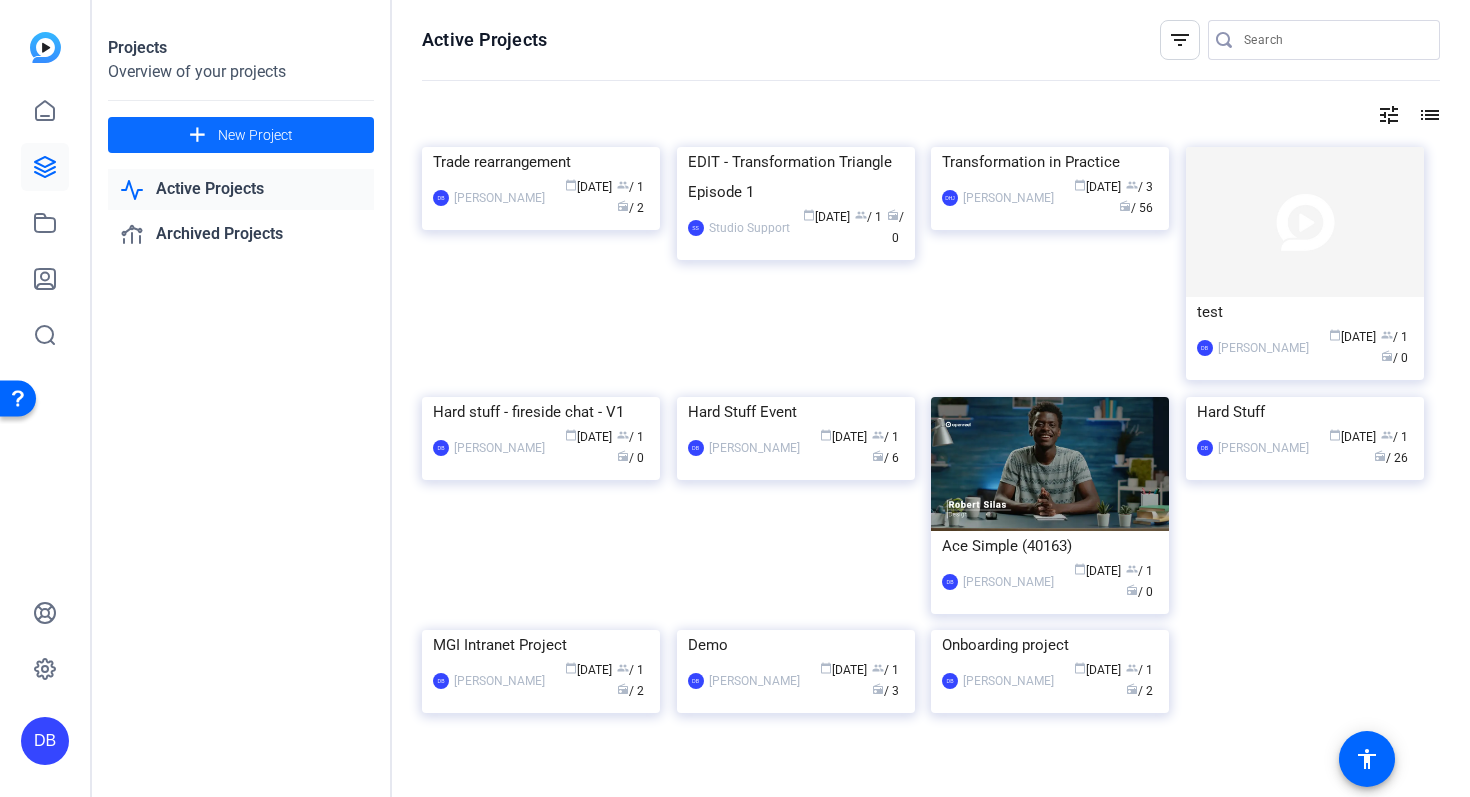 click 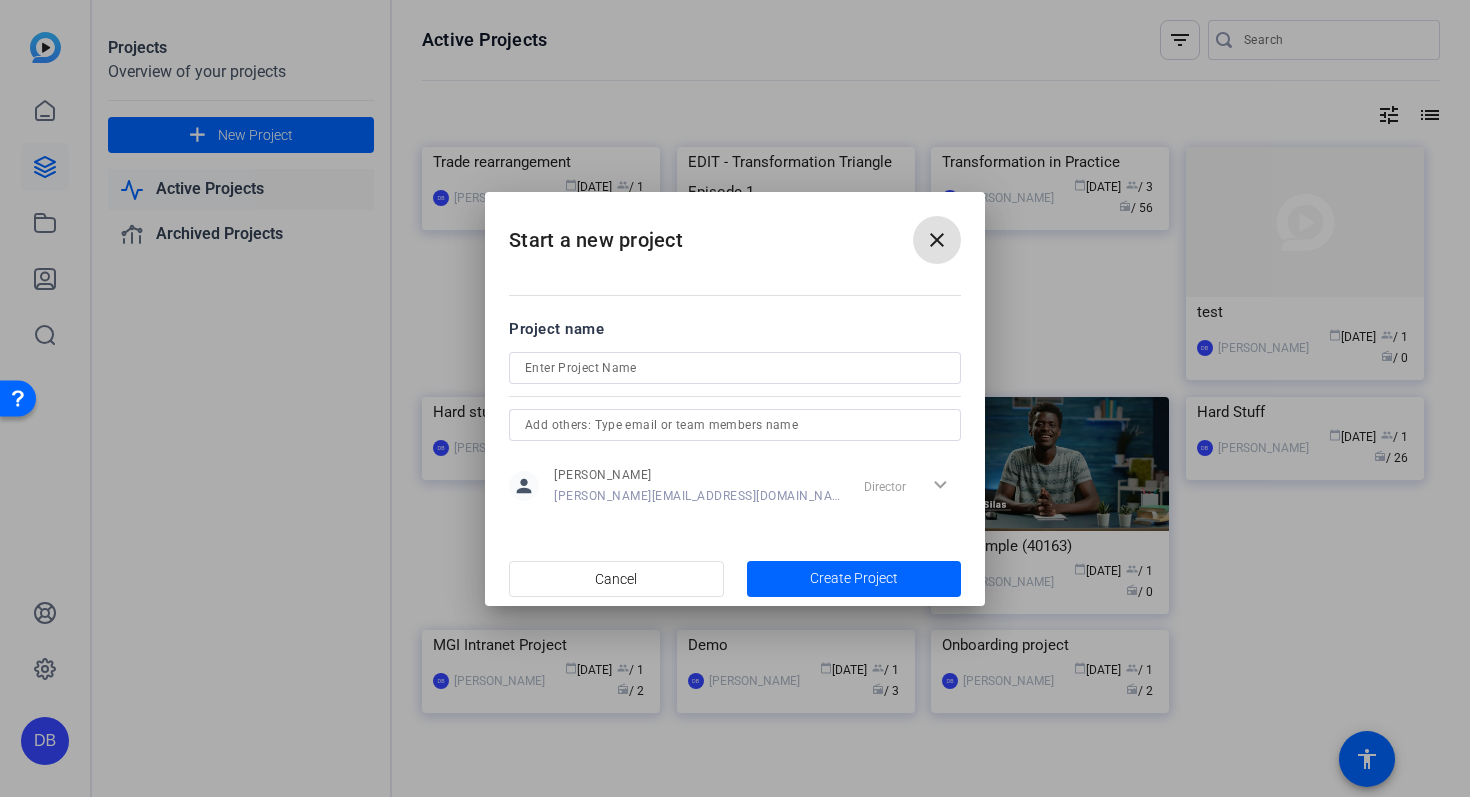 click at bounding box center (735, 368) 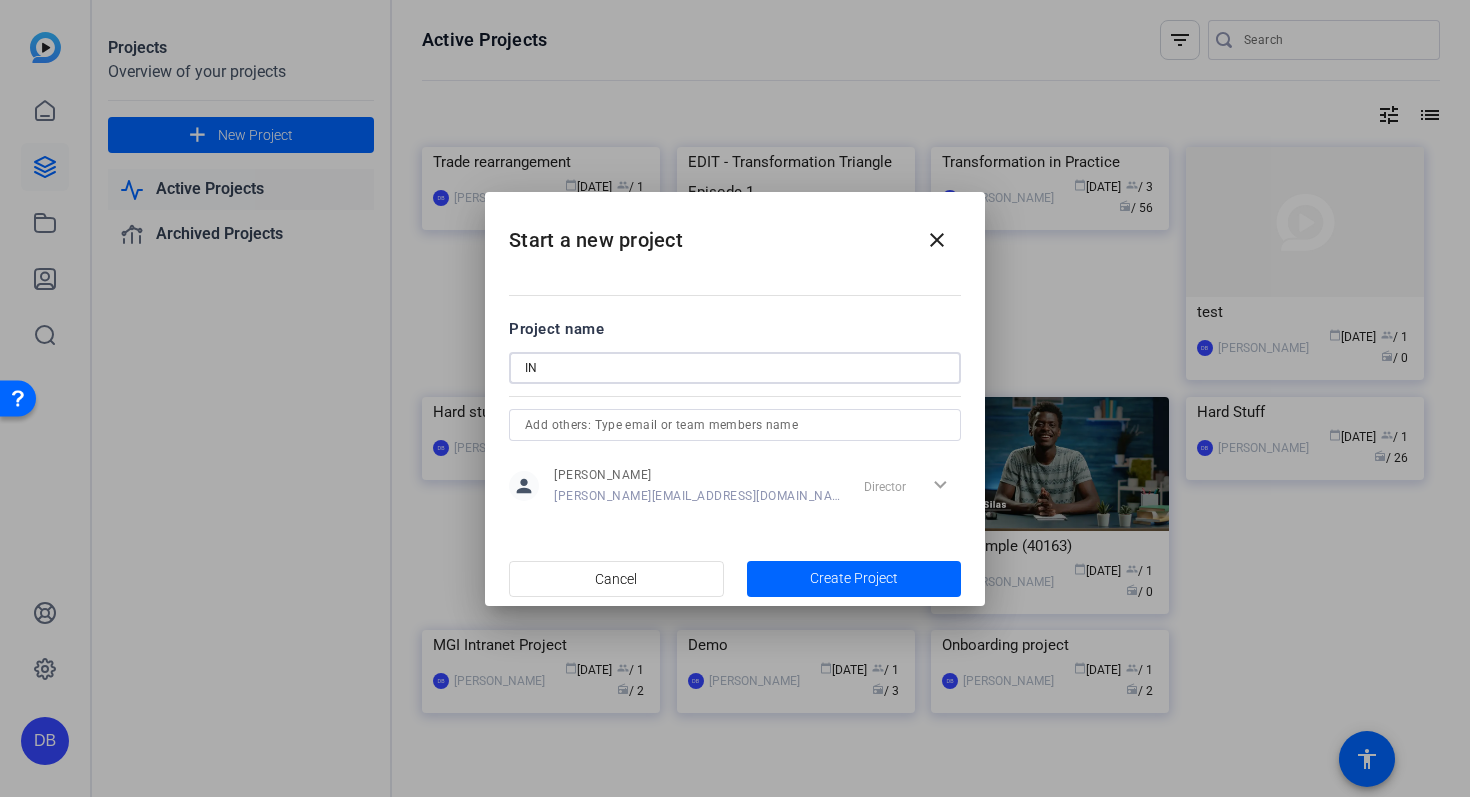 type on "I" 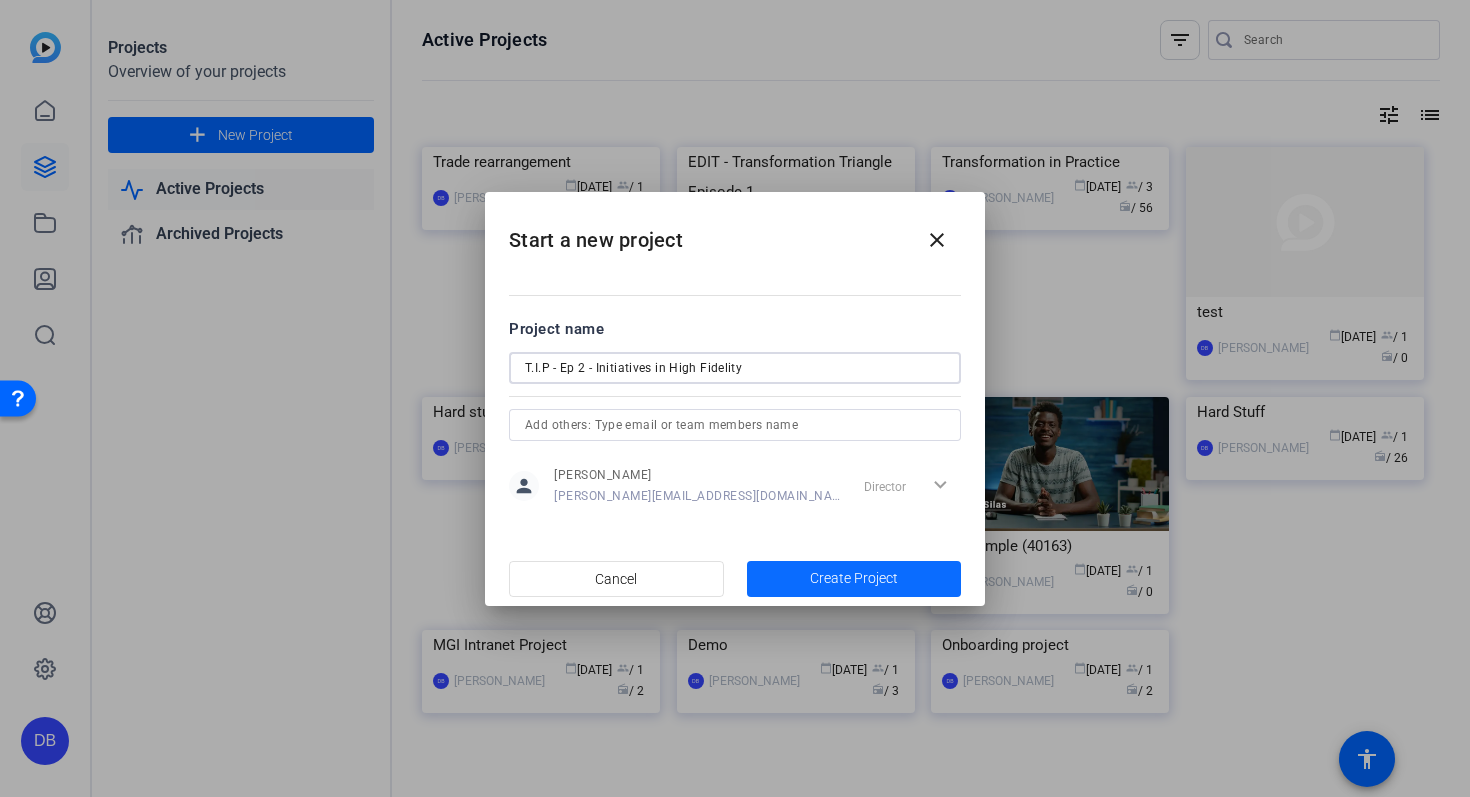type on "T.I.P - Ep 2 - Initiatives in High Fidelity" 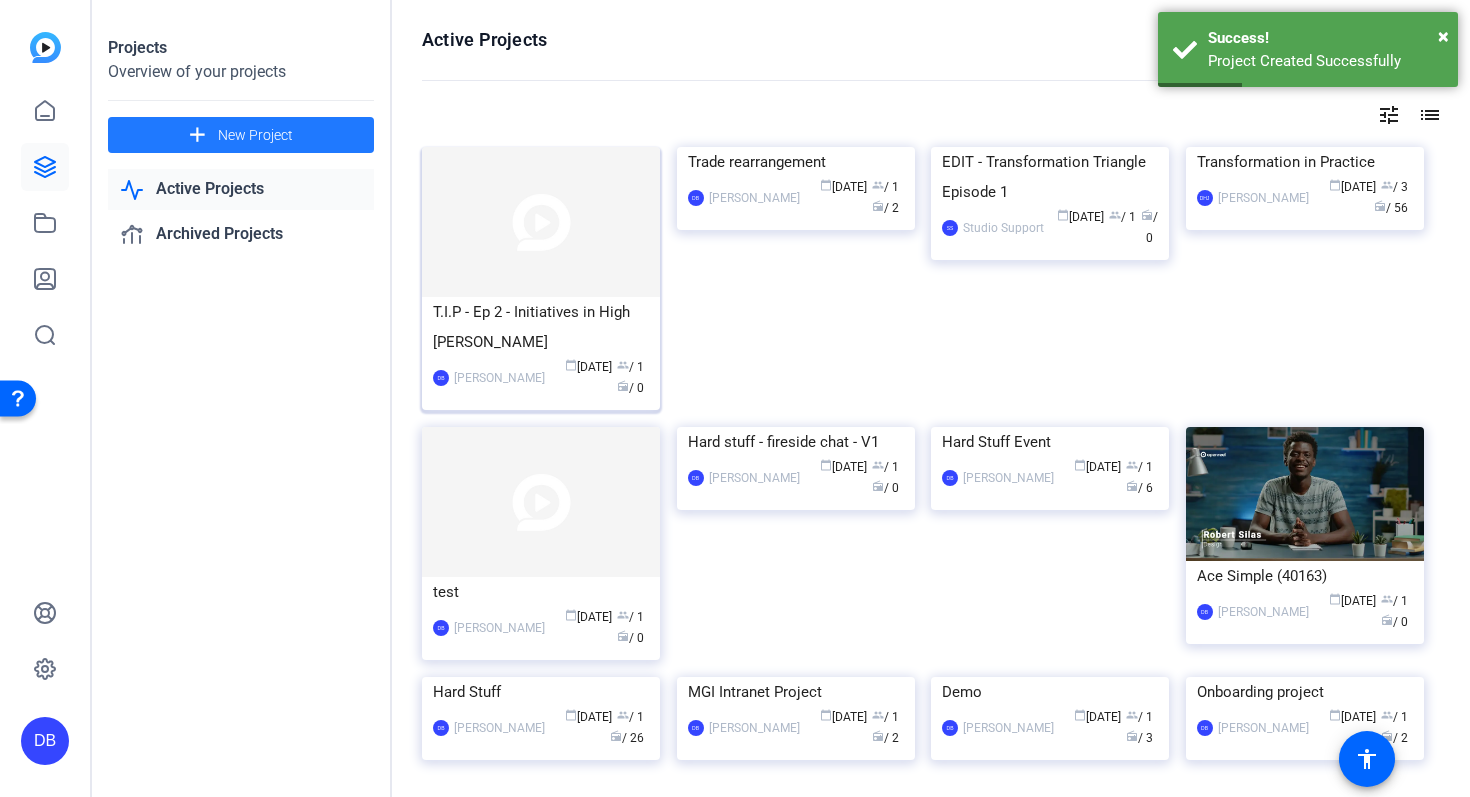 click on "T.I.P - Ep 2 - Initiatives in High Fidel" 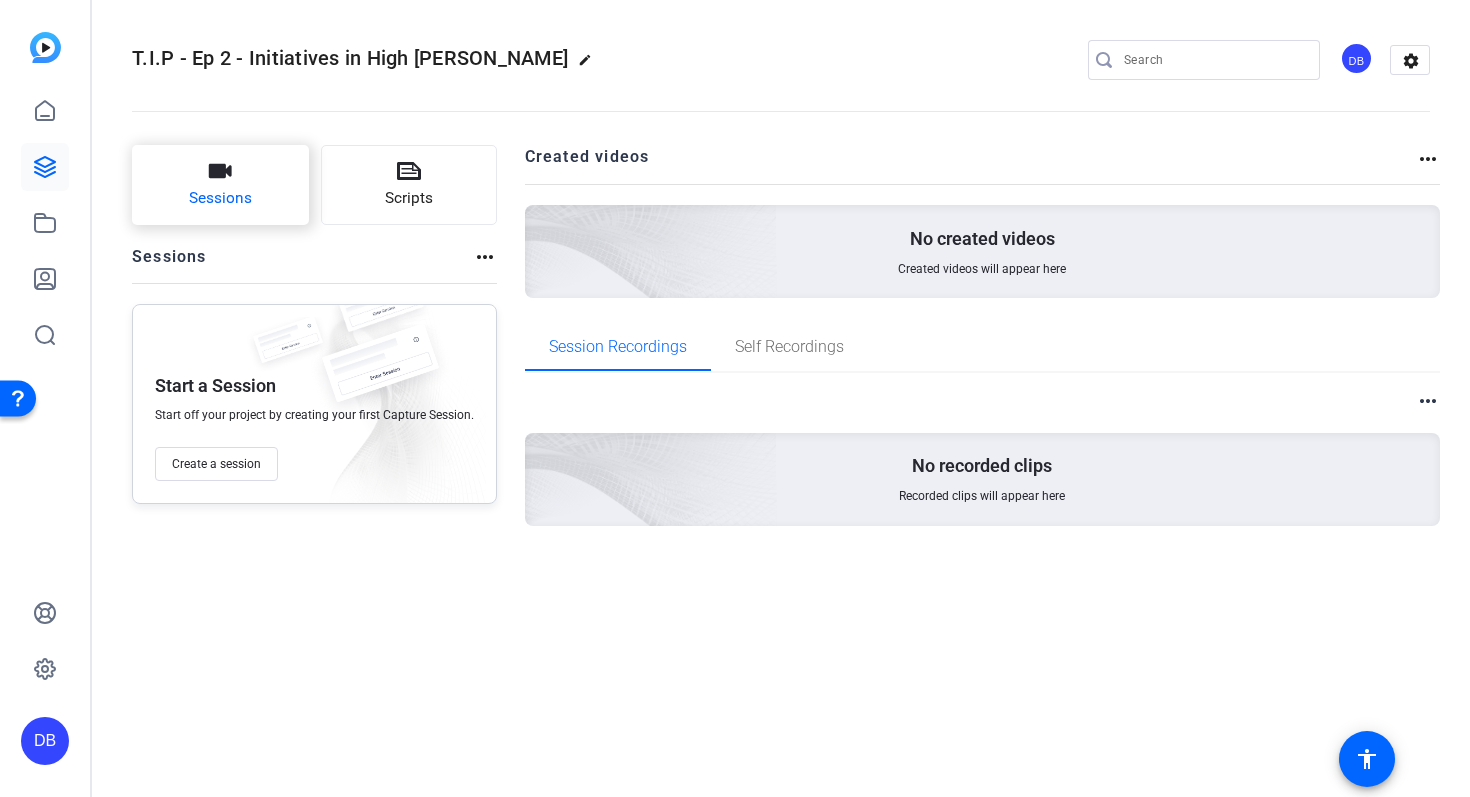 click on "Sessions" 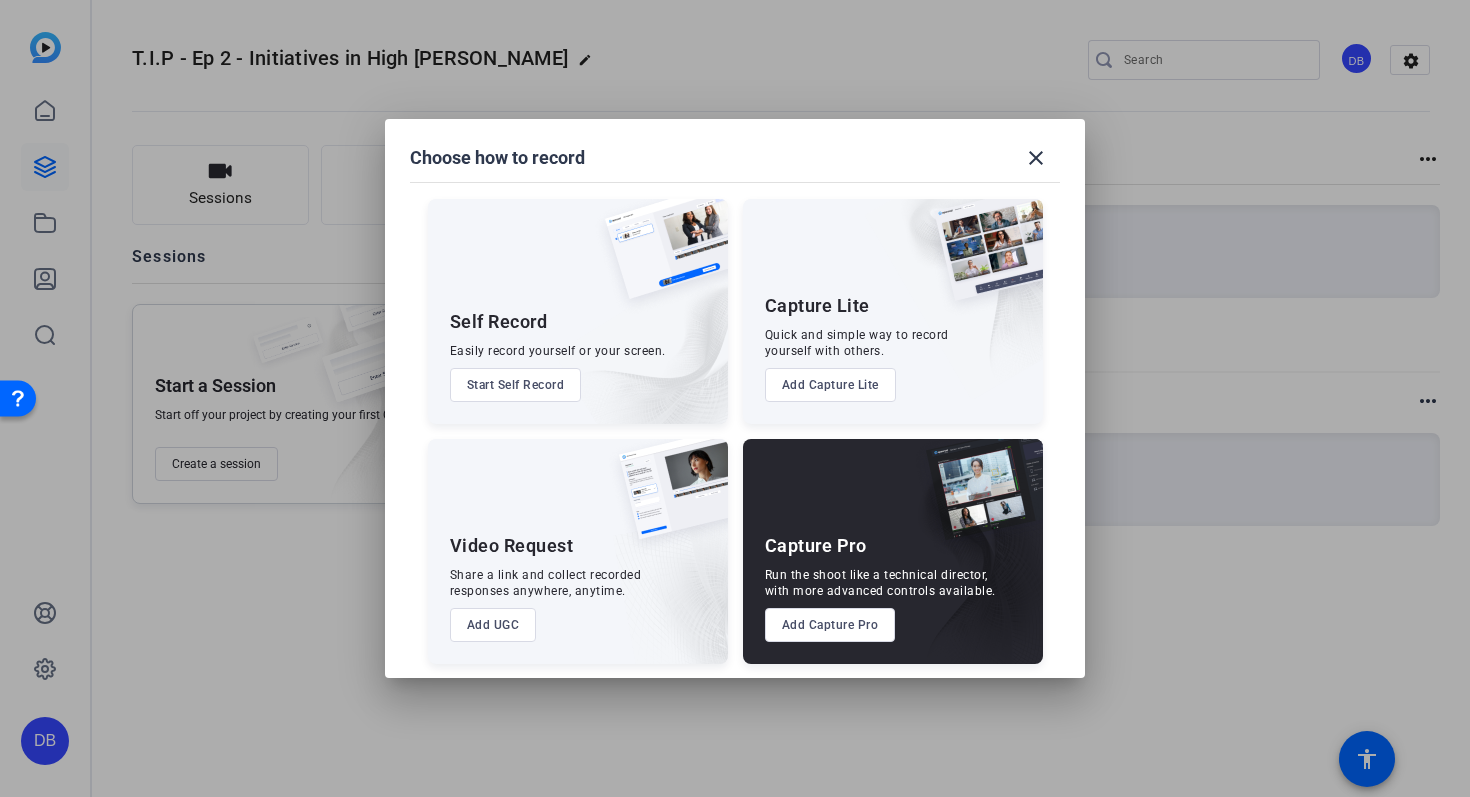 click on "Add UGC" at bounding box center (493, 625) 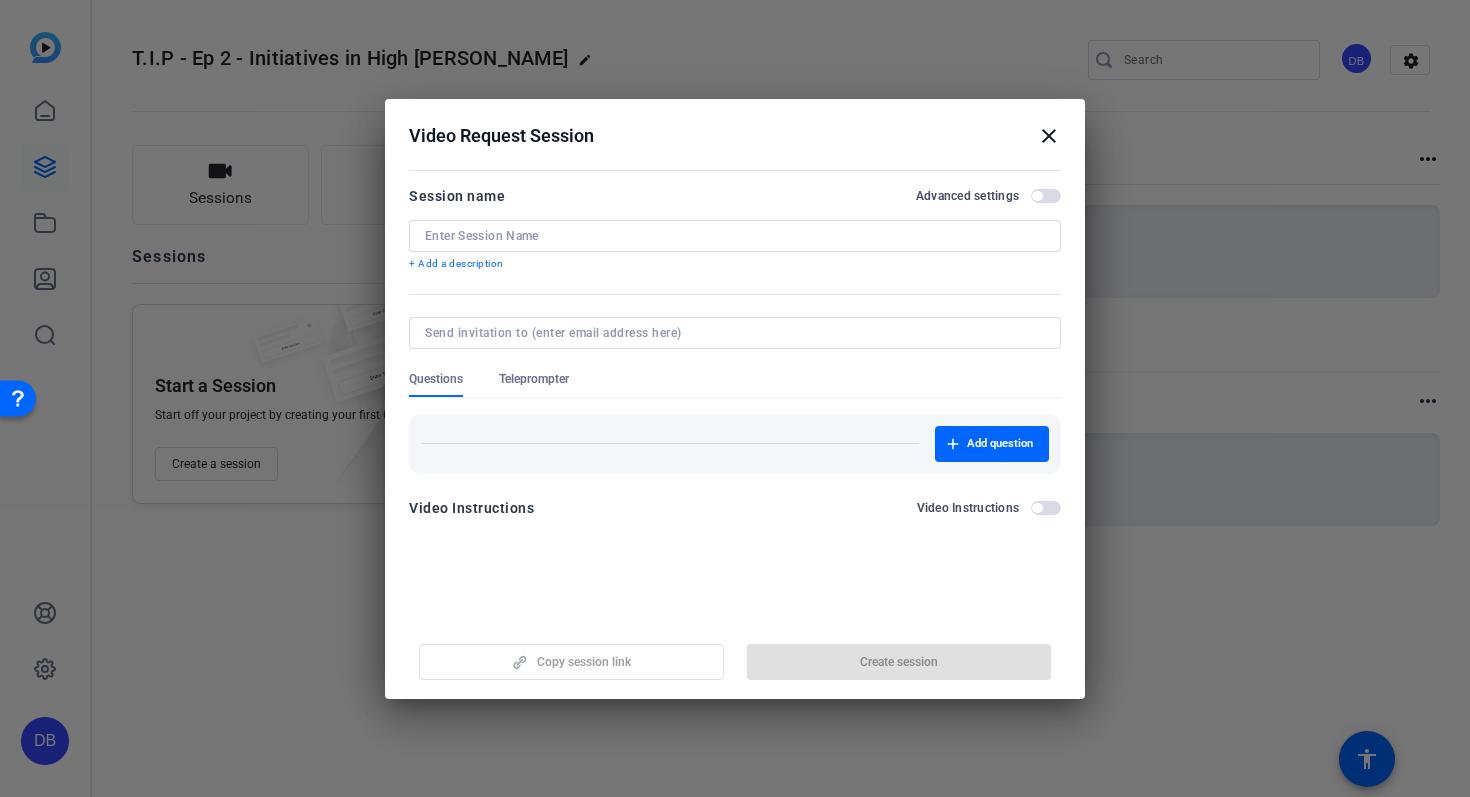 click at bounding box center (735, 236) 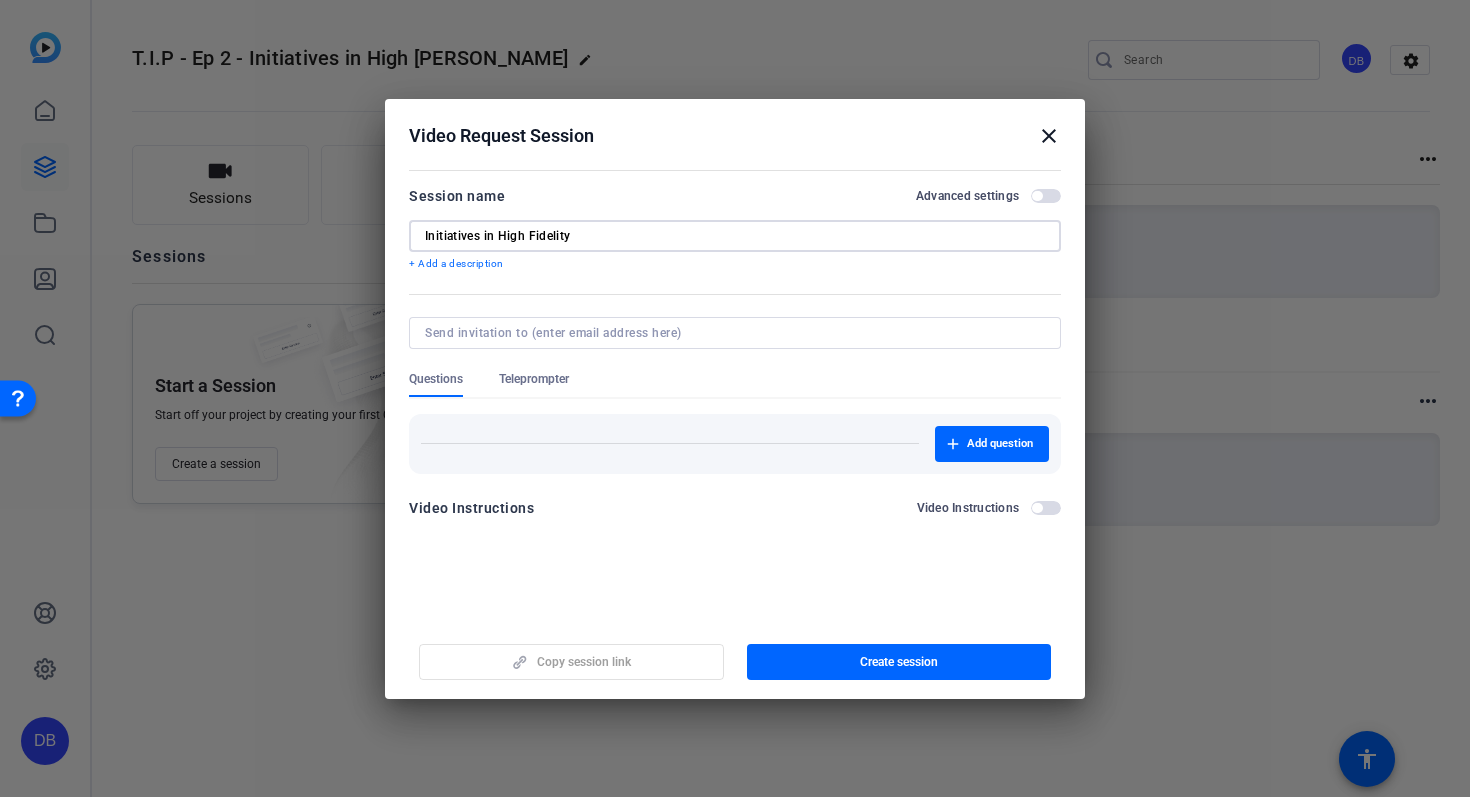 type on "Initiatives in High Fidelity" 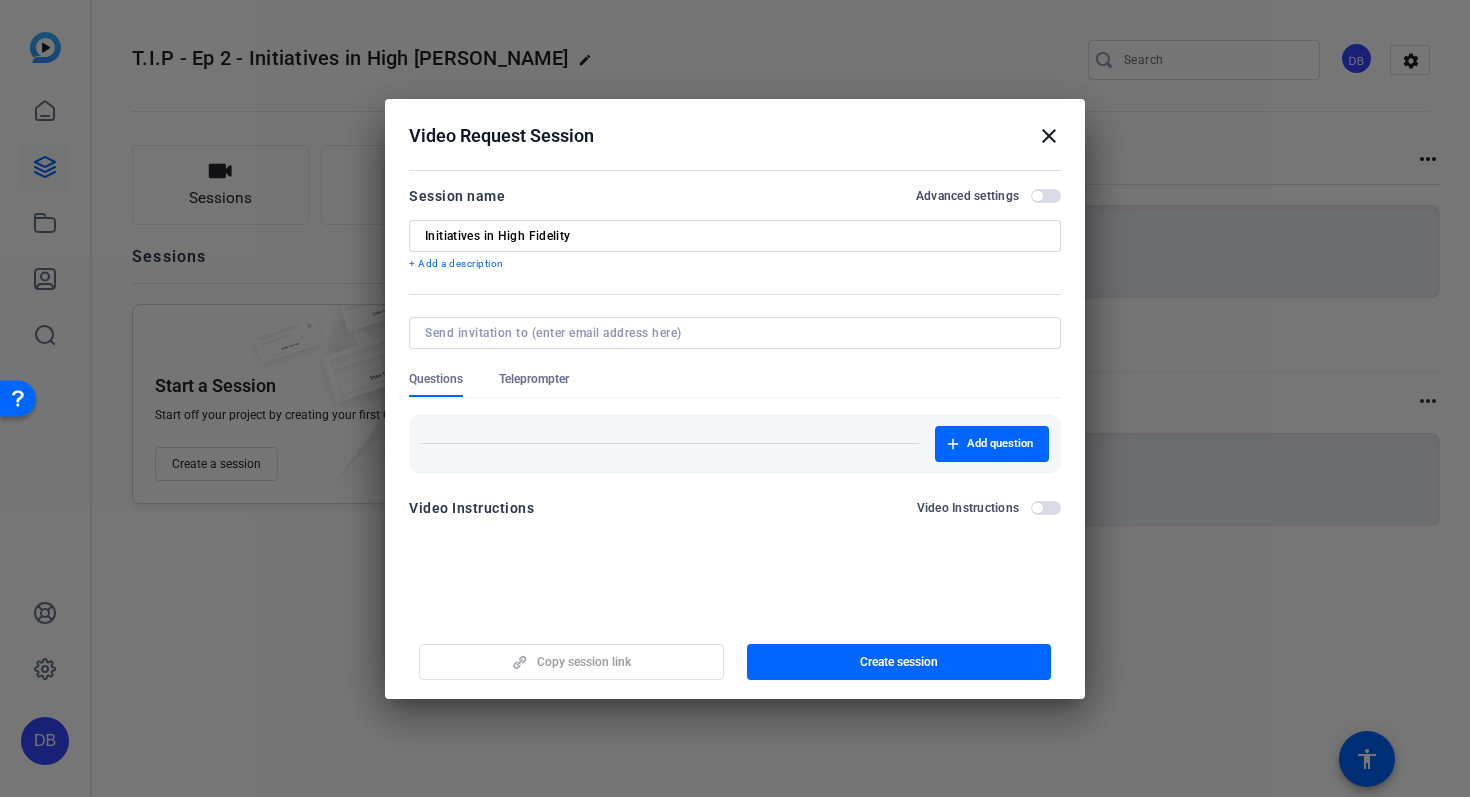 click on "close" at bounding box center [1049, 136] 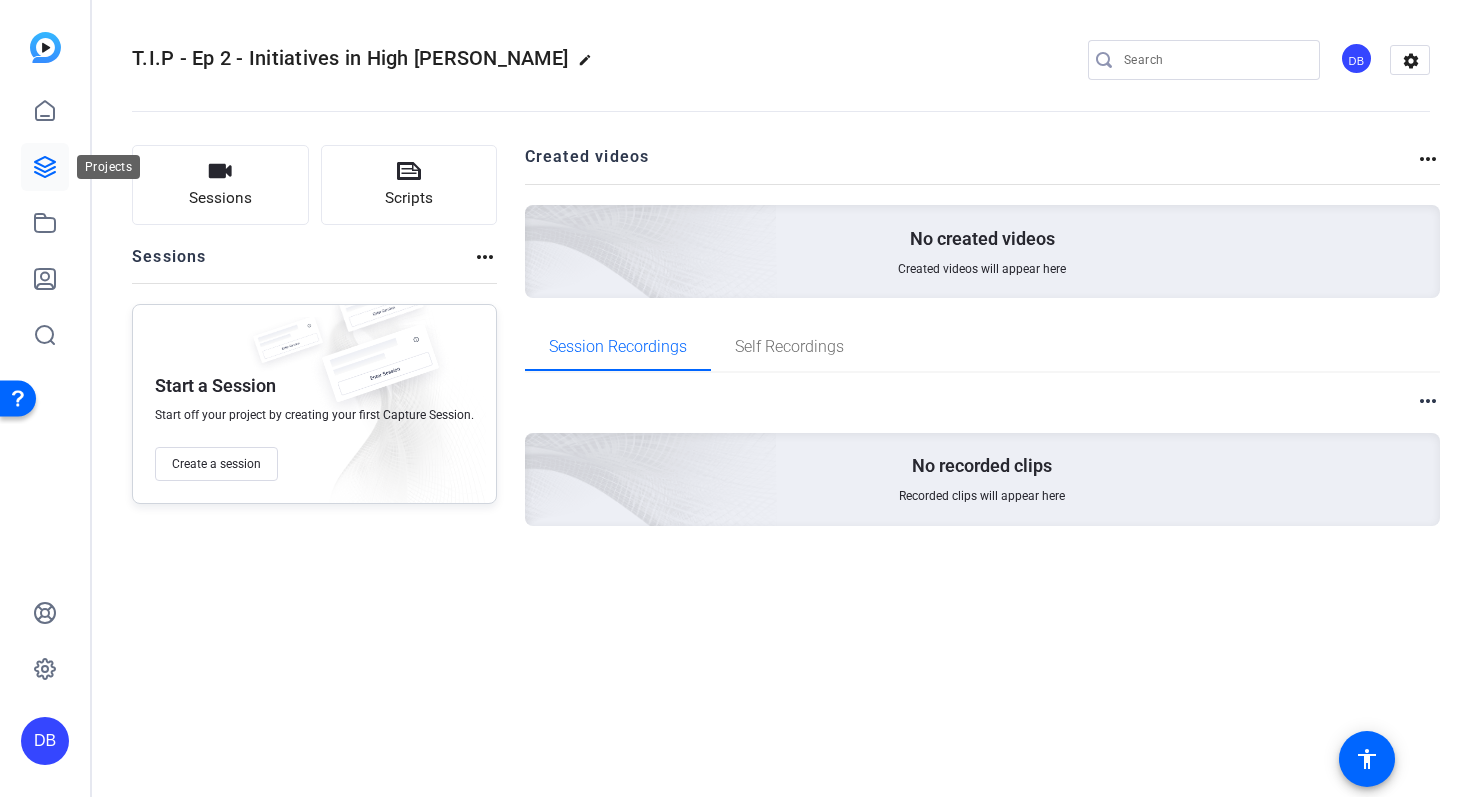 click 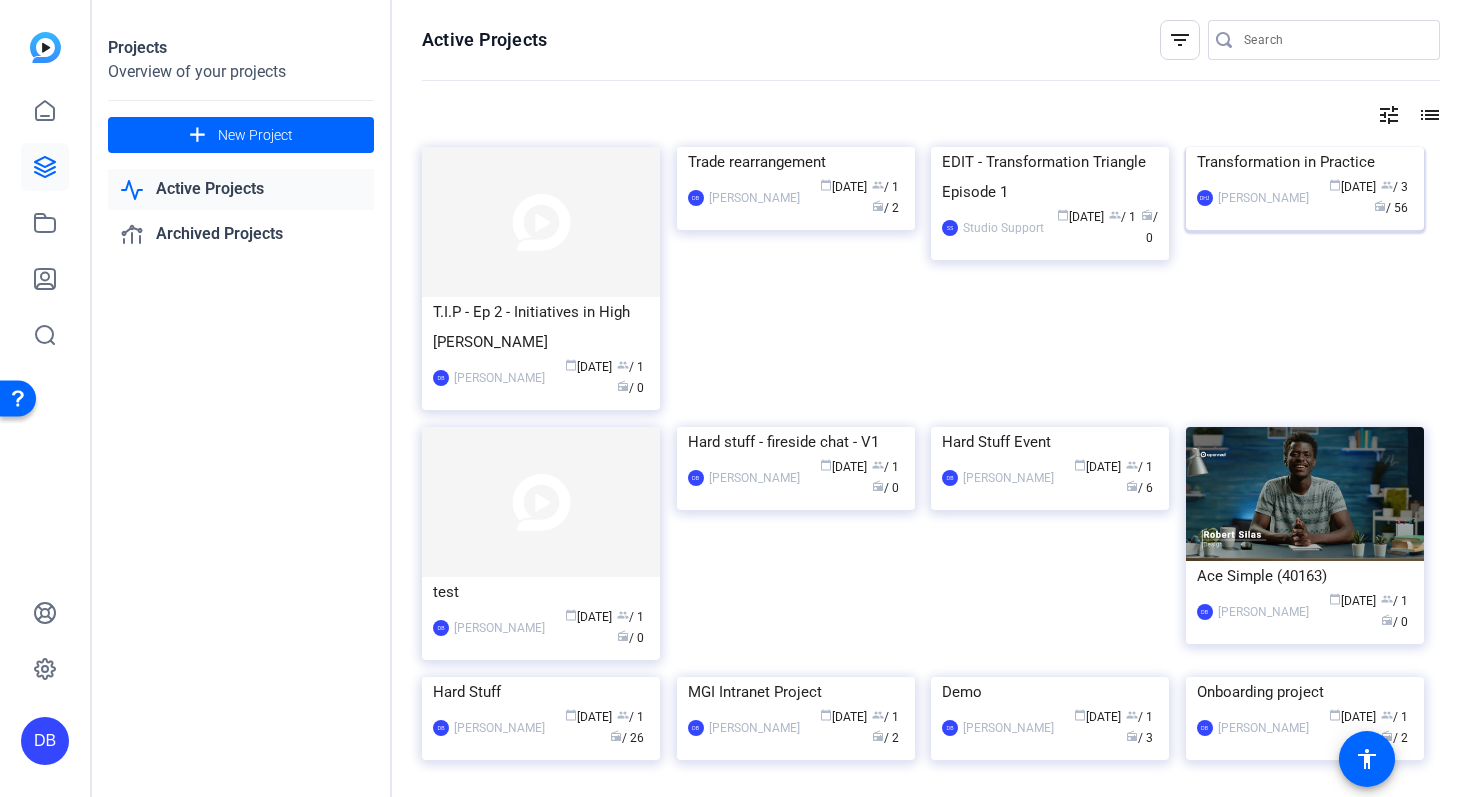 click on "Transformation in Practice" 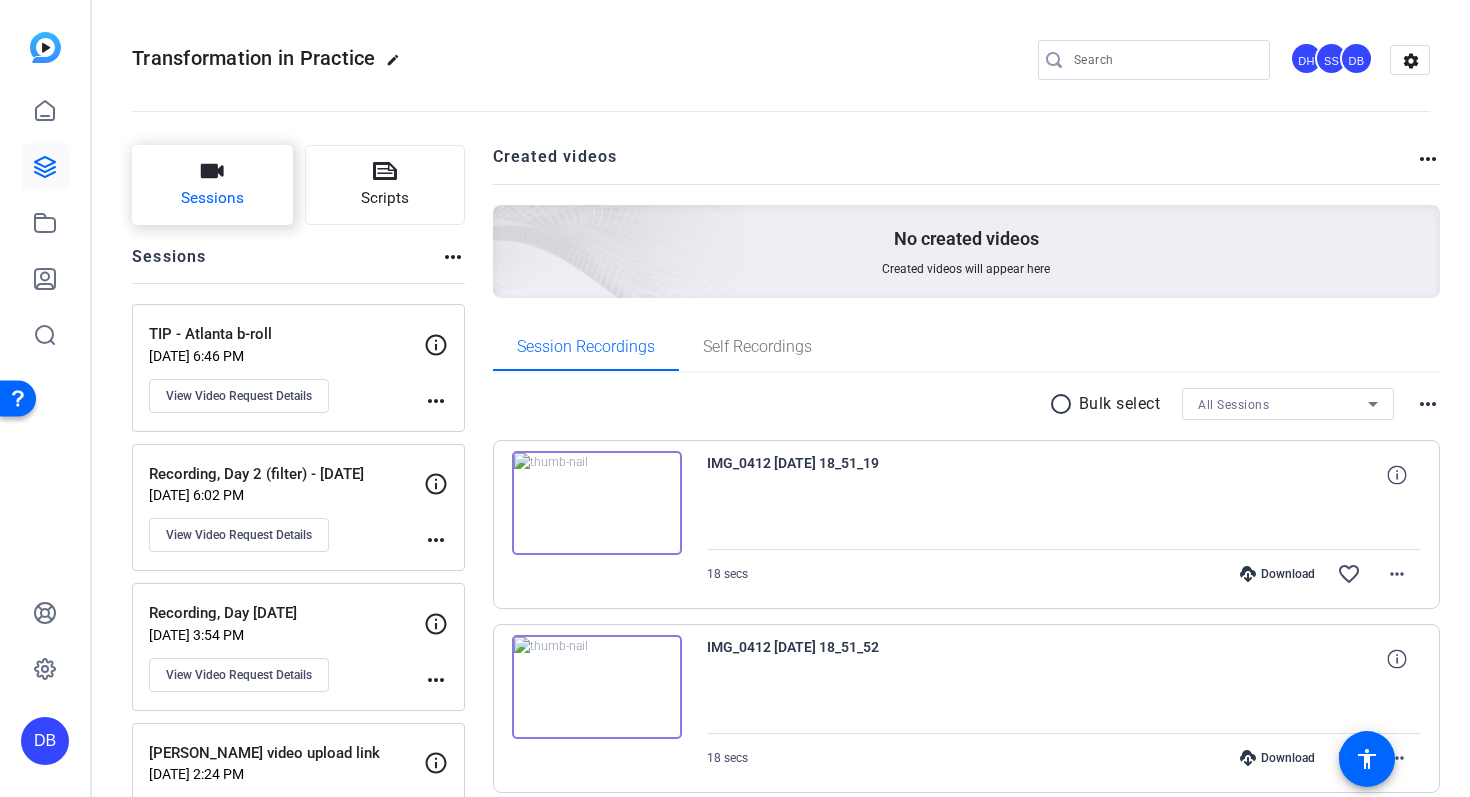 click on "Sessions" 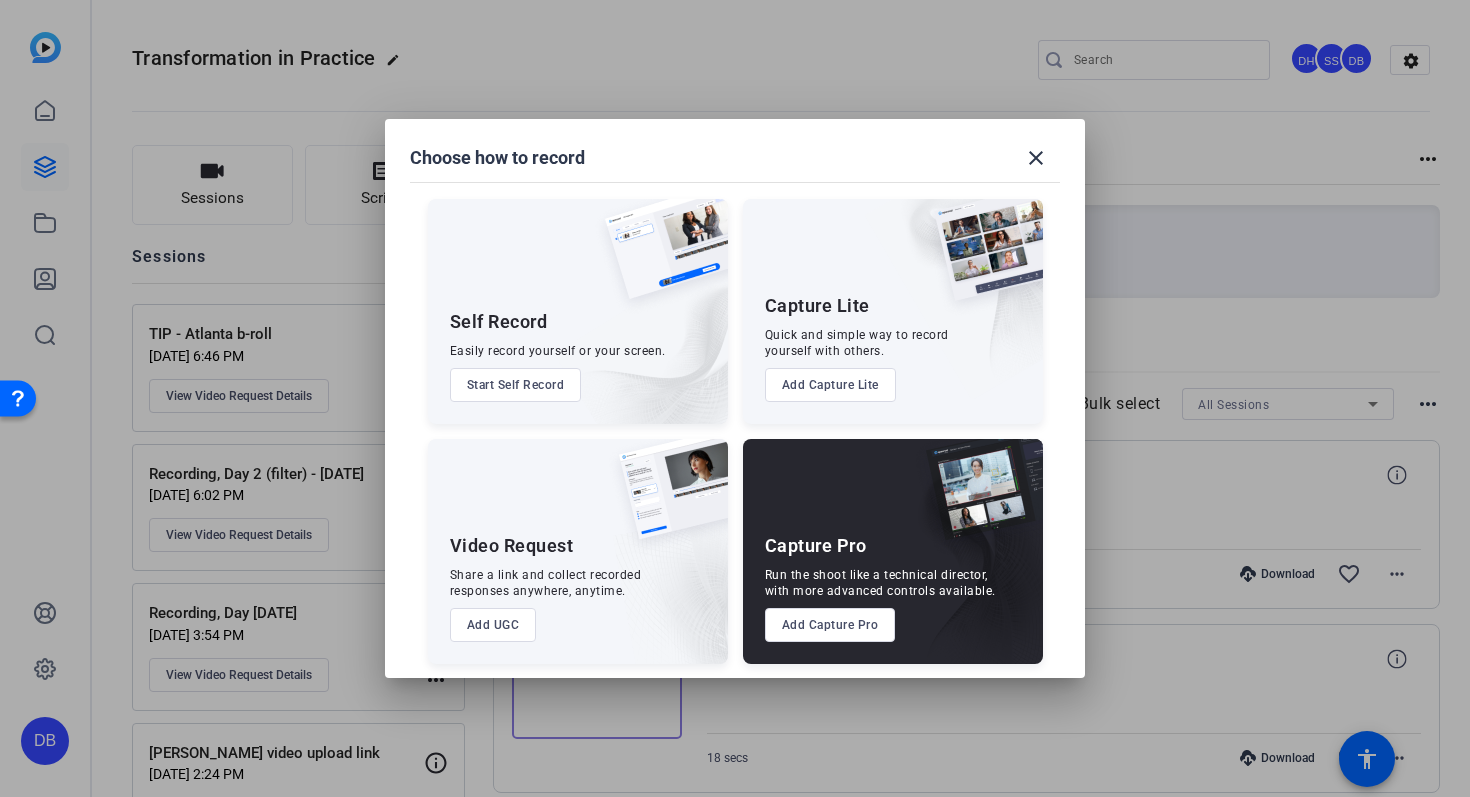 click on "Add UGC" at bounding box center [493, 625] 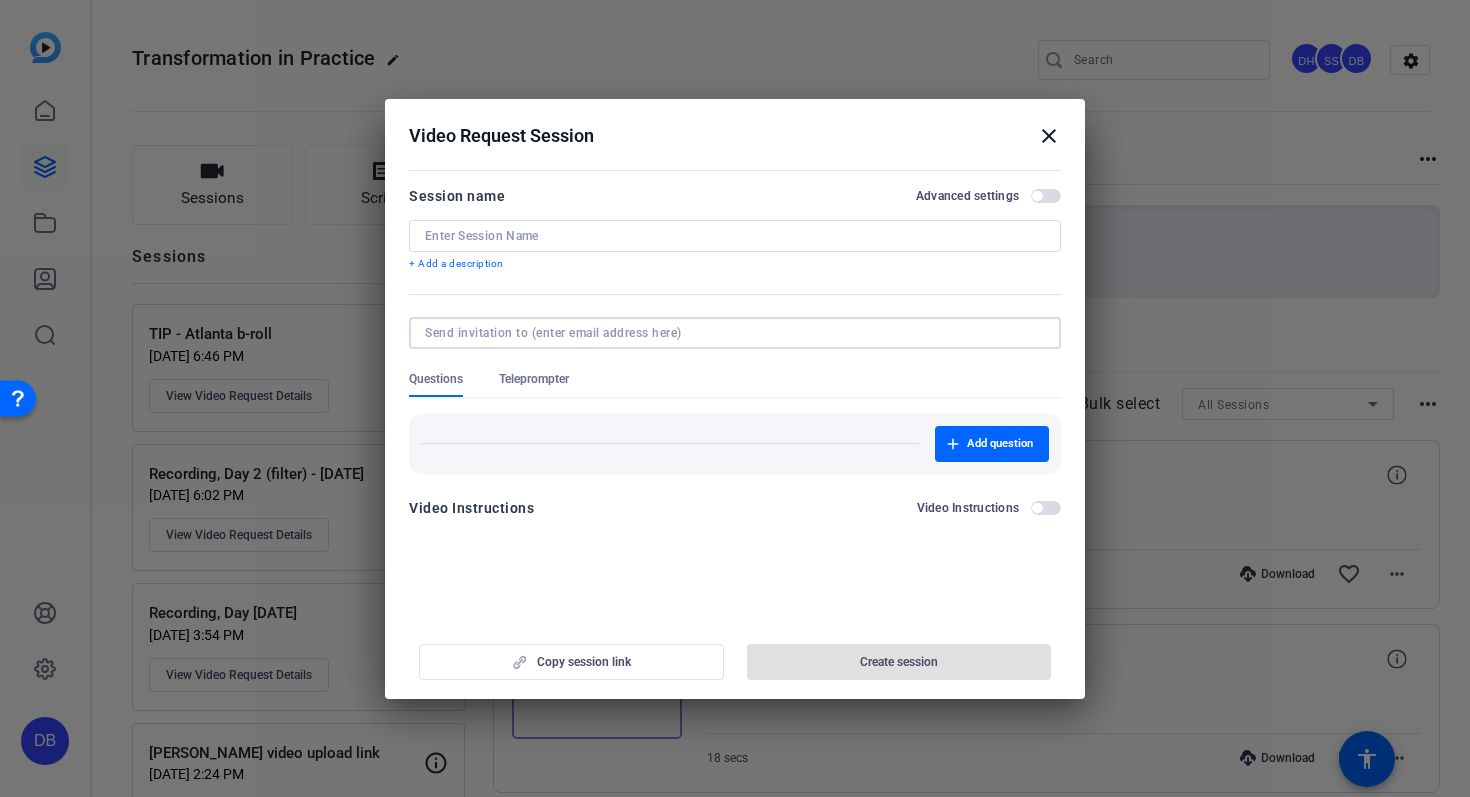 click at bounding box center [731, 333] 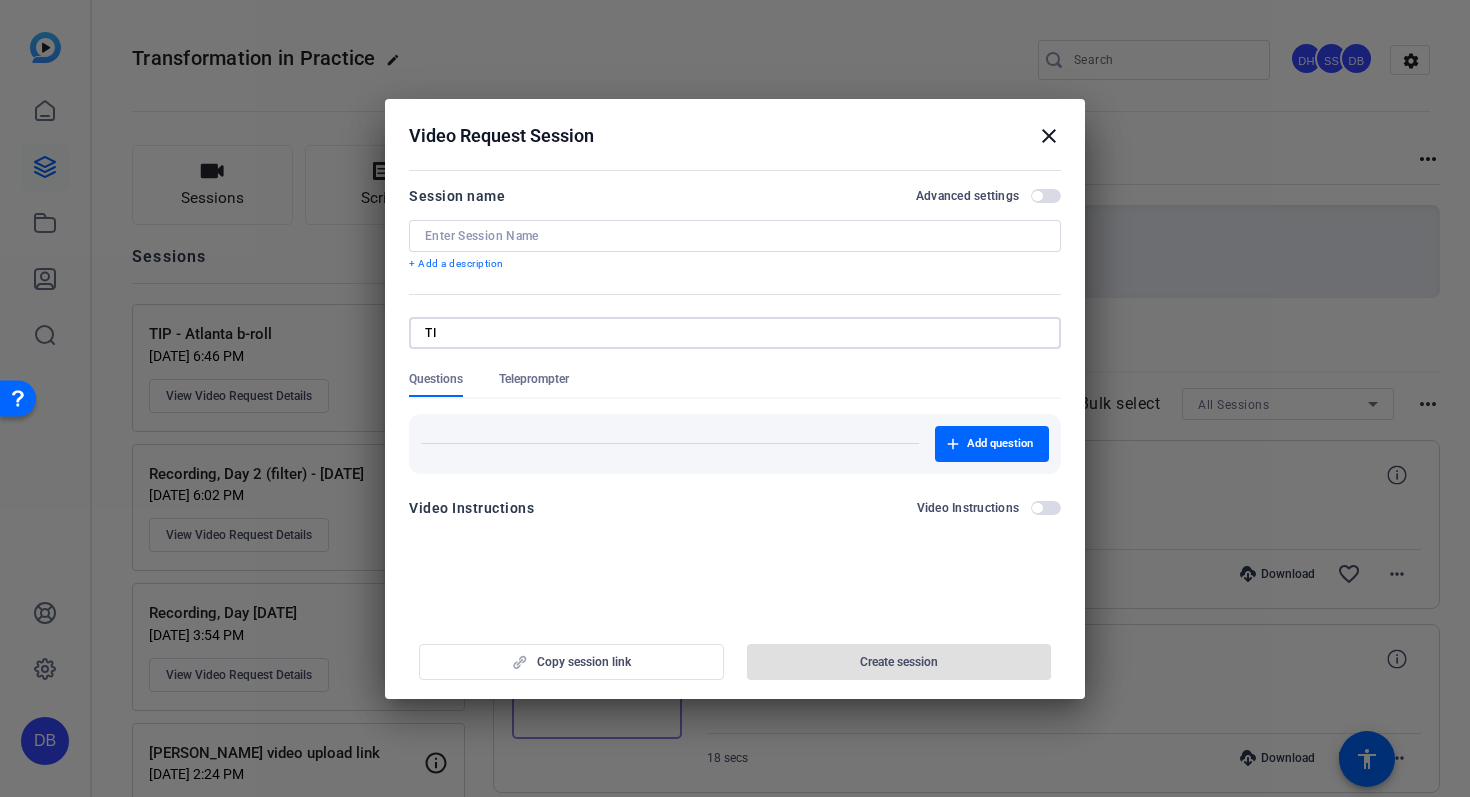 type on "T" 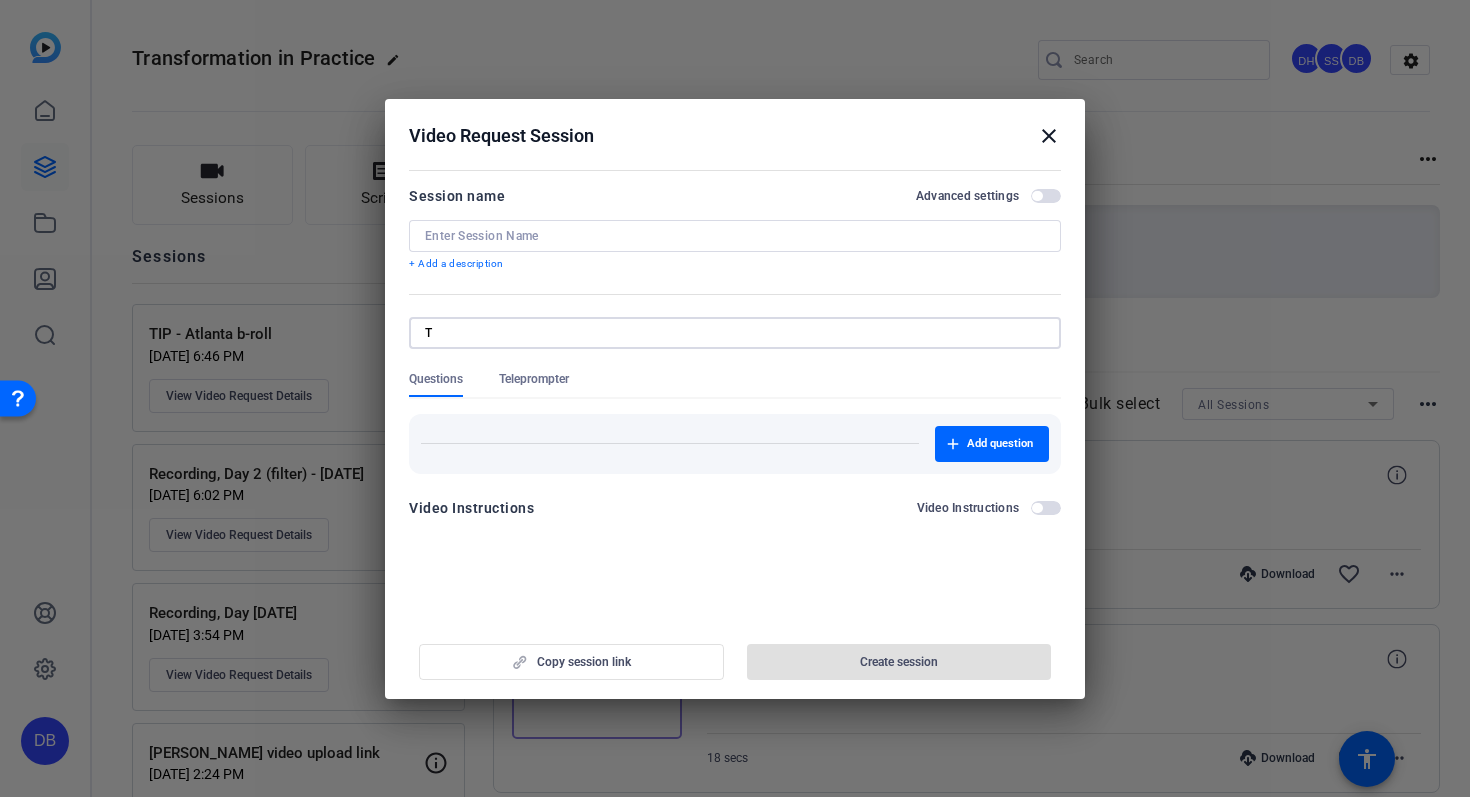 type 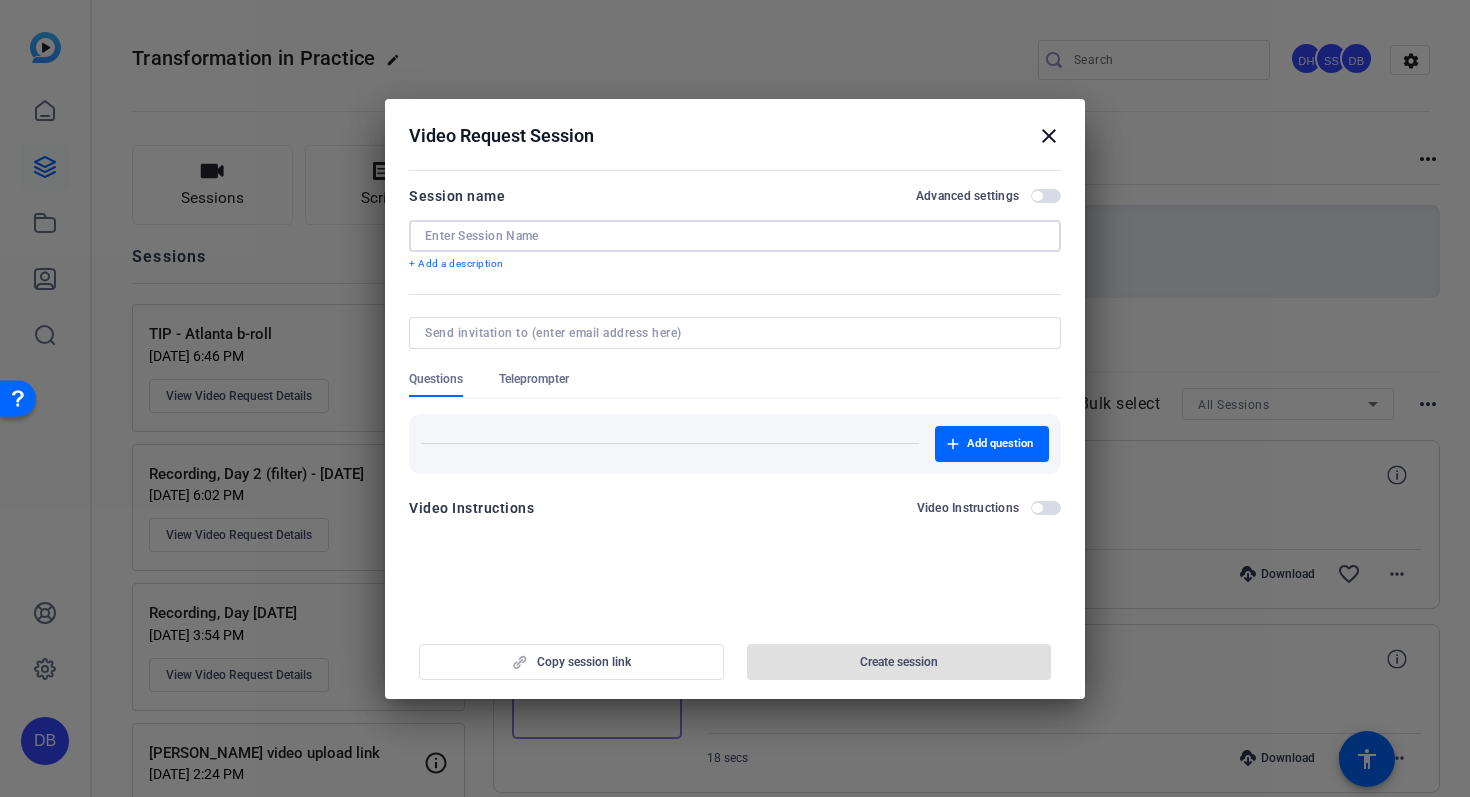 click at bounding box center [735, 236] 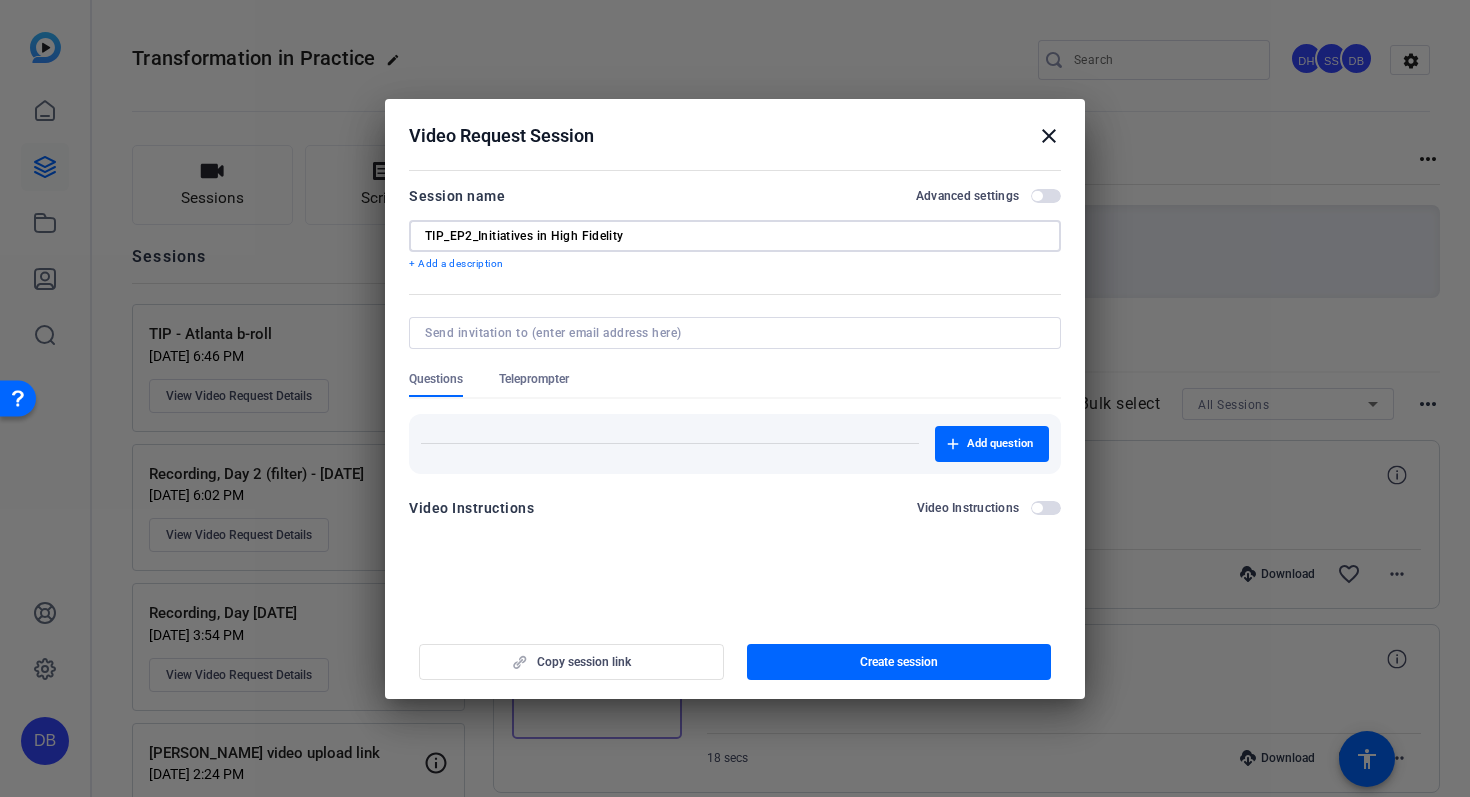 type on "TIP_EP2_Initiatives in High Fidelity" 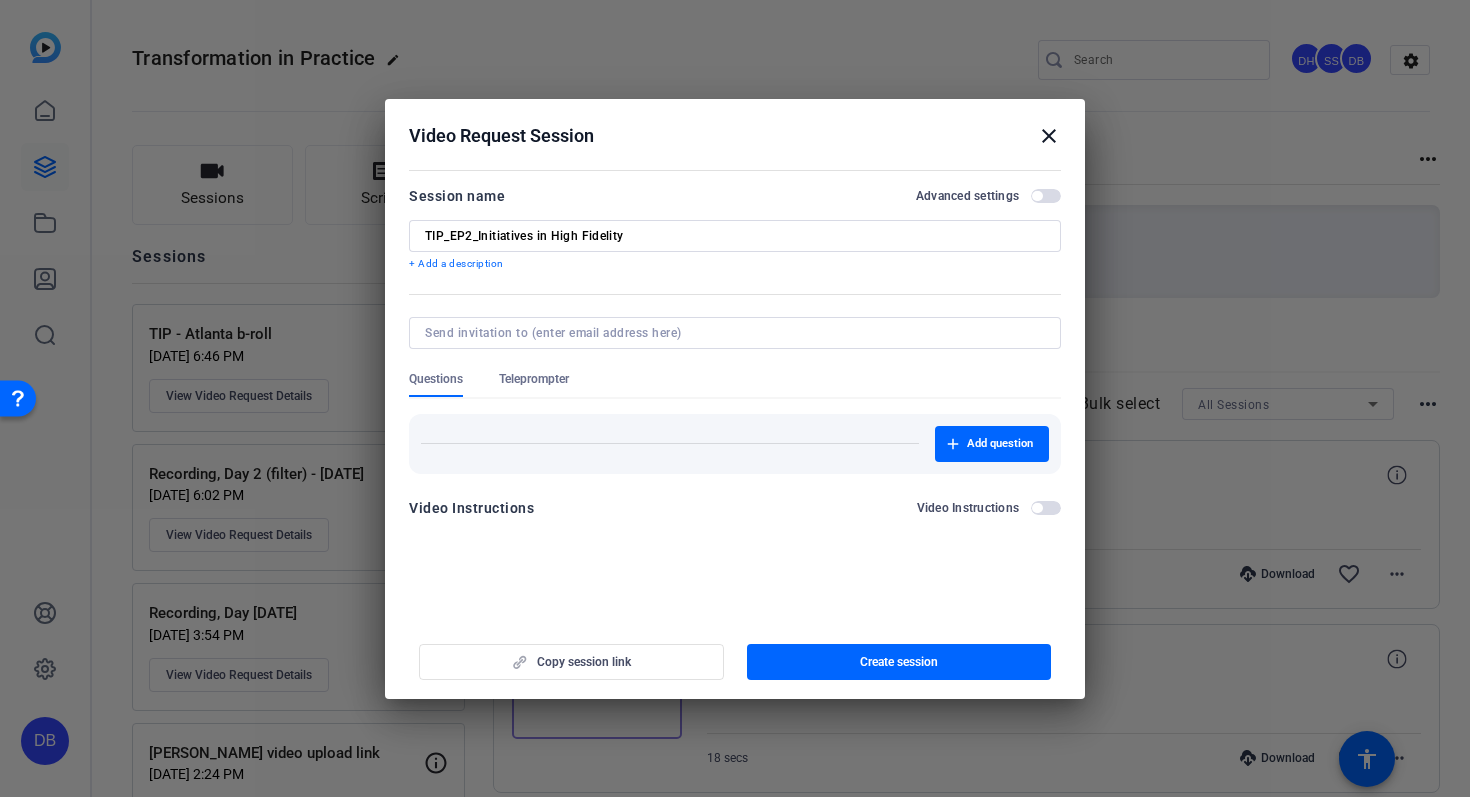 click at bounding box center [731, 333] 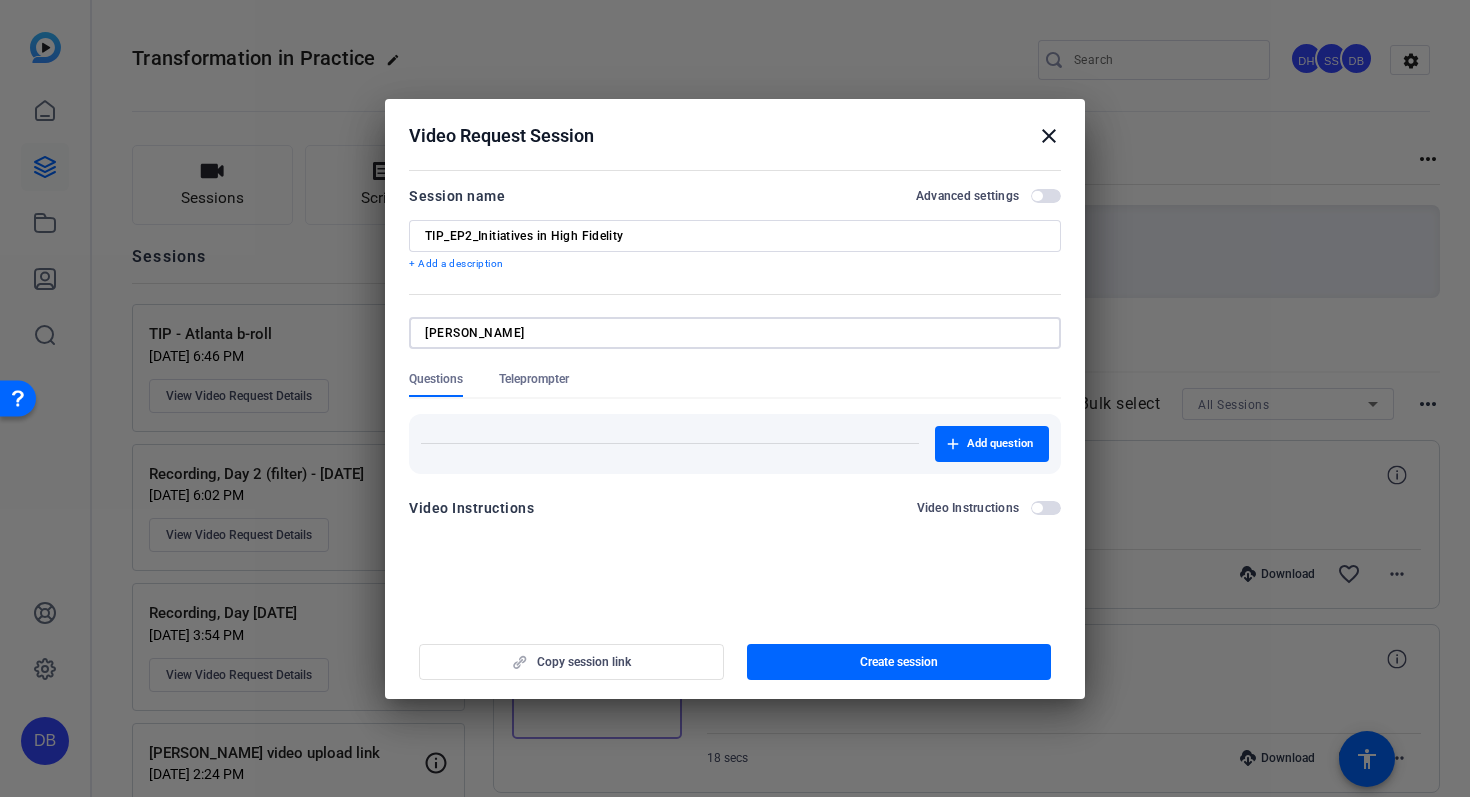 type on "darius_bates@mckinsey.com" 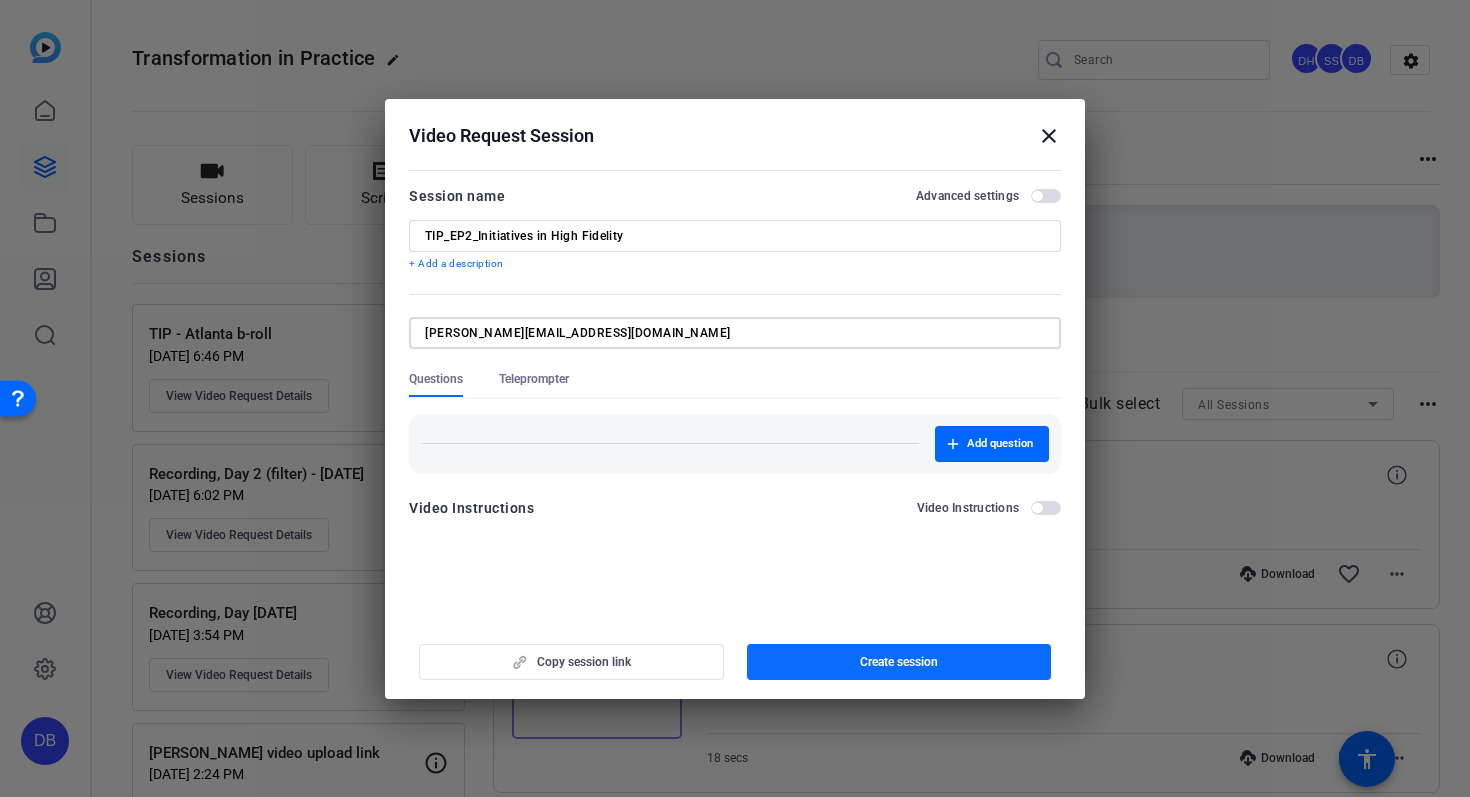 type 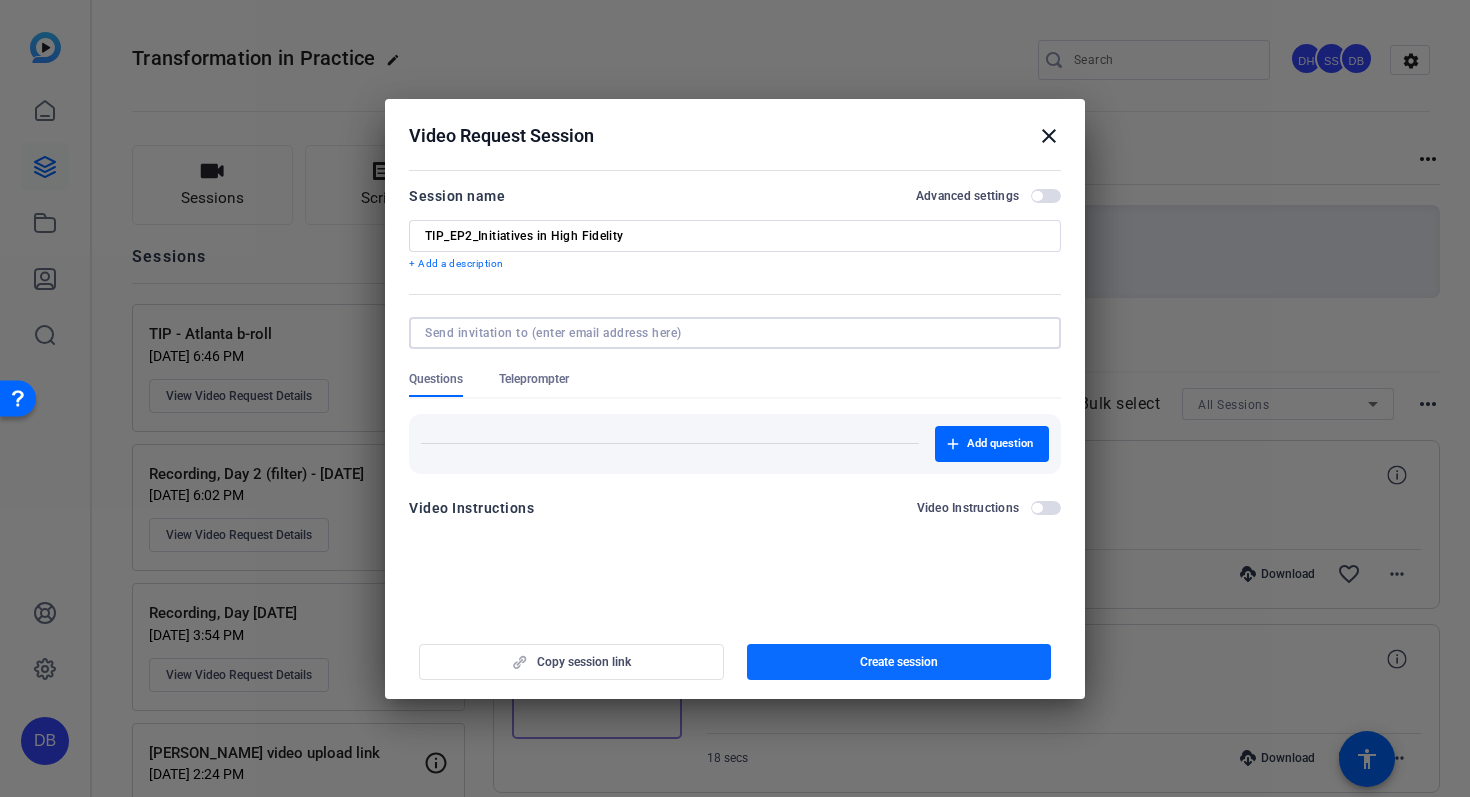 click at bounding box center (899, 662) 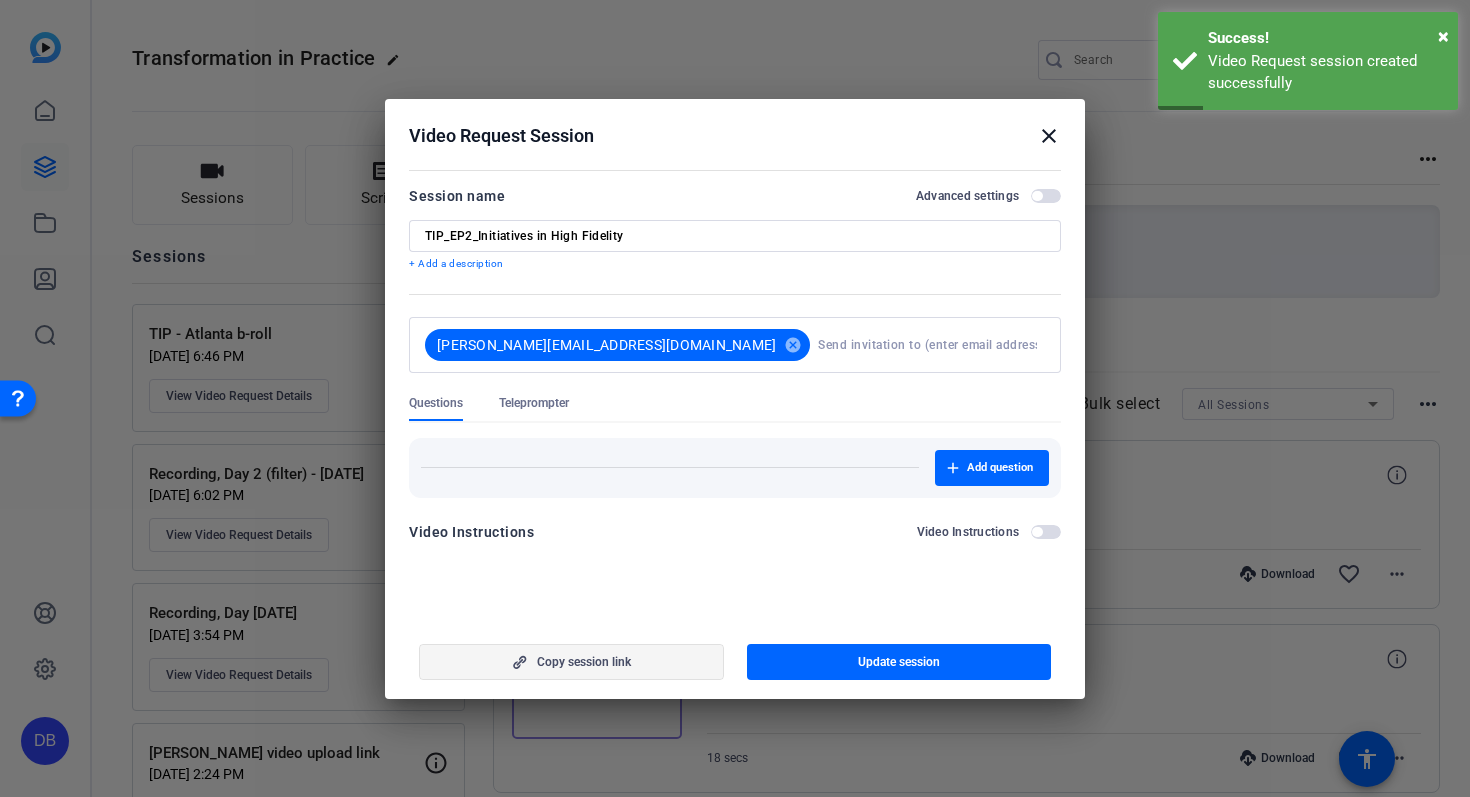 click at bounding box center [571, 662] 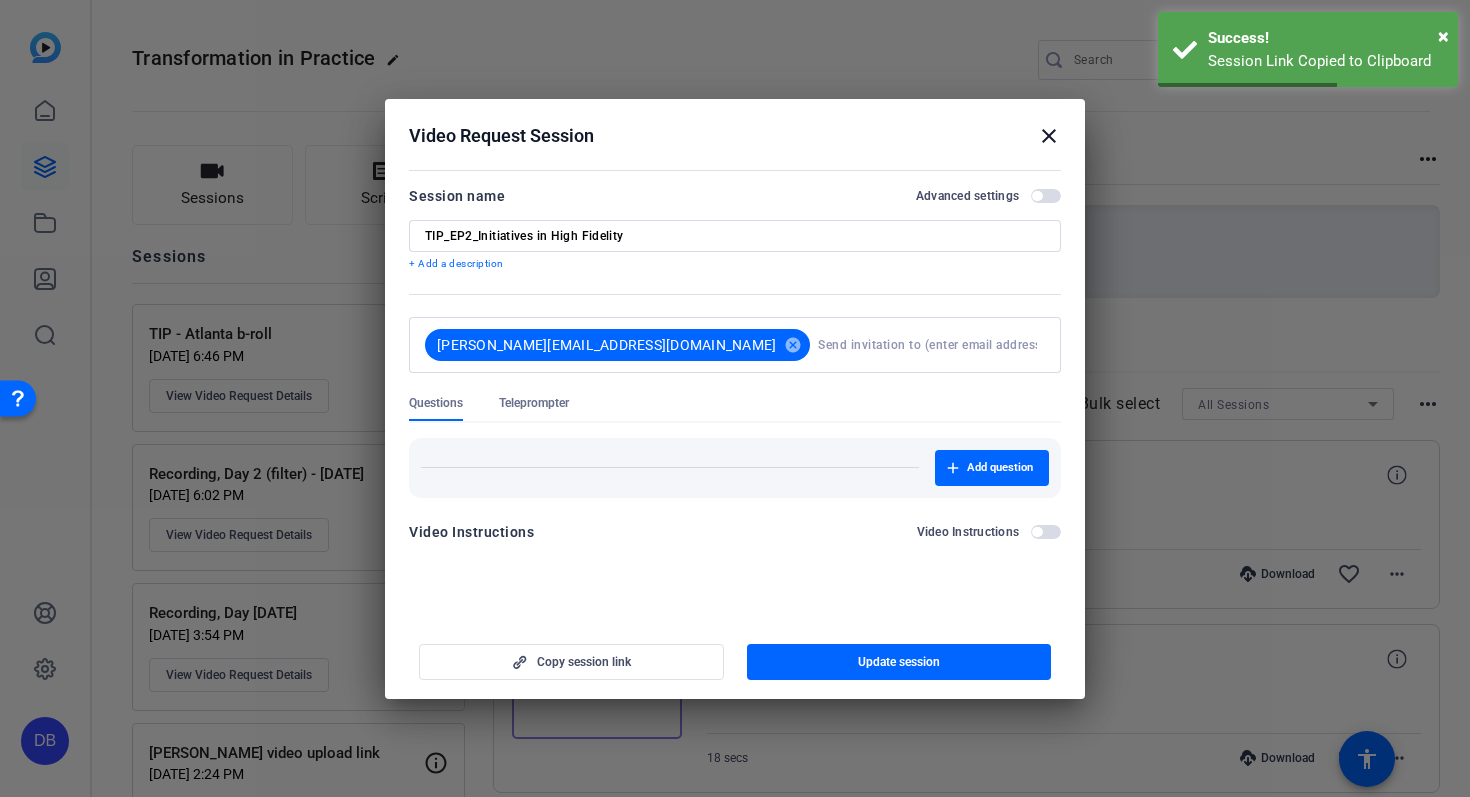 click on "close" at bounding box center (1049, 136) 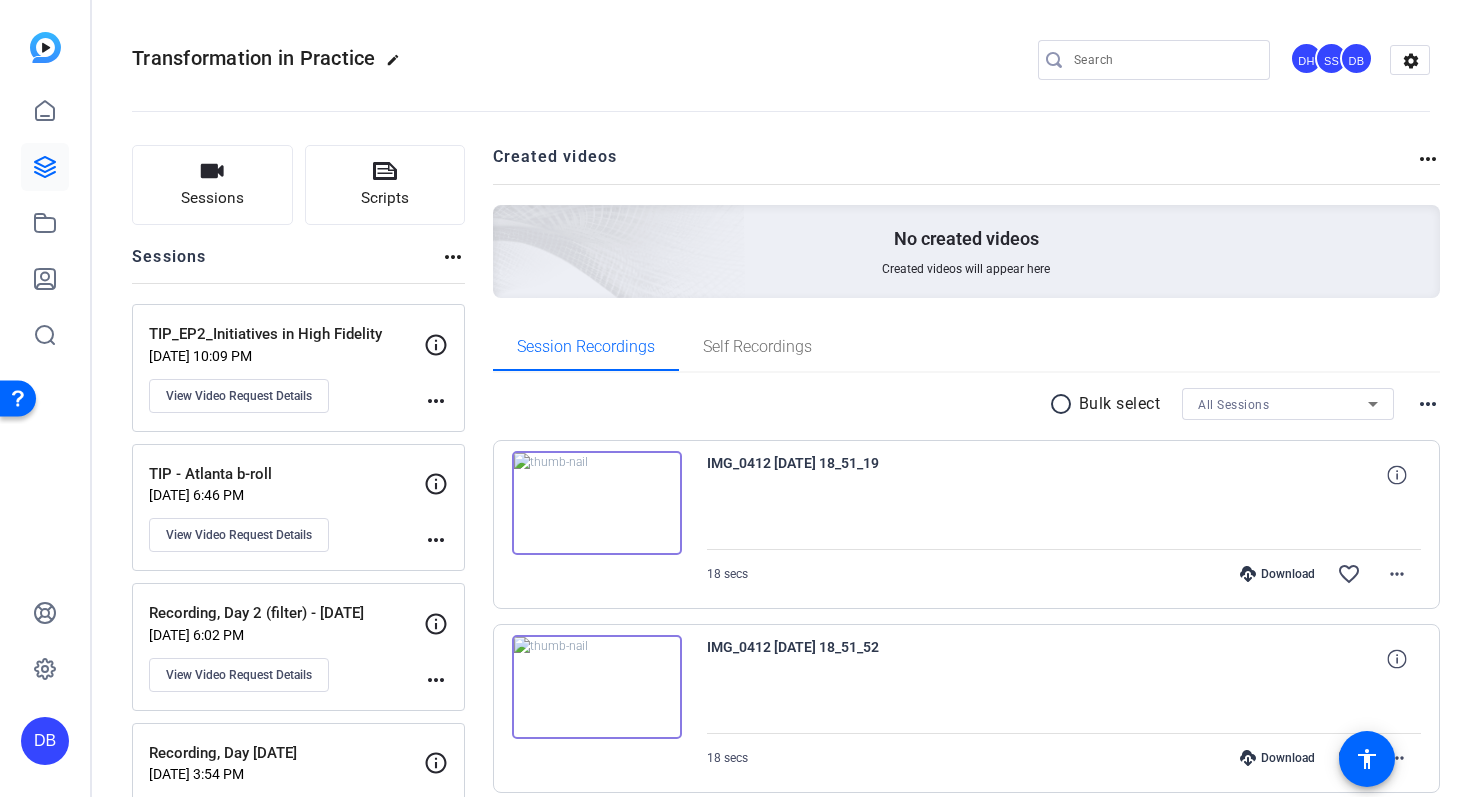 click on "TIP_EP2_Initiatives in High Fidelity" 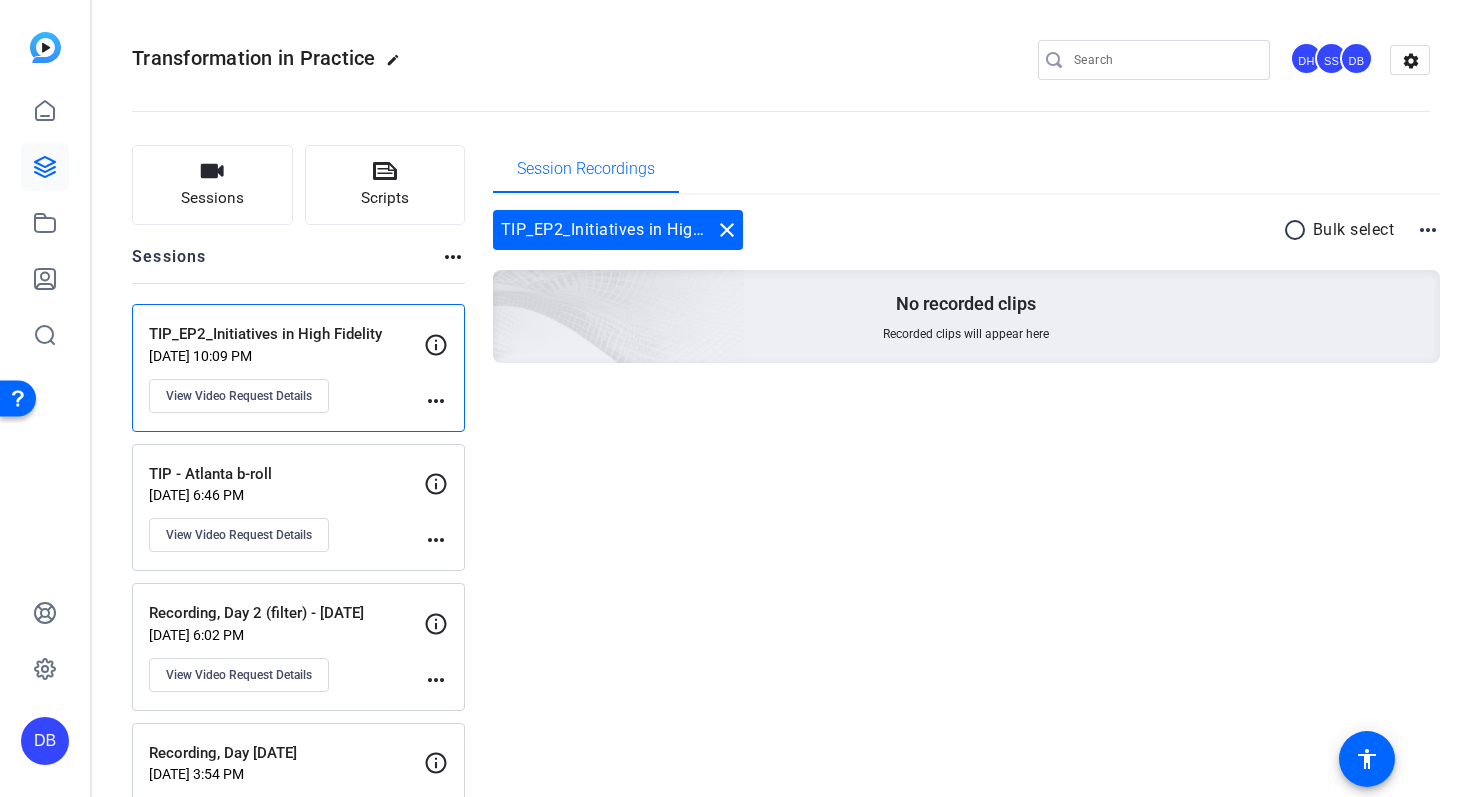 click on "TIP_EP2_Initiatives in High Fidelity" 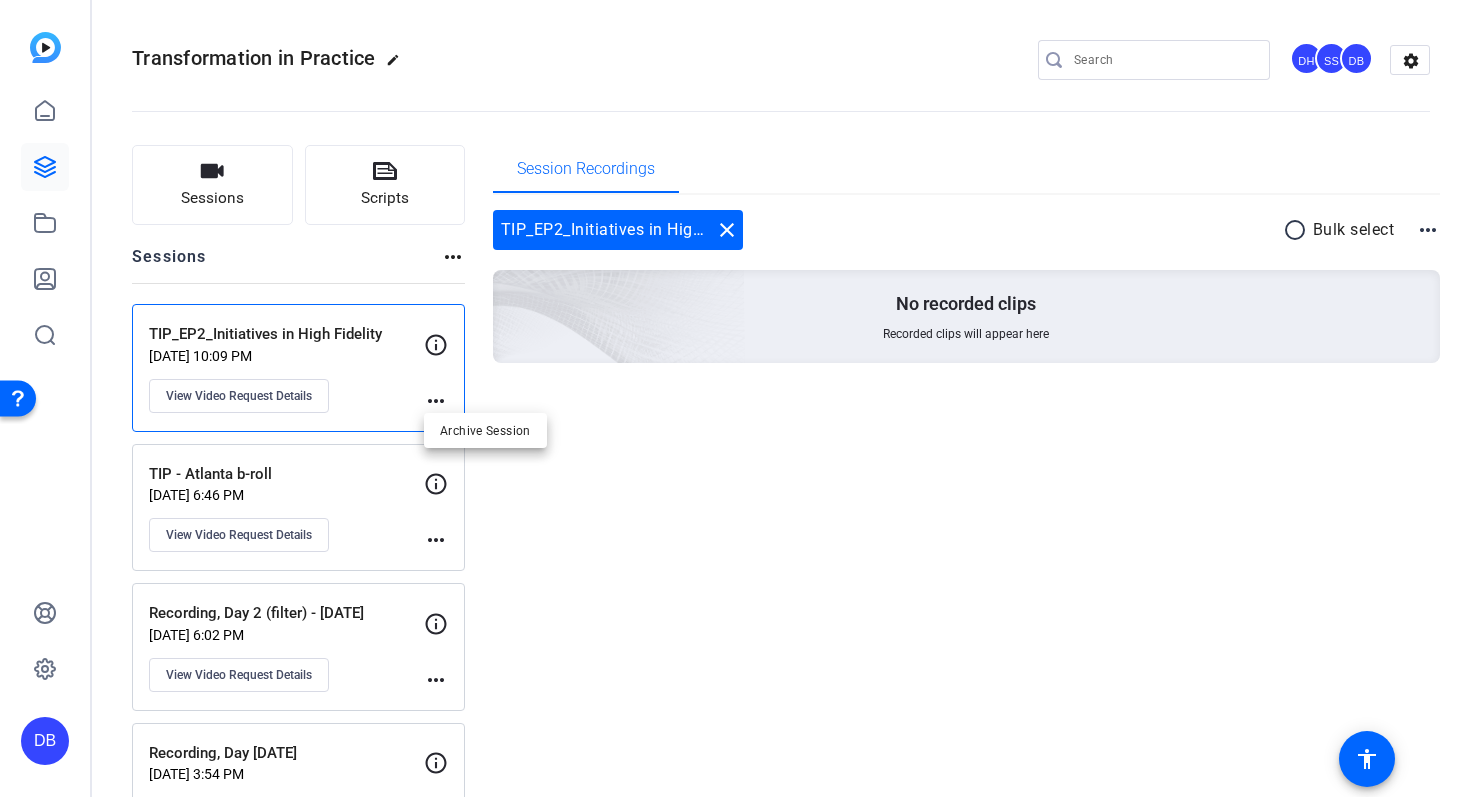 click at bounding box center (735, 398) 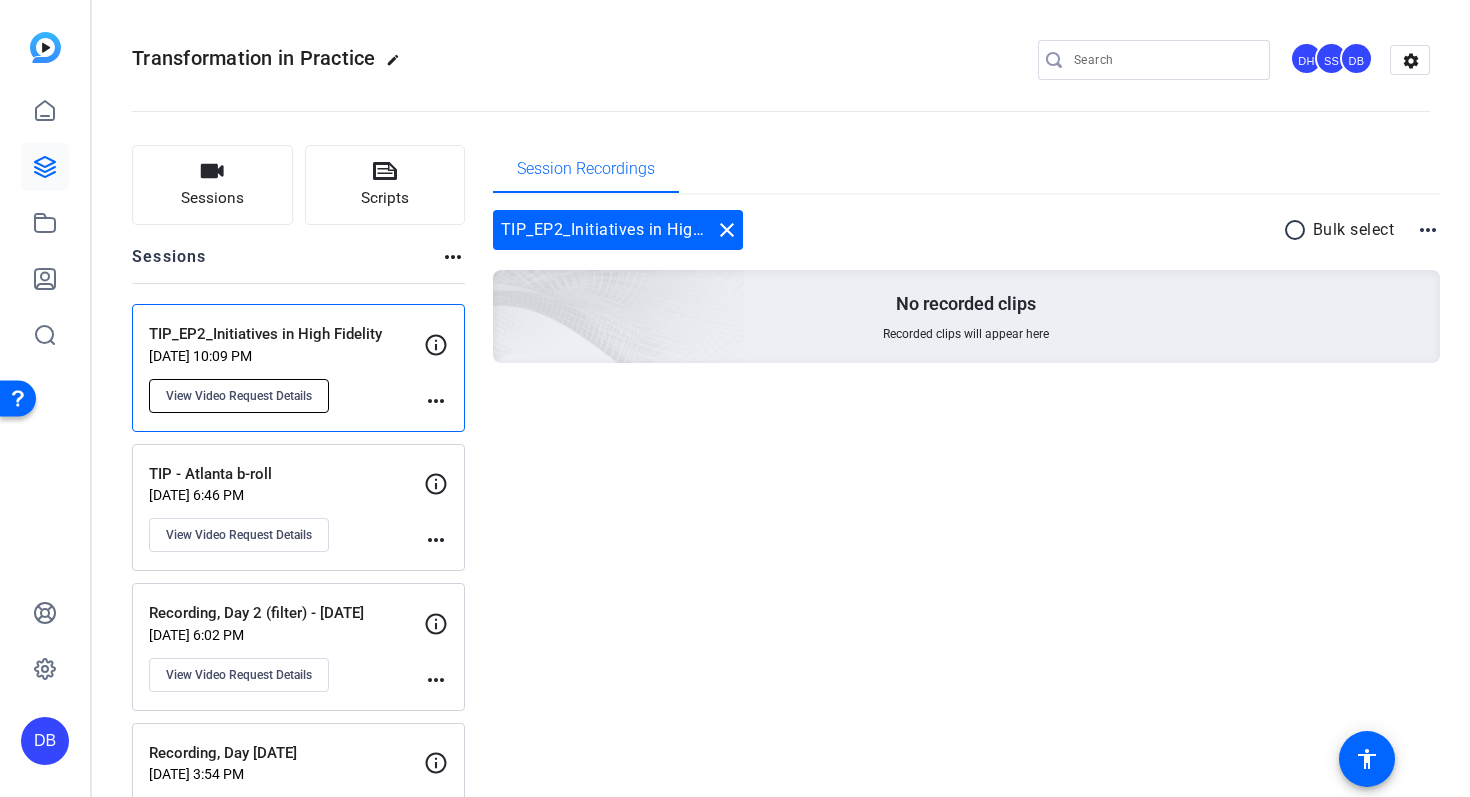 click on "View Video Request Details" 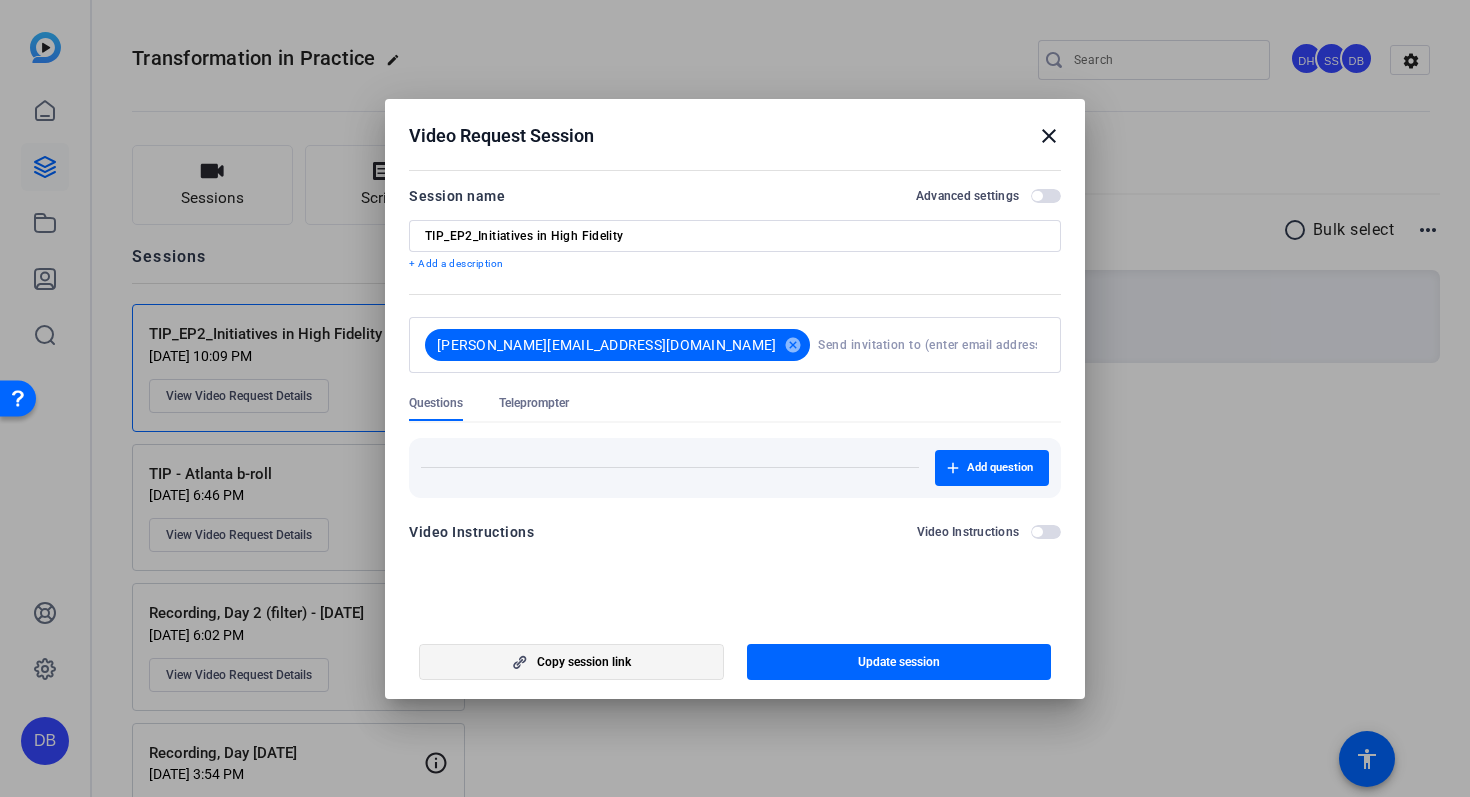 click at bounding box center (571, 662) 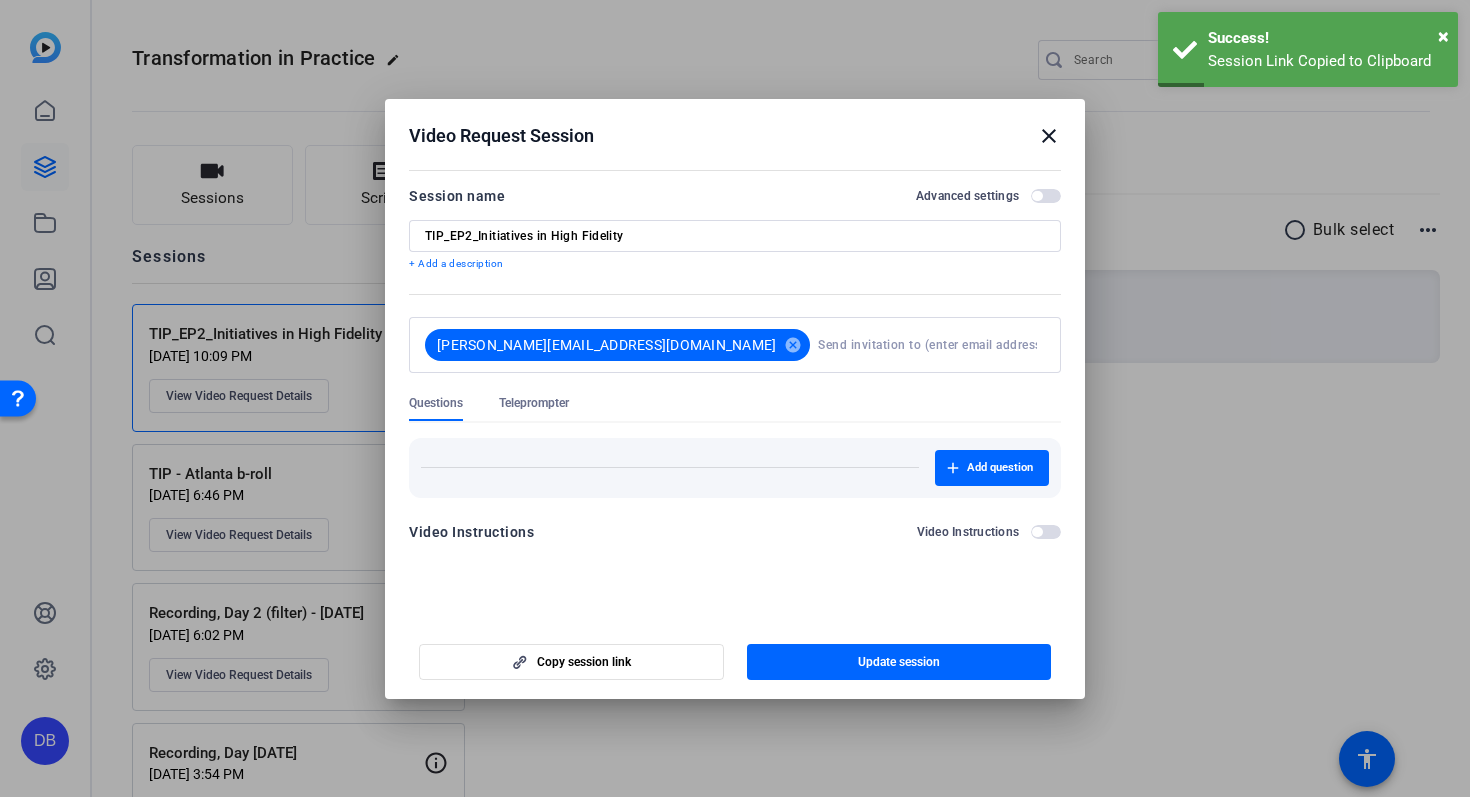 click on "close" at bounding box center (1049, 136) 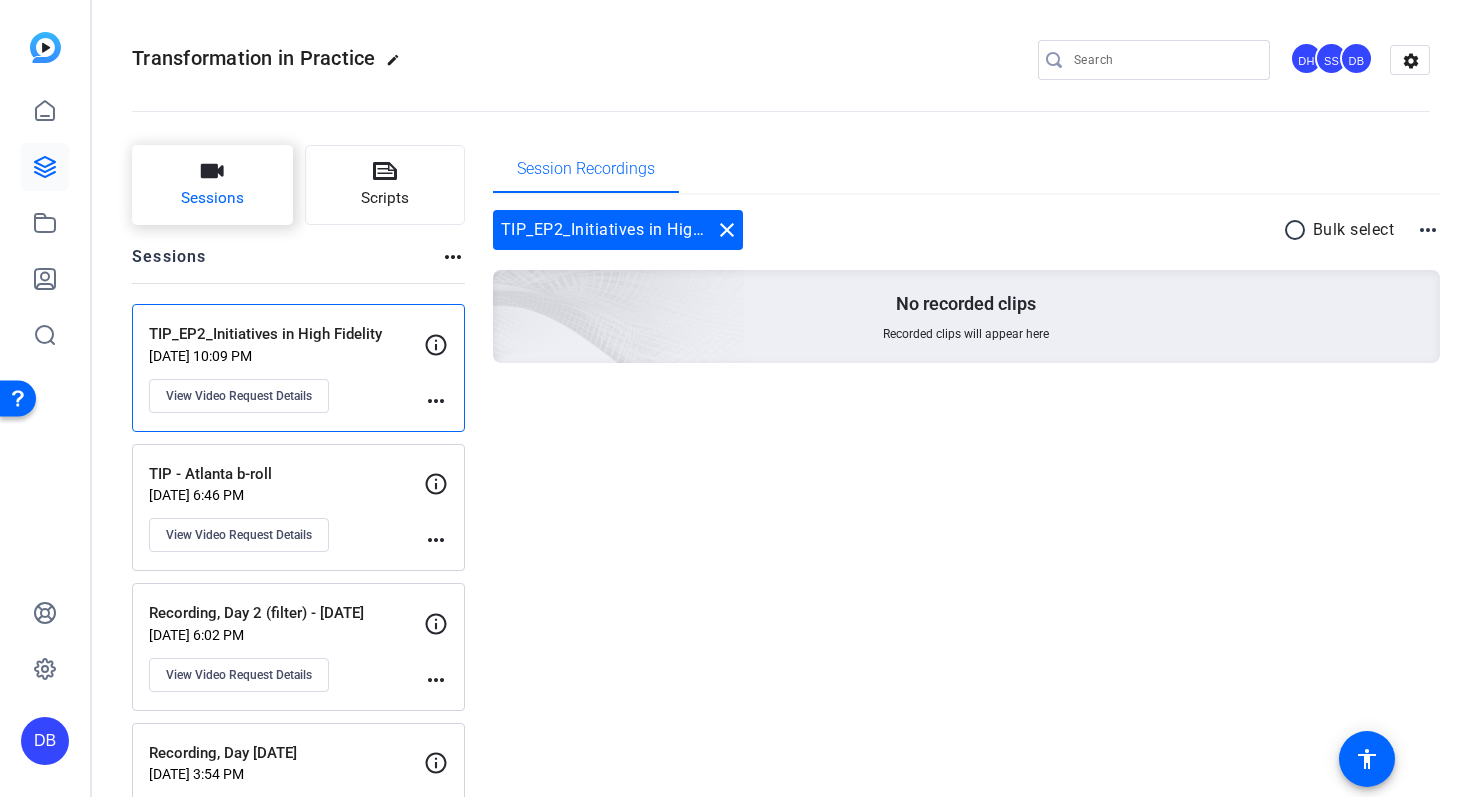 click on "Sessions" 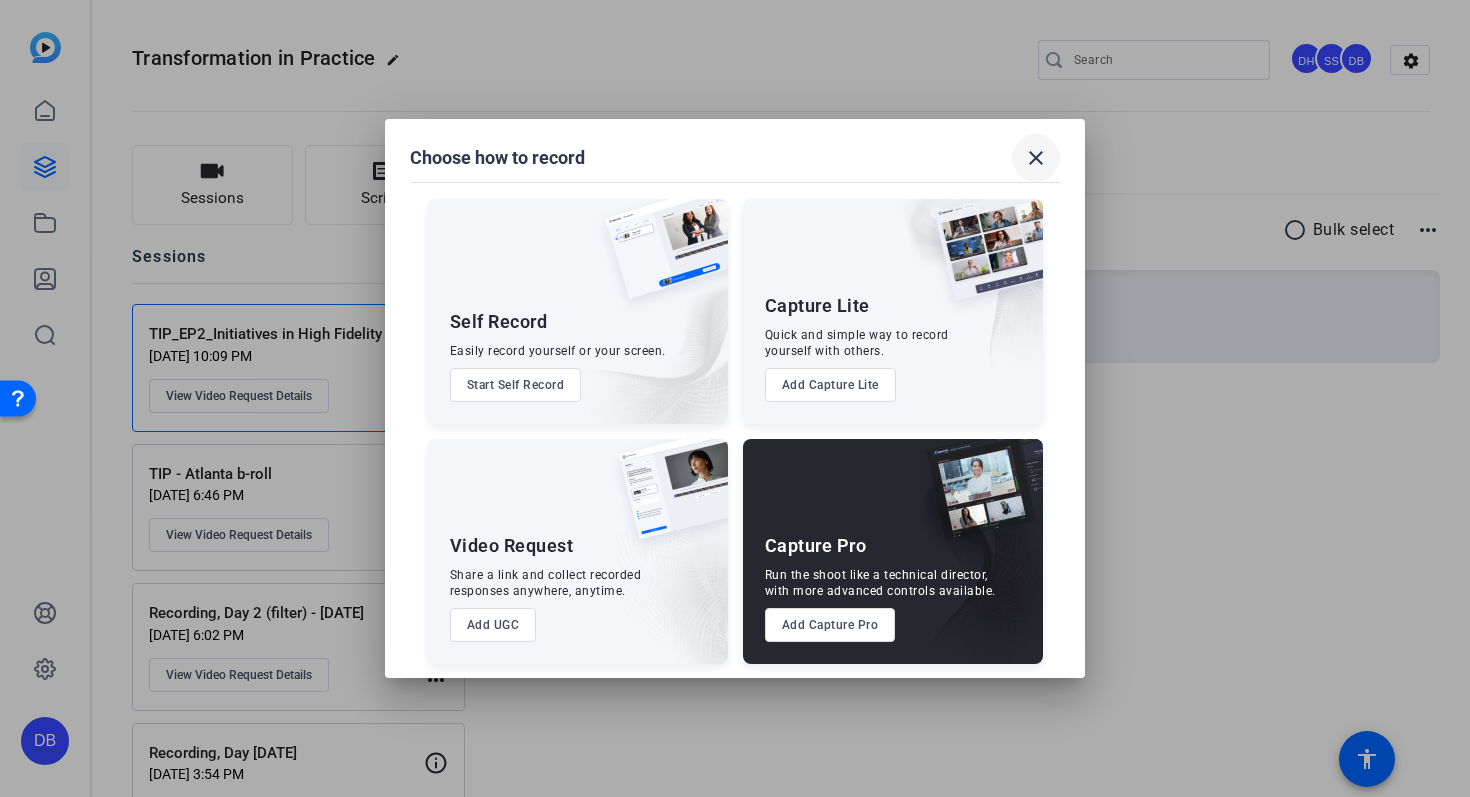 click on "close" at bounding box center [1036, 158] 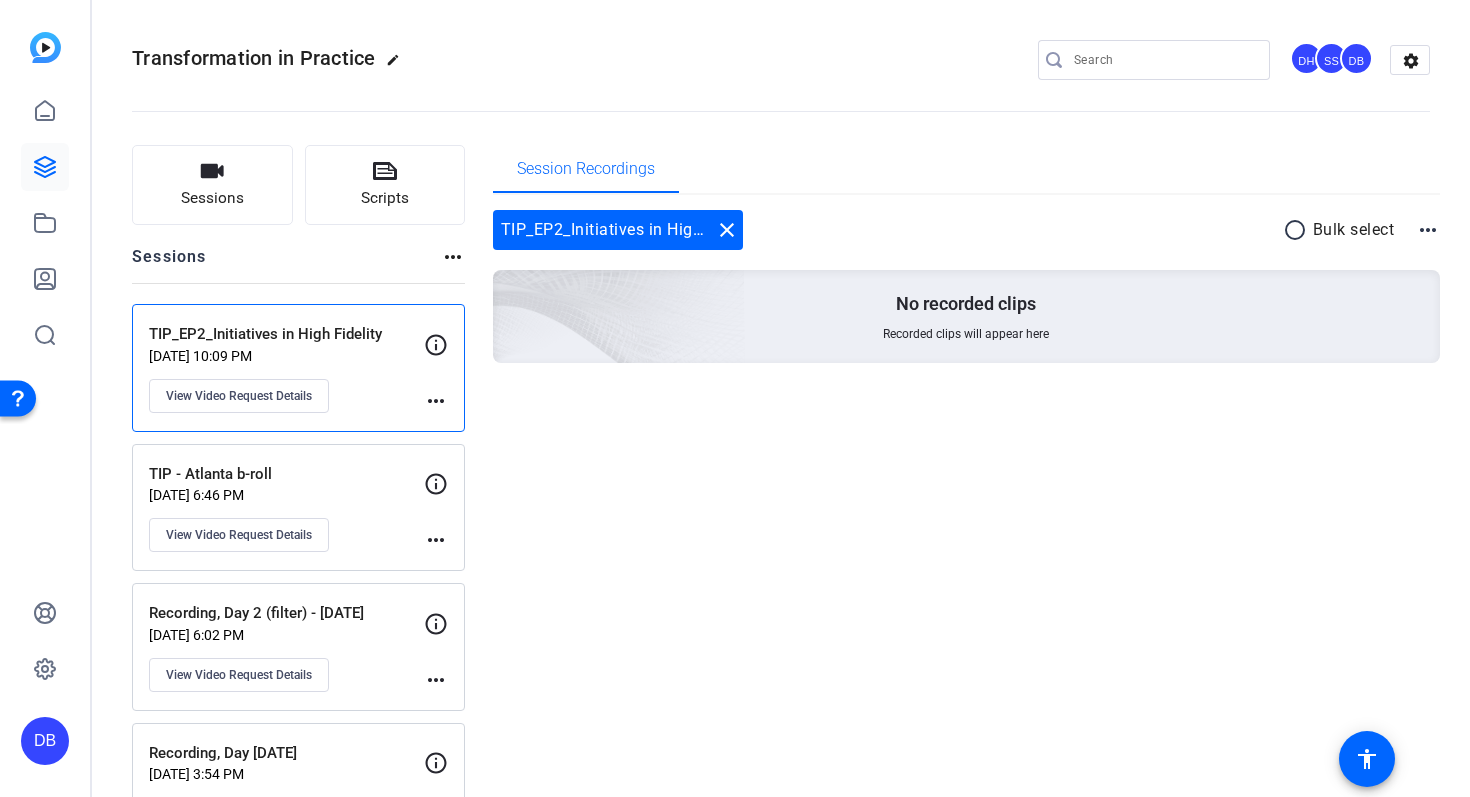 click on "more_horiz" at bounding box center (1428, 230) 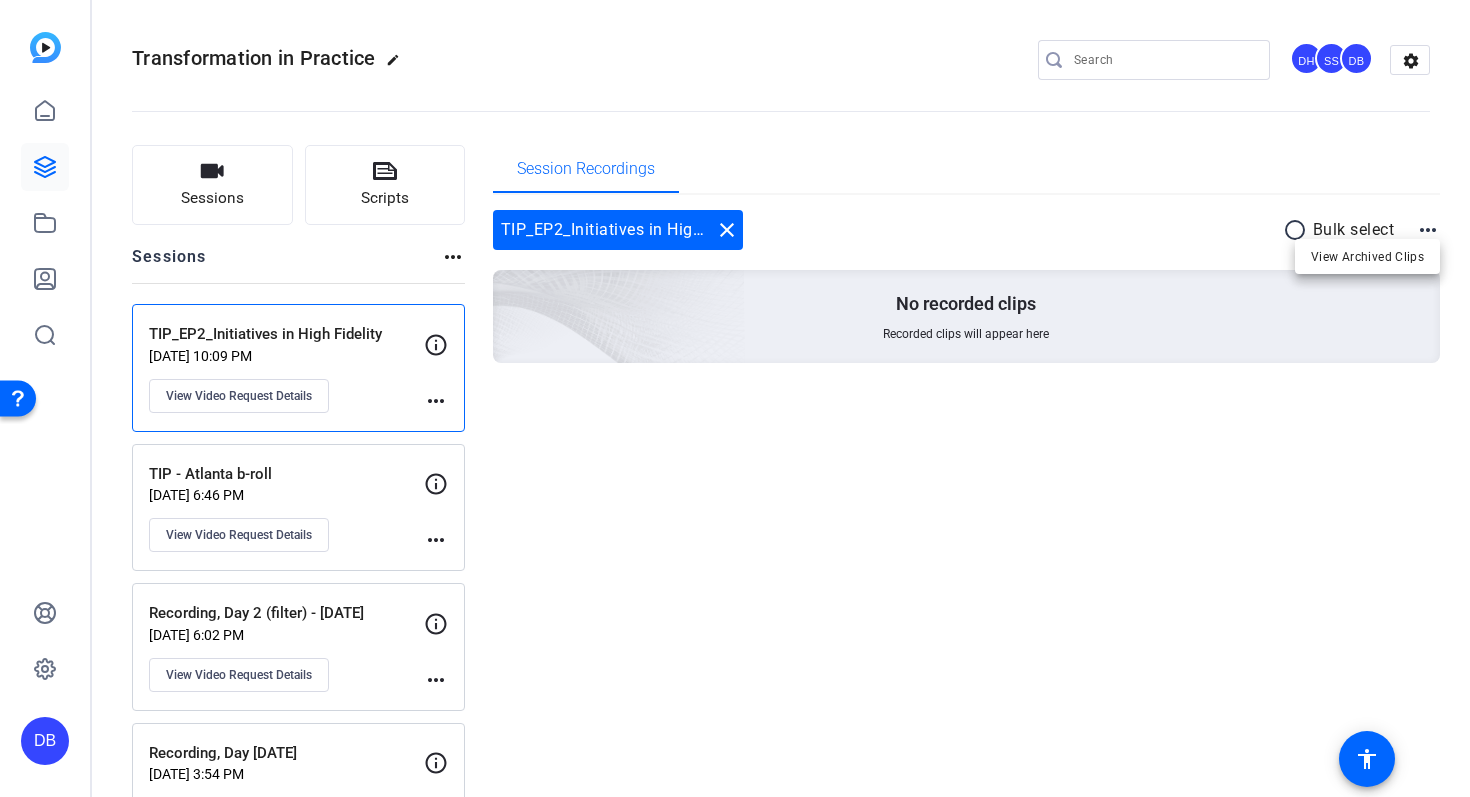 click at bounding box center (735, 398) 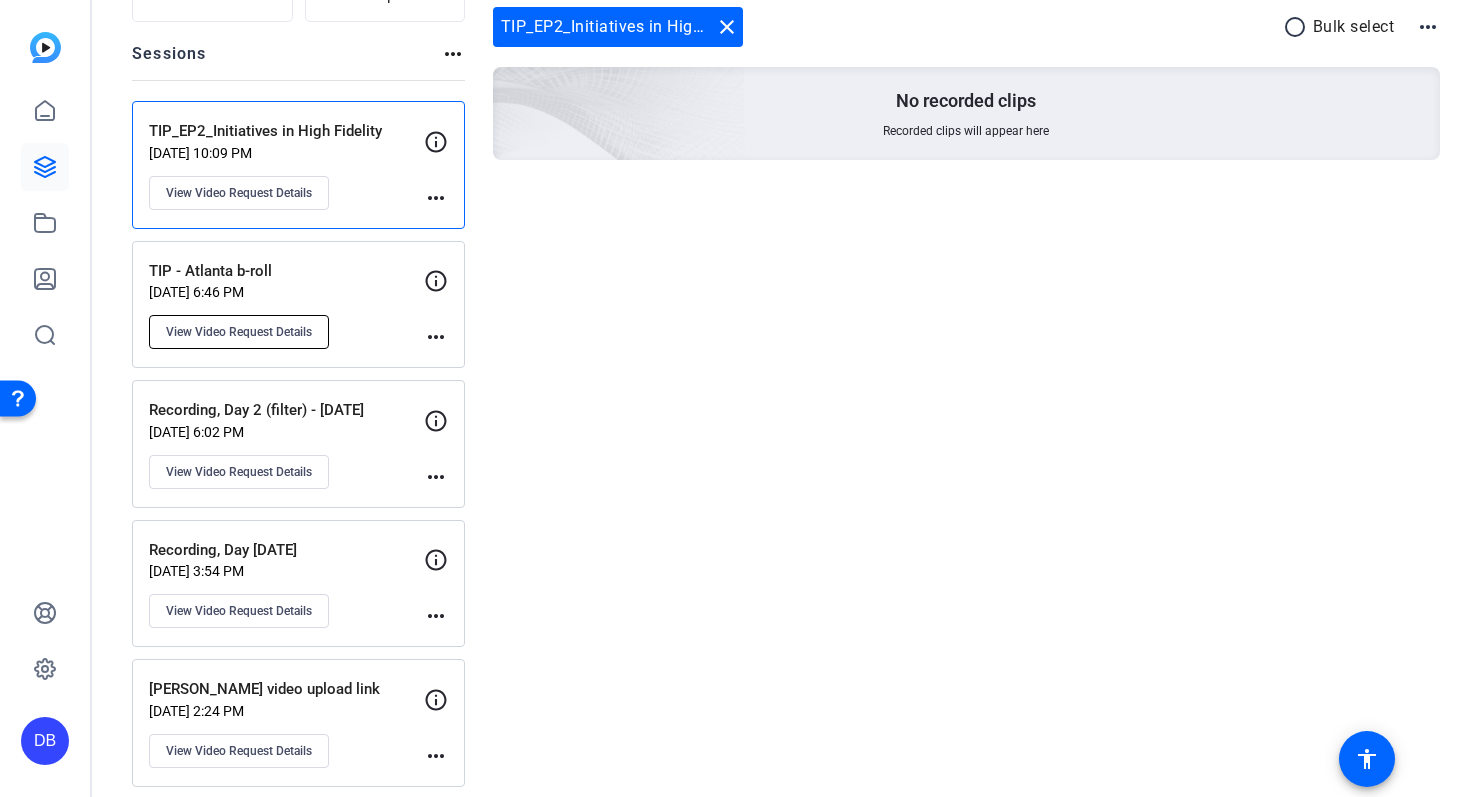 scroll, scrollTop: 0, scrollLeft: 0, axis: both 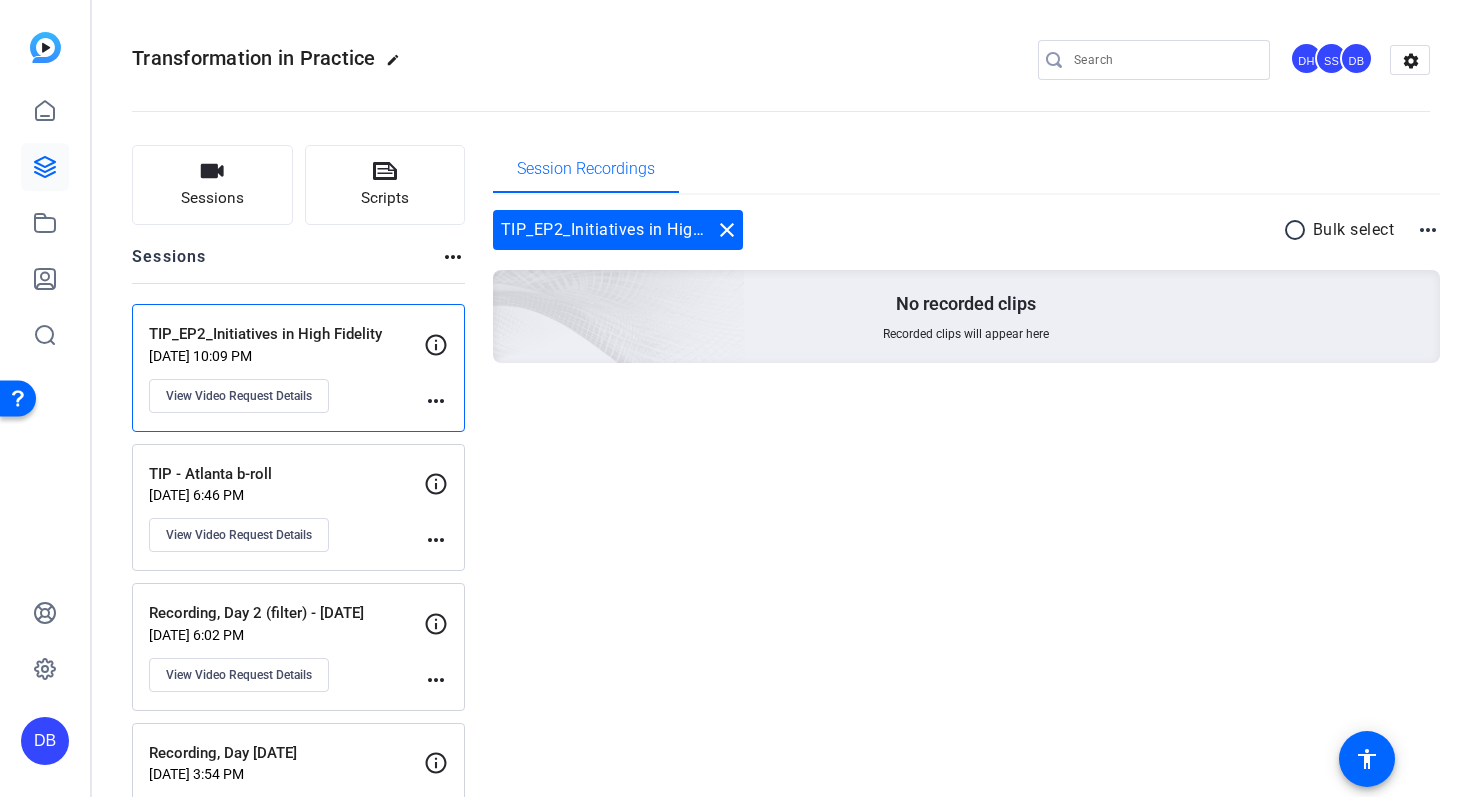 click on "more_horiz" 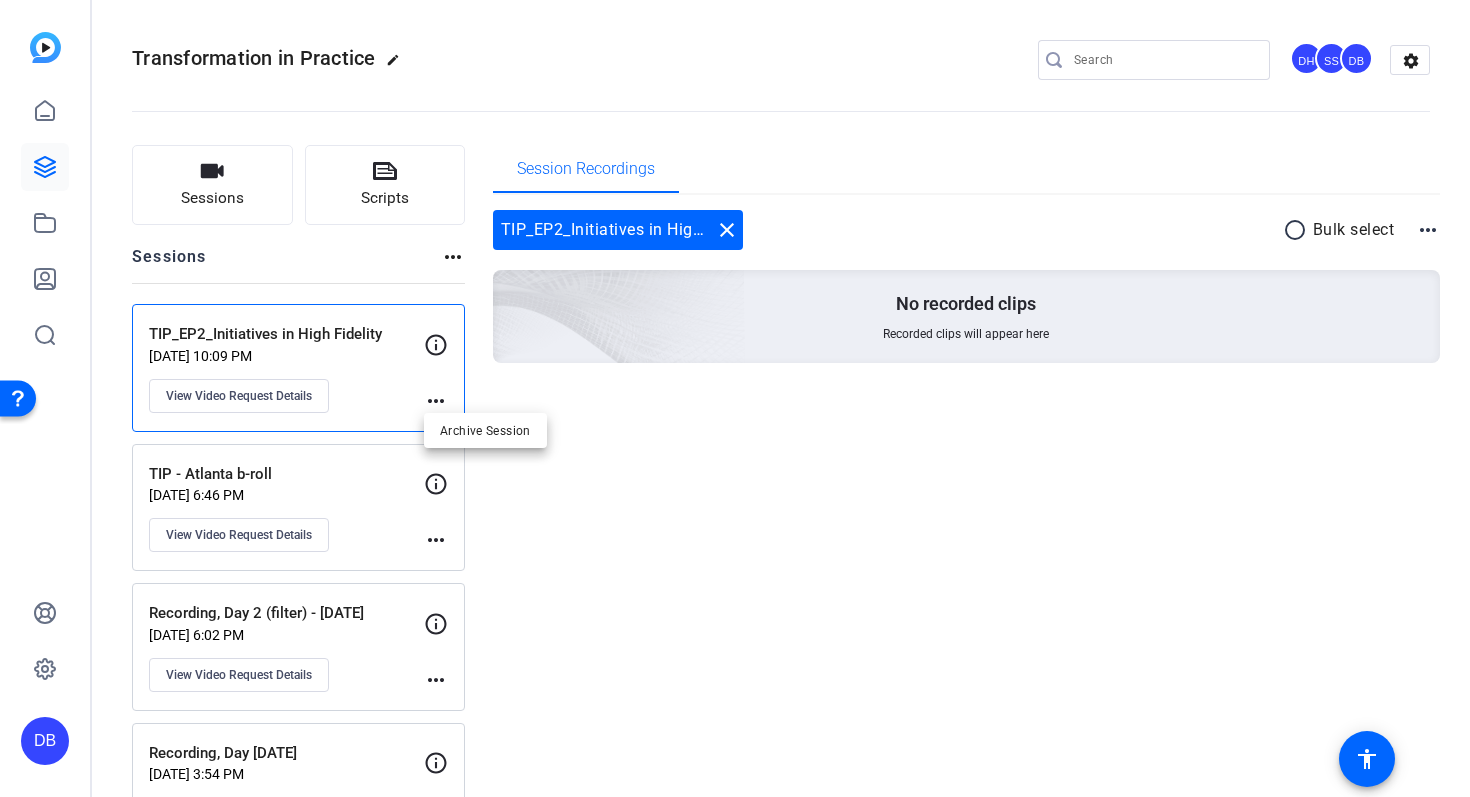 click at bounding box center [735, 398] 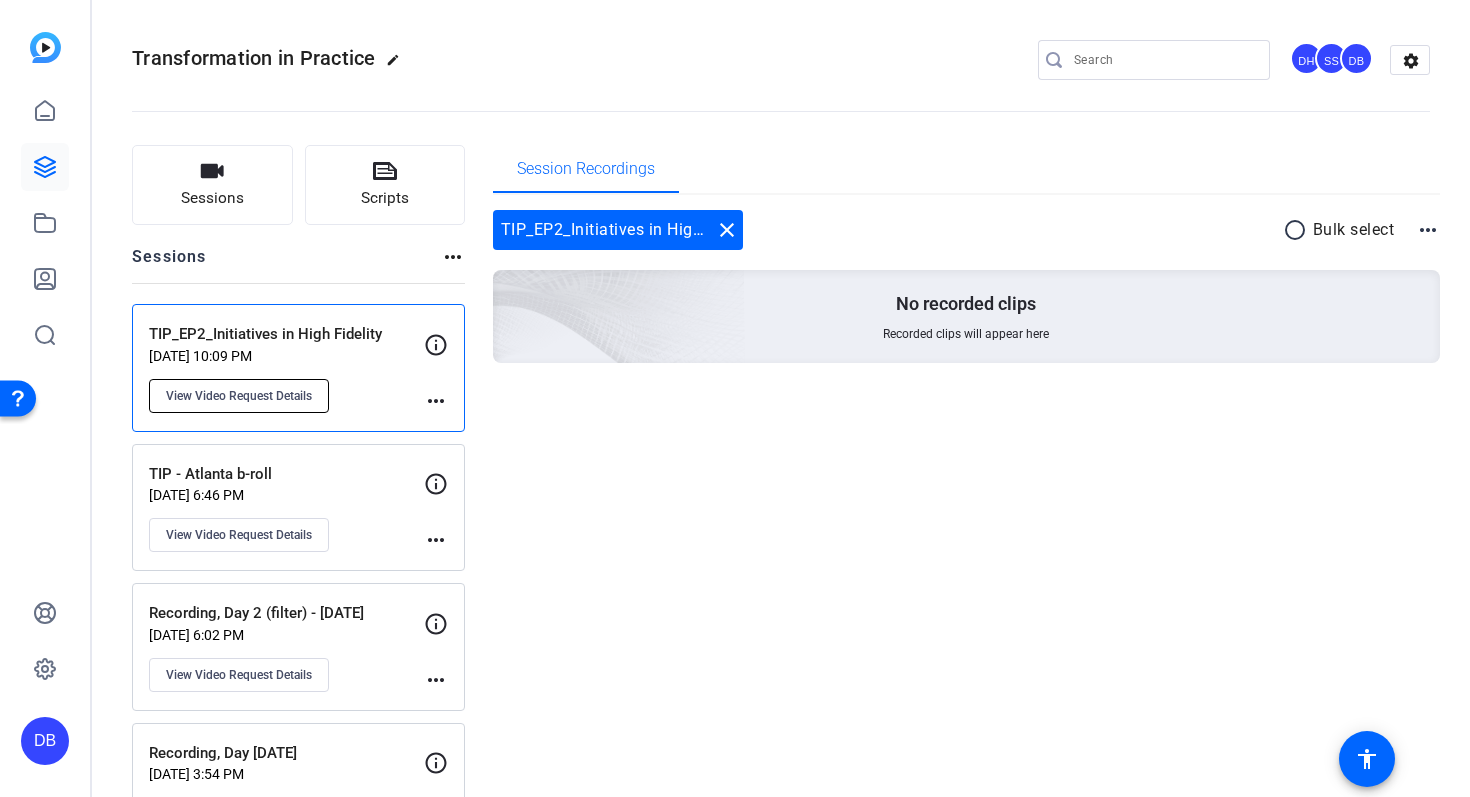 click on "View Video Request Details" 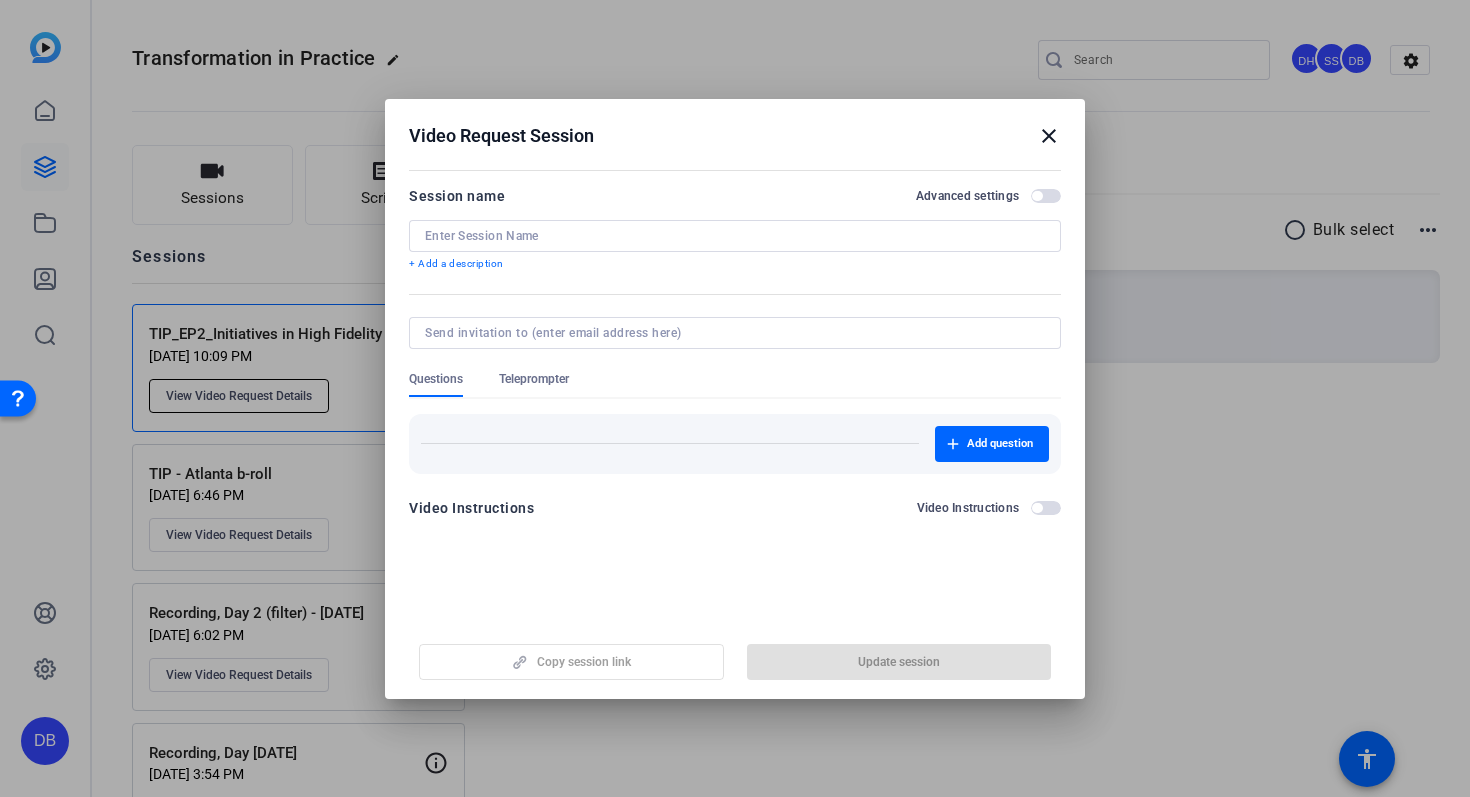 type on "TIP_EP2_Initiatives in High Fidelity" 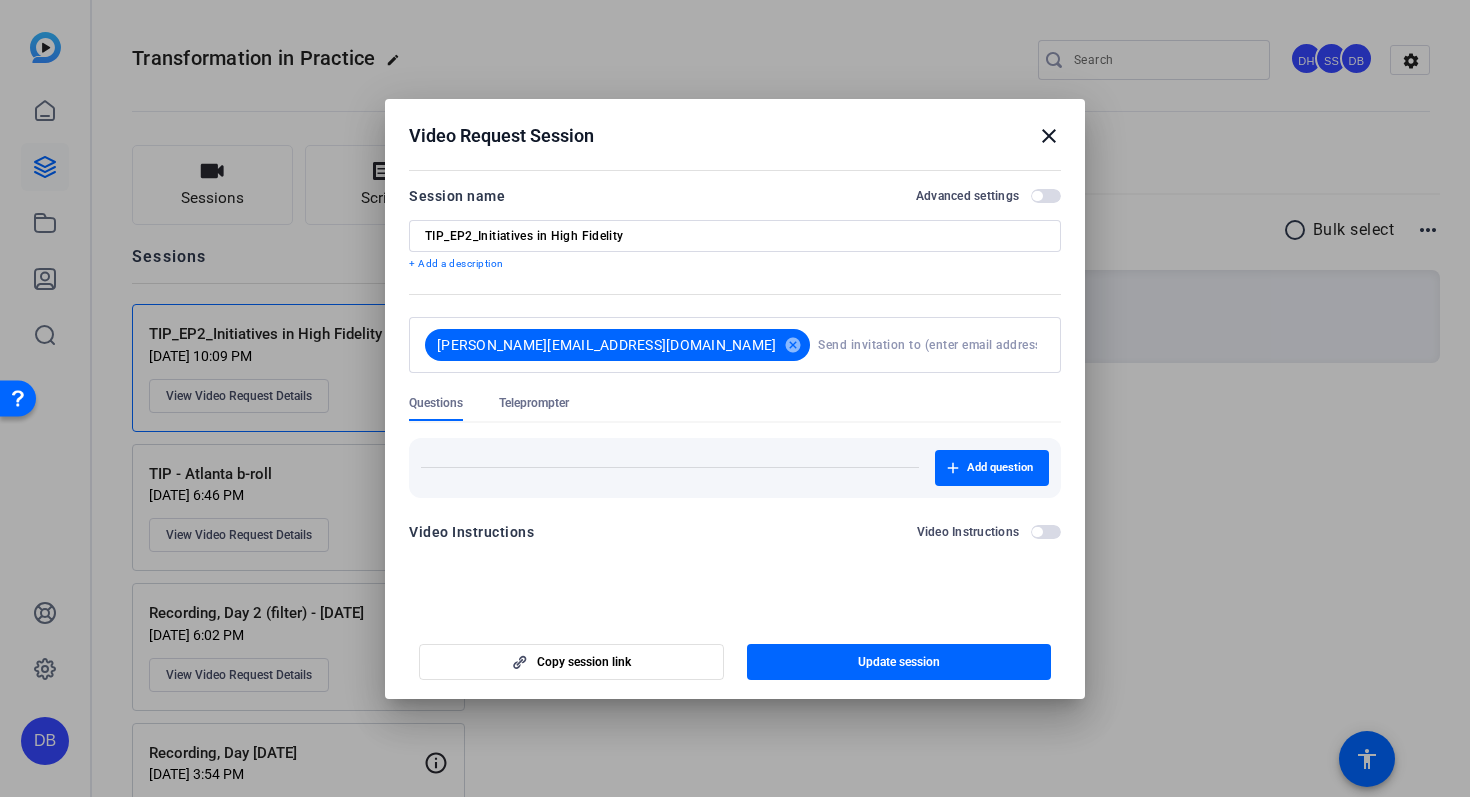 click at bounding box center (1046, 196) 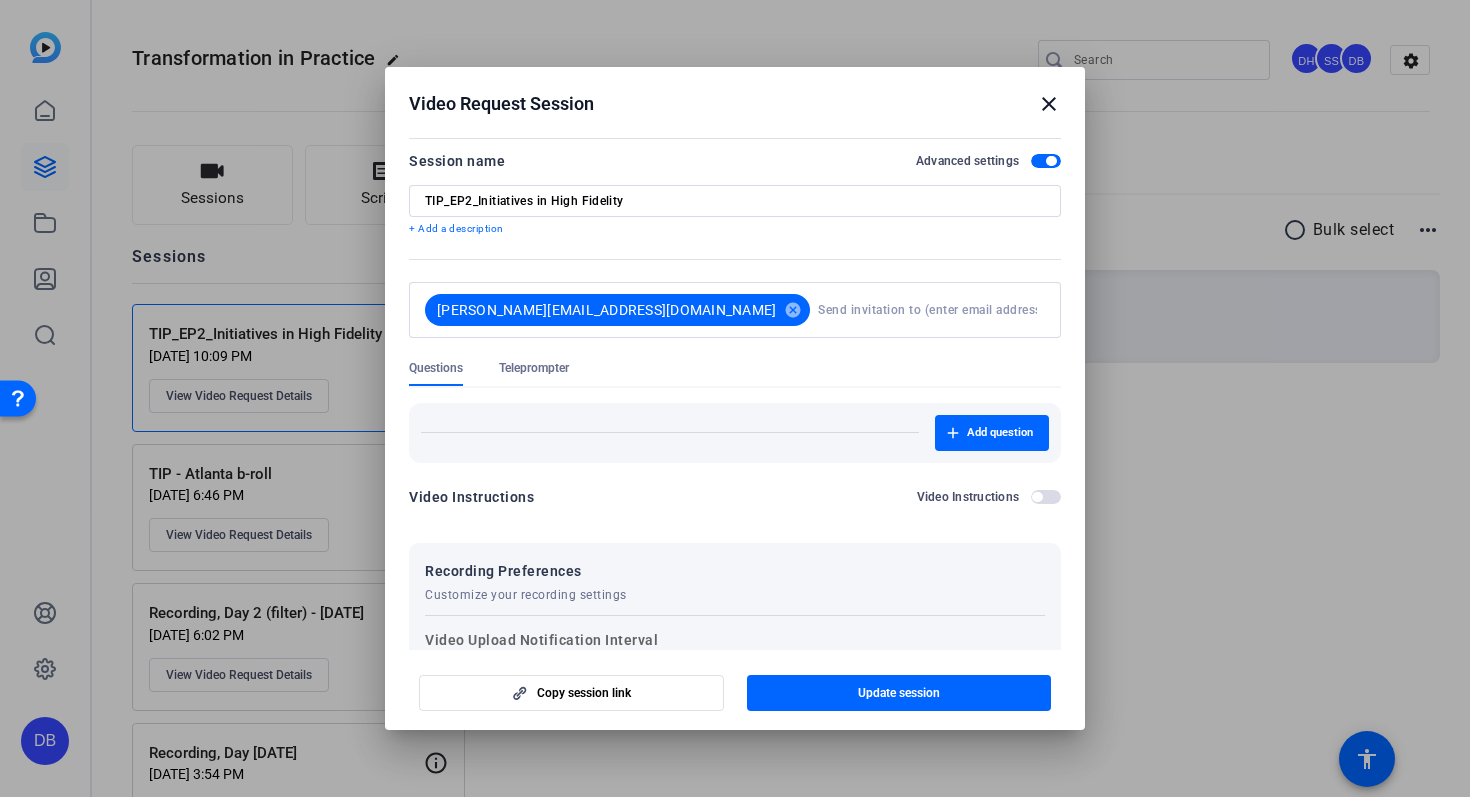 scroll, scrollTop: 0, scrollLeft: 0, axis: both 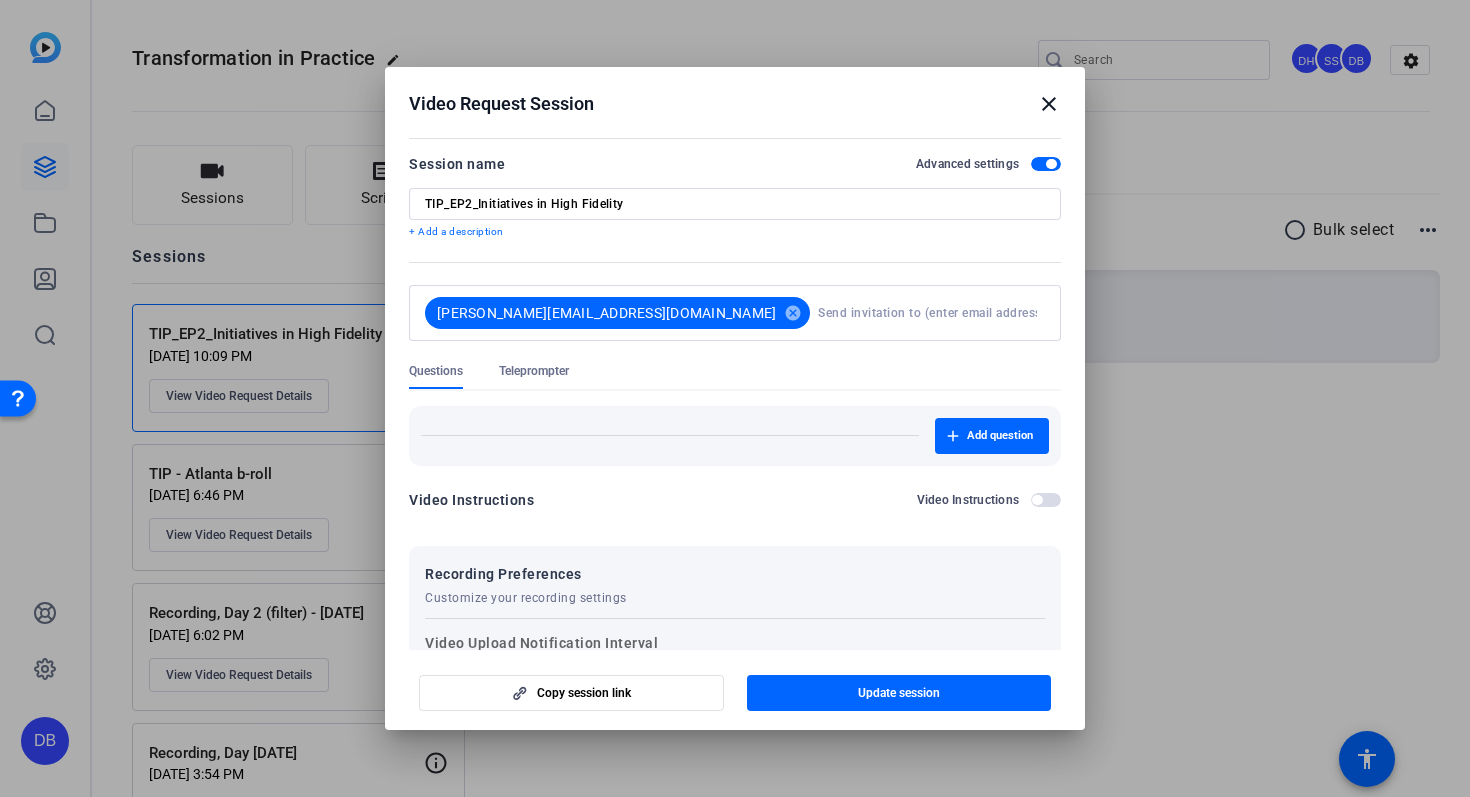 click at bounding box center [1051, 164] 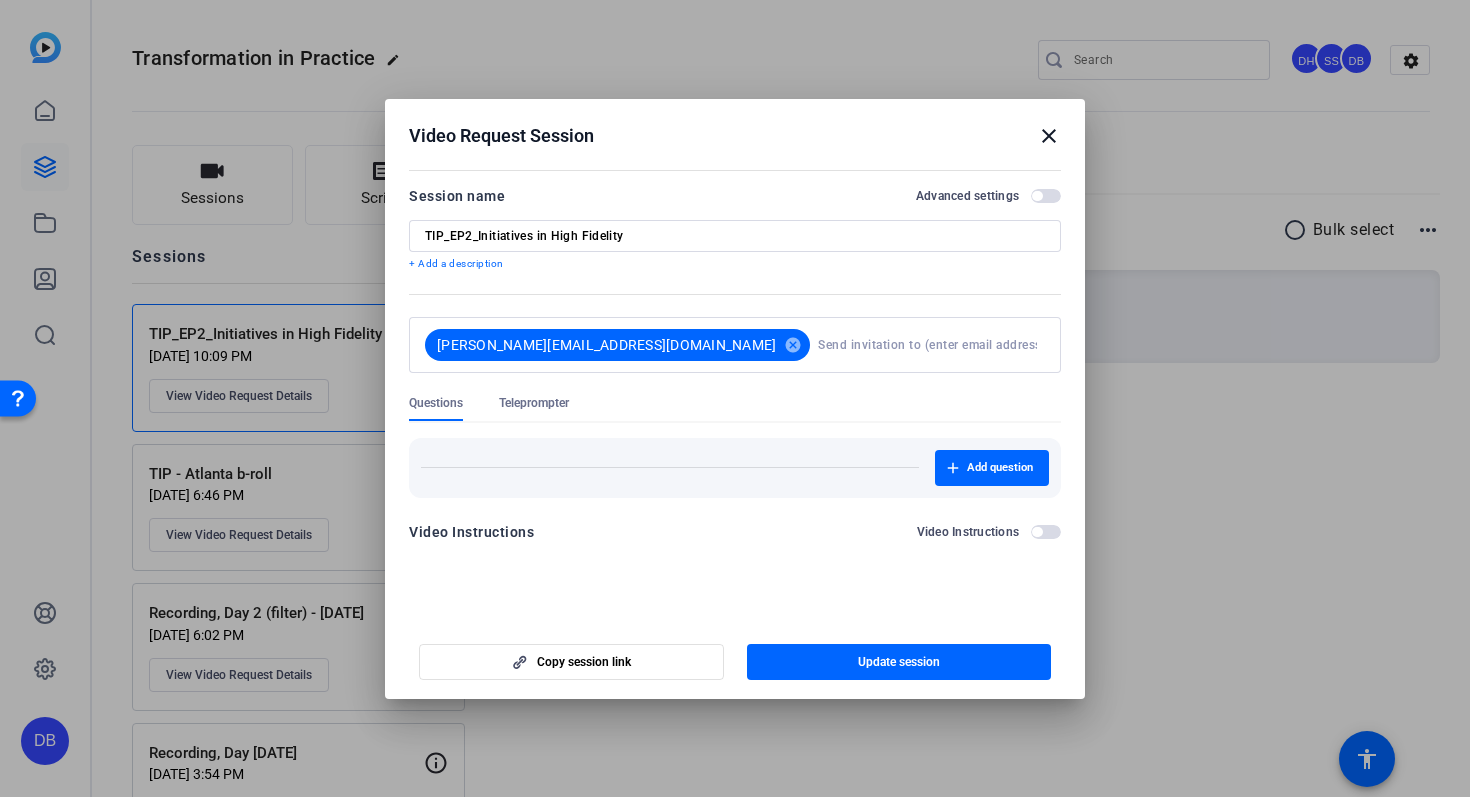 click on "close" at bounding box center [1049, 136] 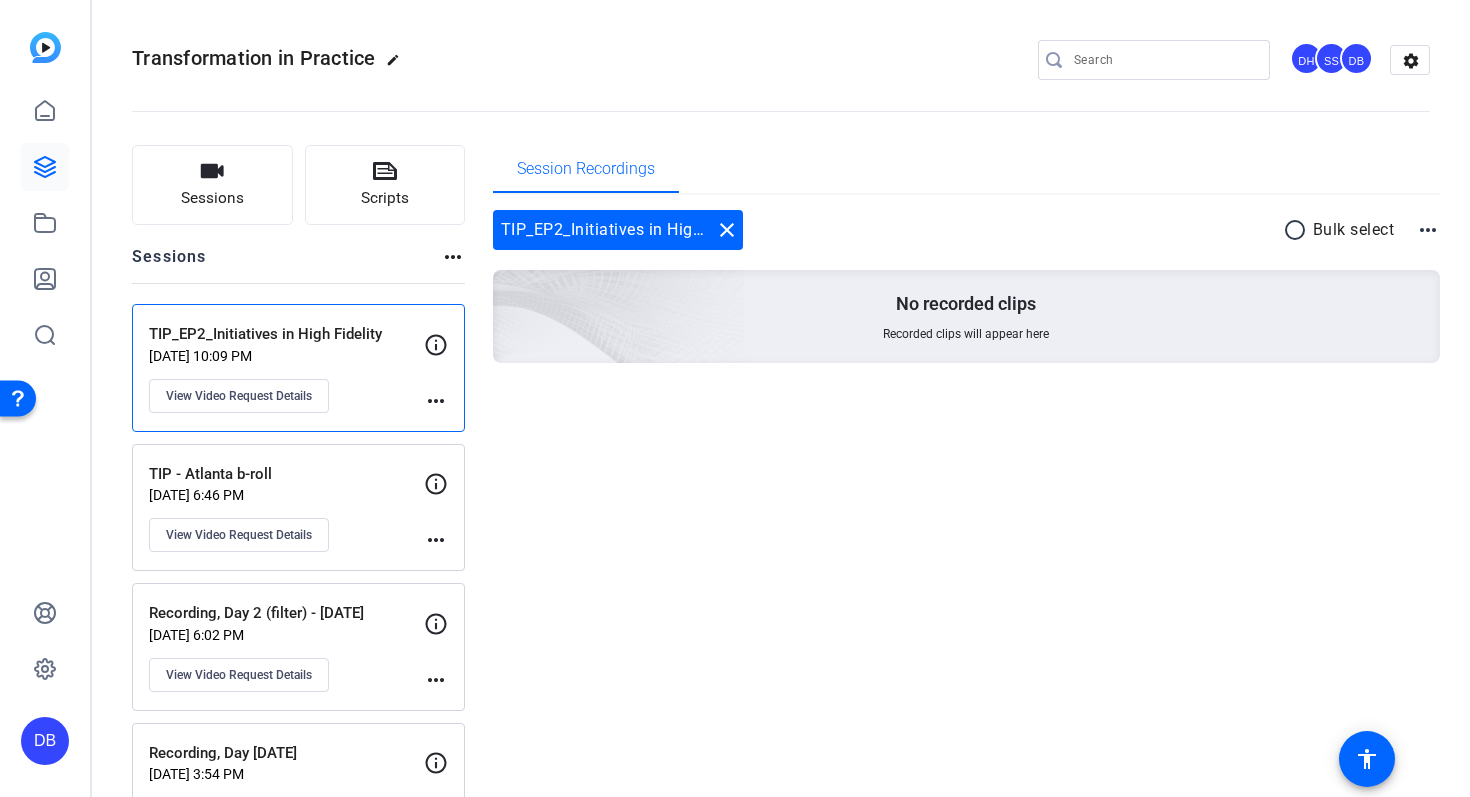 click on "Jun 23, 2025 @ 6:46 PM" 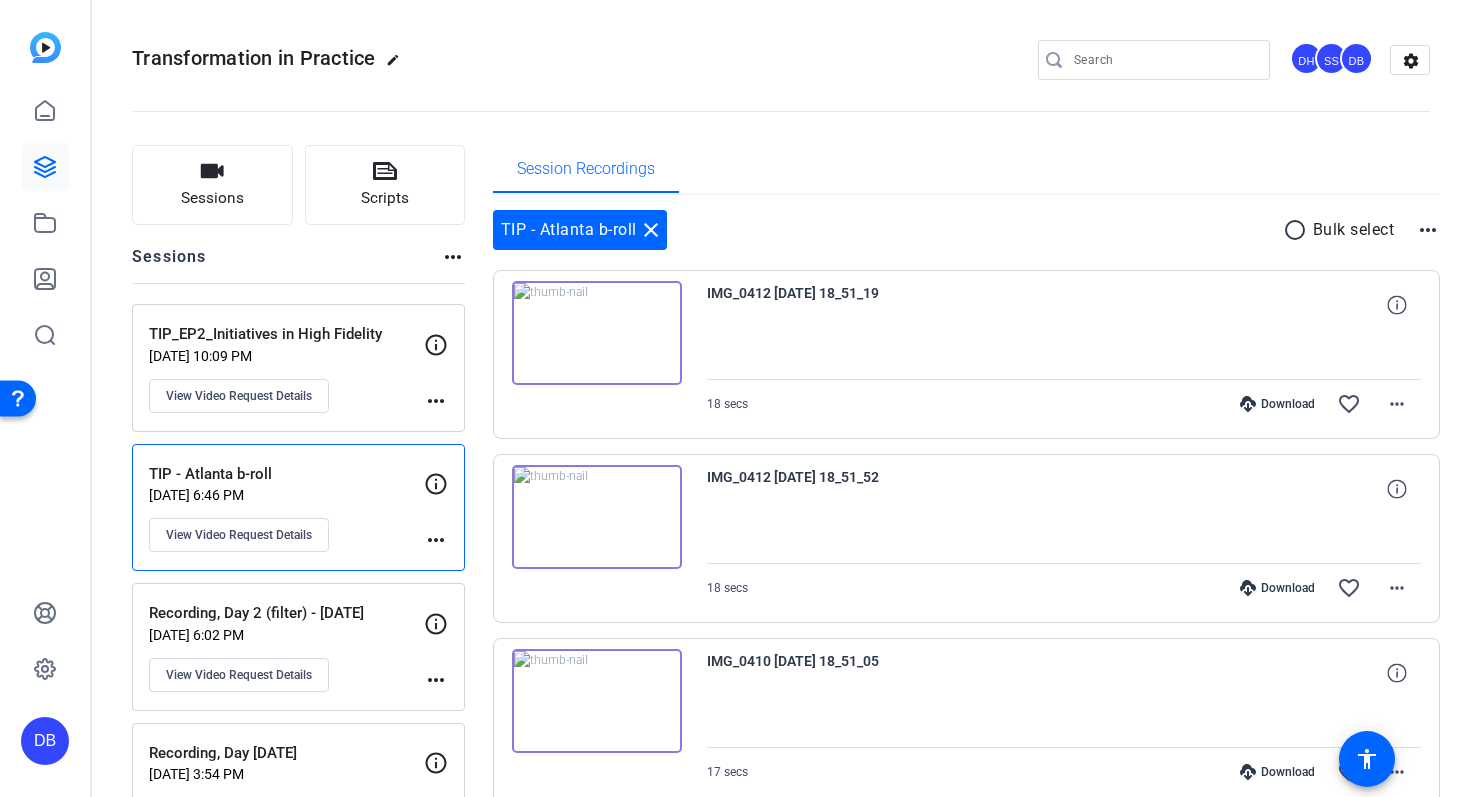 click on "TIP_EP2_Initiatives in High Fidelity" 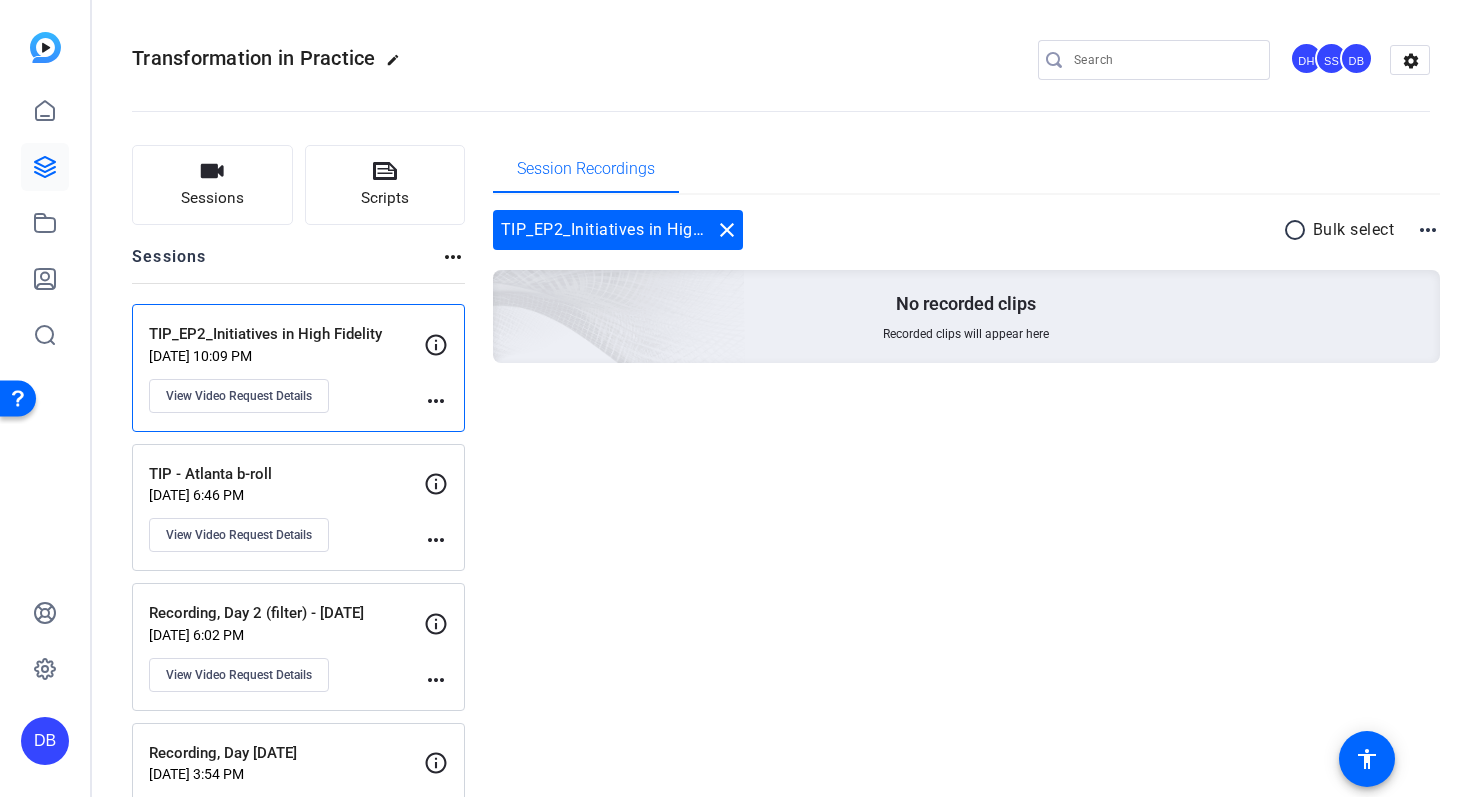 click at bounding box center (507, 289) 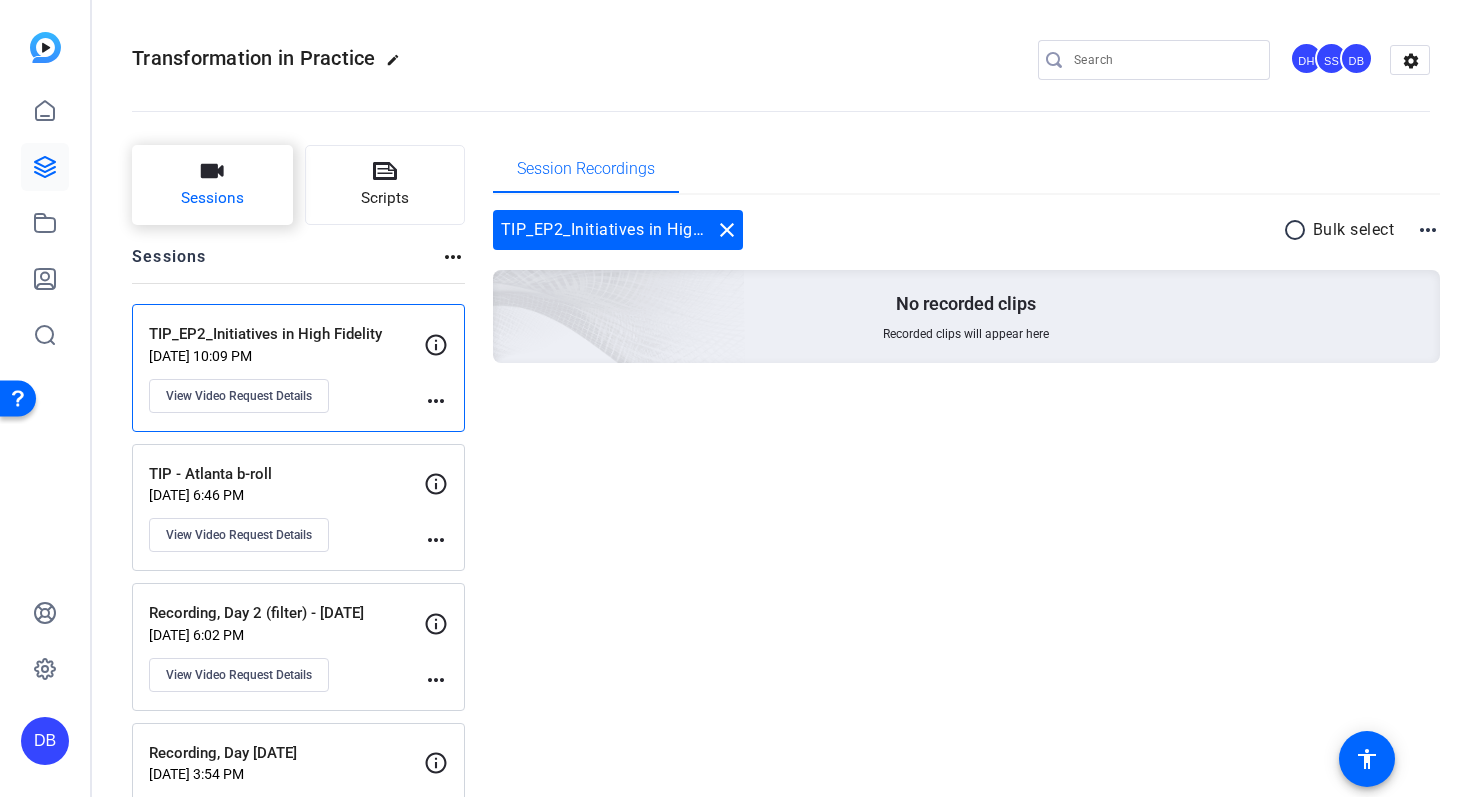 click on "Sessions" 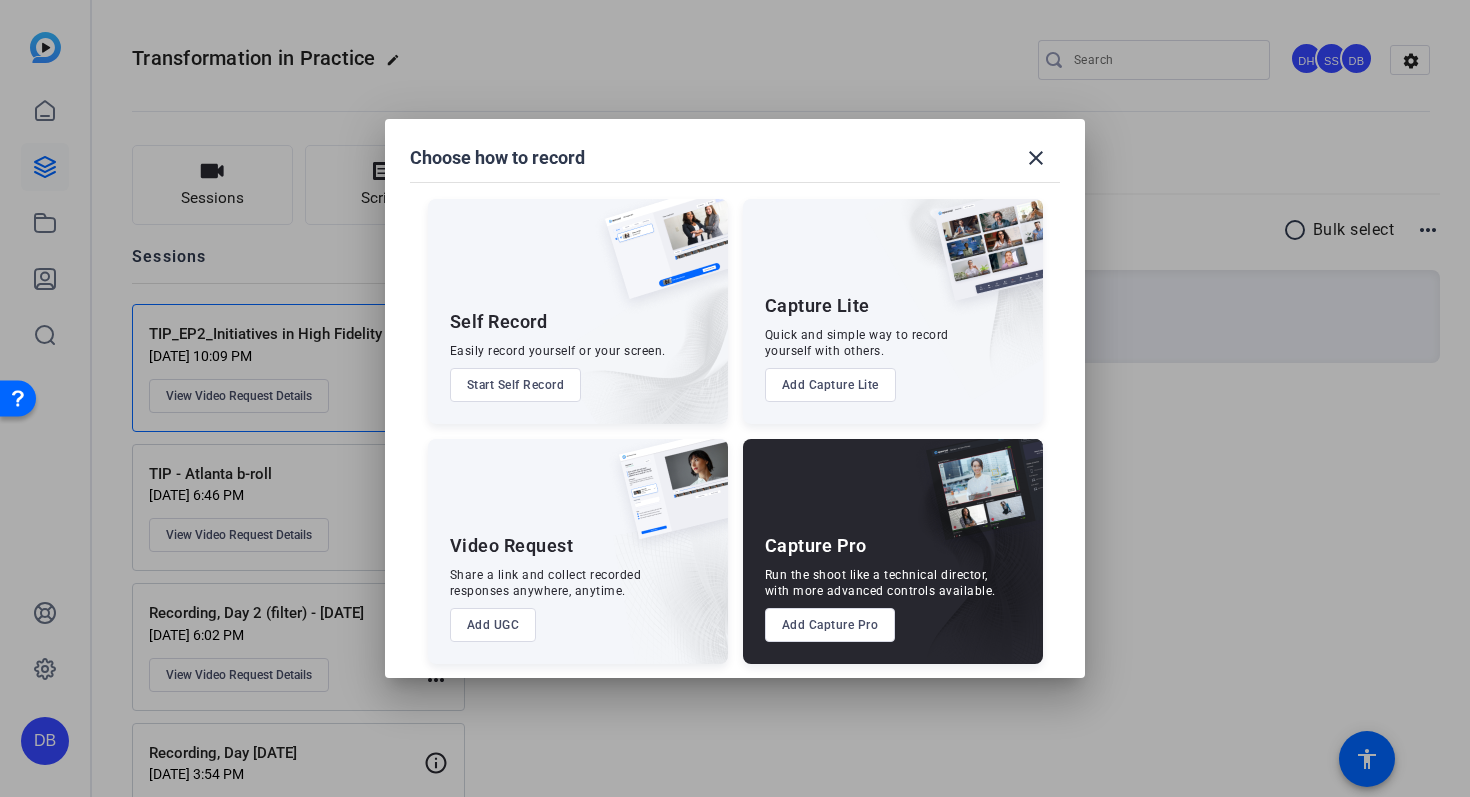 click on "Add UGC" at bounding box center (493, 625) 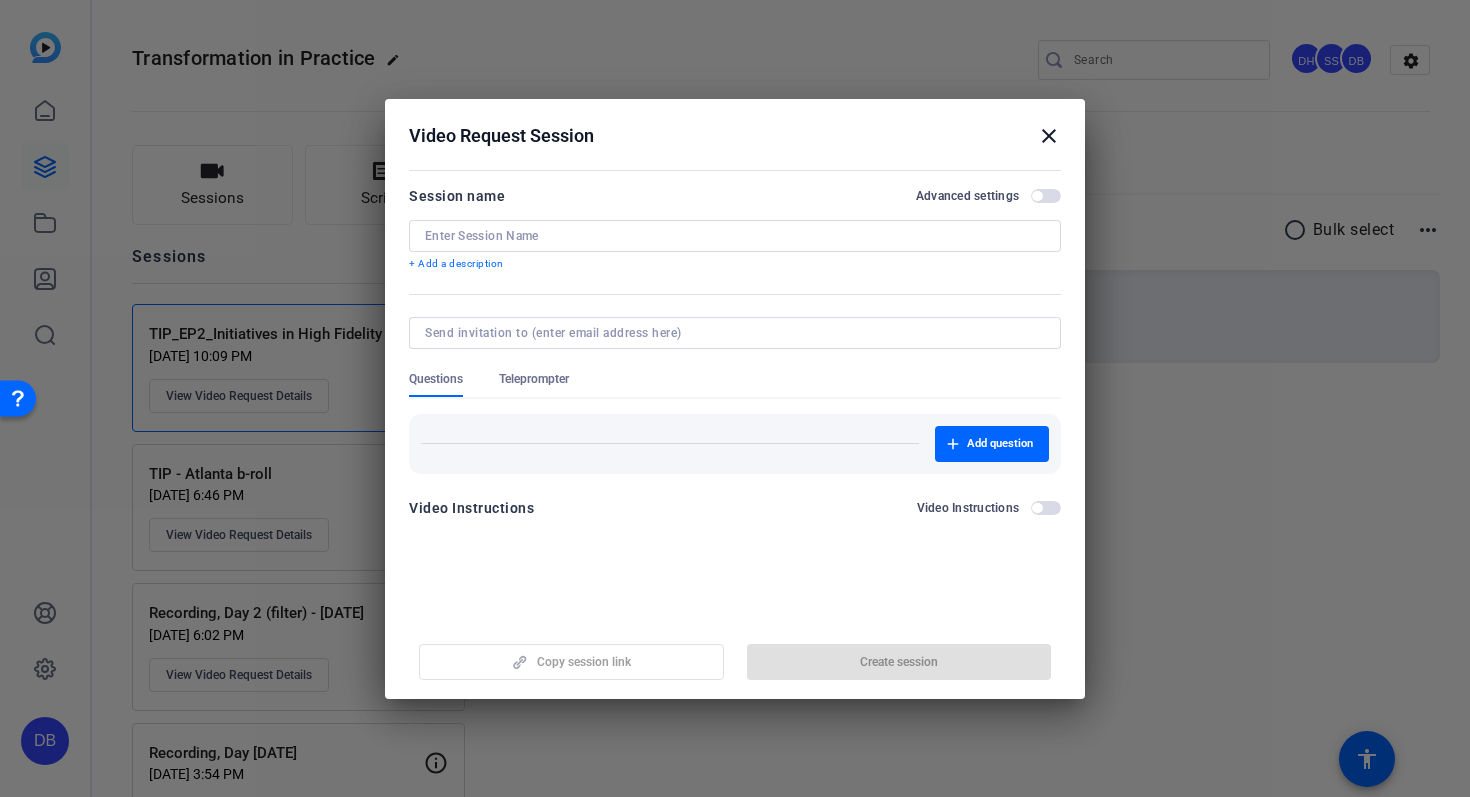 click on "close" at bounding box center (1049, 136) 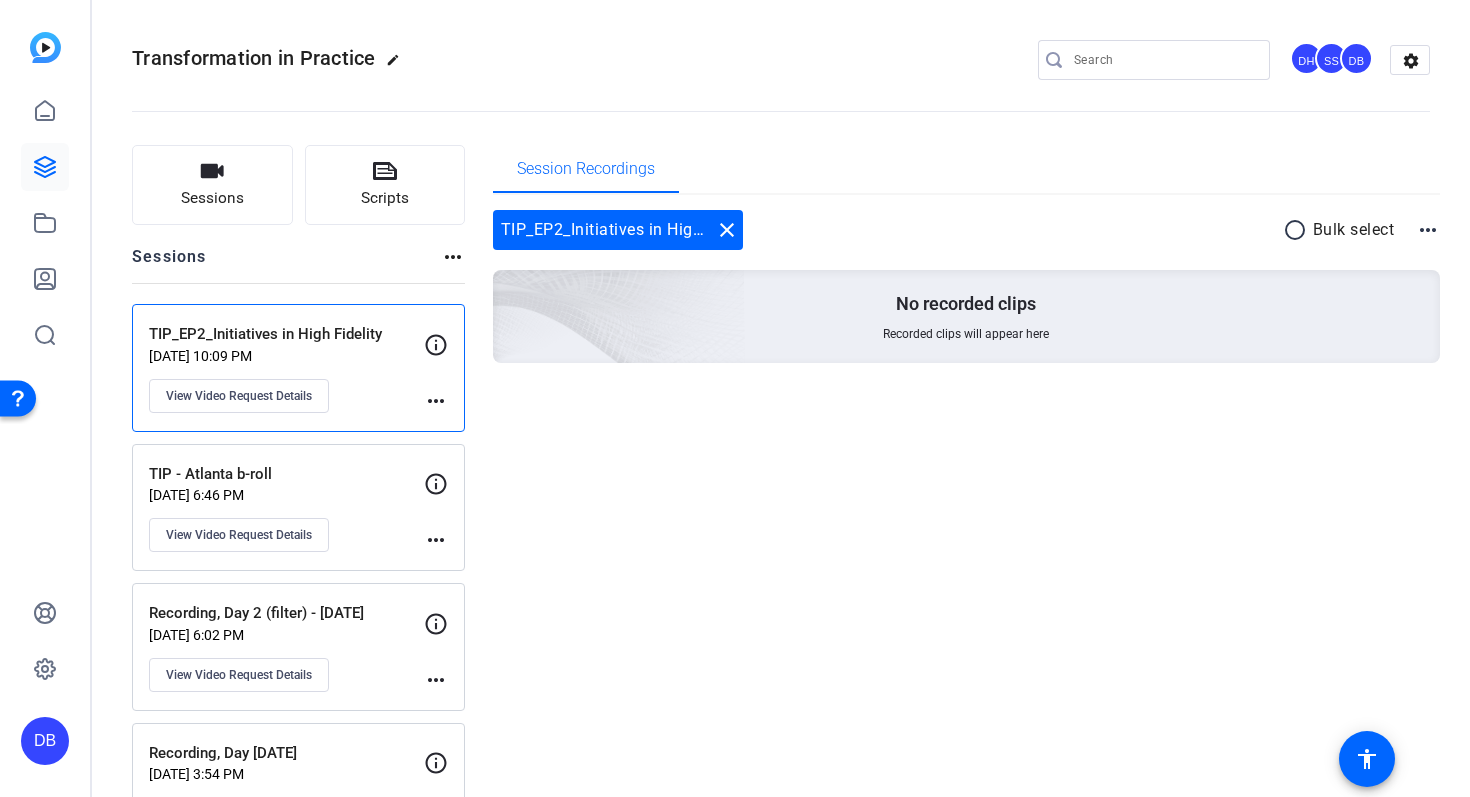 click on "No recorded clips" at bounding box center [966, 304] 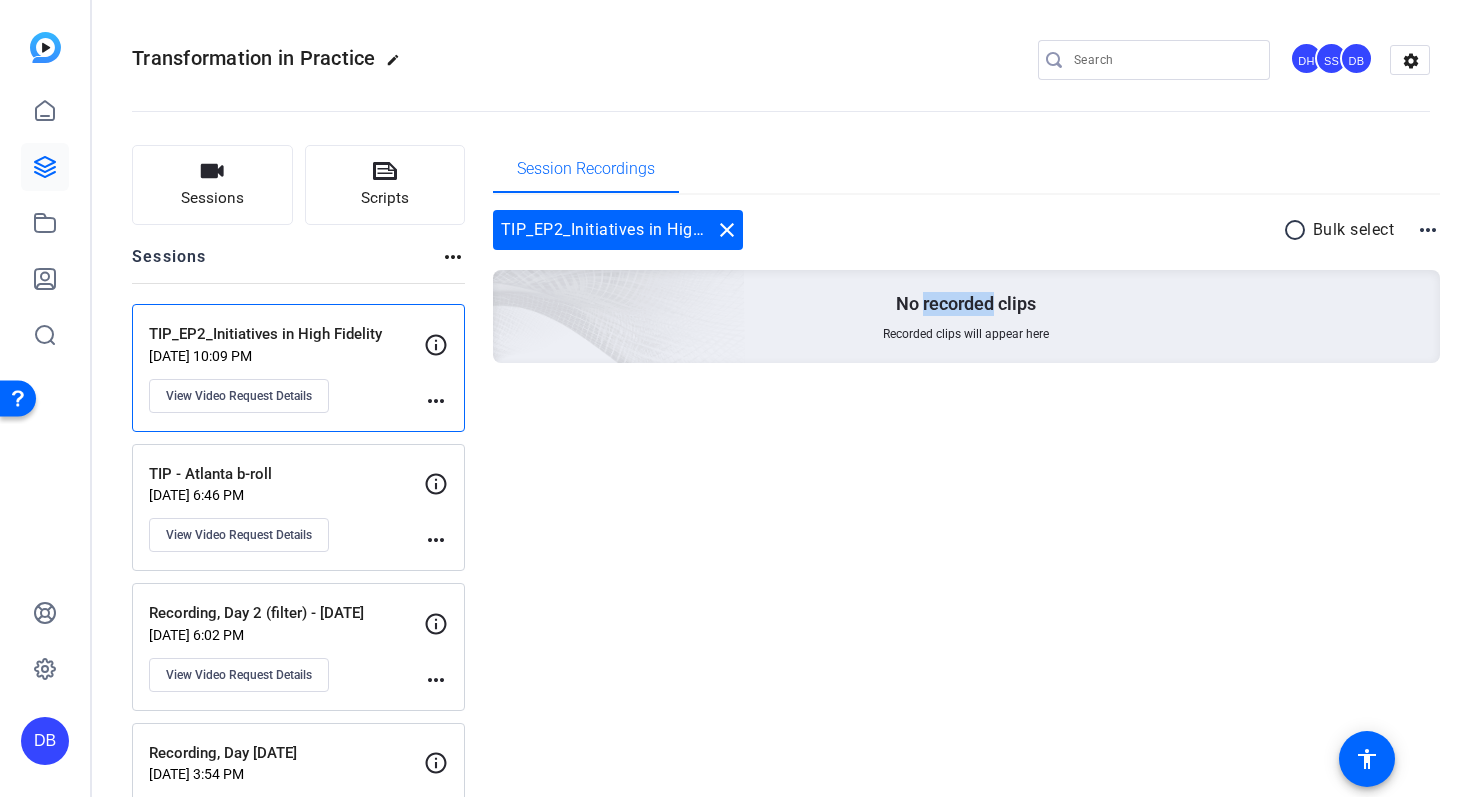 click on "No recorded clips" at bounding box center [966, 304] 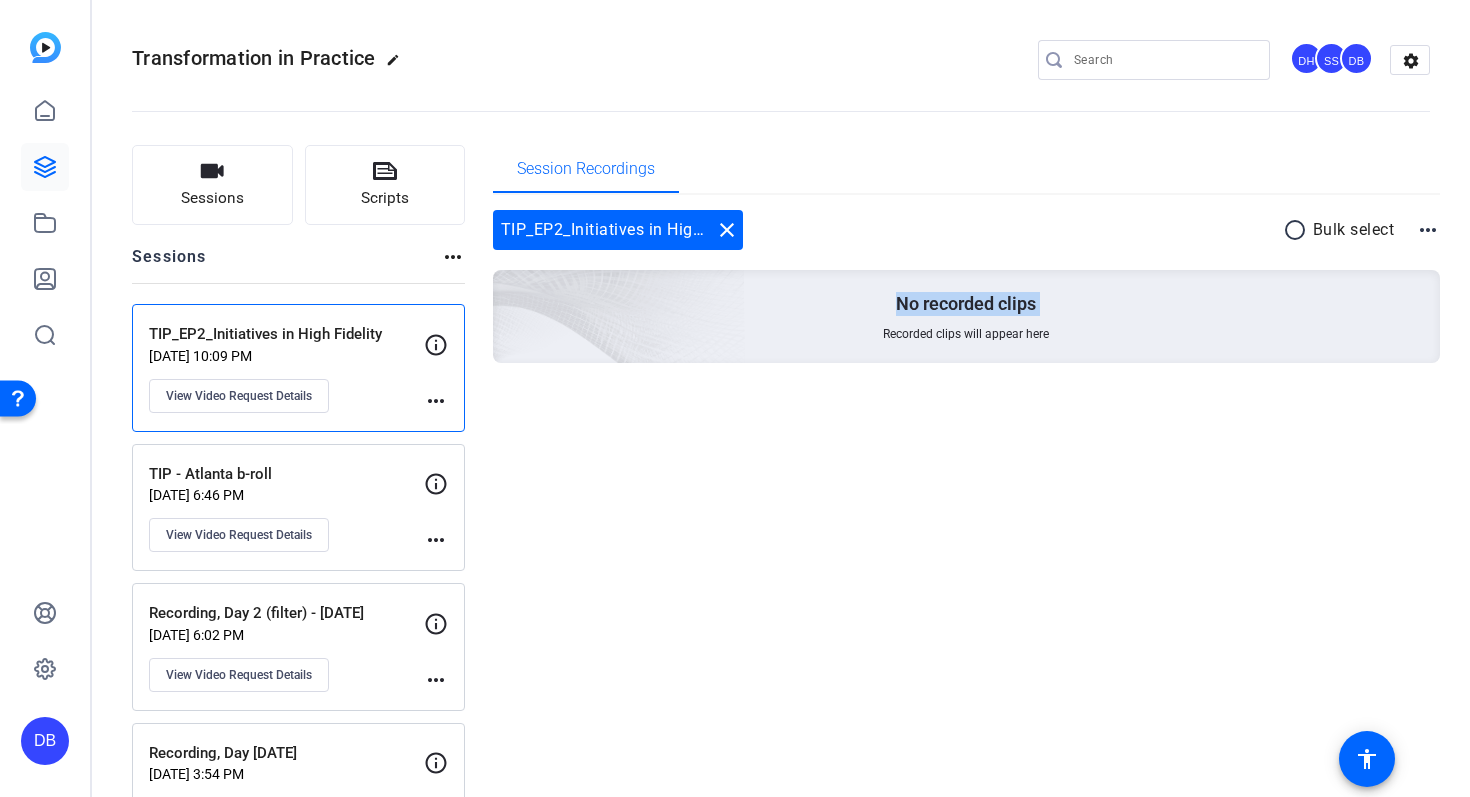 click on "No recorded clips" at bounding box center [966, 304] 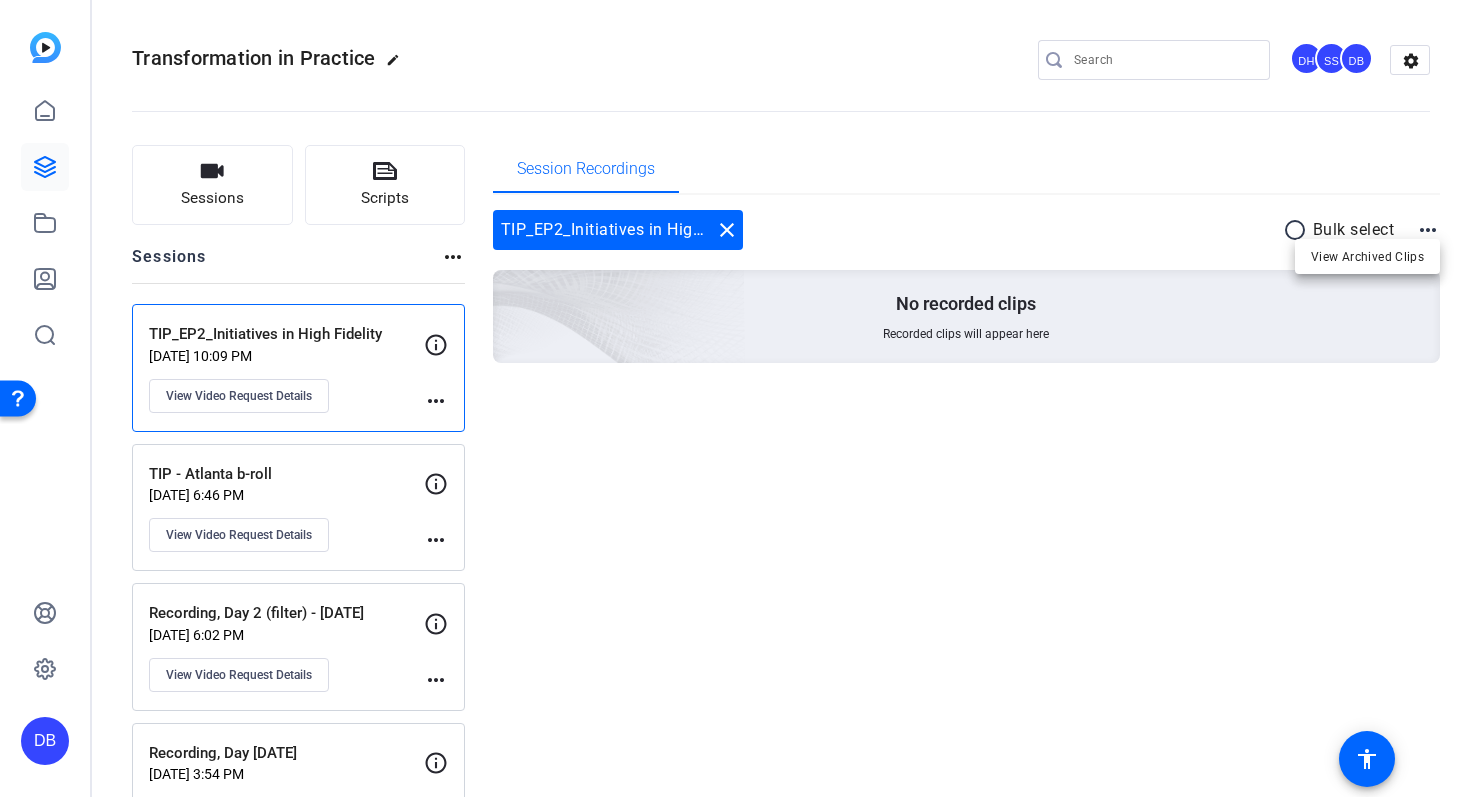 click at bounding box center (735, 398) 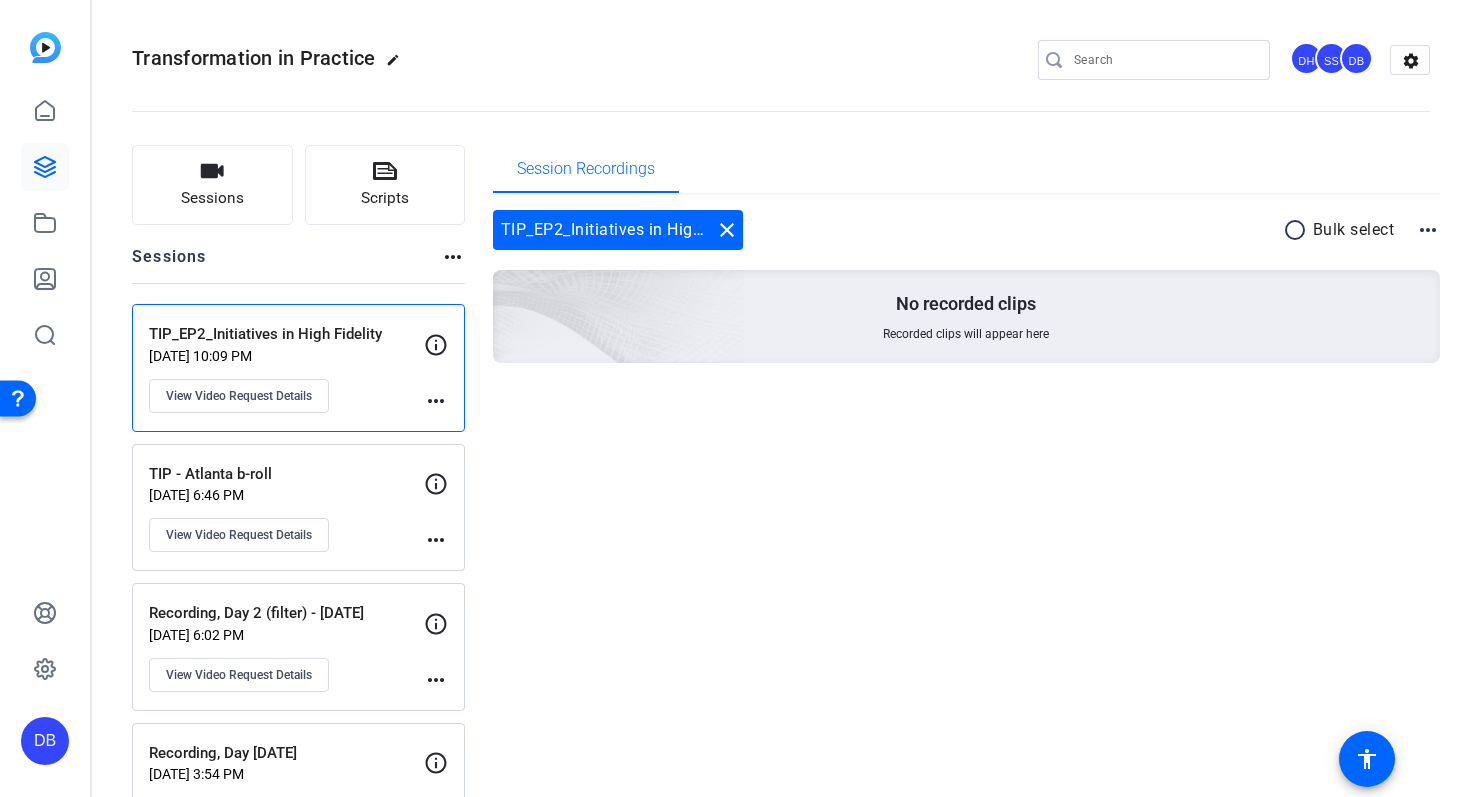 click on "settings" 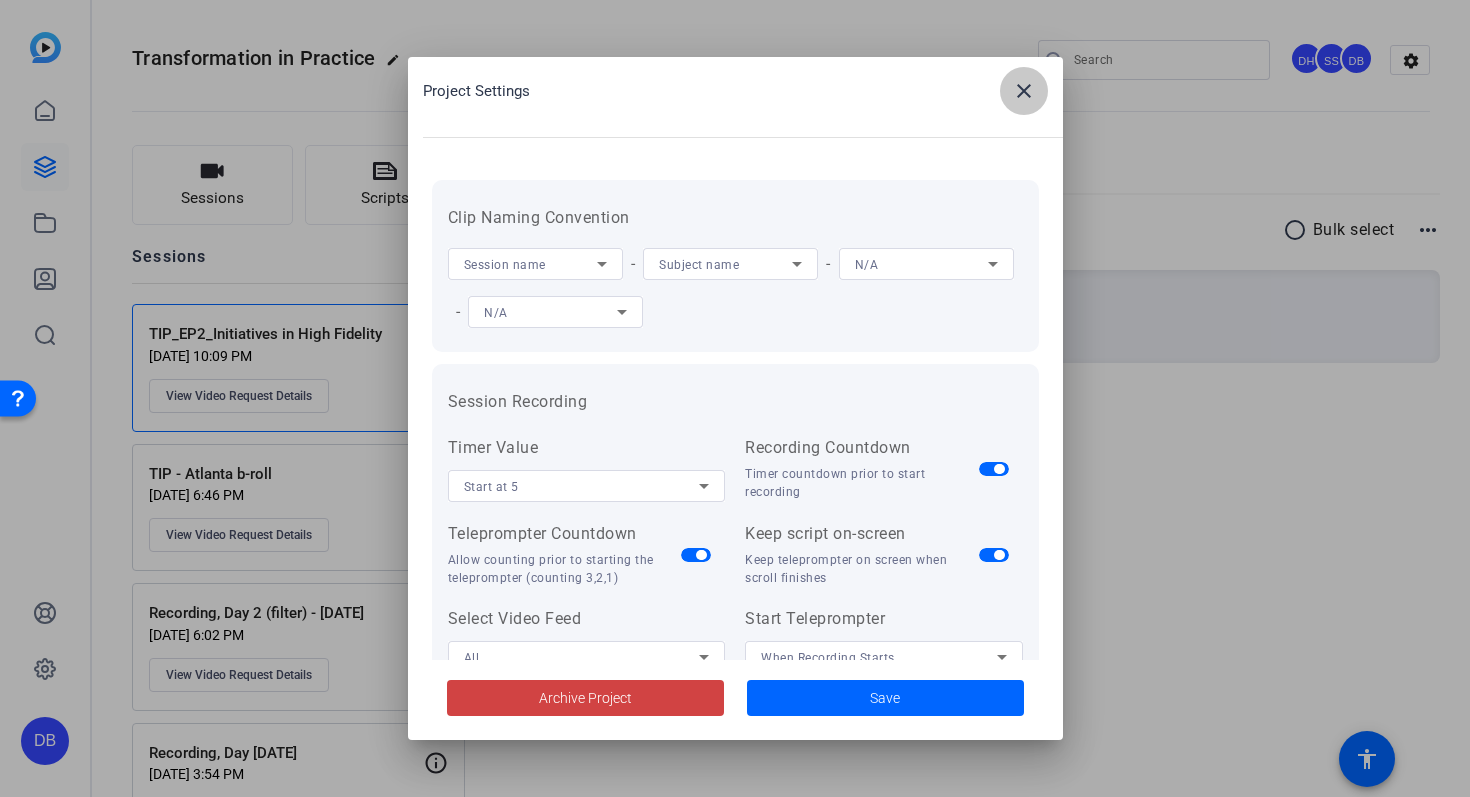 click at bounding box center (1024, 91) 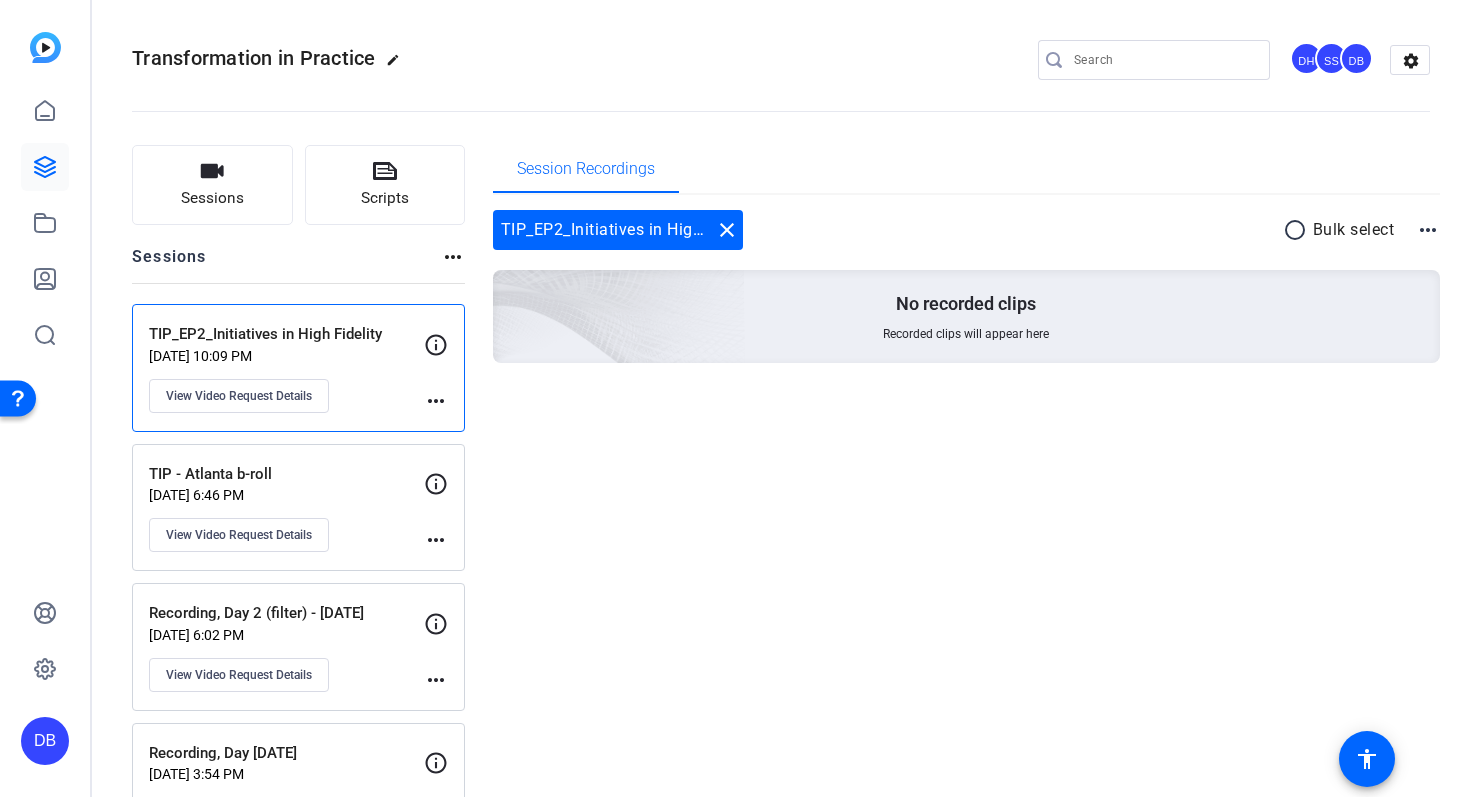 click on "Session Recordings  TIP_EP2_Initiatives in High Fidelity  close radio_button_unchecked Bulk select more_horiz No recorded clips Recorded clips will appear here" 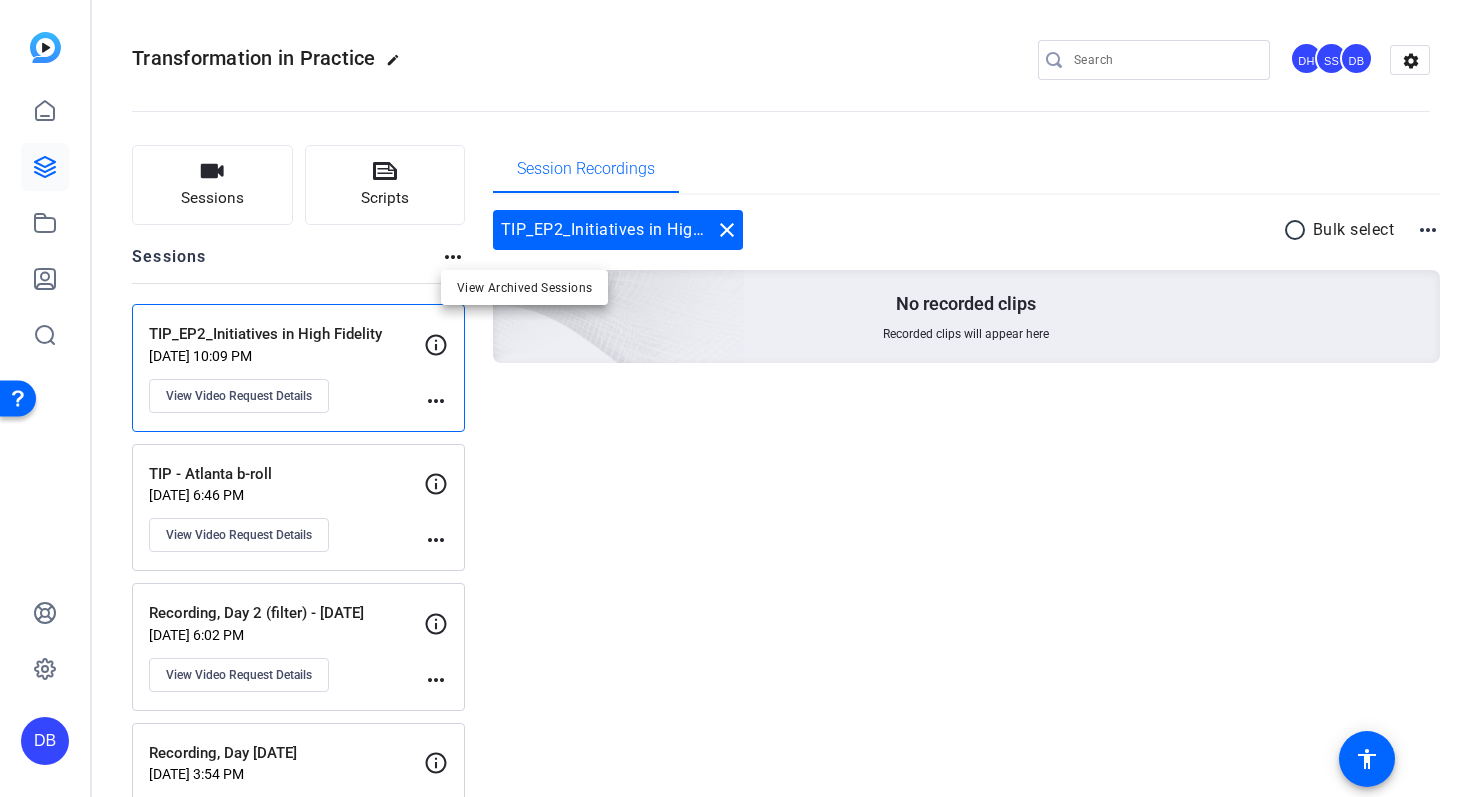 click at bounding box center (735, 398) 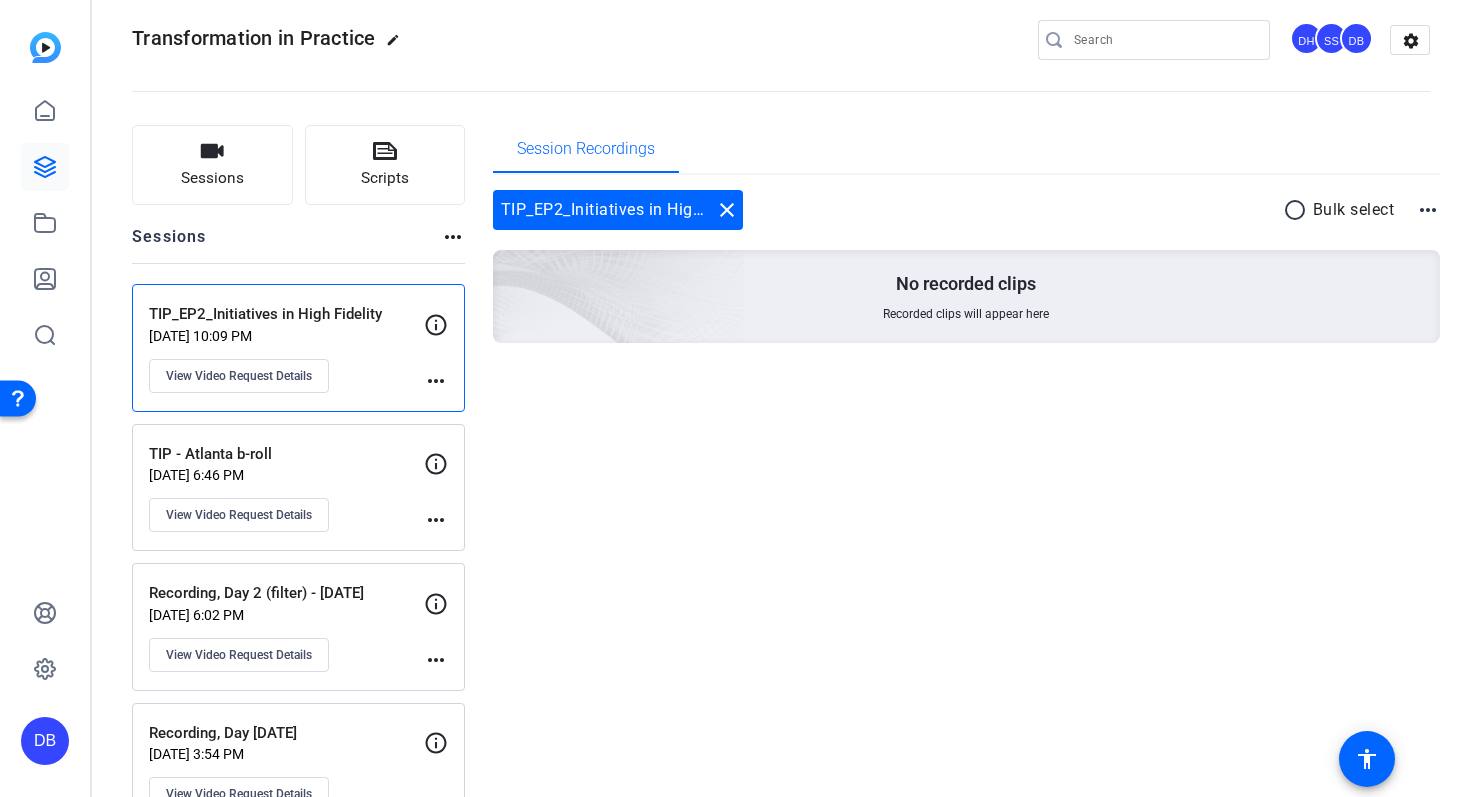 scroll, scrollTop: 21, scrollLeft: 0, axis: vertical 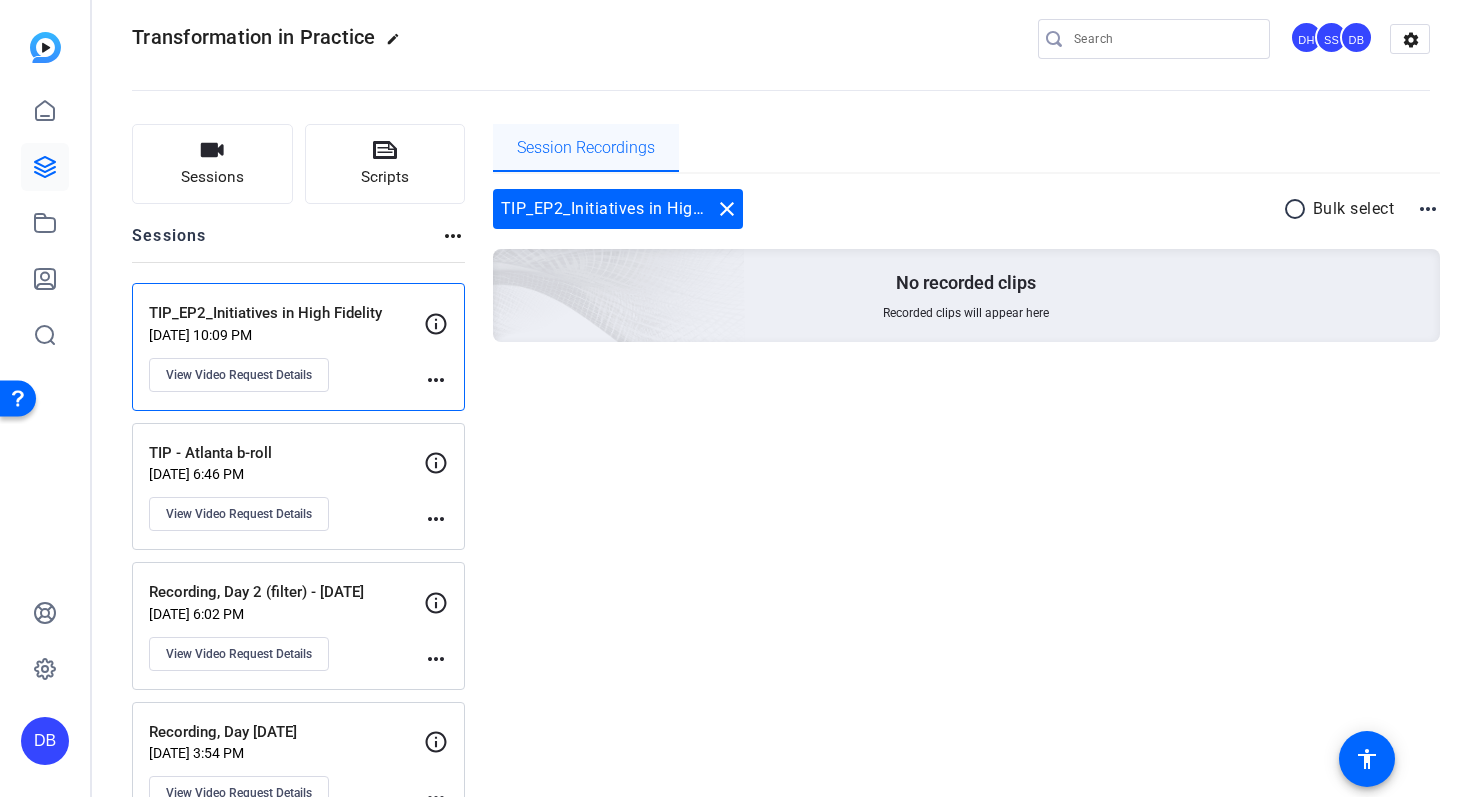click on "Session Recordings" at bounding box center [586, 148] 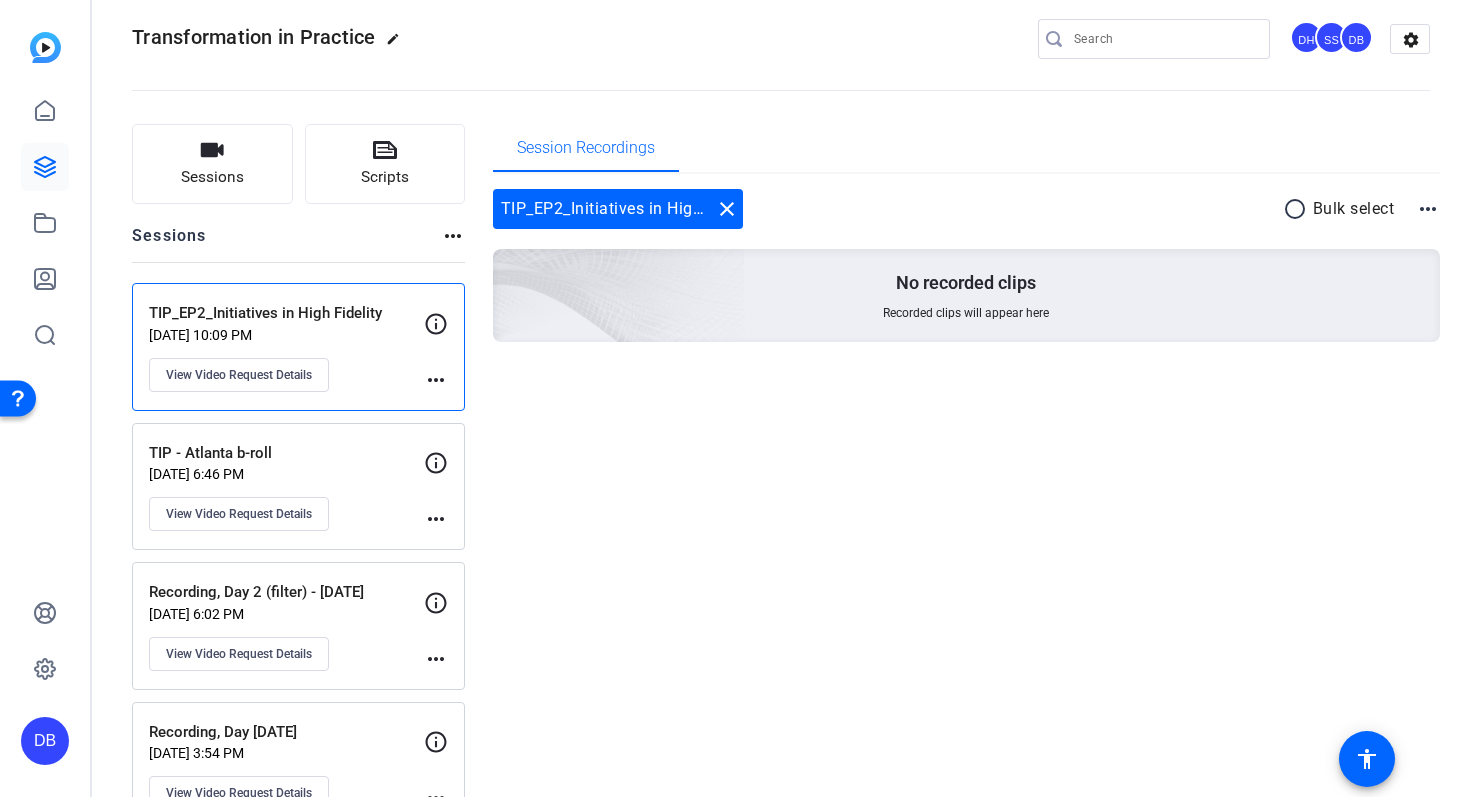 click on "TIP_EP2_Initiatives in High Fidelity   Jul 21, 2025 @ 10:09 PM  View Video Request Details
more_horiz" 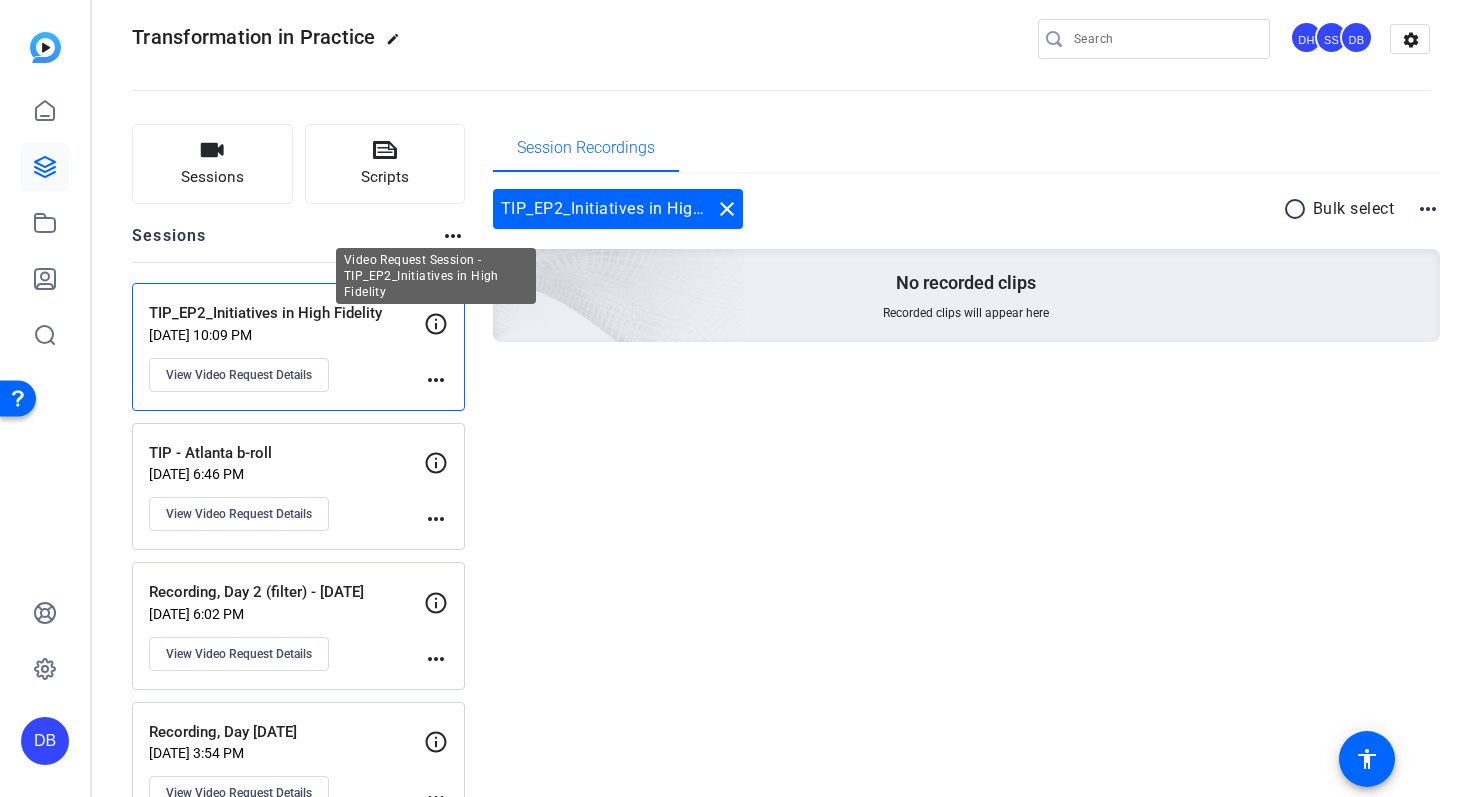 click 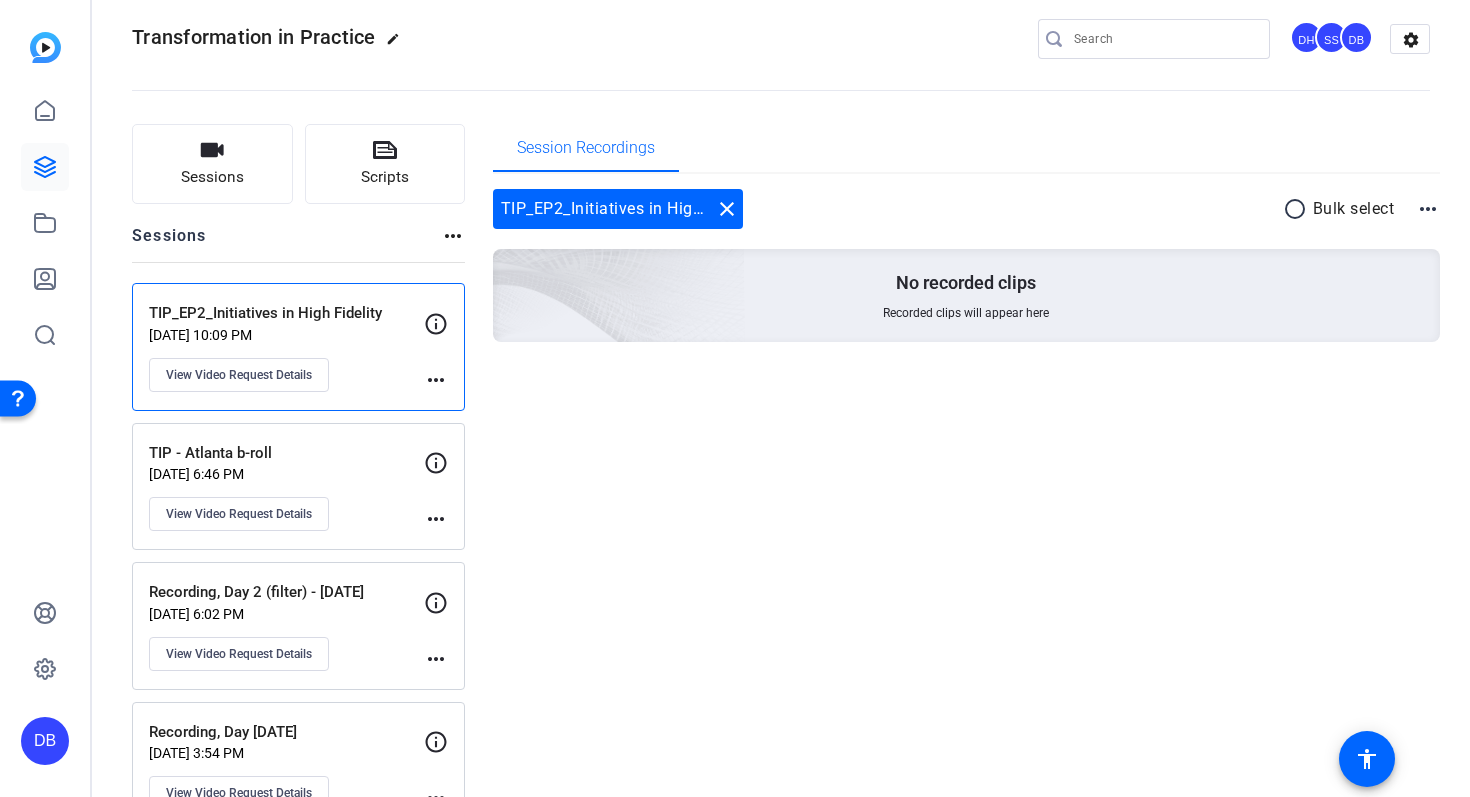 click 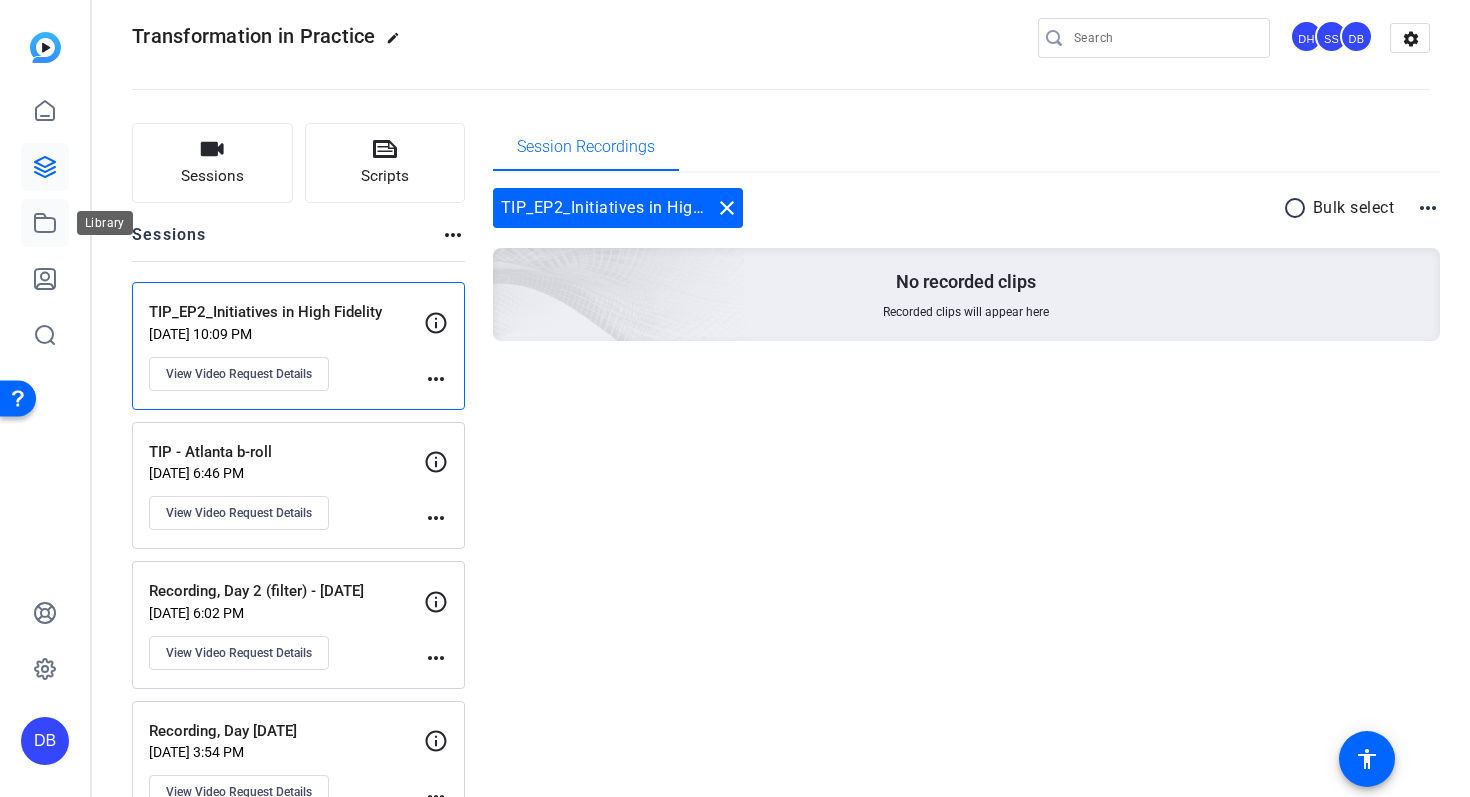 click 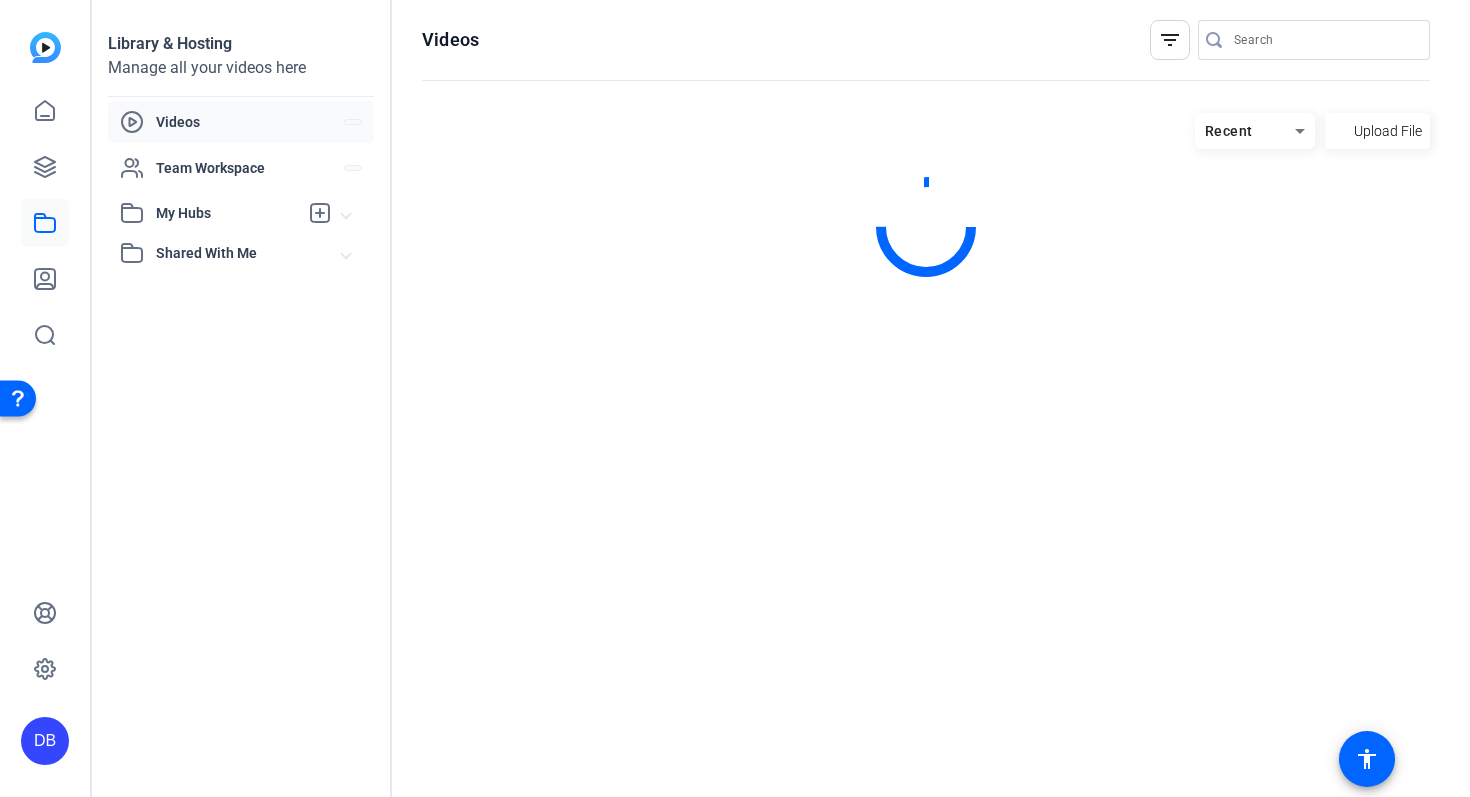 scroll, scrollTop: 0, scrollLeft: 0, axis: both 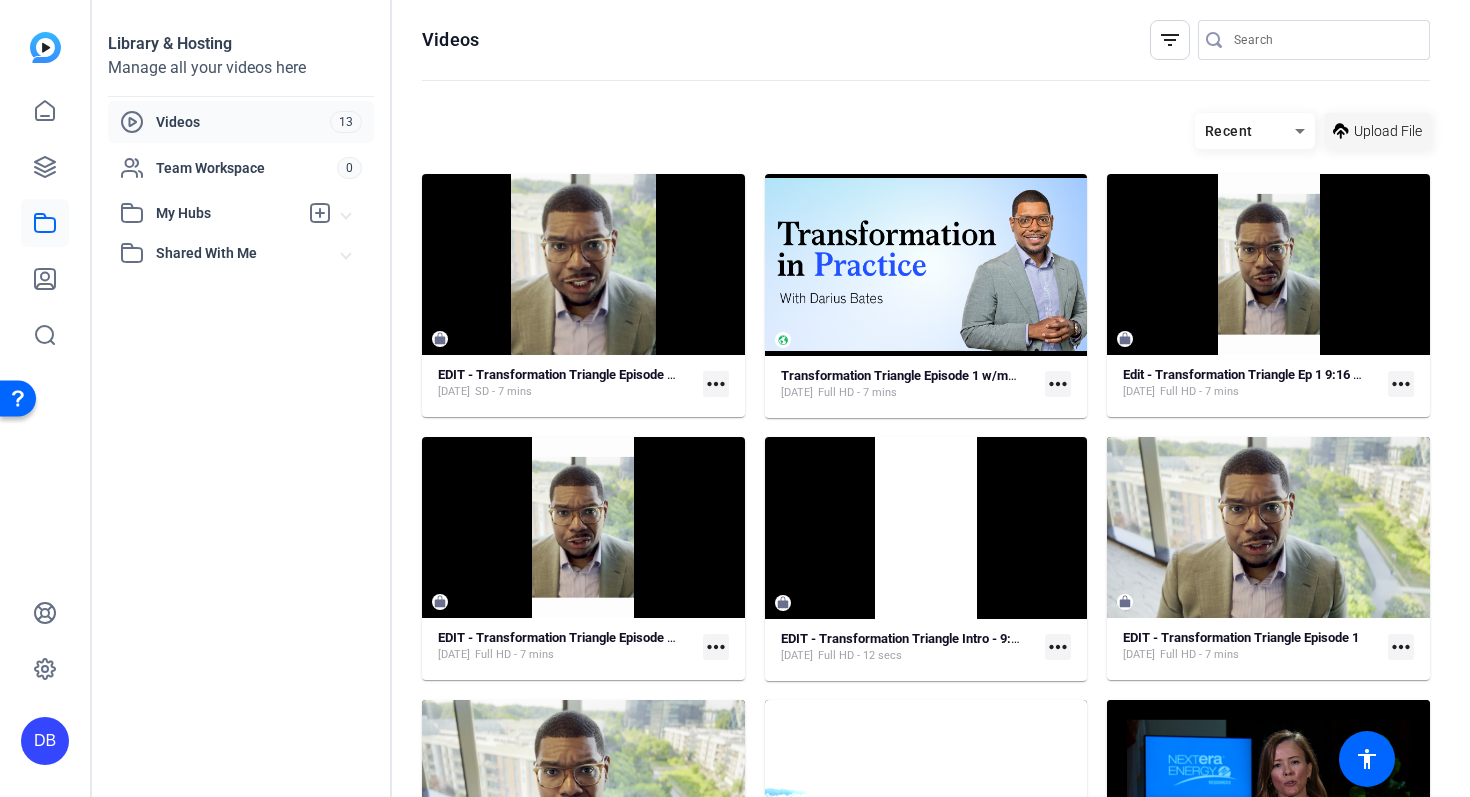 click on "Upload File" 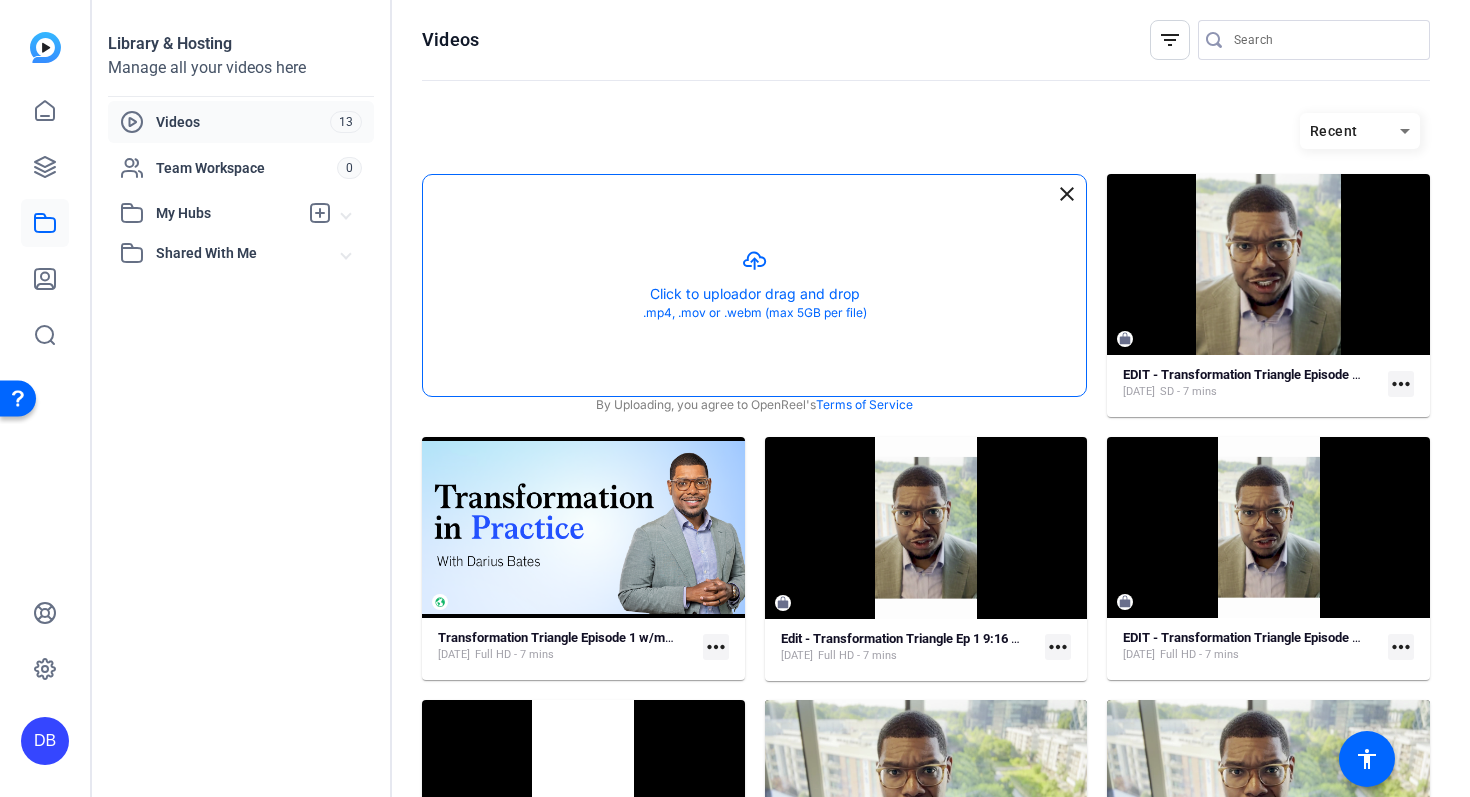 click 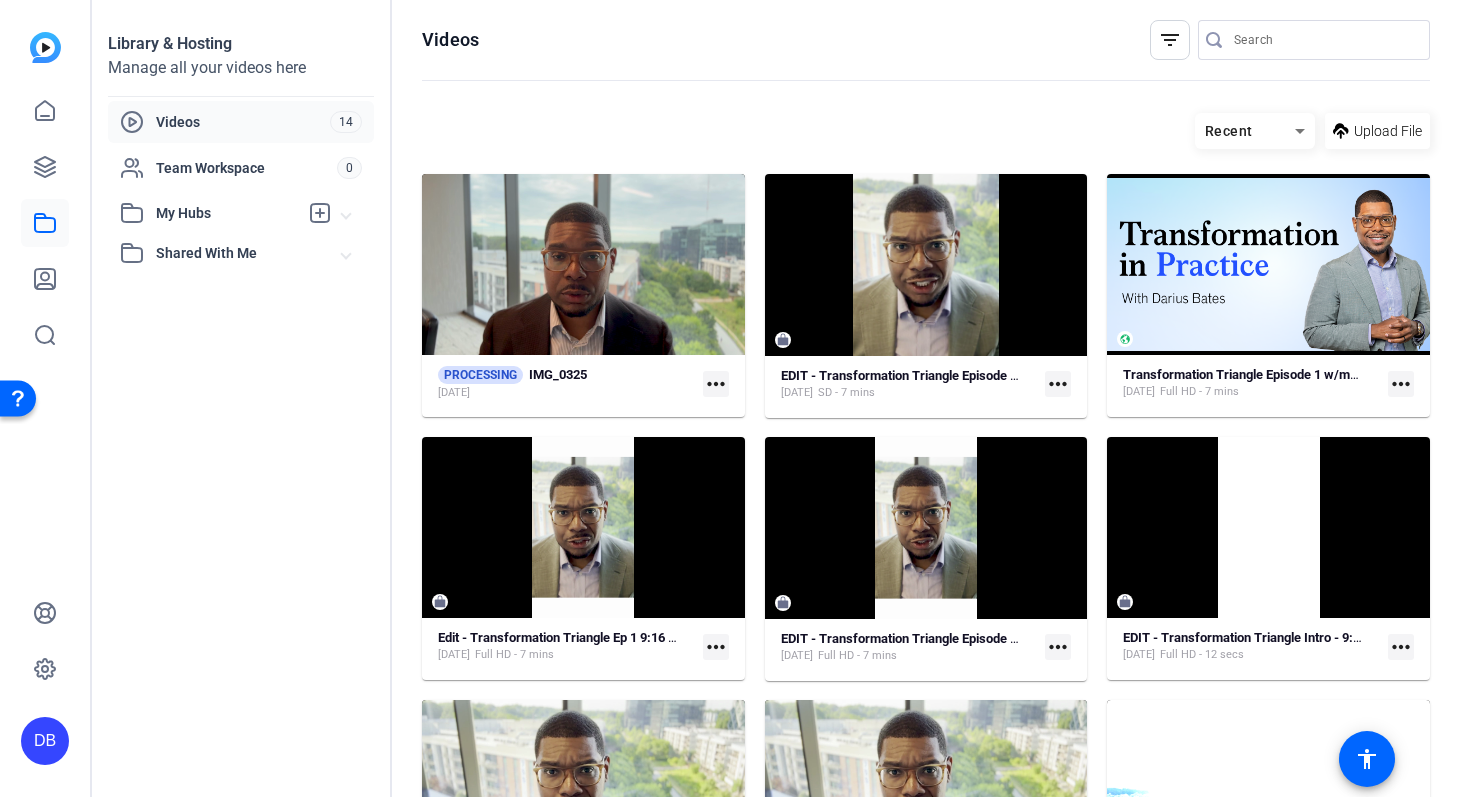click on "more_horiz" 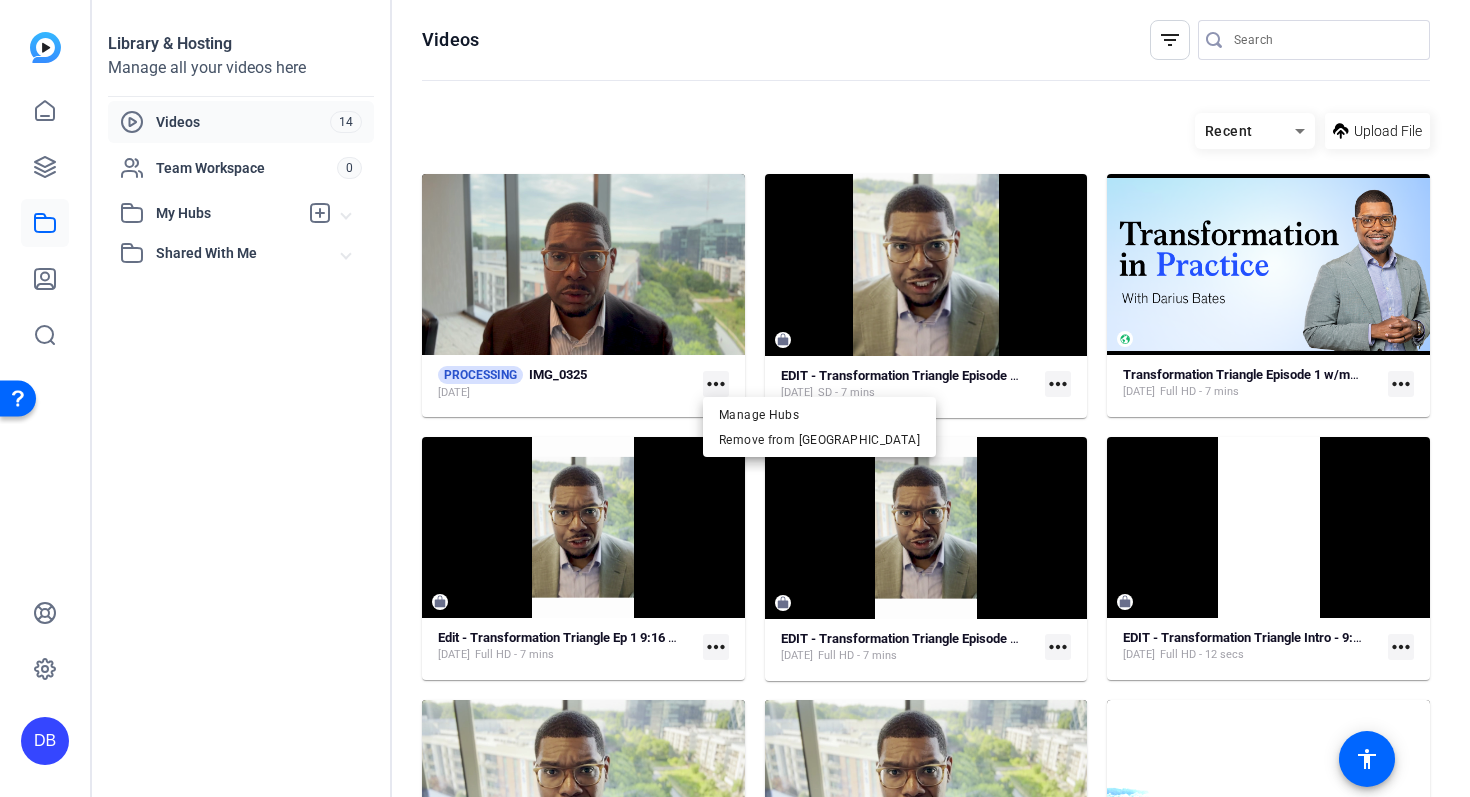 click at bounding box center (735, 398) 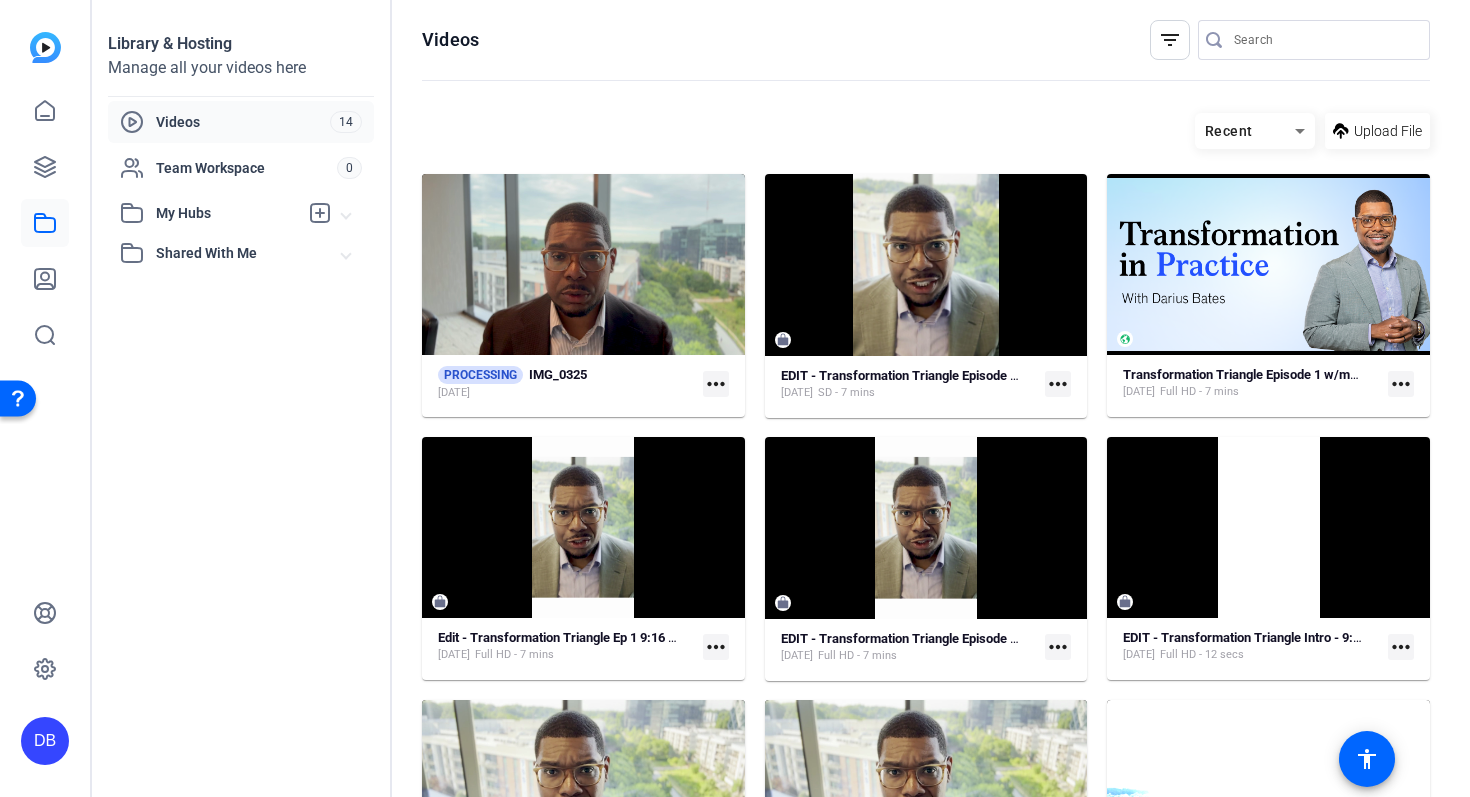 click on "more_horiz" 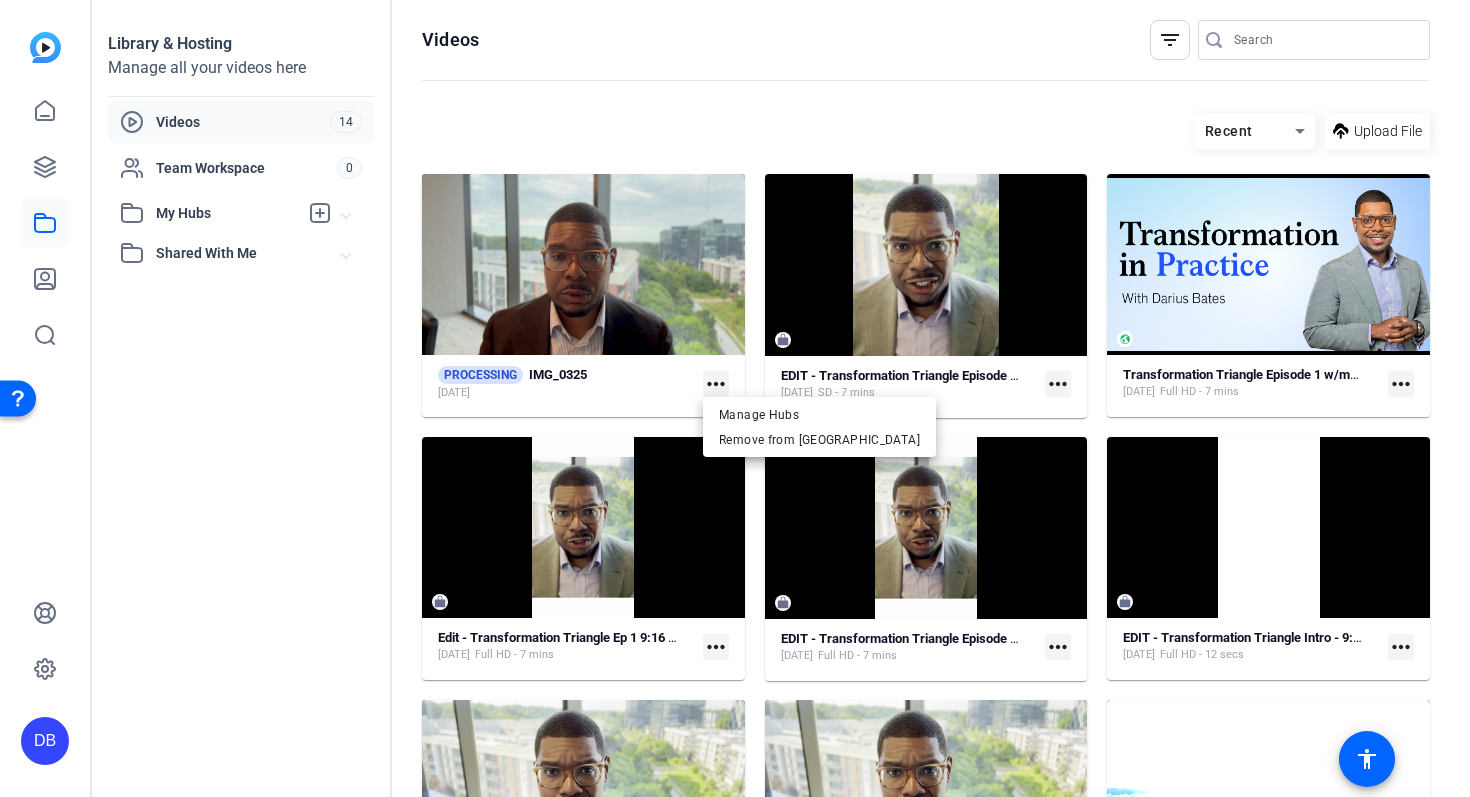 click at bounding box center (735, 398) 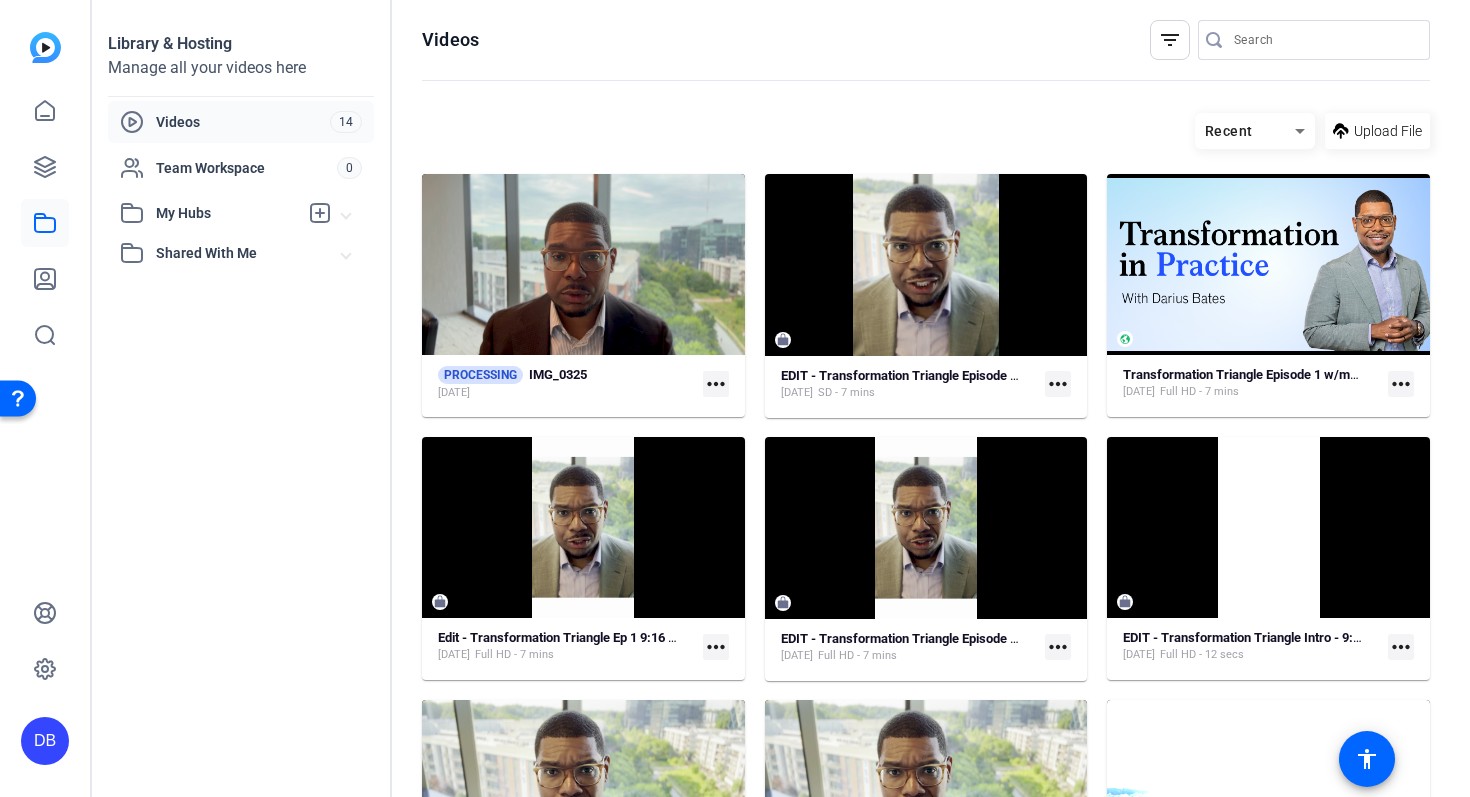 click on "more_horiz" 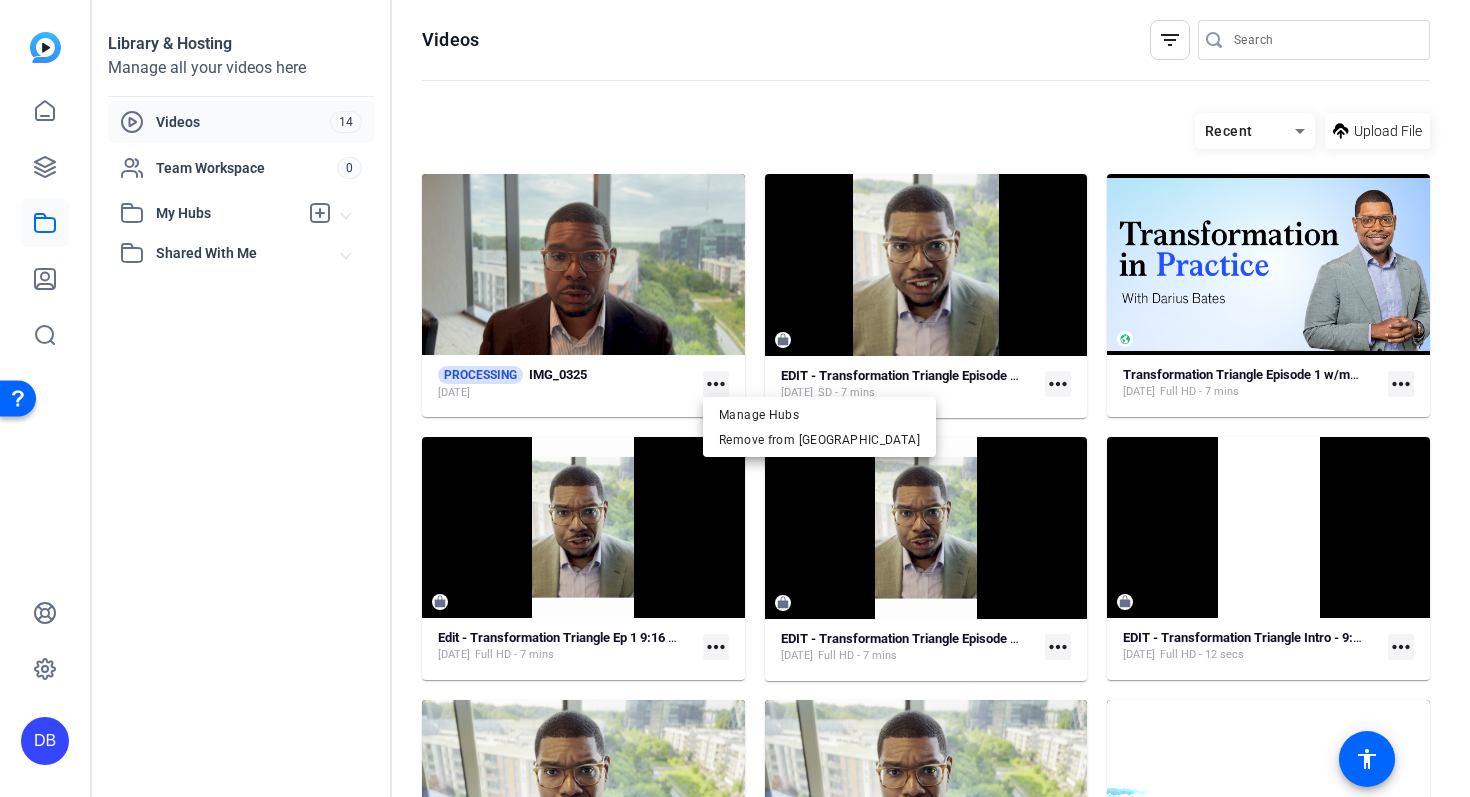 click at bounding box center (735, 398) 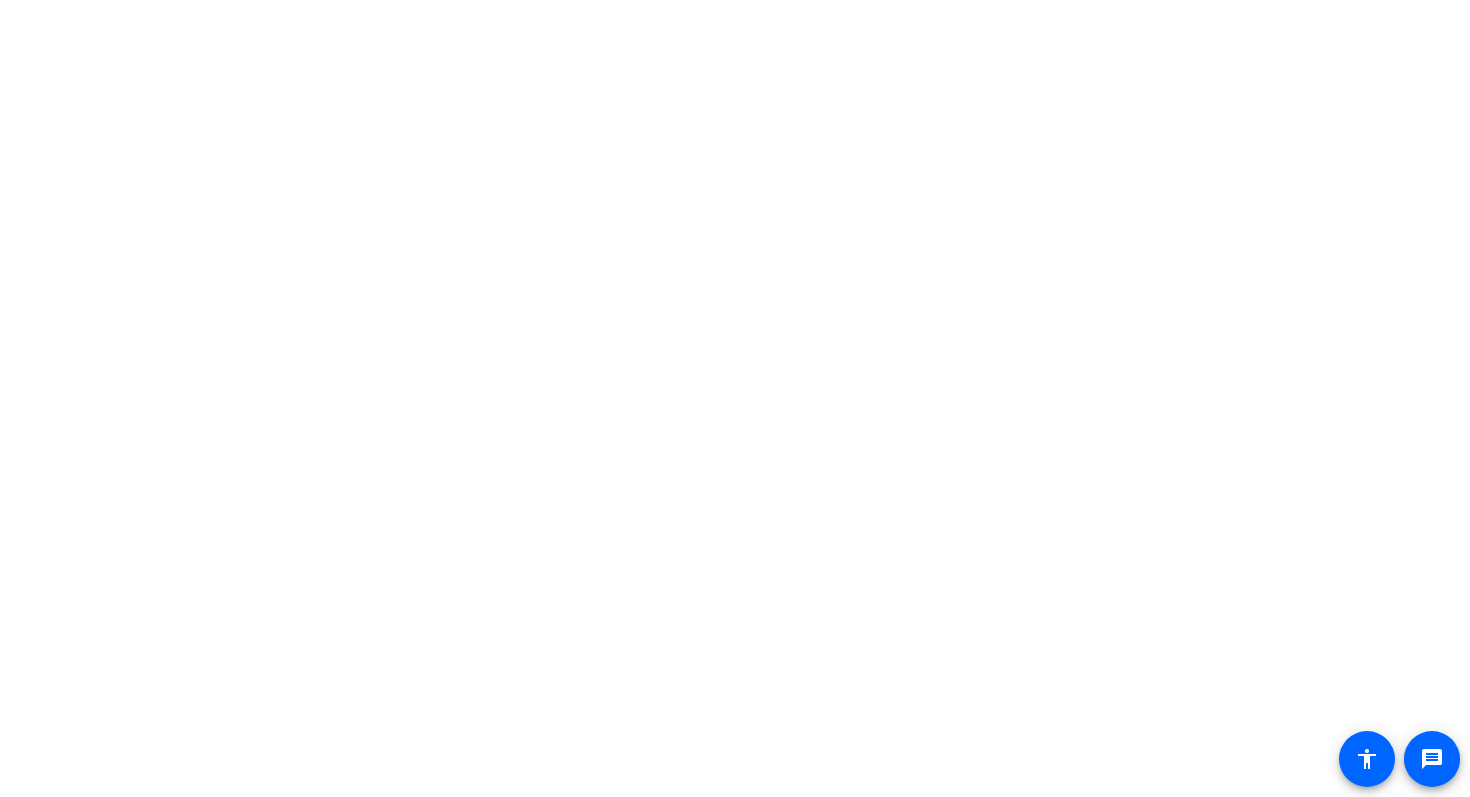 scroll, scrollTop: 0, scrollLeft: 0, axis: both 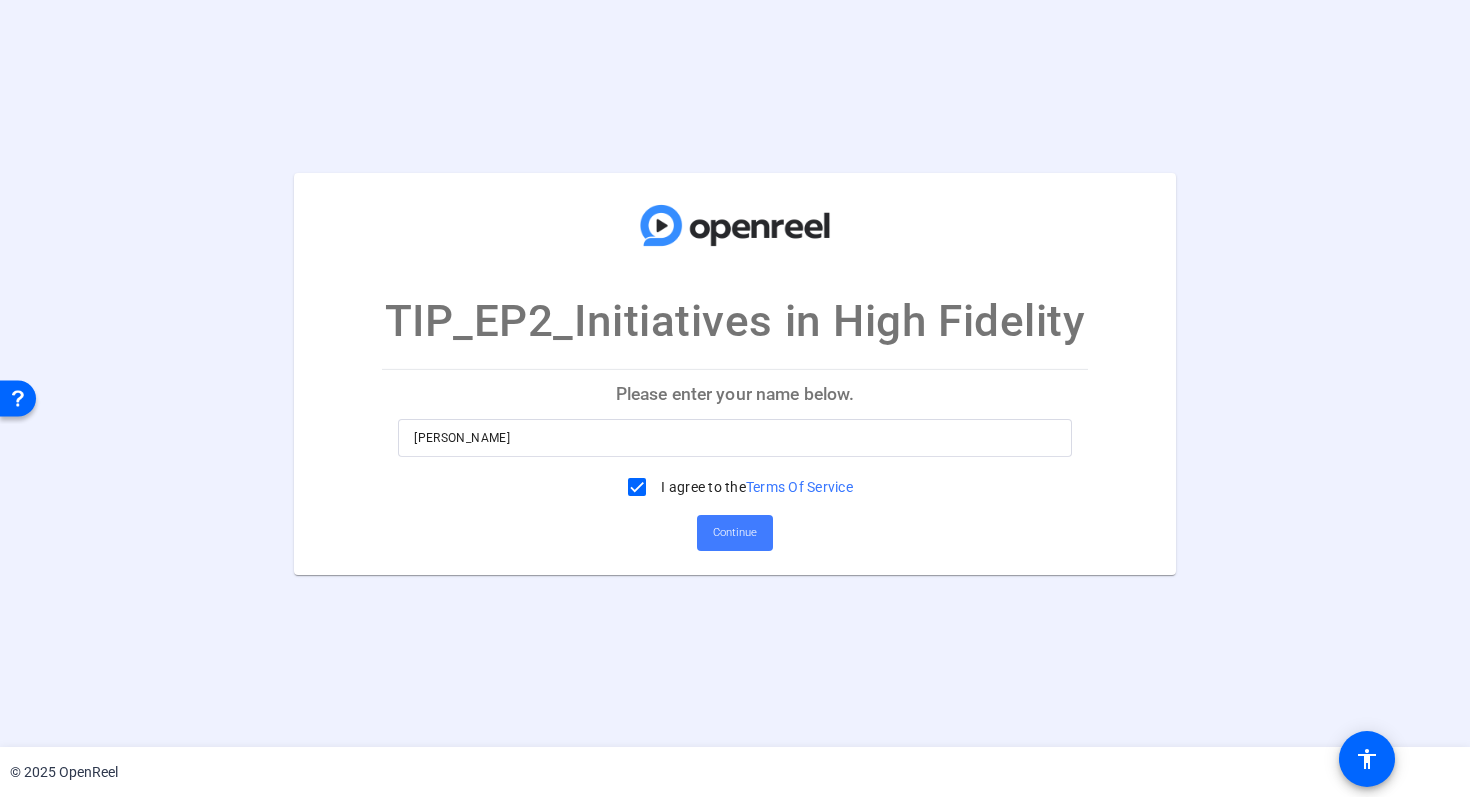 click on "Continue" 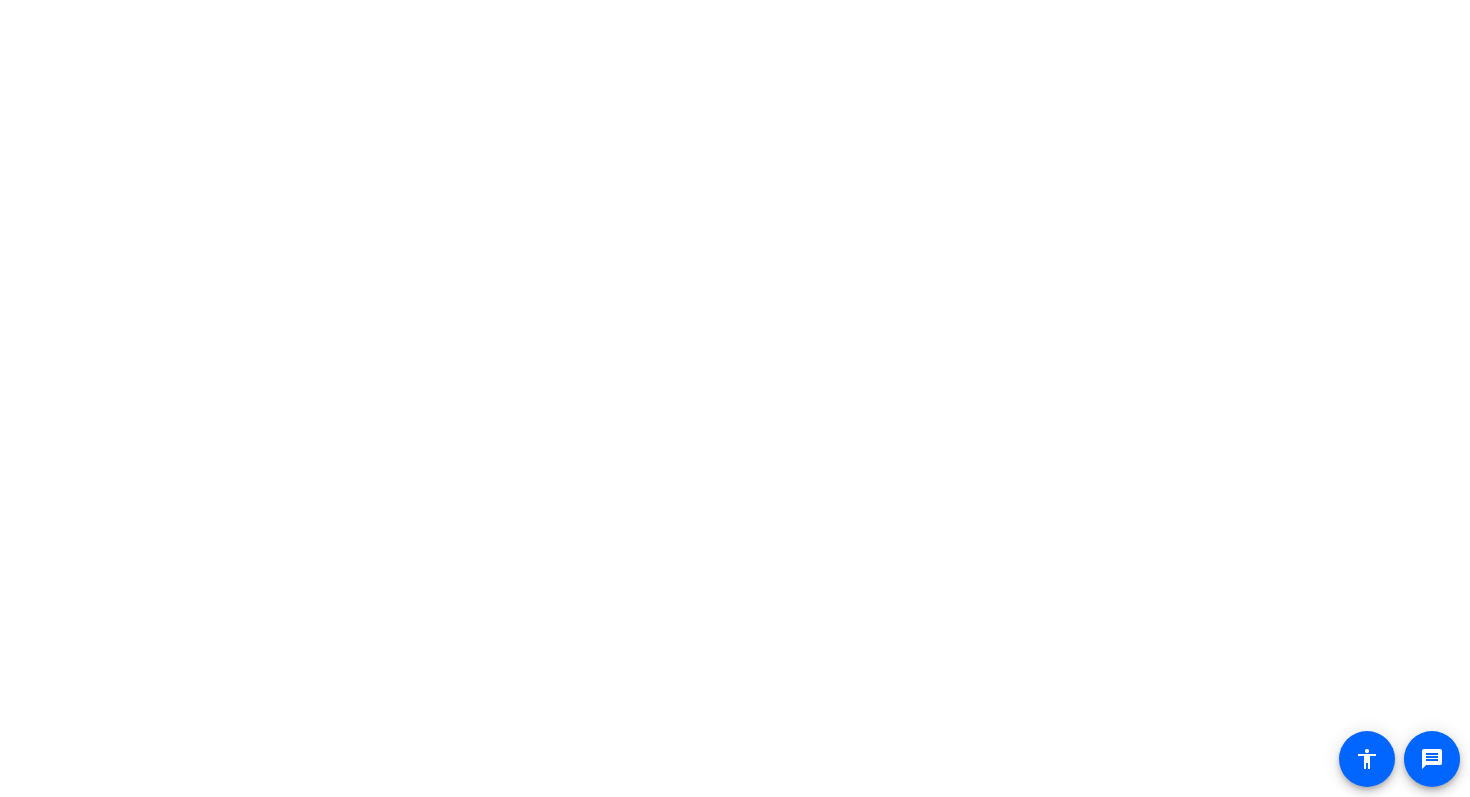 scroll, scrollTop: 0, scrollLeft: 0, axis: both 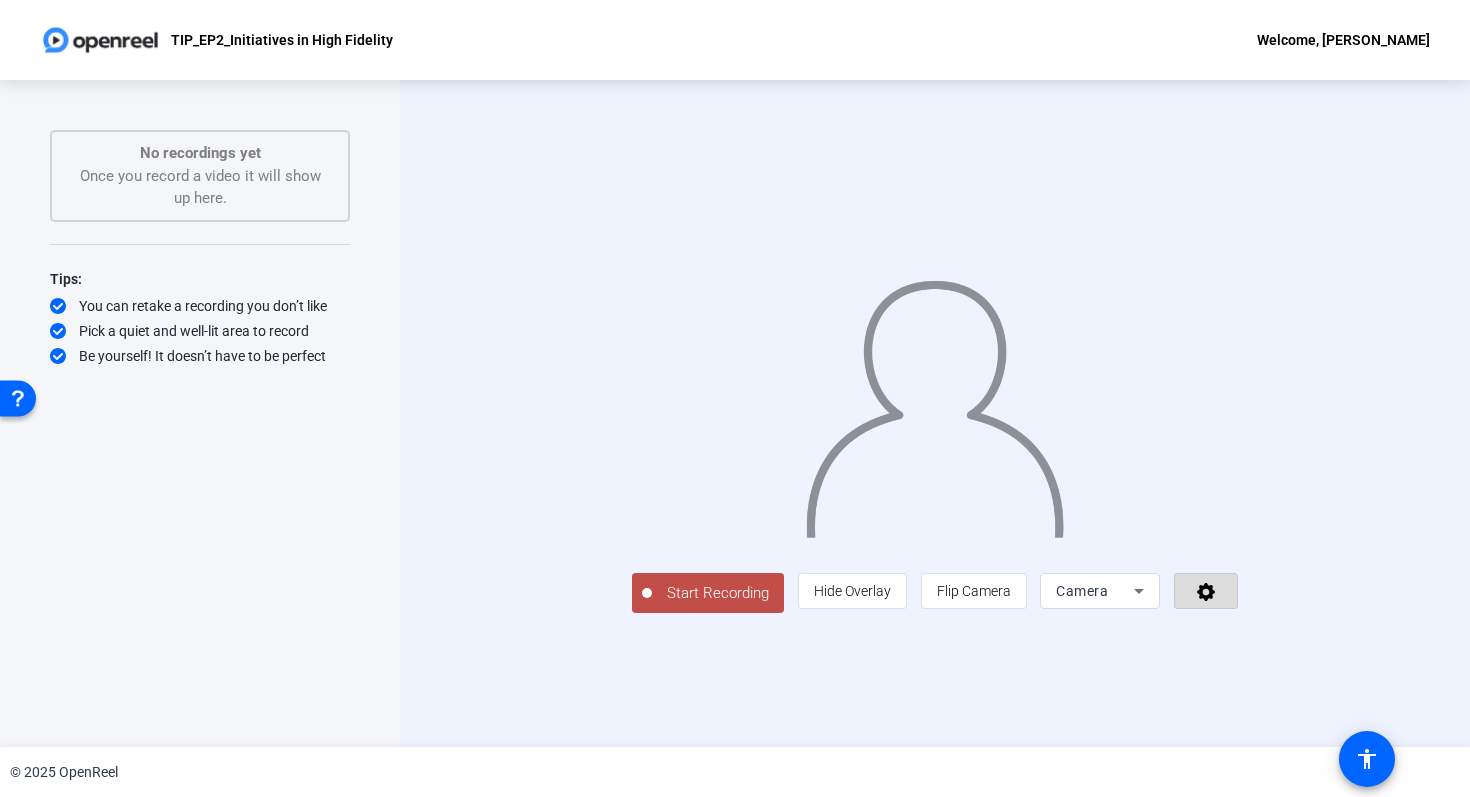 click 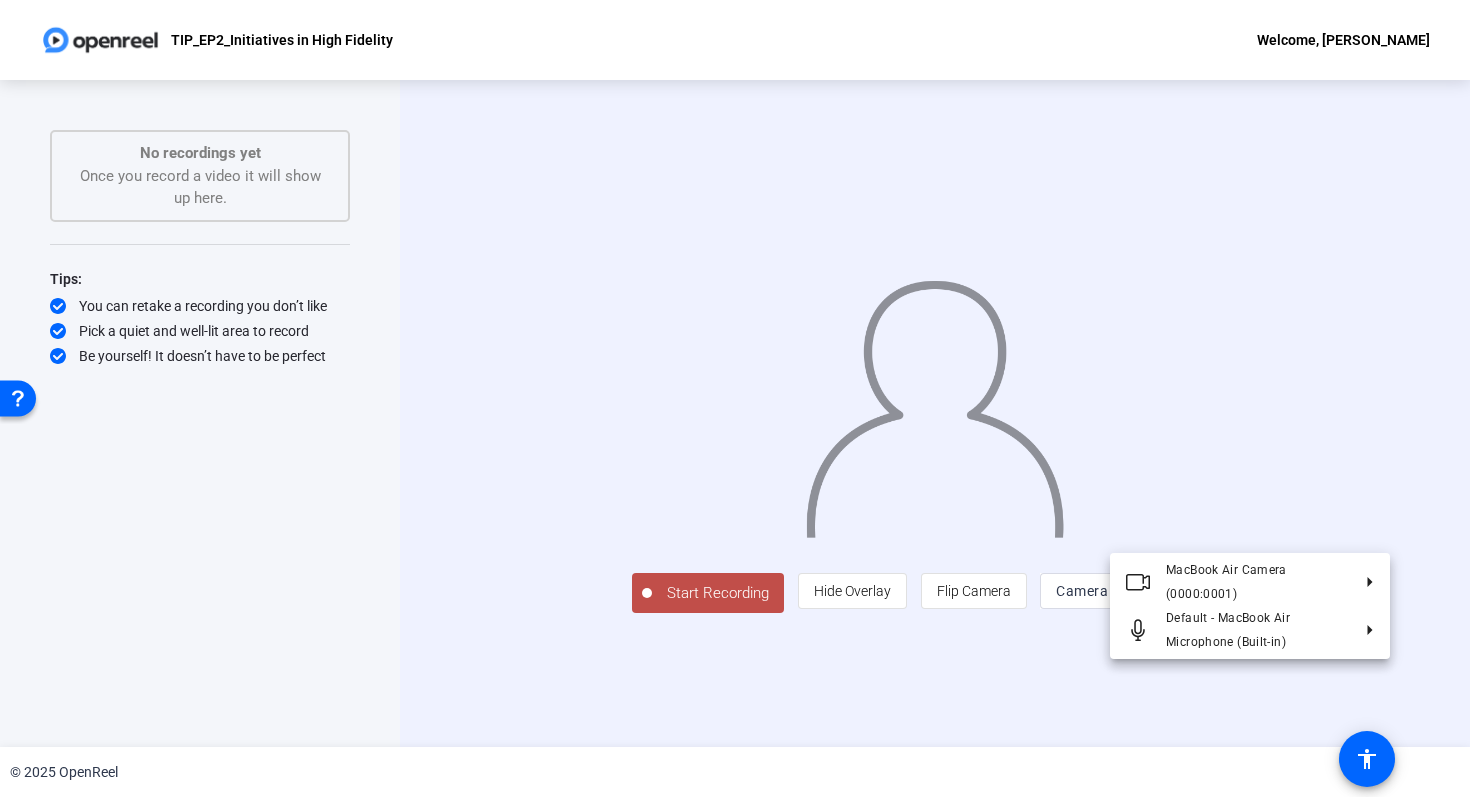 click at bounding box center [735, 398] 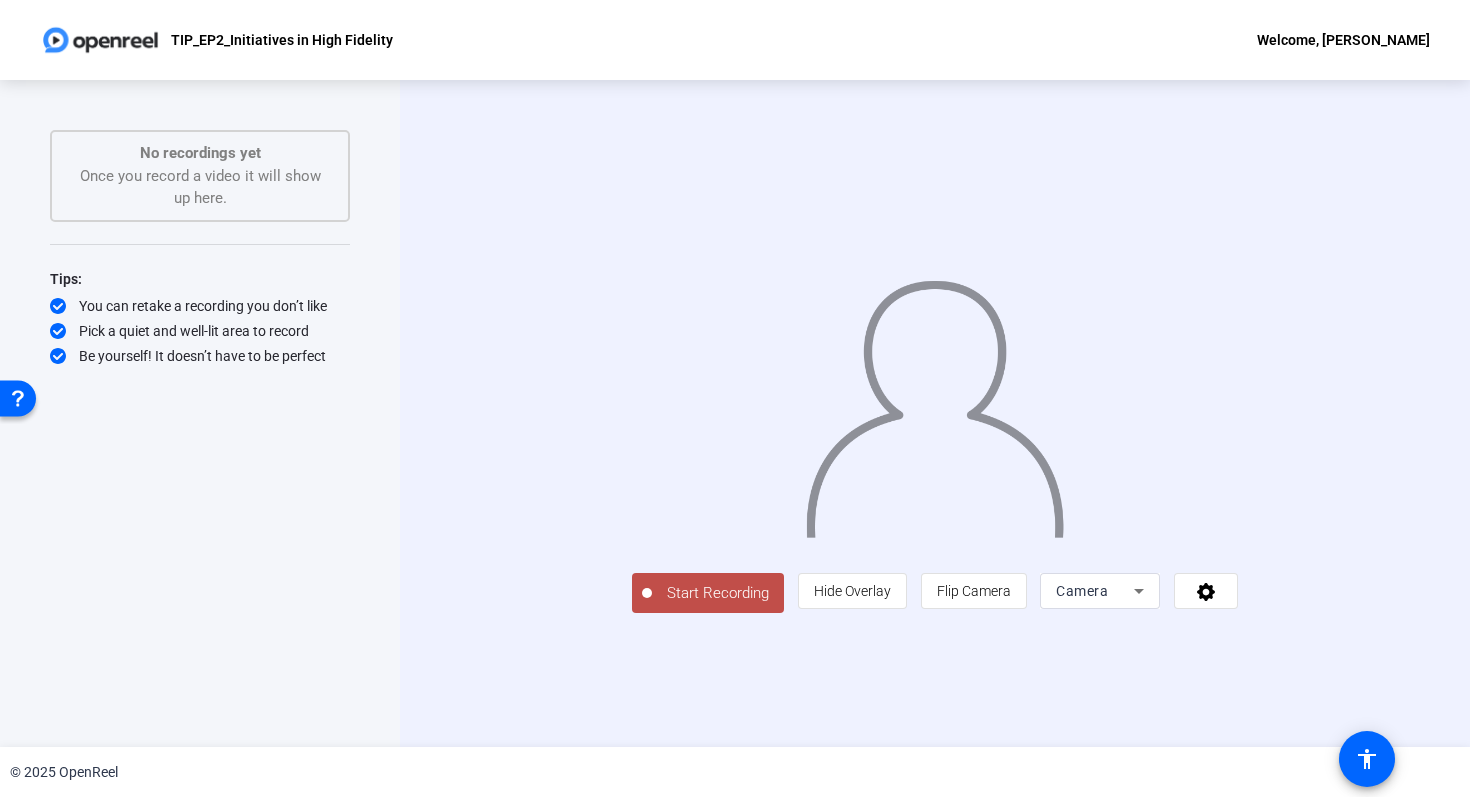 click on "No recordings yet  Once you record a video it will show up here." 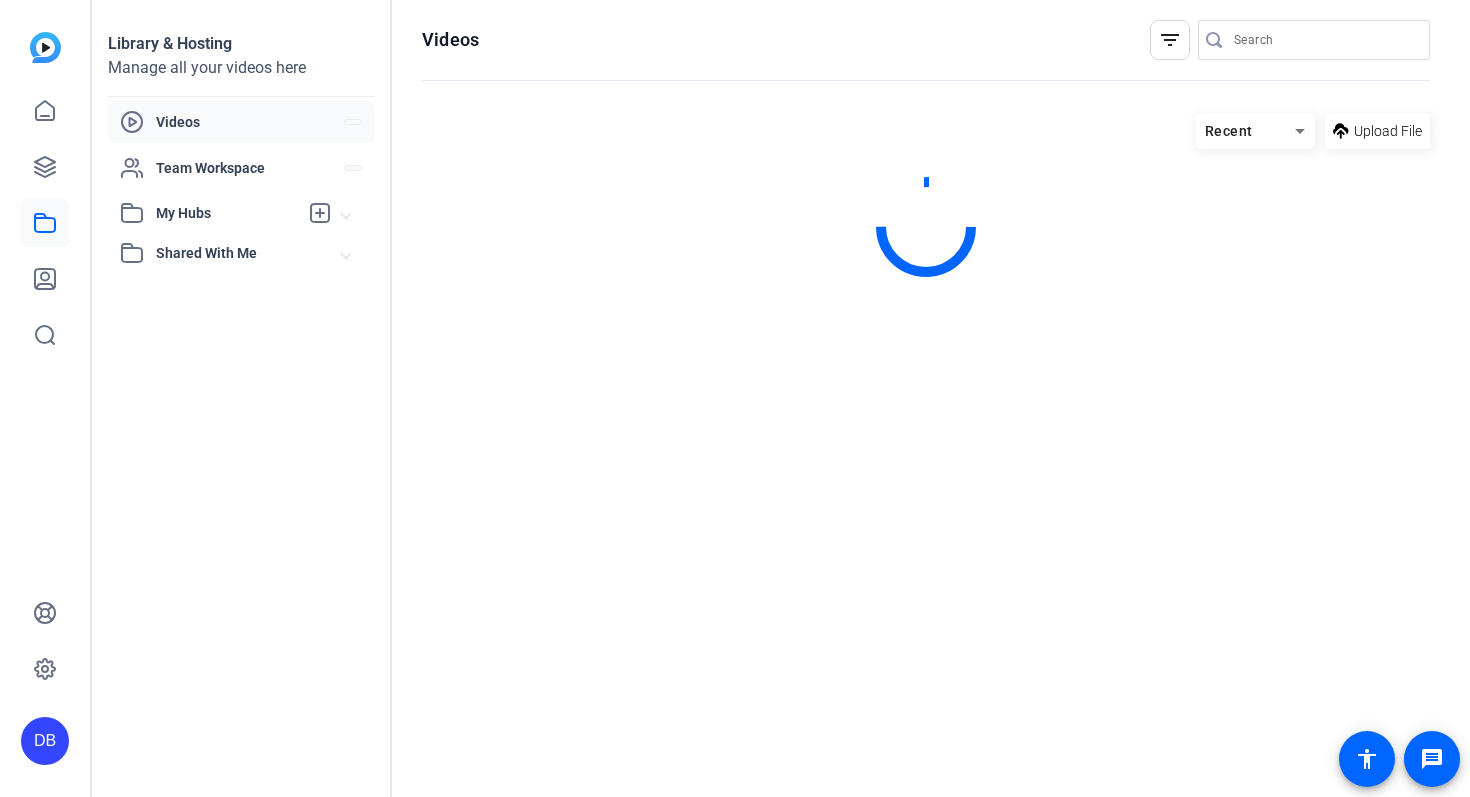 scroll, scrollTop: 0, scrollLeft: 0, axis: both 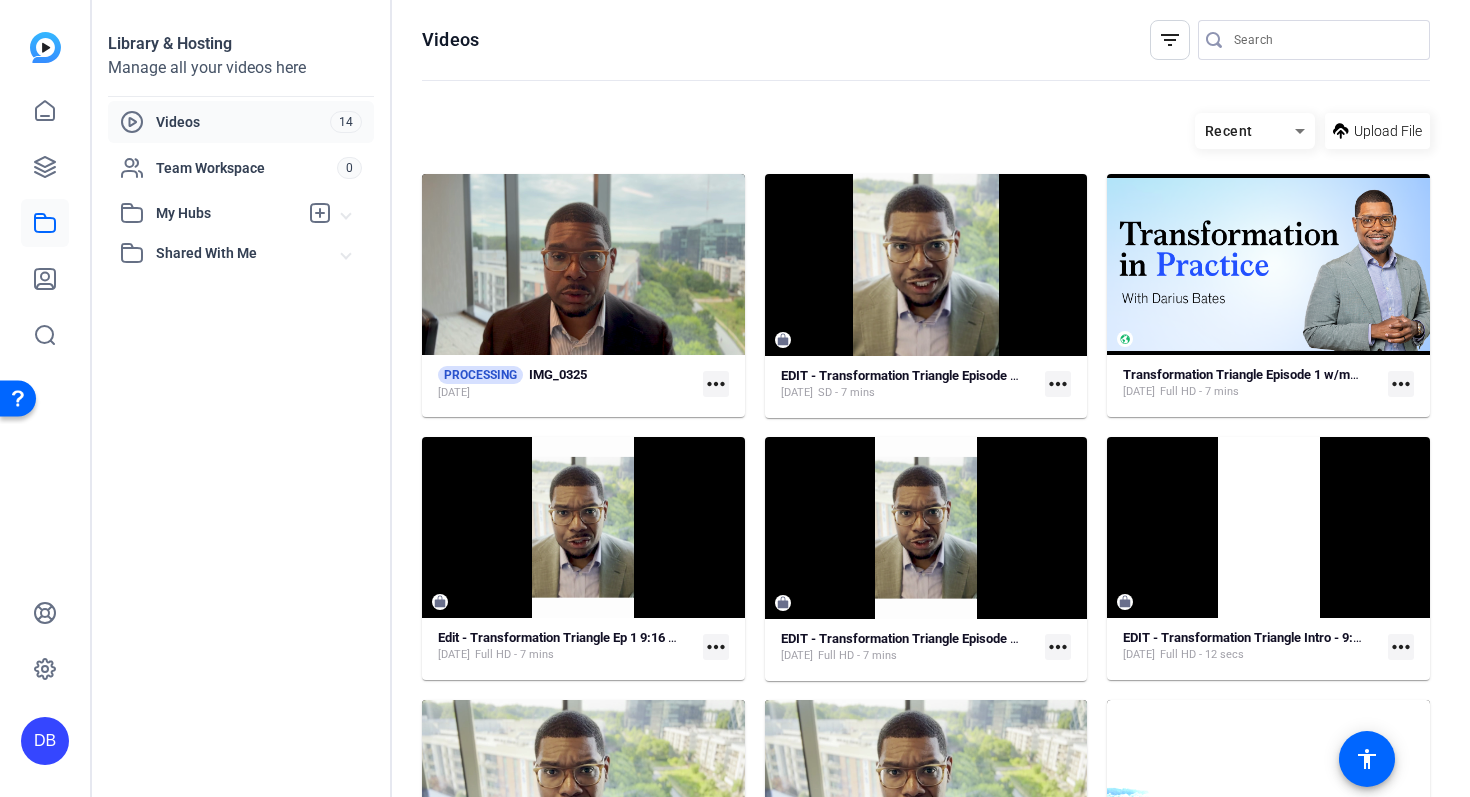 click on "more_horiz" 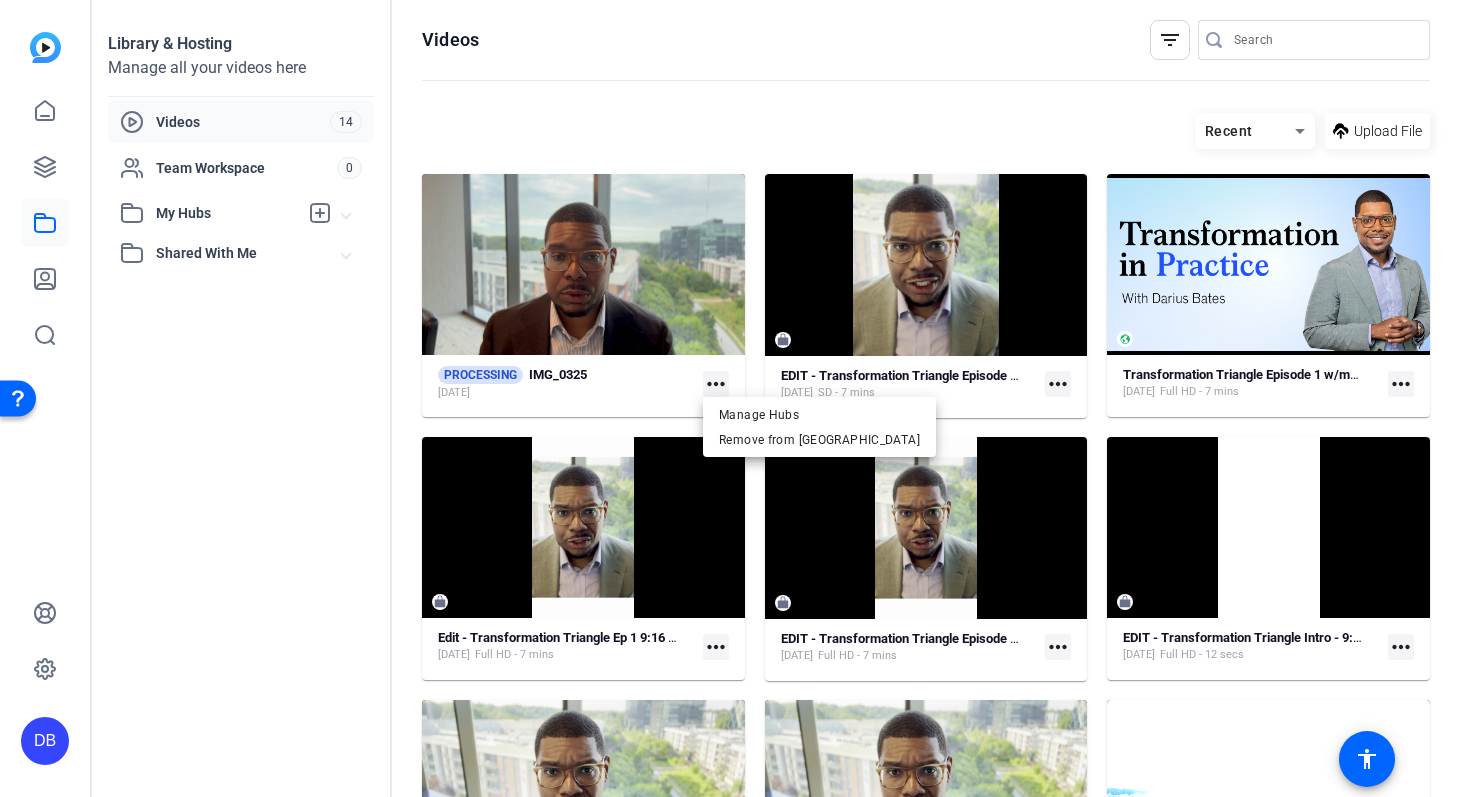 click at bounding box center [735, 398] 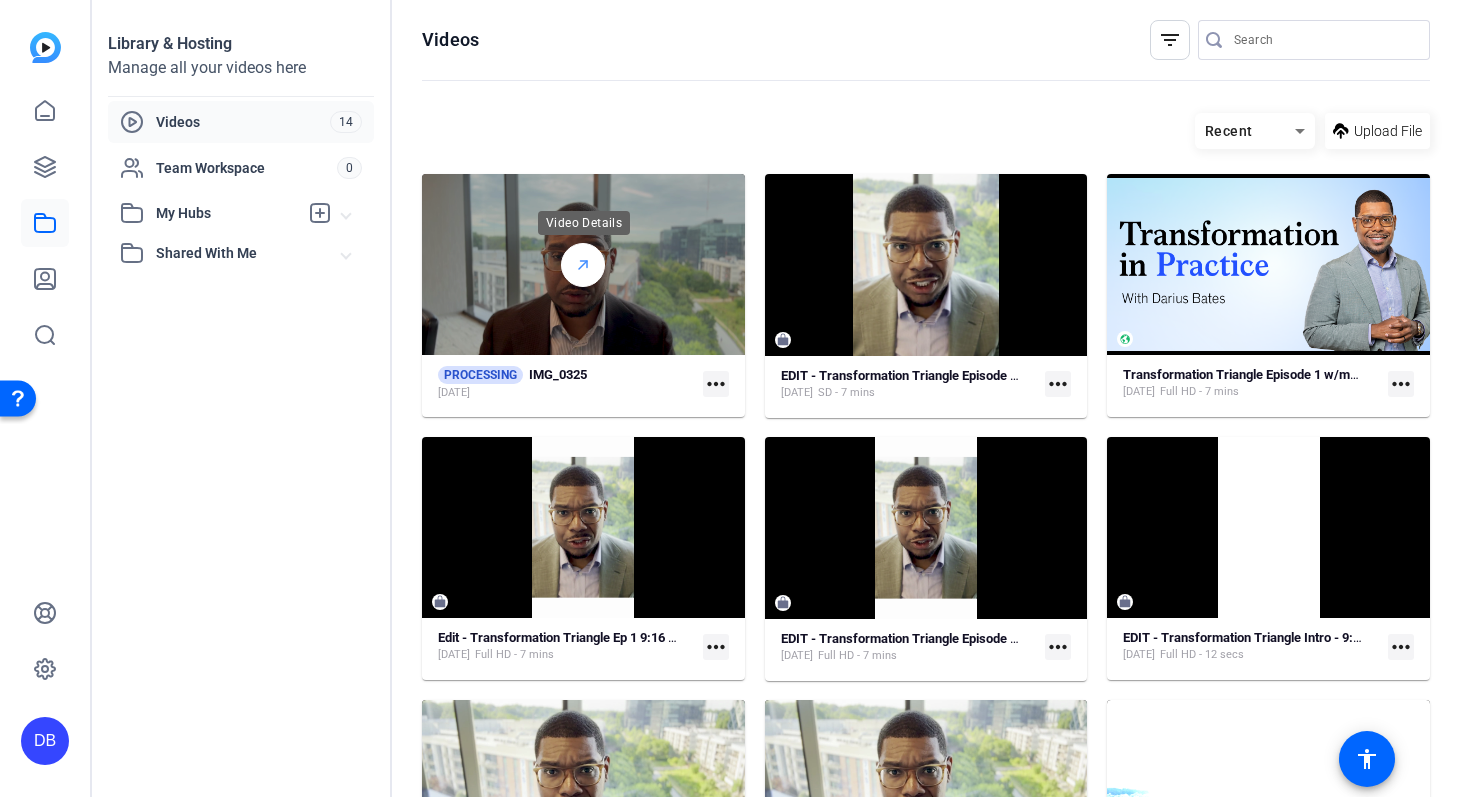 click 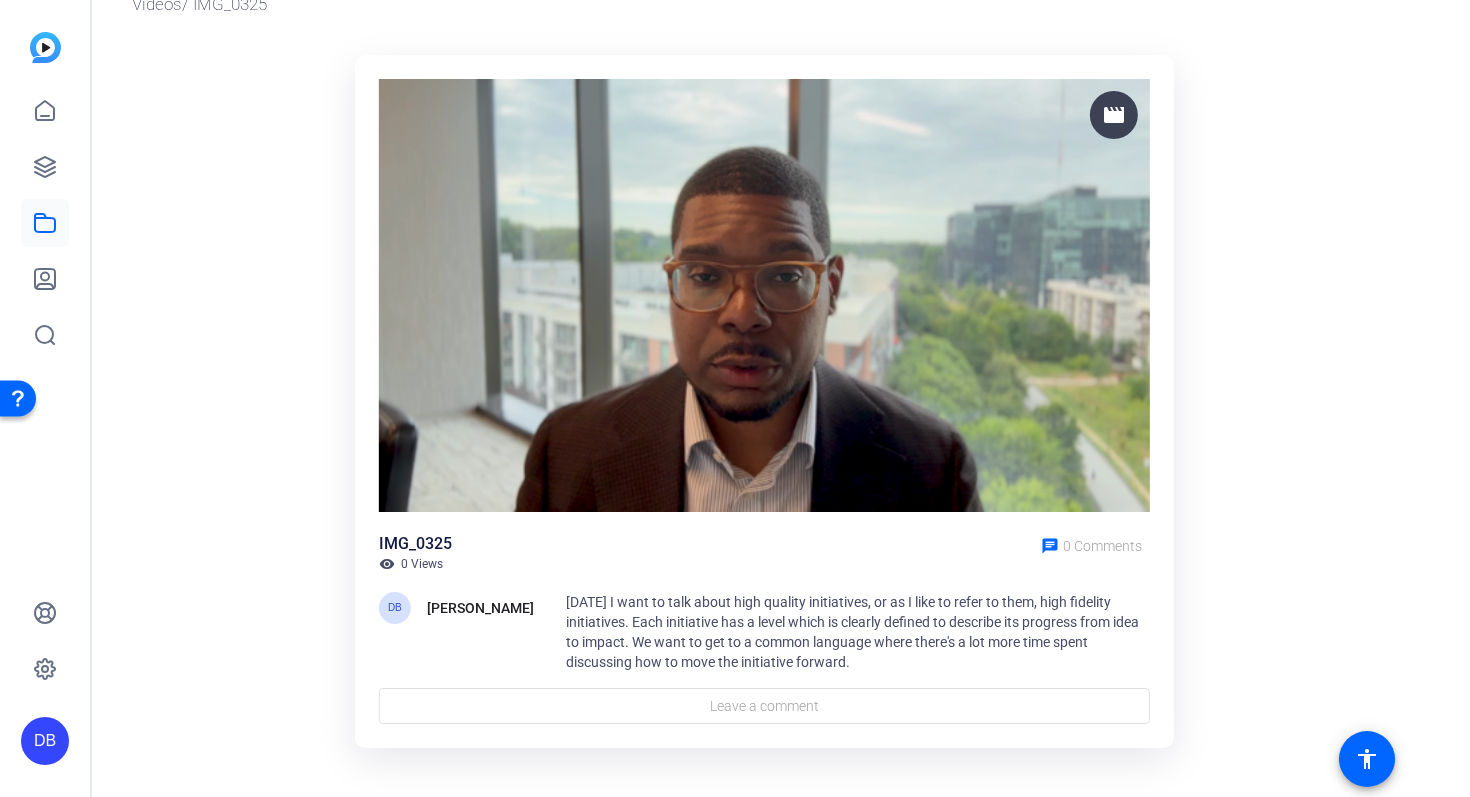 scroll, scrollTop: 88, scrollLeft: 0, axis: vertical 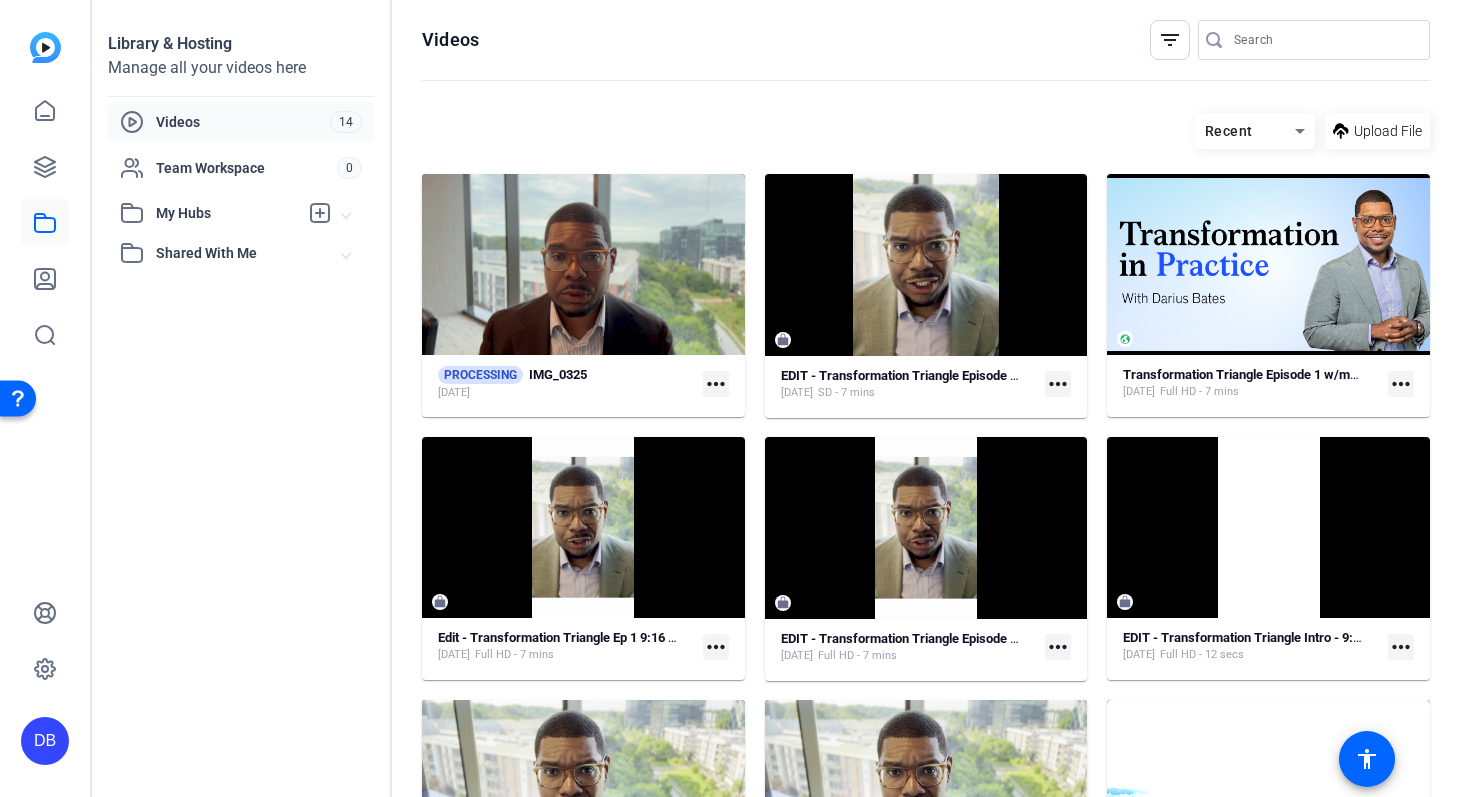 click on "more_horiz" 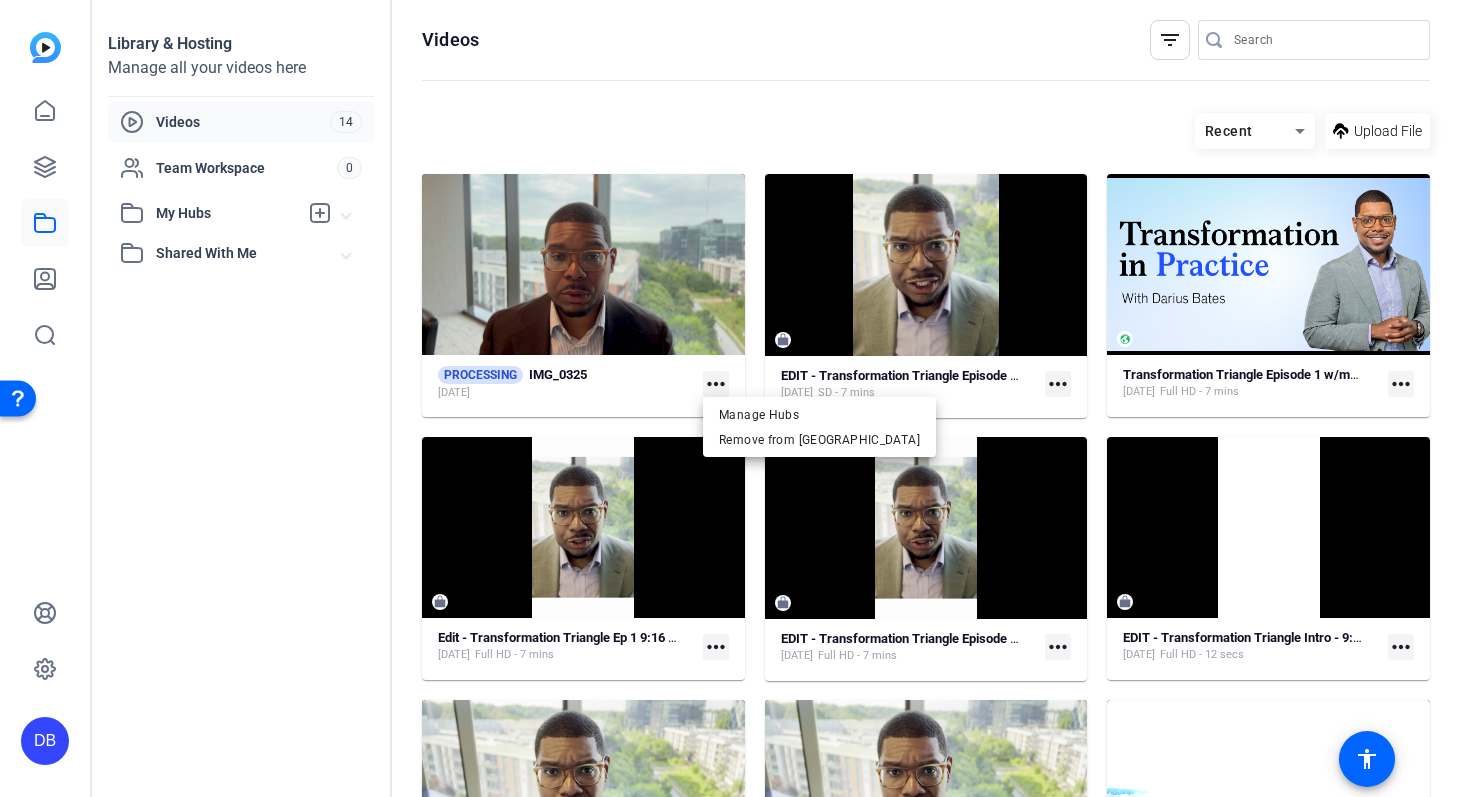 click at bounding box center [735, 398] 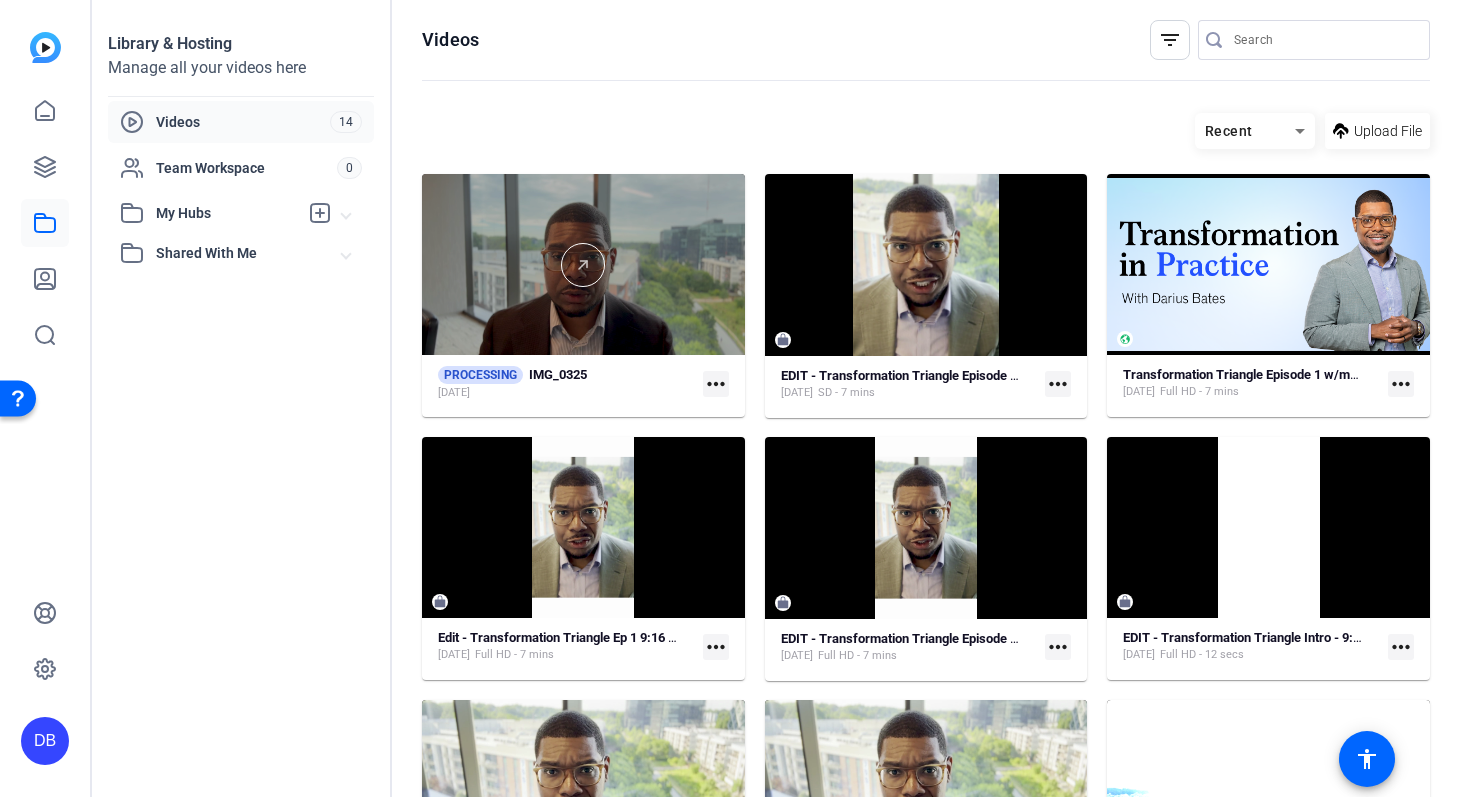 click 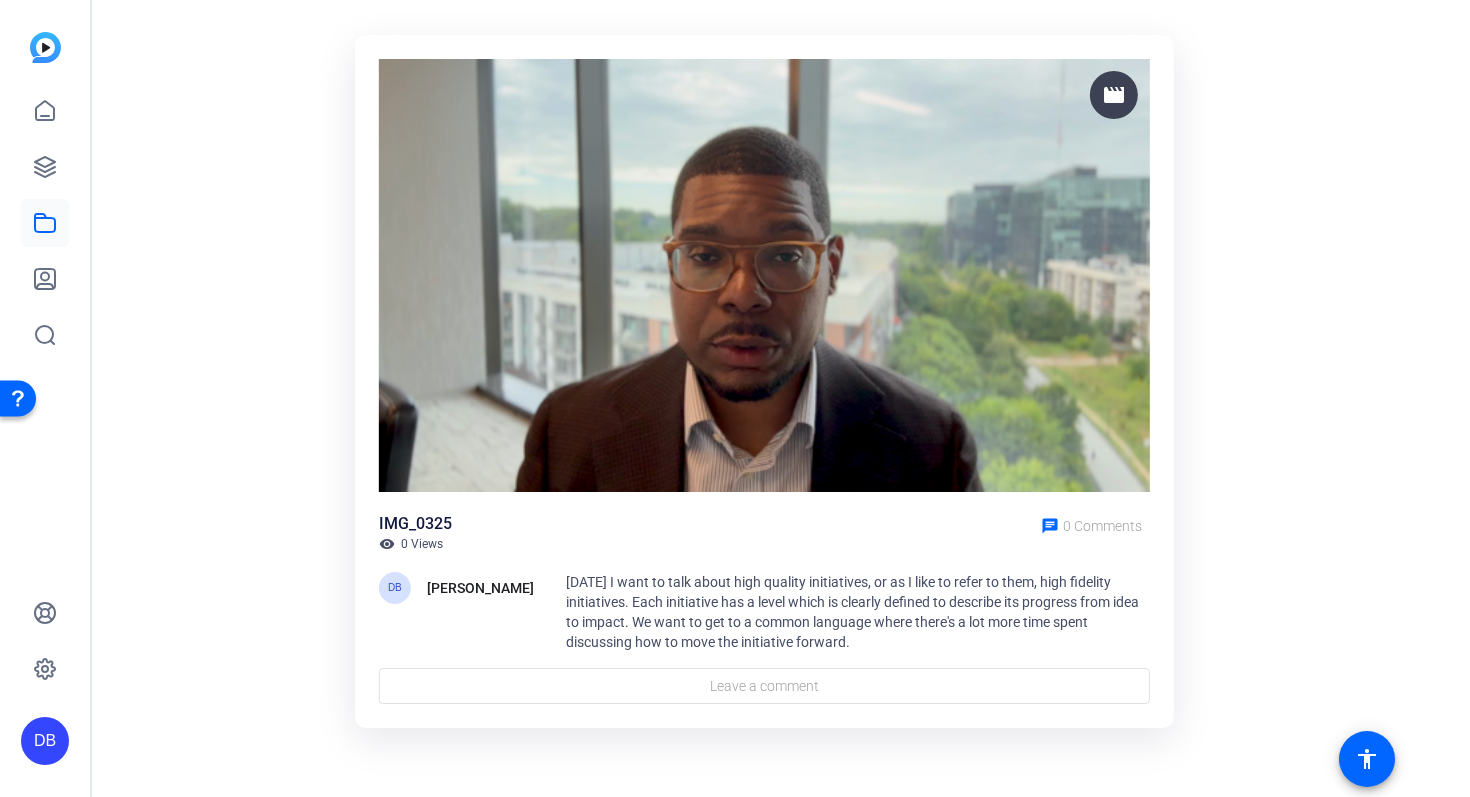 scroll, scrollTop: 0, scrollLeft: 0, axis: both 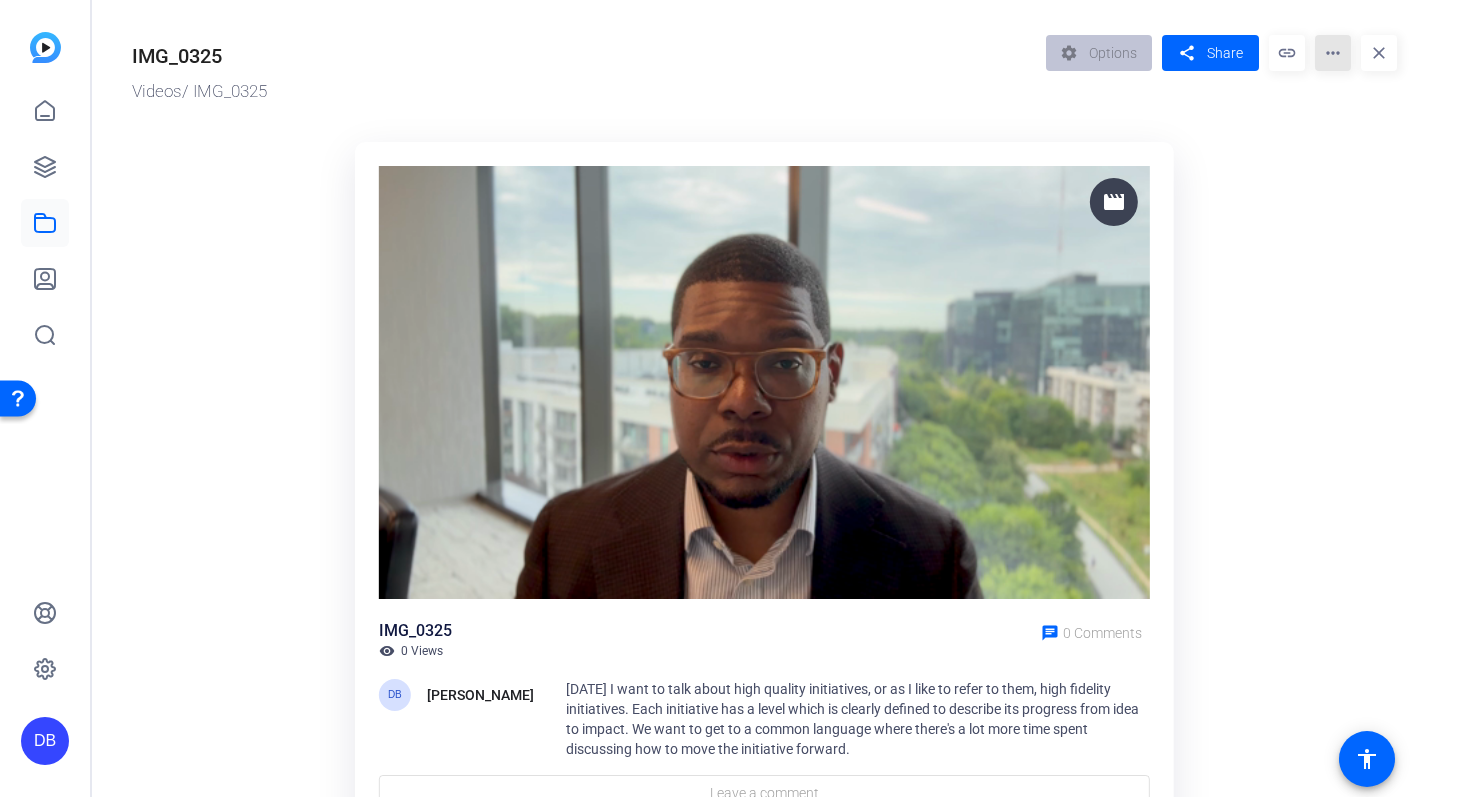 click on "more_horiz" 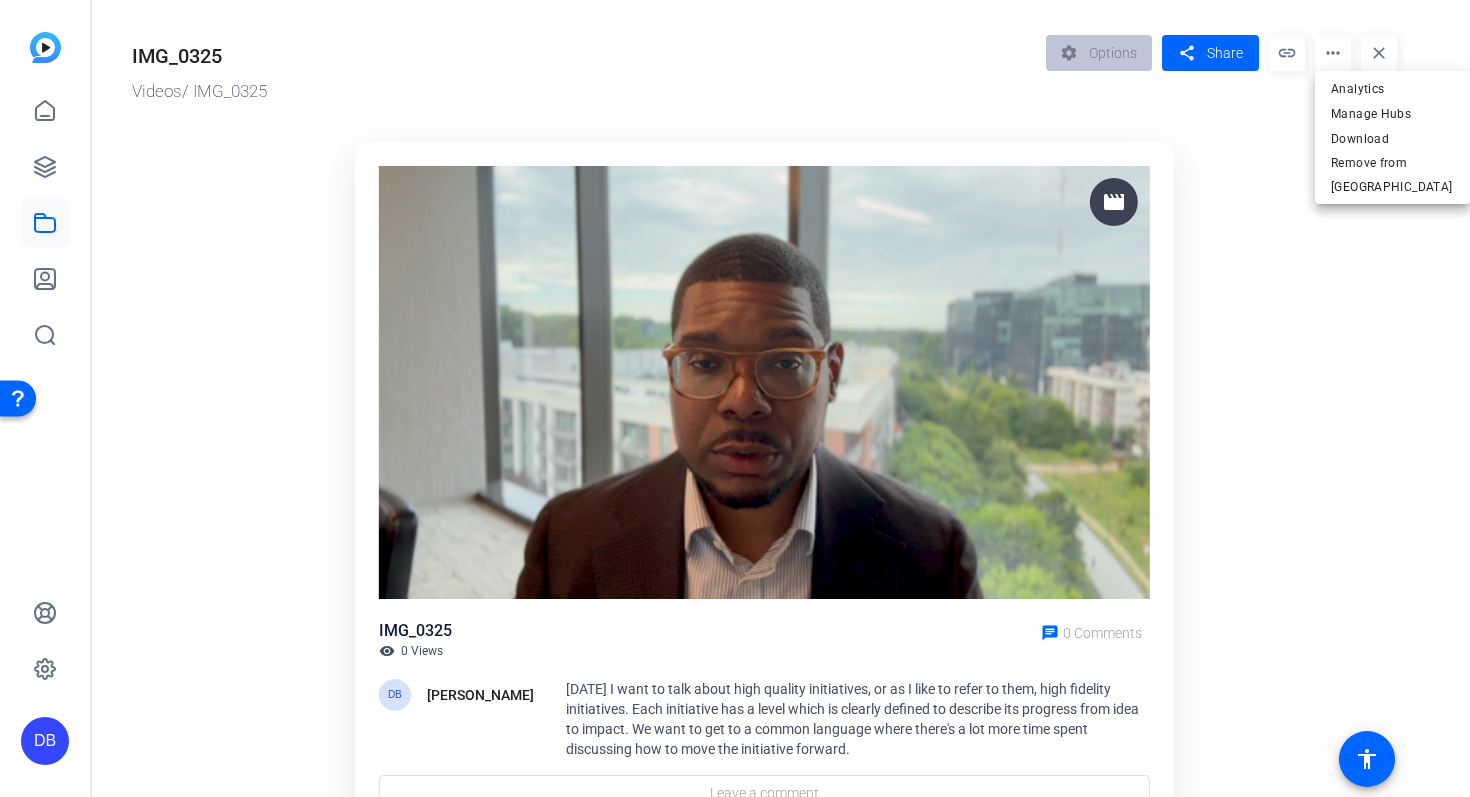 click at bounding box center [735, 398] 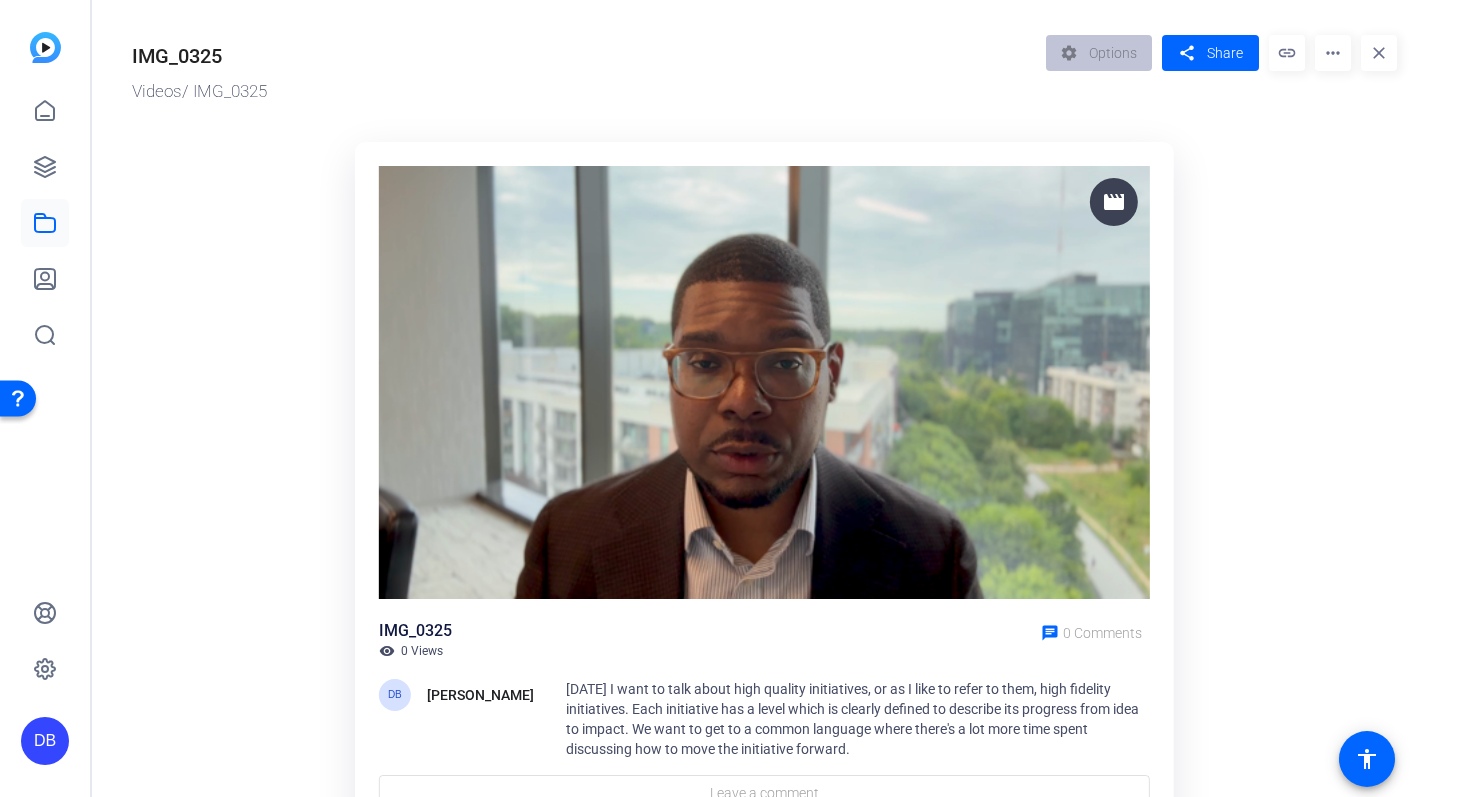 click on "settings  Options  share  Share  link more_horiz close" 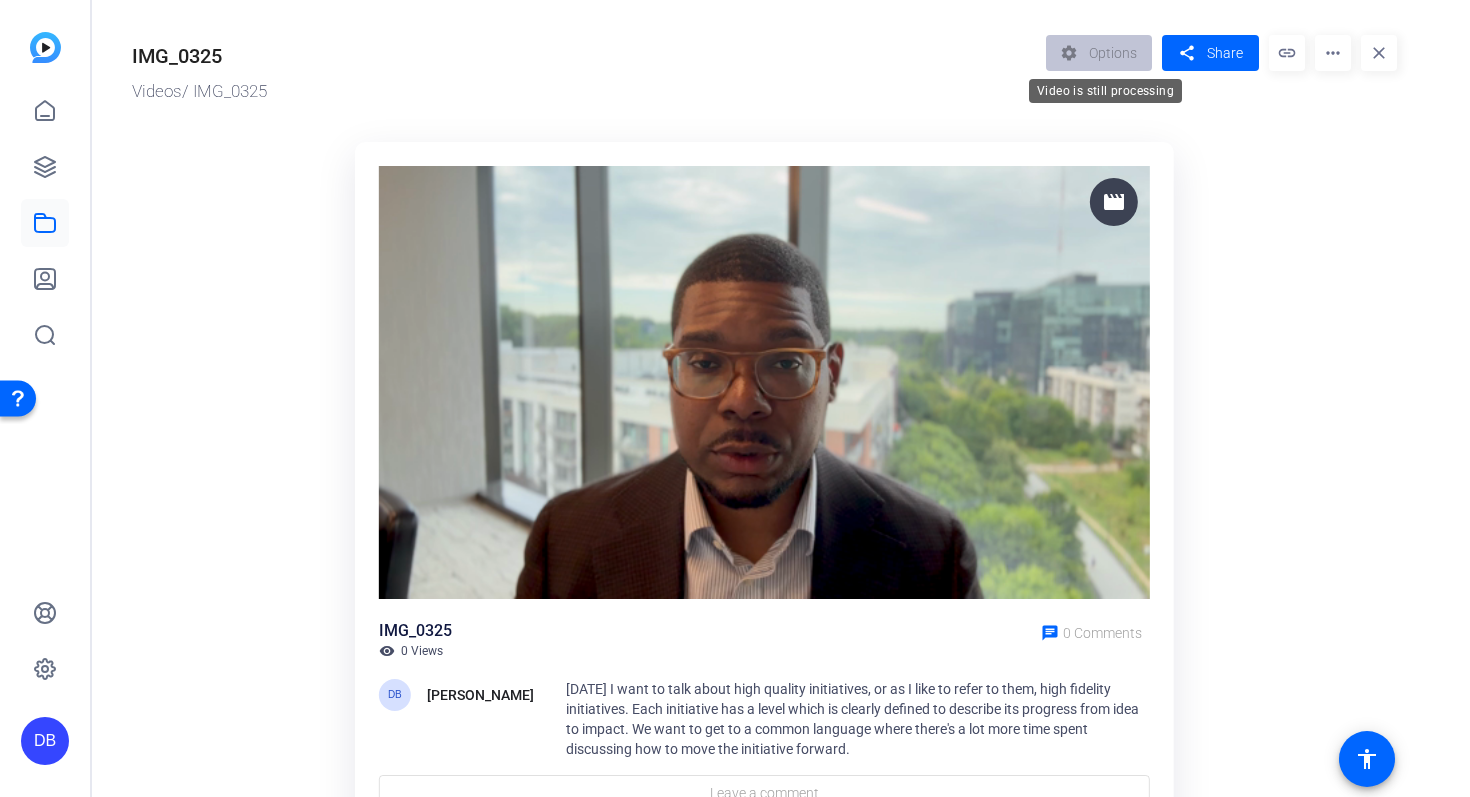 click on "settings  Options" 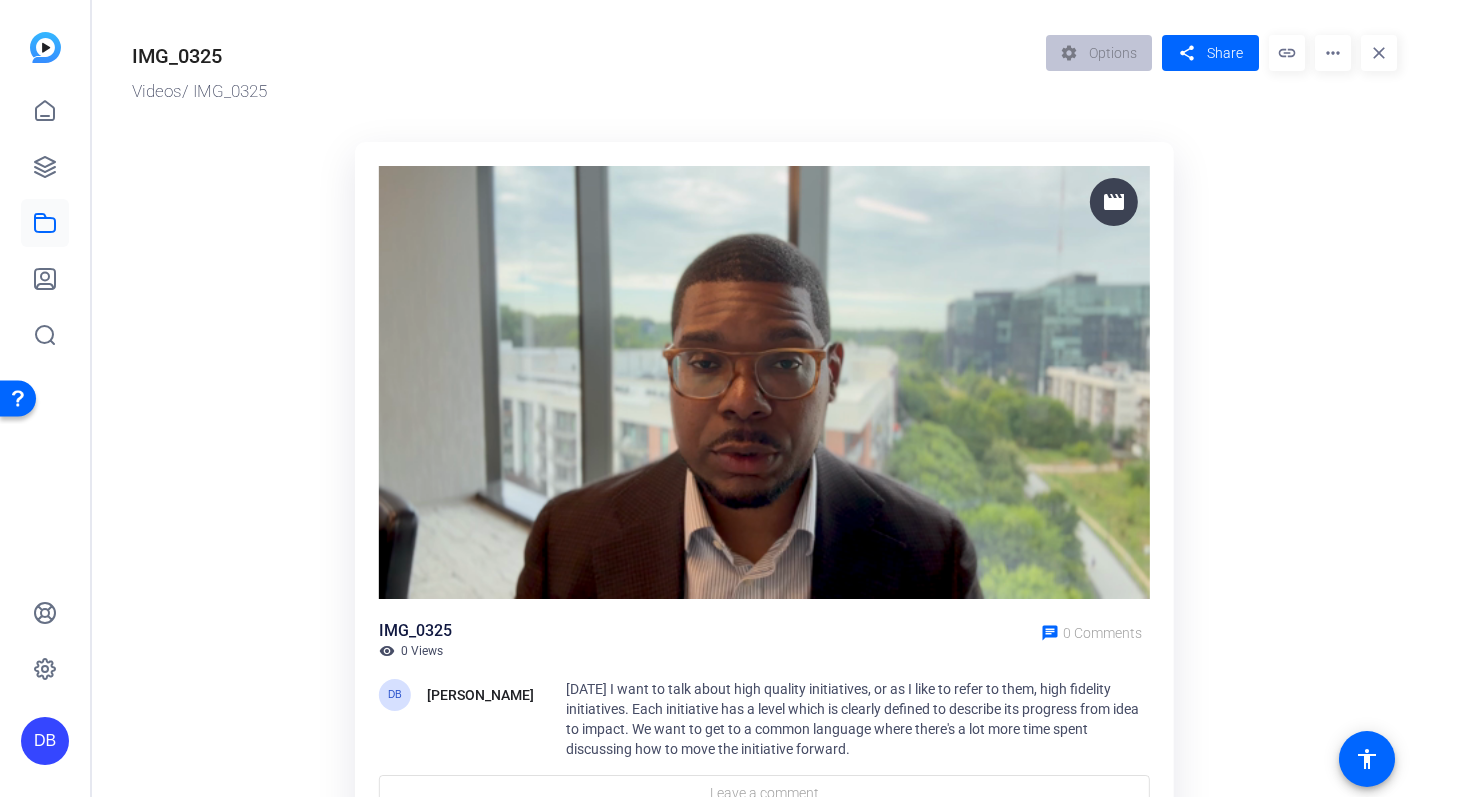 click on "settings  Options" 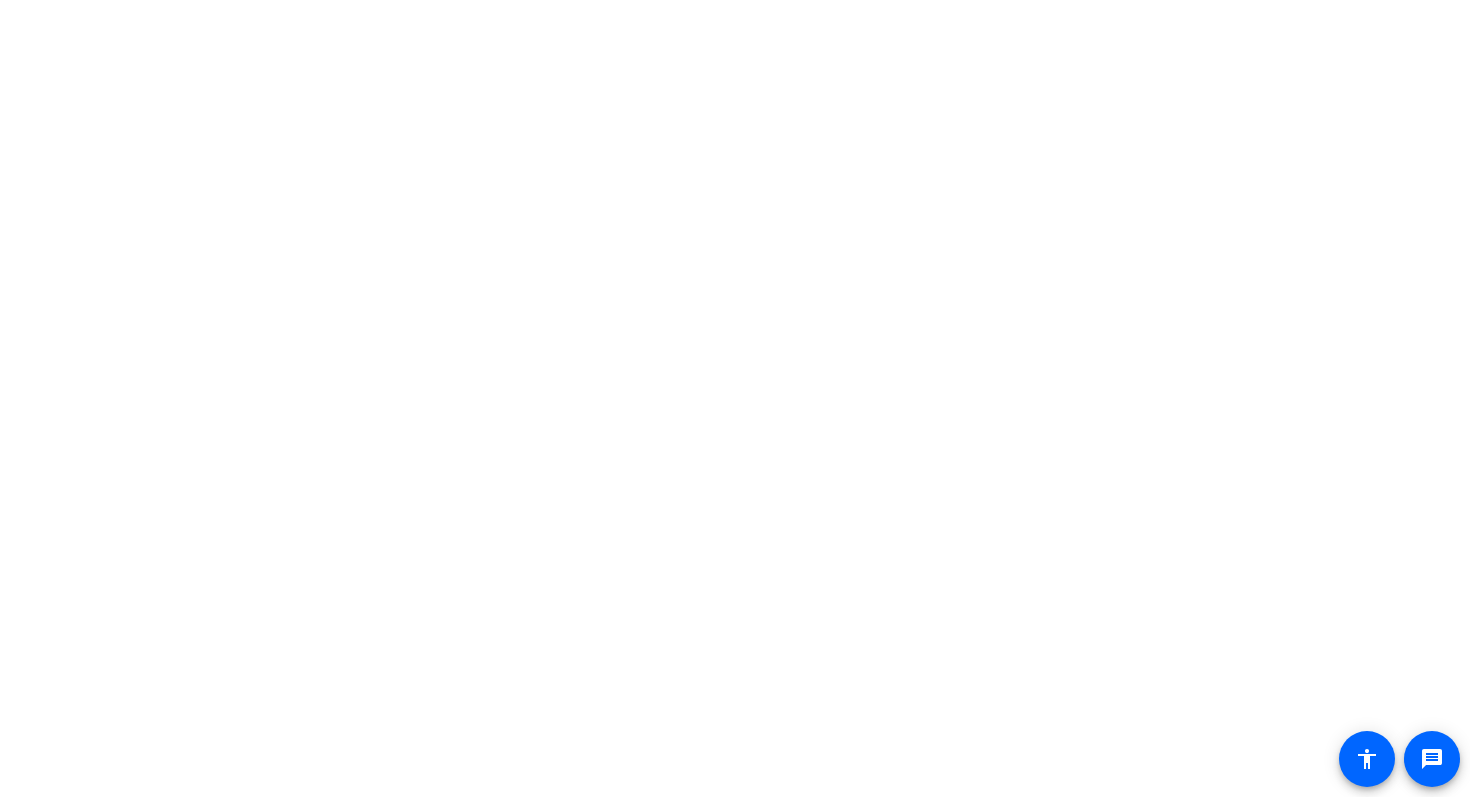 scroll, scrollTop: 0, scrollLeft: 0, axis: both 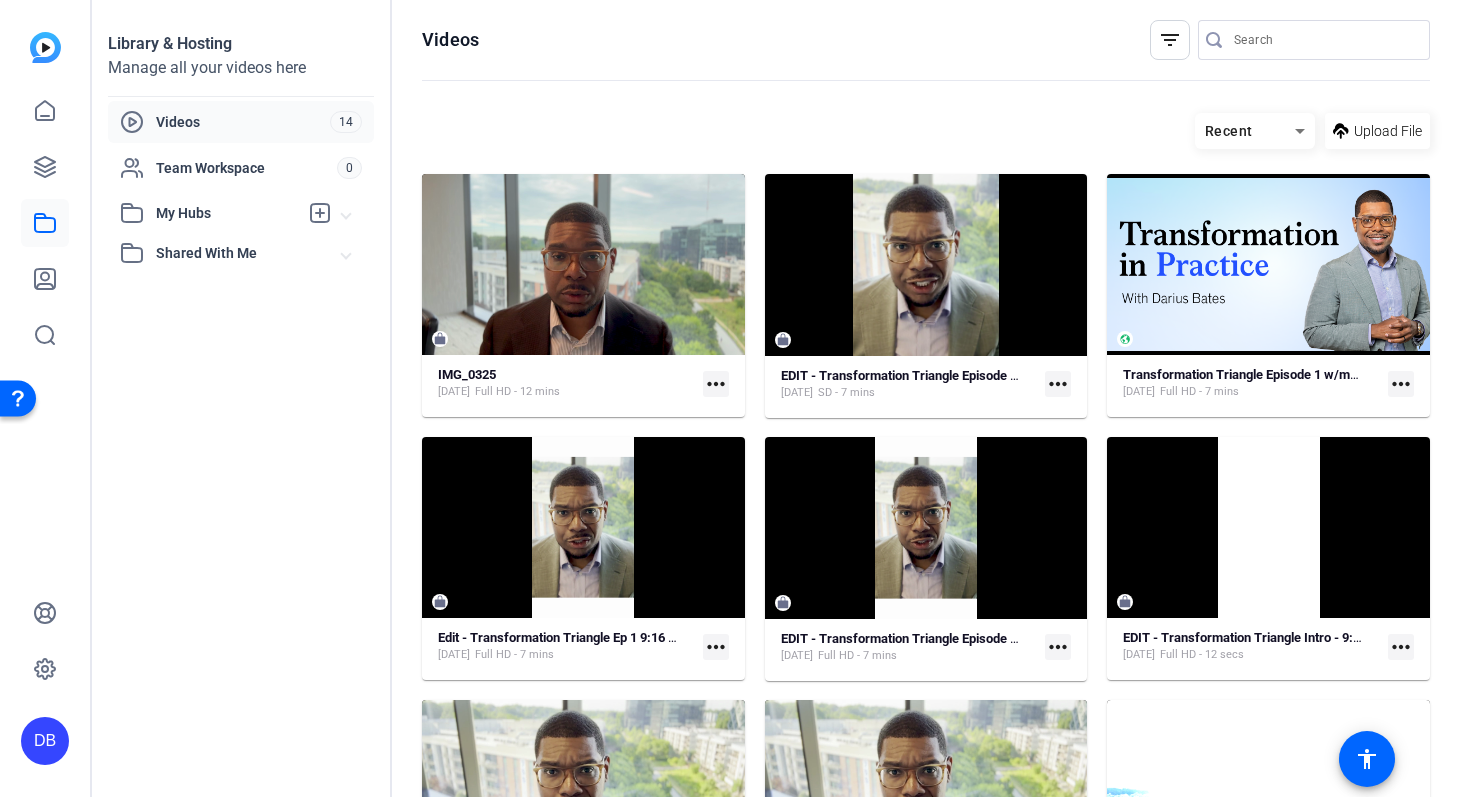 click on "more_horiz" 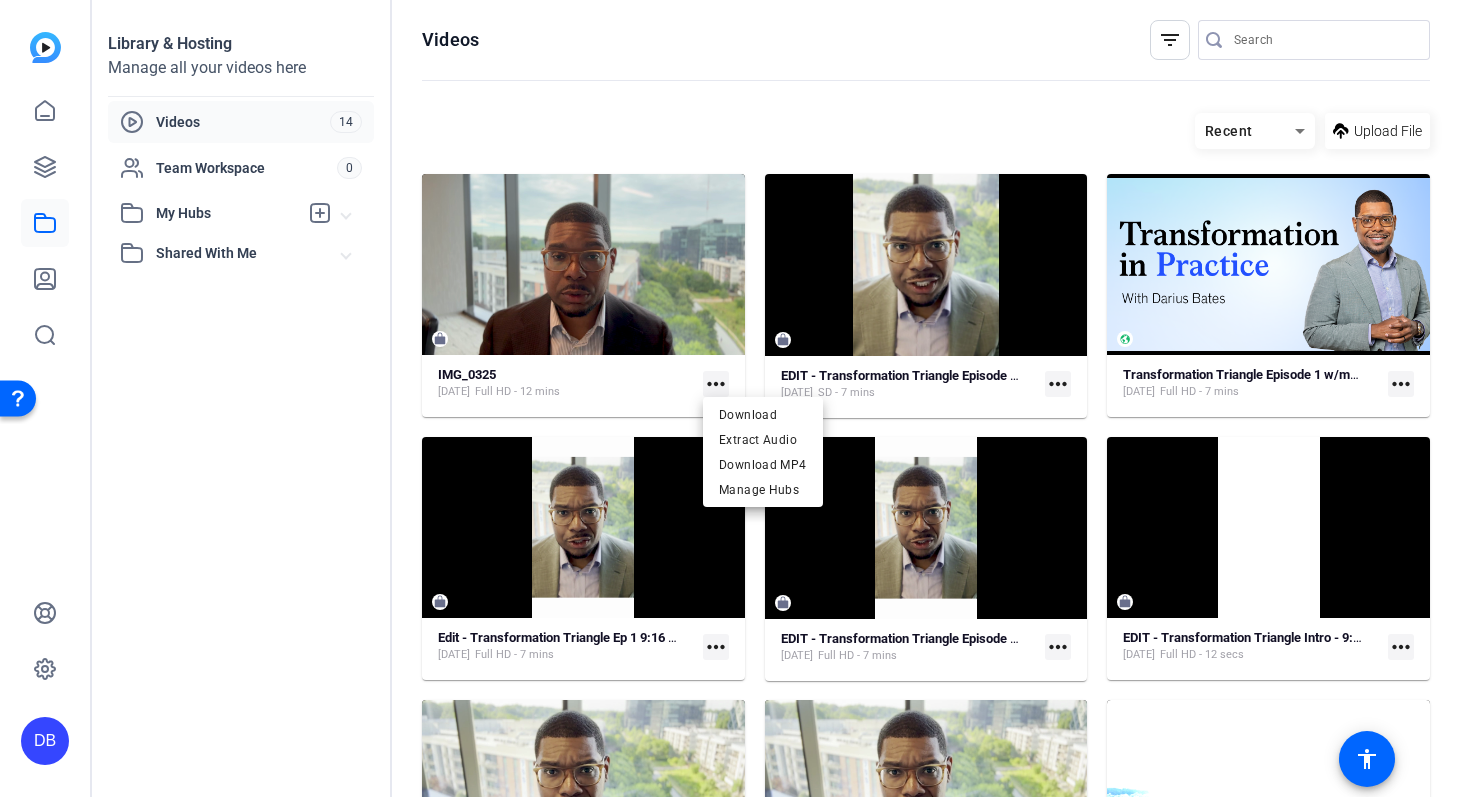 click at bounding box center (735, 398) 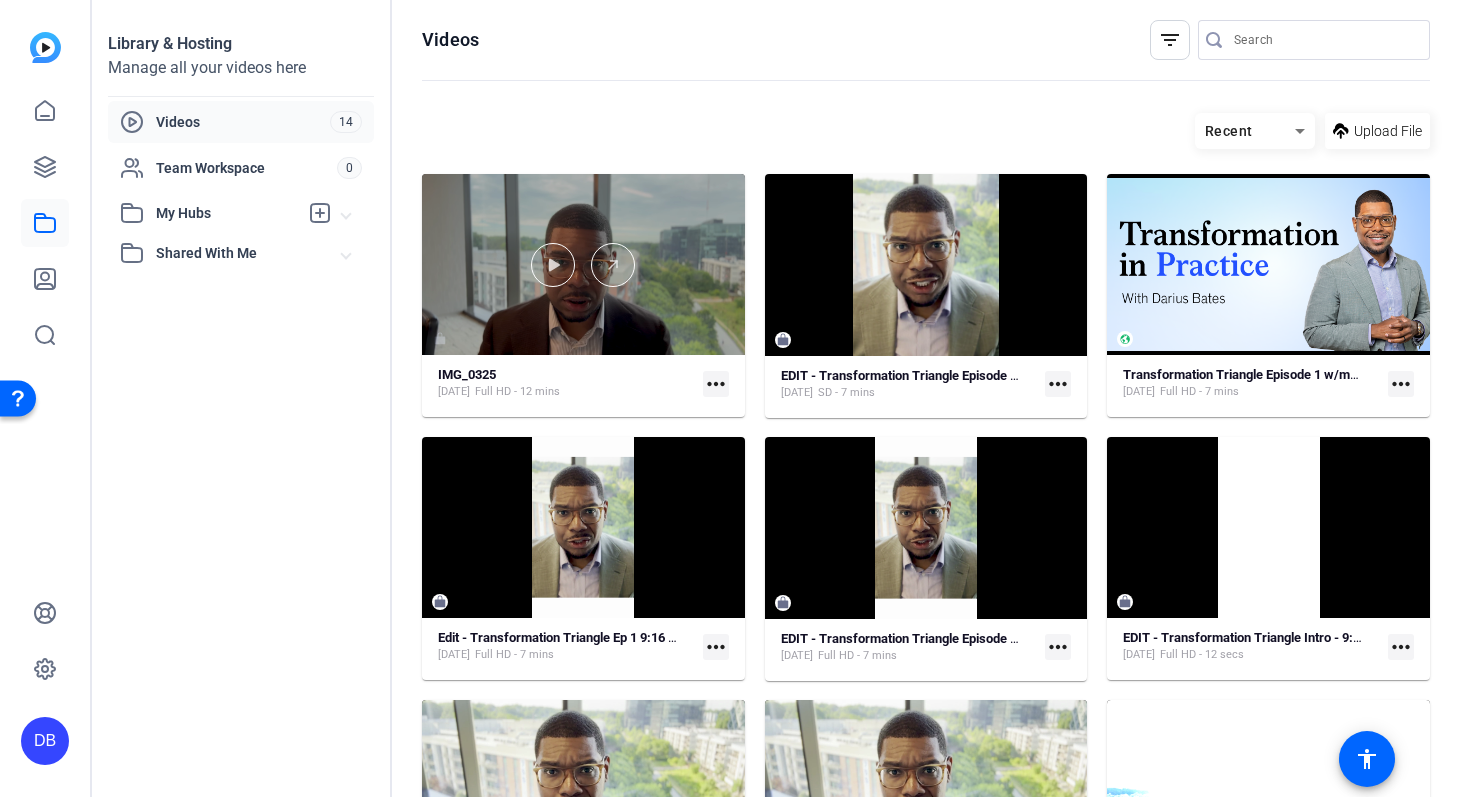click 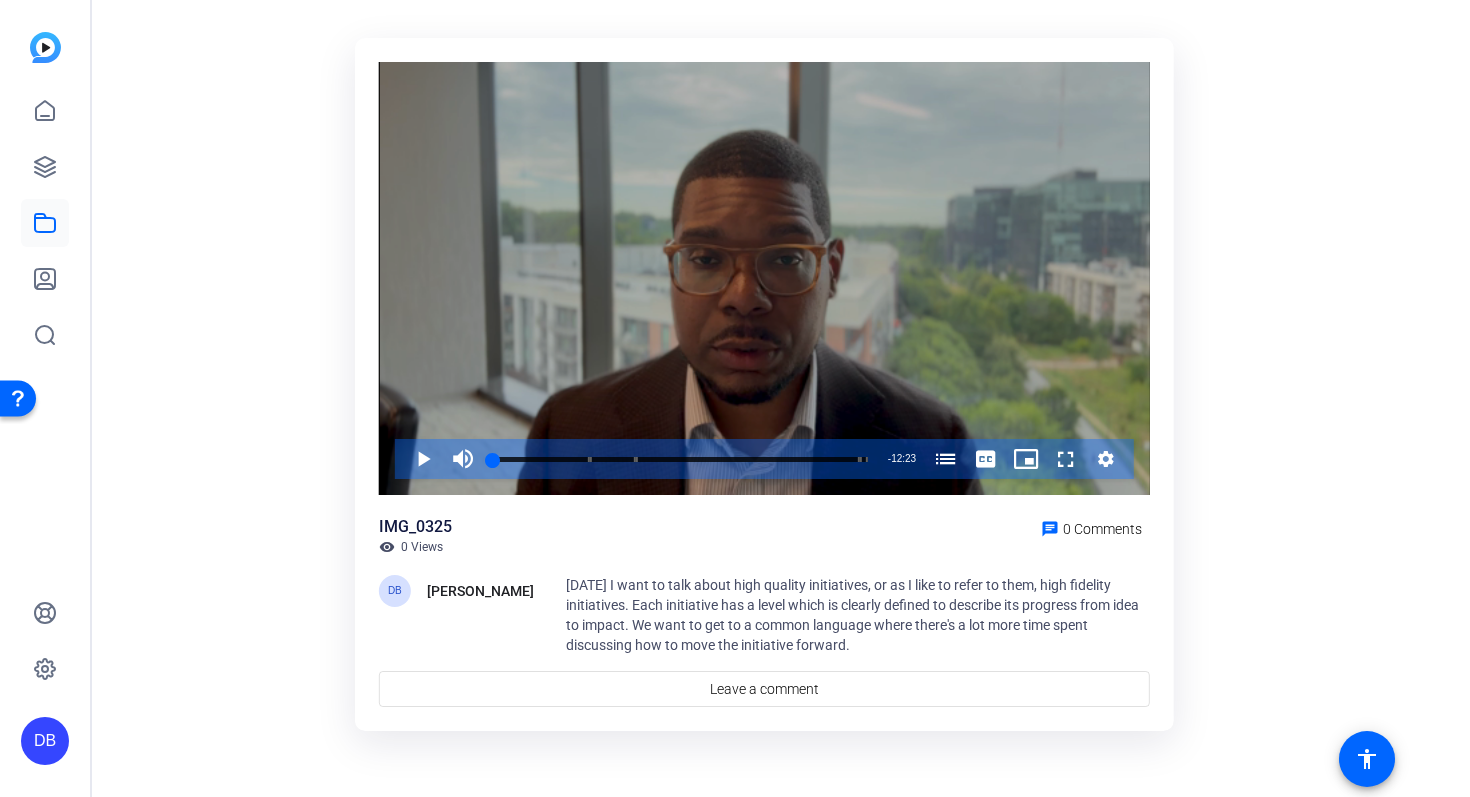 scroll, scrollTop: 107, scrollLeft: 0, axis: vertical 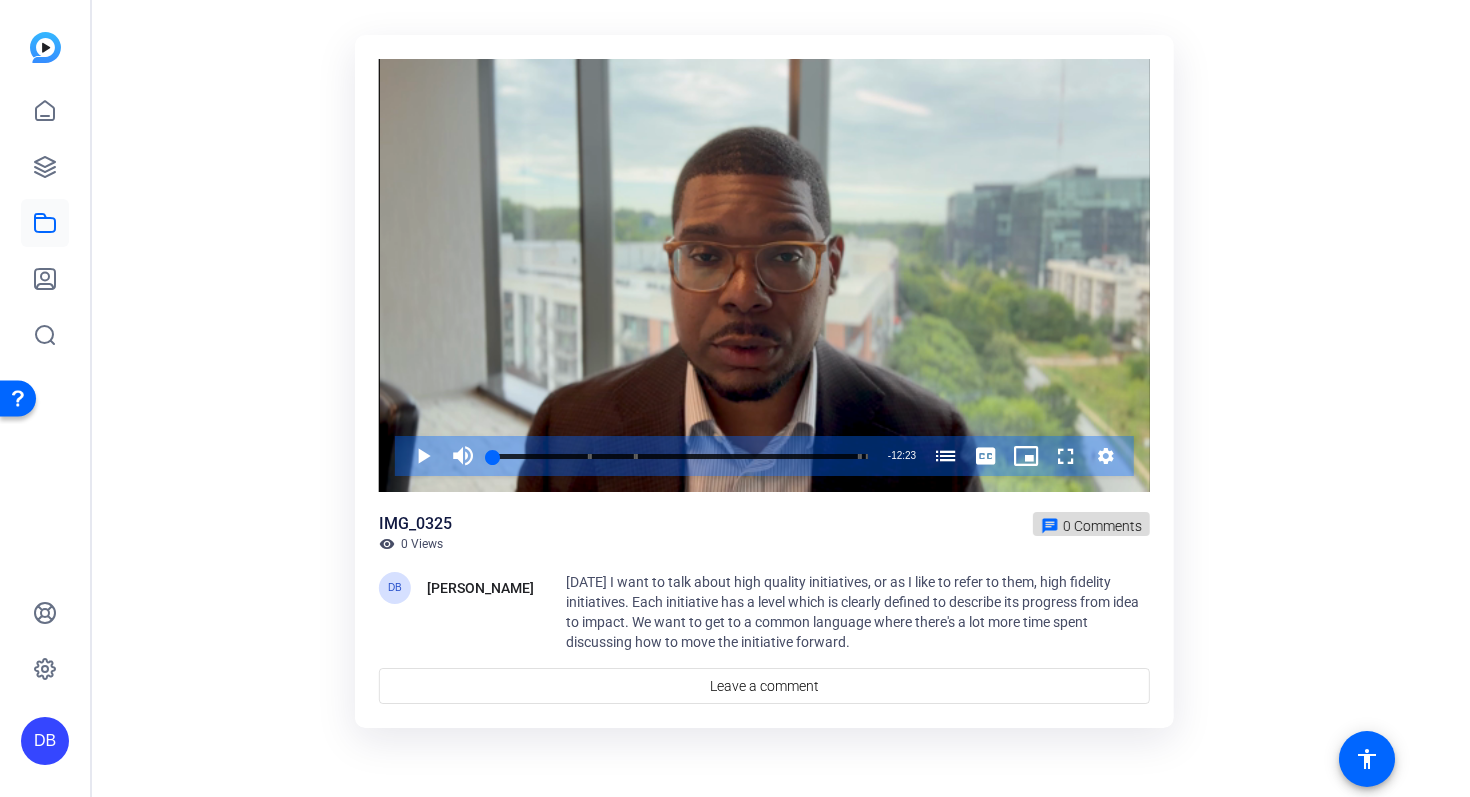 click on "chat" 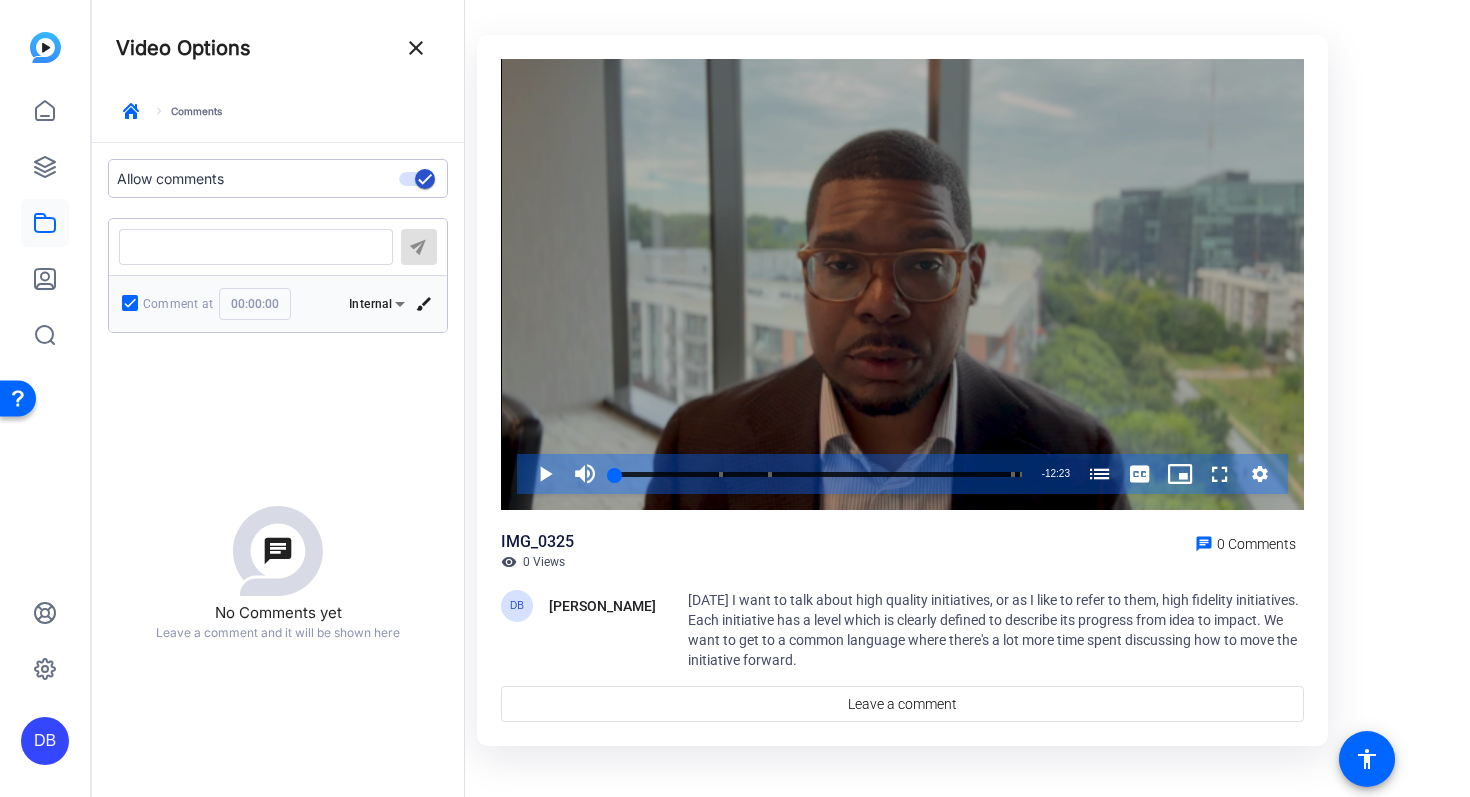 scroll, scrollTop: 127, scrollLeft: 0, axis: vertical 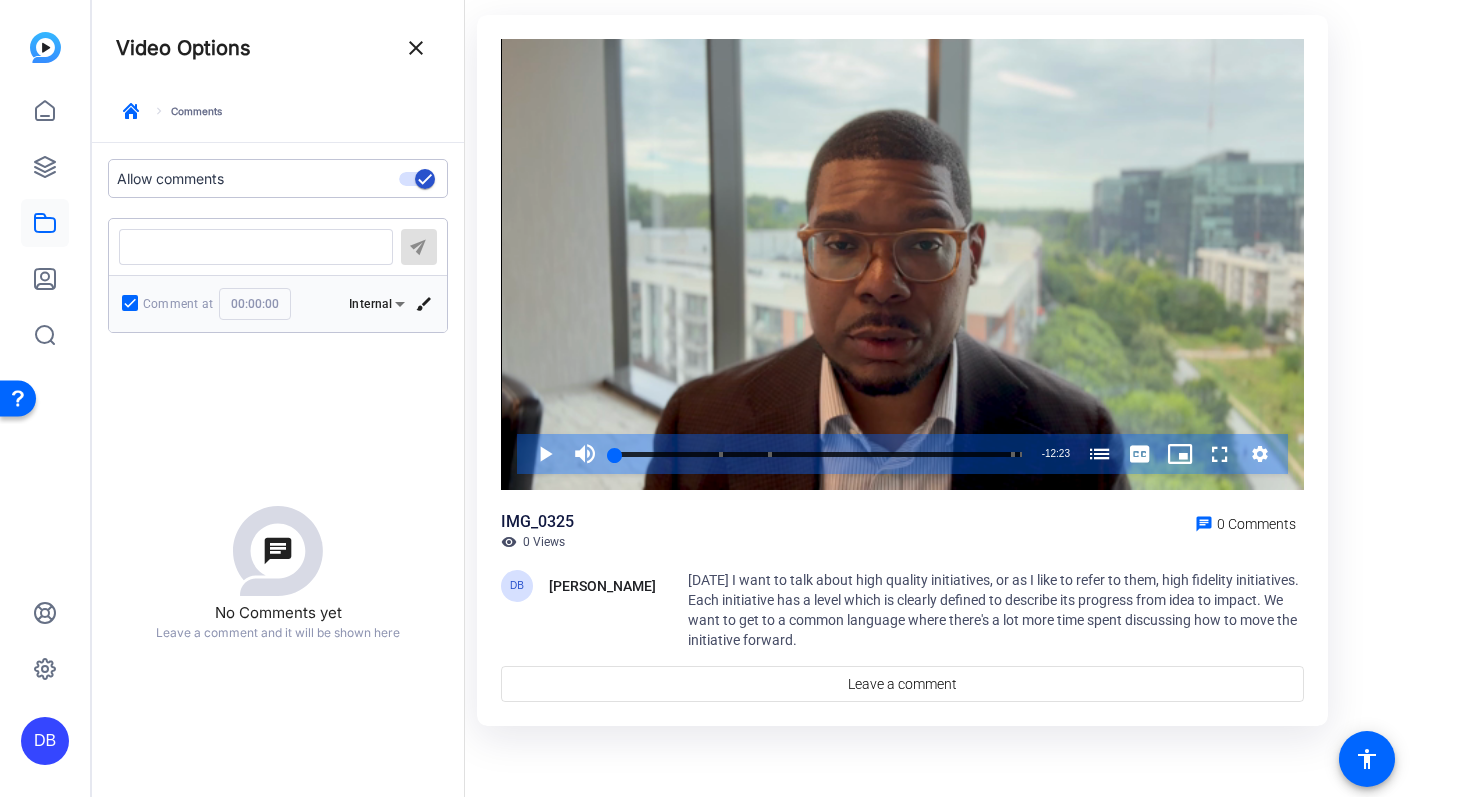click on "IMG_0325  Videos  / IMG_0325     Video Player is loading. Play Video Play Mute Current Time  0:00 / Duration  12:23 Loaded :  1.50% 01:19 00:00 High-Quality Initiatives: The Future of Transformation (00:01) What should a High-Fidelity Initiative look like? (03:13) What Does a High-Fidelity Business Case Look Like? (04:44) What is Transformation and Practice (12:08) Stream Type  LIVE Seek to live, currently behind live LIVE Remaining Time  - 12:23   1x Playback Rate Chapters Chapters High-Quality Initiatives: The Future of Transformation (00:01) What should a High-Fidelity Initiative look like? (03:13) What Does a High-Fidelity Business Case Look Like? (04:44) What is Transformation and Practice (12:08) Descriptions descriptions off , selected Captions captions settings , opens captions settings dialog captions off , selected English  Captions Audio Track default , selected Picture-in-Picture Fullscreen This is a modal window. Beginning of dialog window. Escape will cancel and close the window. Text Red" 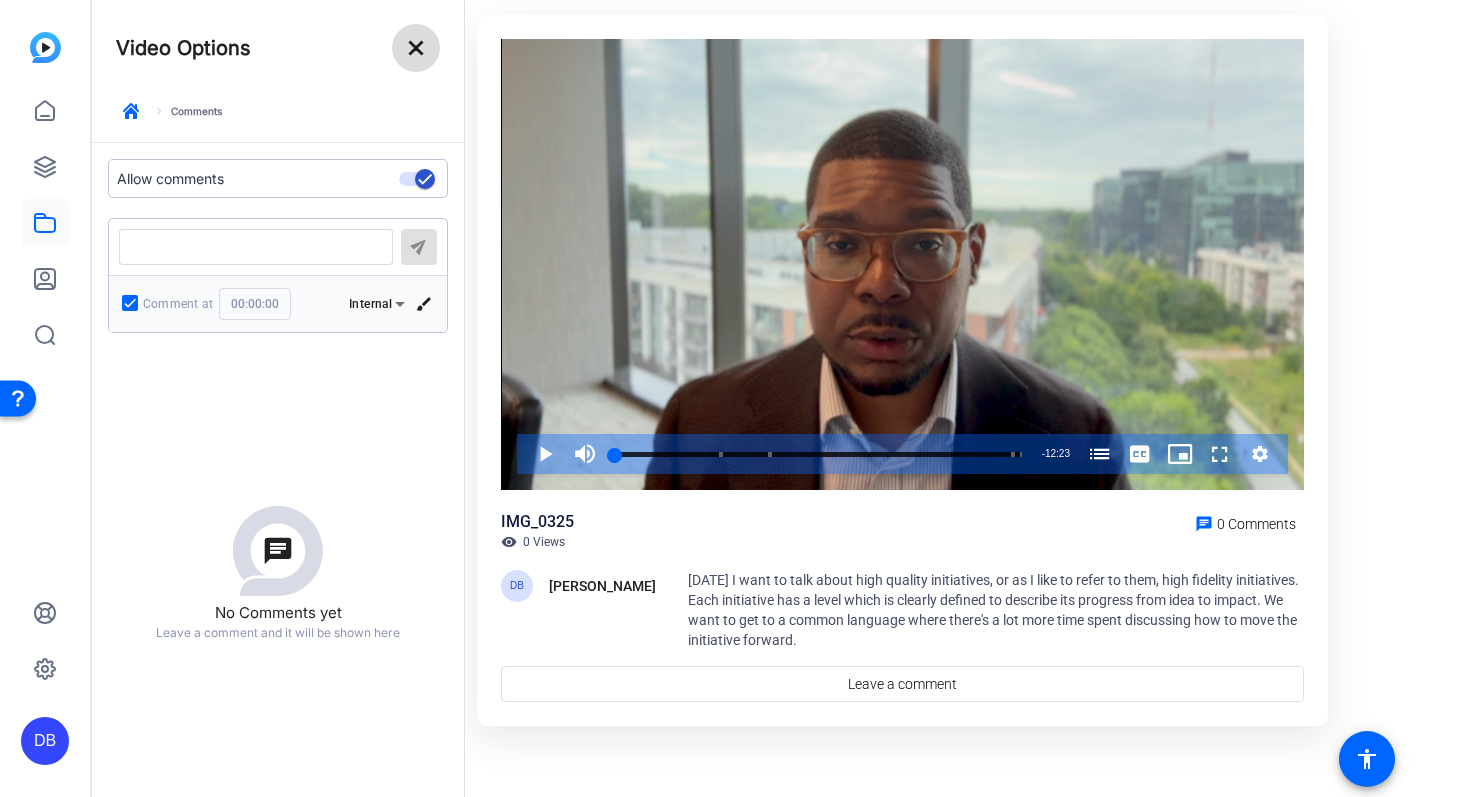 click on "close" 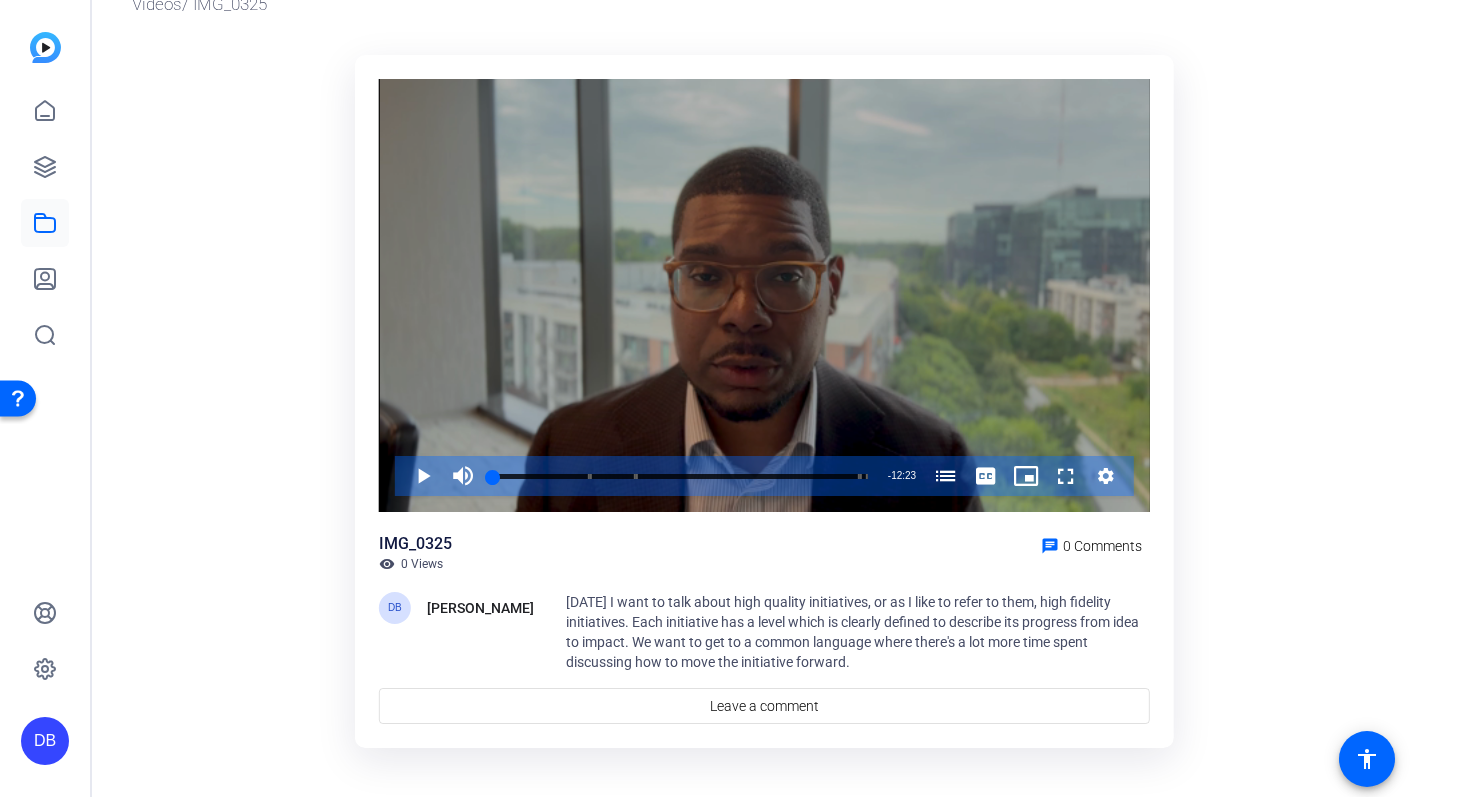 scroll, scrollTop: 0, scrollLeft: 0, axis: both 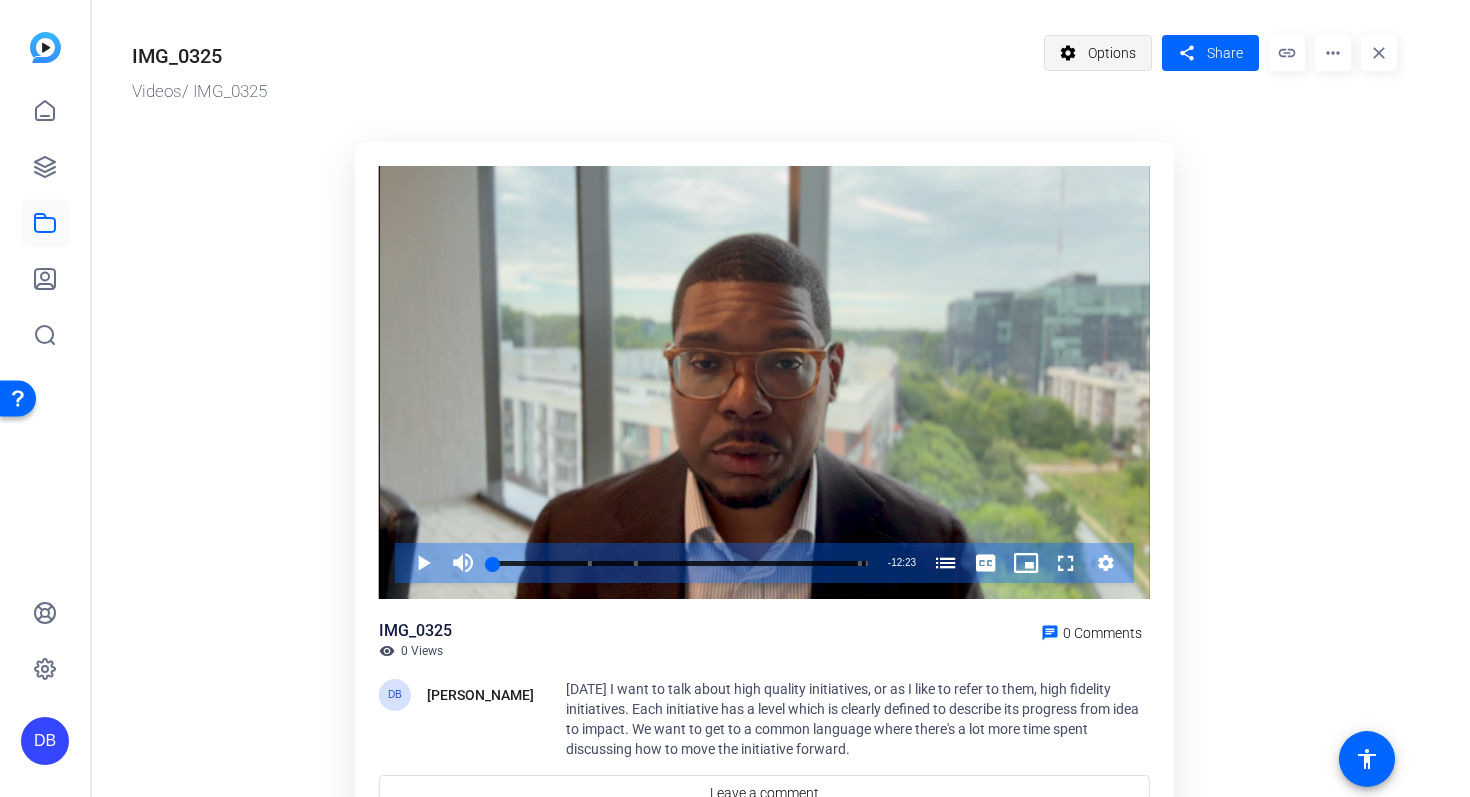 click on "Options" 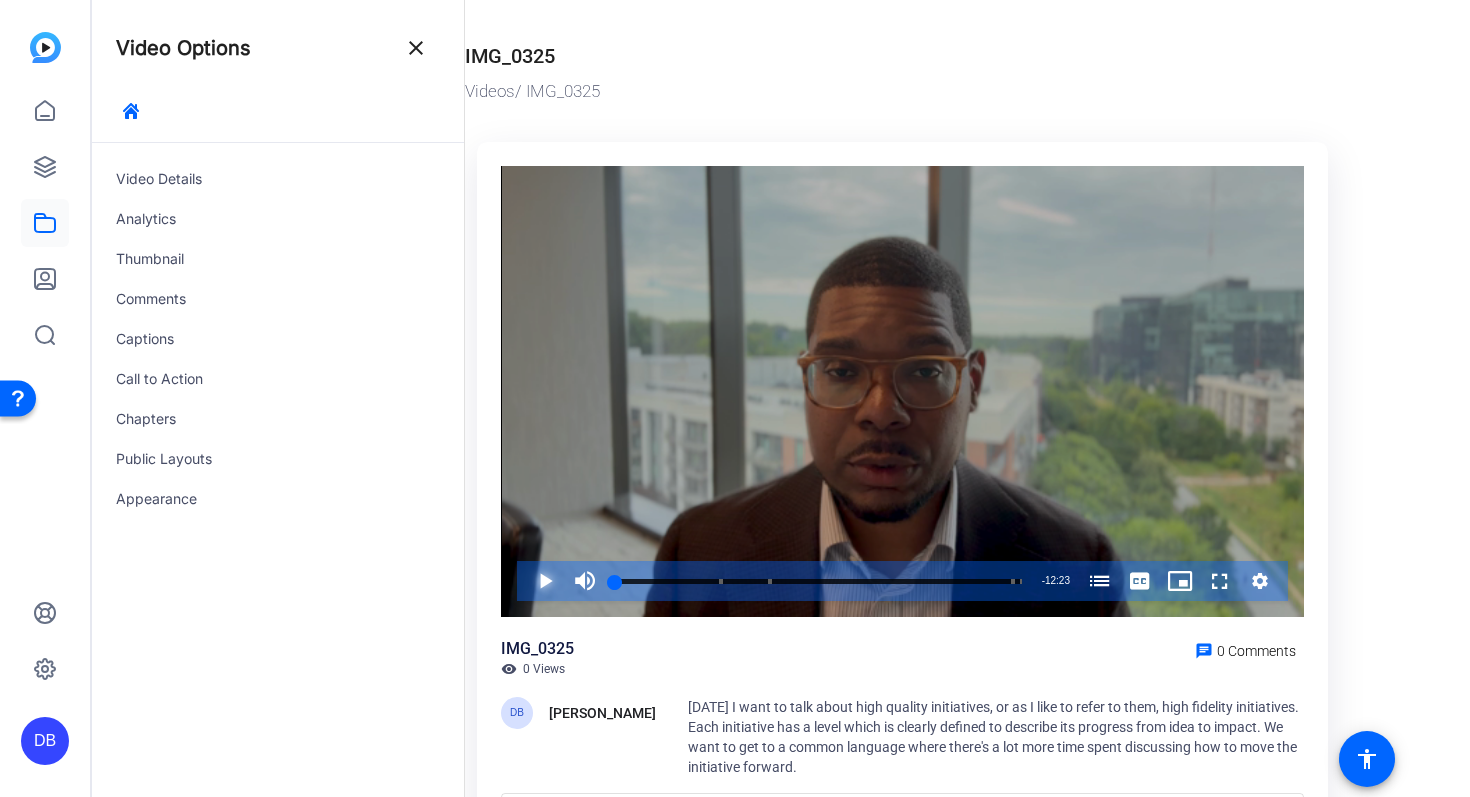 click at bounding box center (525, 581) 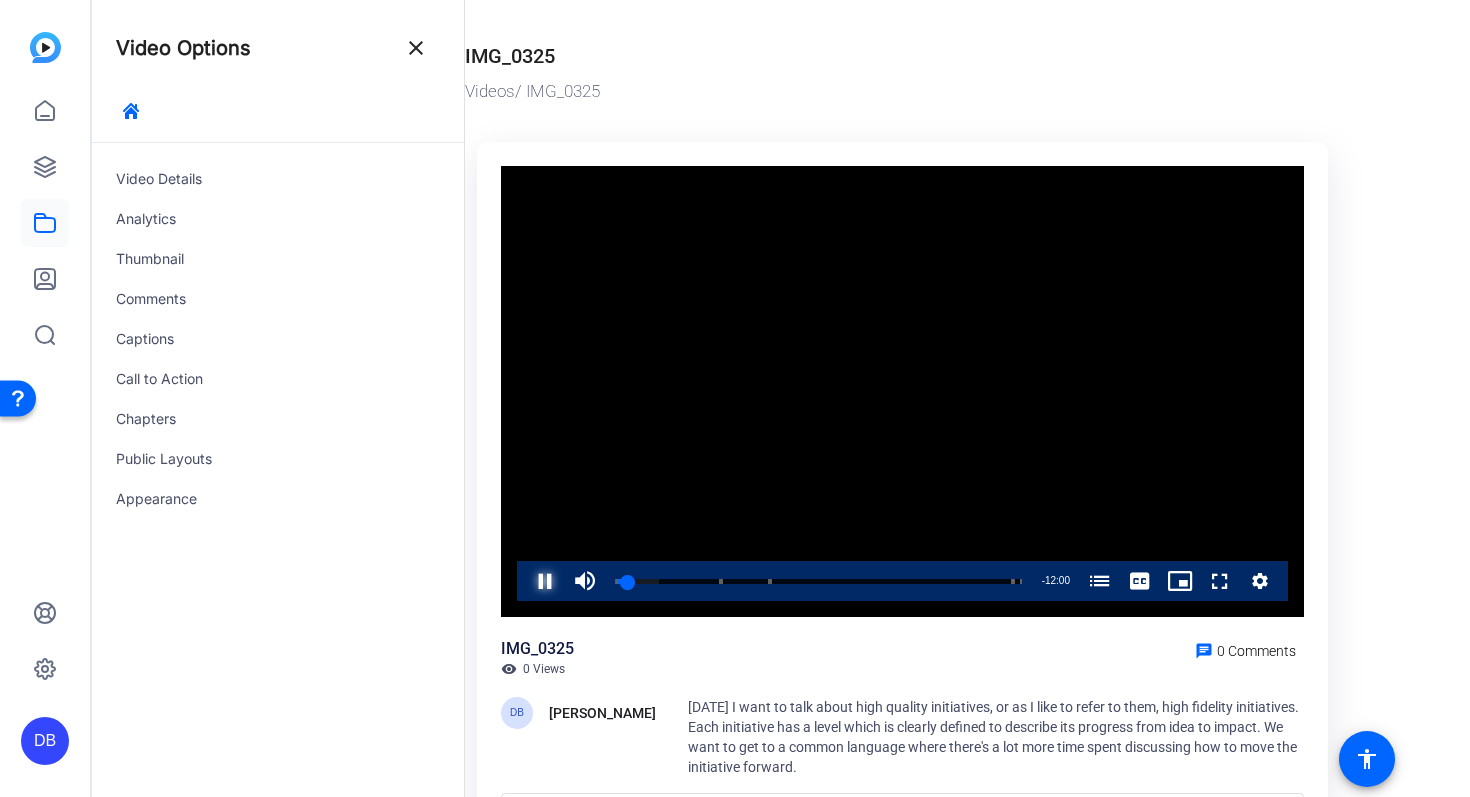 click at bounding box center [525, 581] 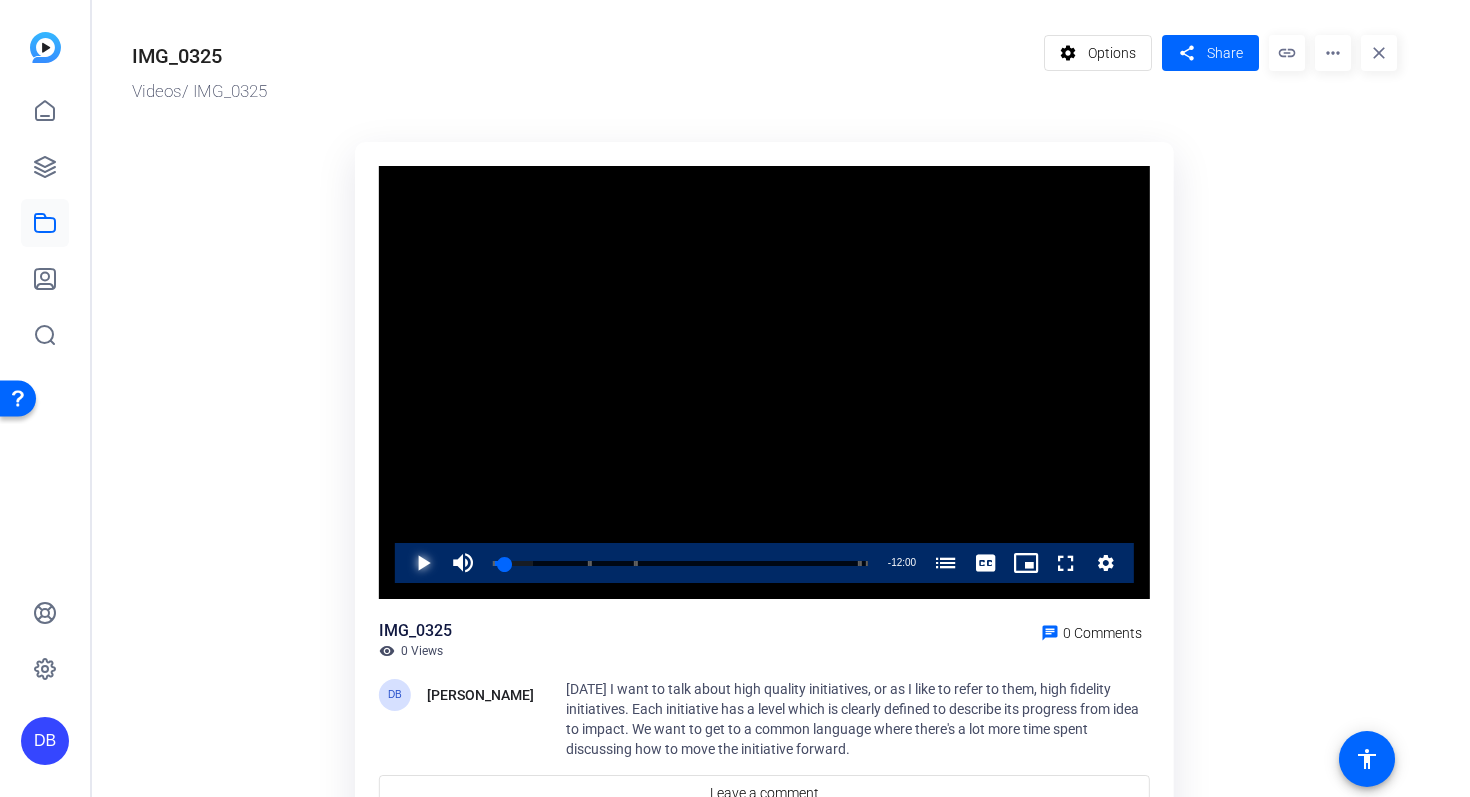 scroll, scrollTop: 107, scrollLeft: 0, axis: vertical 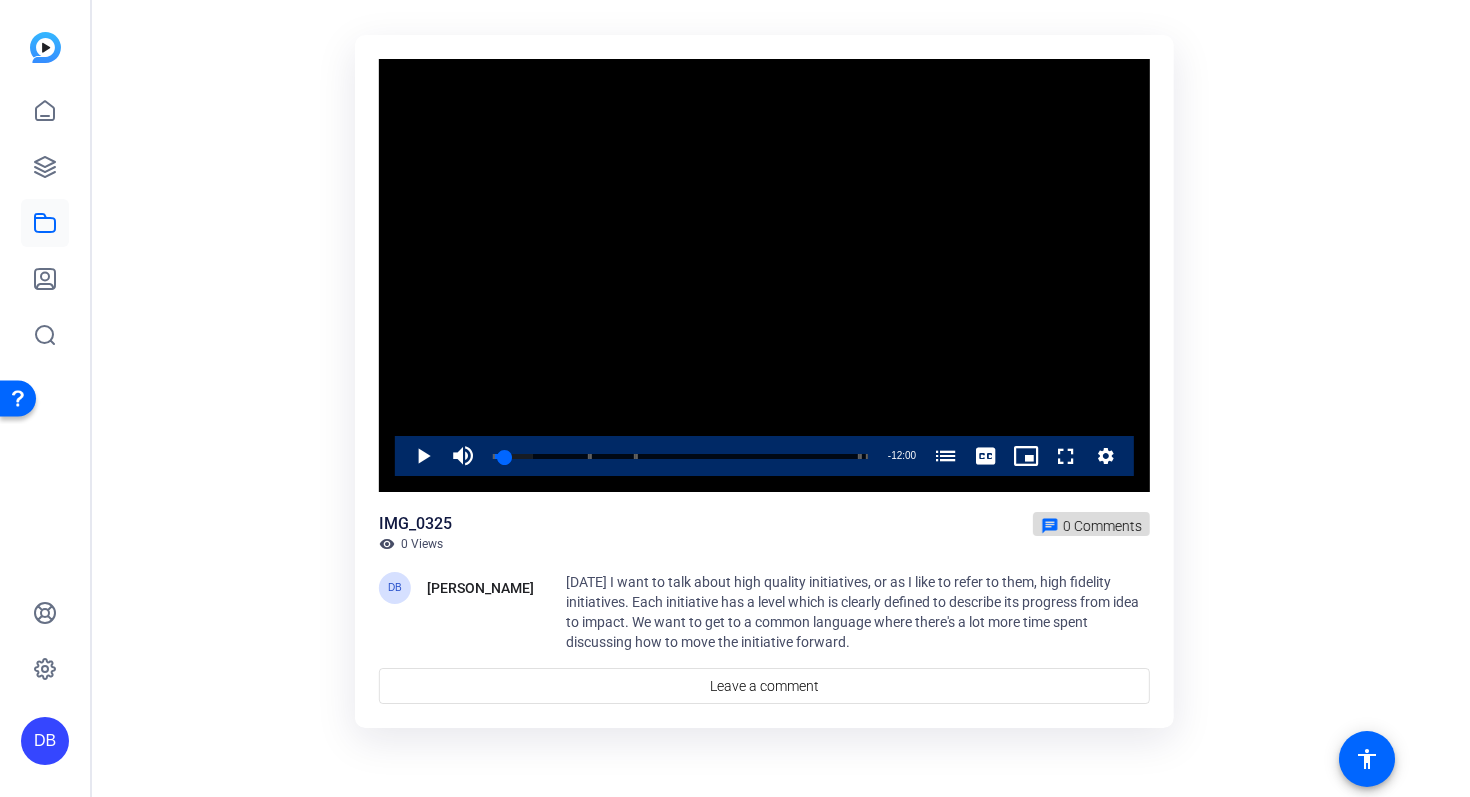 click on "0 Comments" 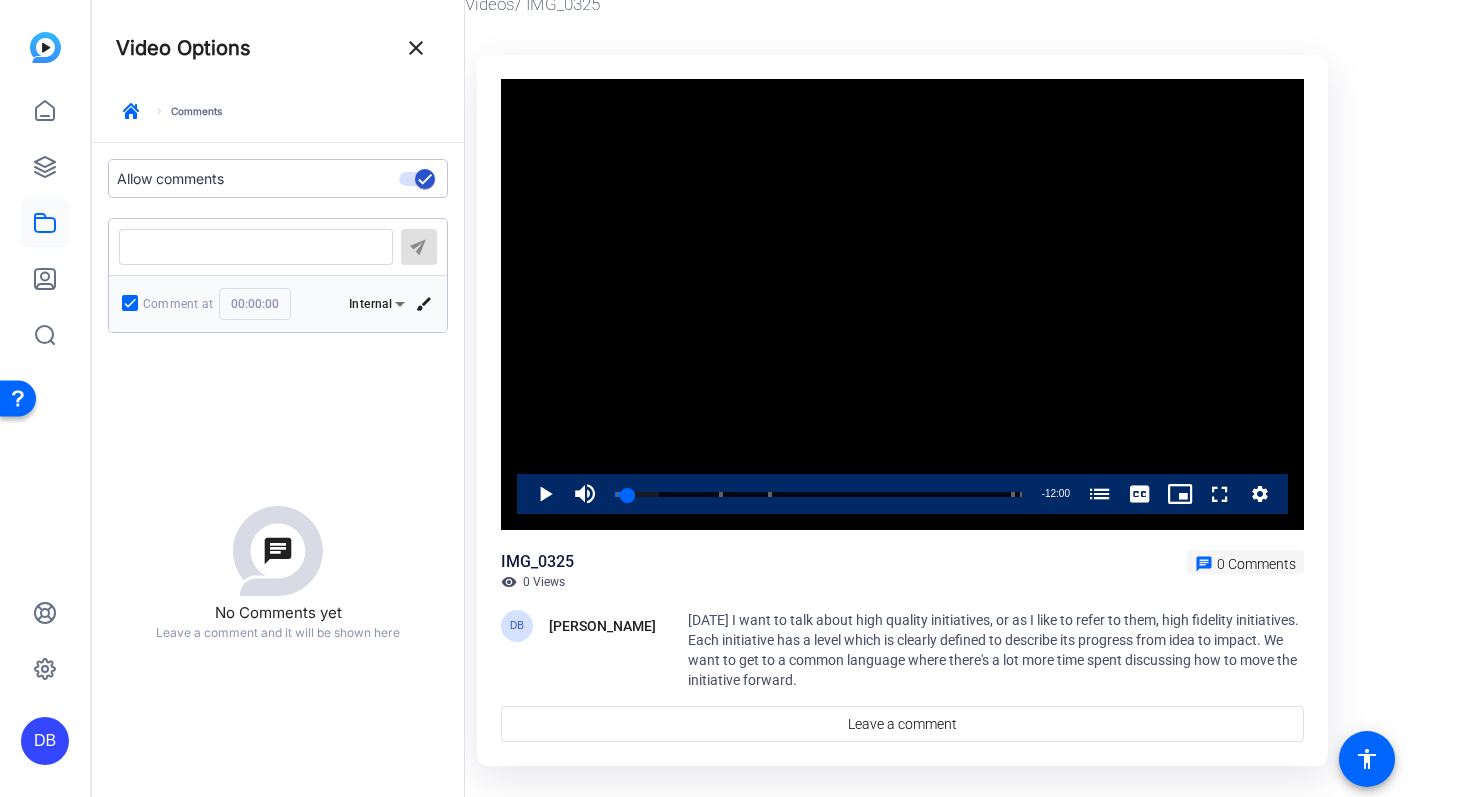 scroll, scrollTop: 107, scrollLeft: 0, axis: vertical 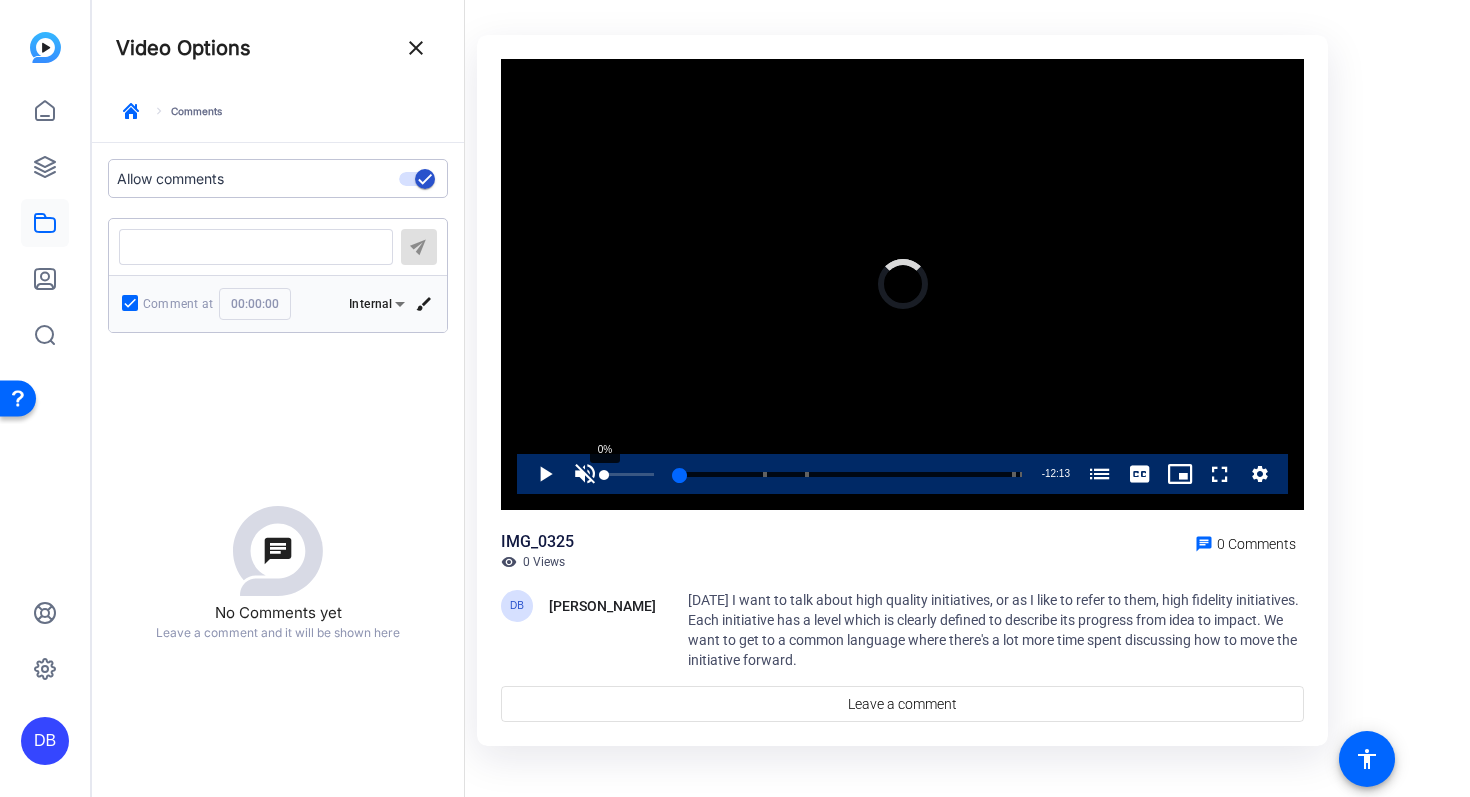 drag, startPoint x: 634, startPoint y: 475, endPoint x: 601, endPoint y: 469, distance: 33.54102 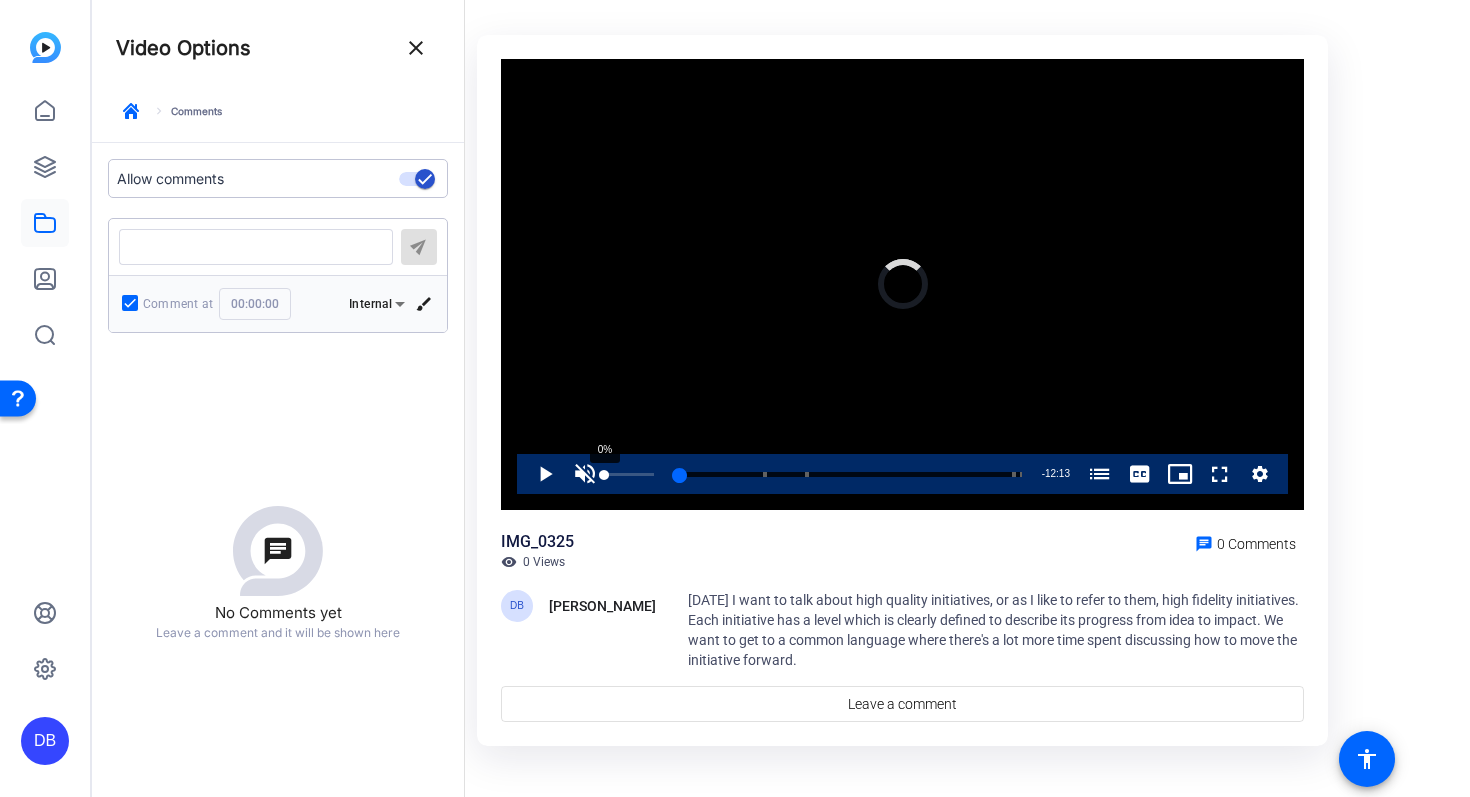 click on "Play Unmute 0% Current Time  0:10 / Duration  12:23 Loaded :  0.00% 00:00 00:10 High-Quality Initiatives: The Future of Transformation (00:01) What should a High-Fidelity Initiative look like? (03:13) What Does a High-Fidelity Business Case Look Like? (04:44) What is Transformation and Practice (12:08) Stream Type  LIVE Seek to live, currently behind live LIVE Remaining Time  - 12:13   1x Playback Rate Chapters Chapters High-Quality Initiatives: The Future of Transformation (00:01) , selected What should a High-Fidelity Initiative look like? (03:13) What Does a High-Fidelity Business Case Look Like? (04:44) What is Transformation and Practice (12:08) Descriptions descriptions off , selected Captions captions settings , opens captions settings dialog captions off , selected English  Captions Audio Track default , selected Picture-in-Picture Fullscreen" at bounding box center (902, 474) 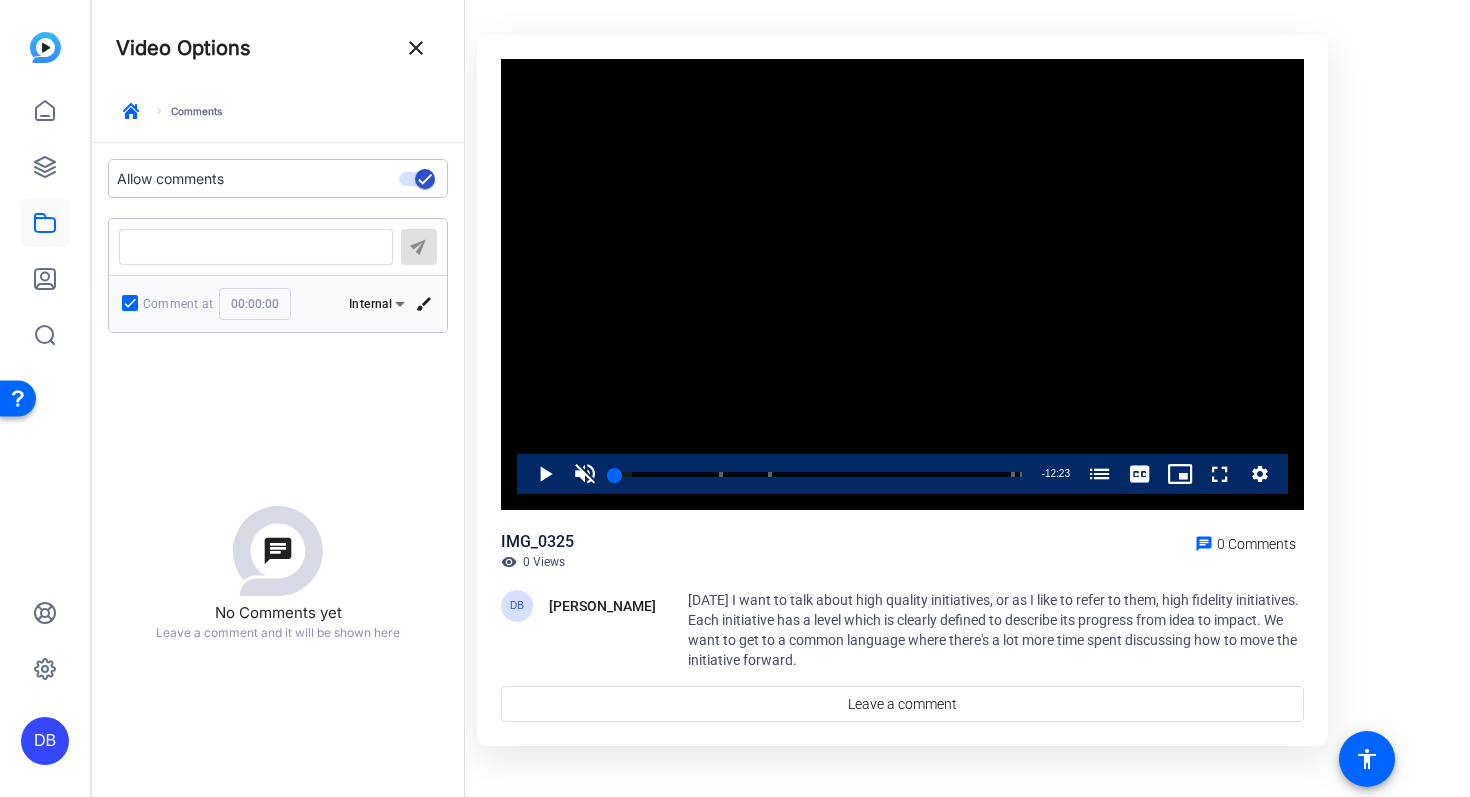 click at bounding box center [256, 247] 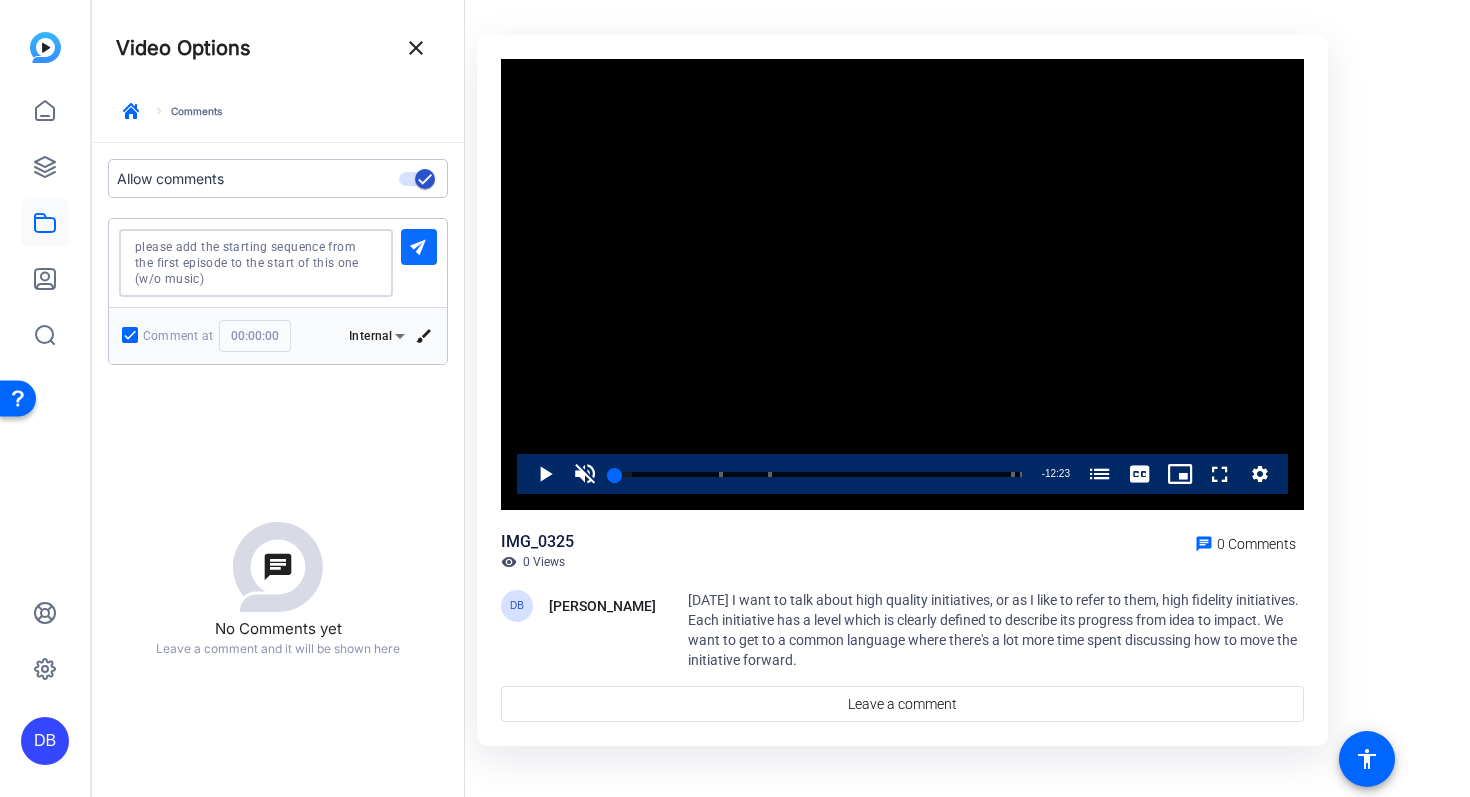 type on "please add the starting sequence from the first episode to the start of this one (w/o music)" 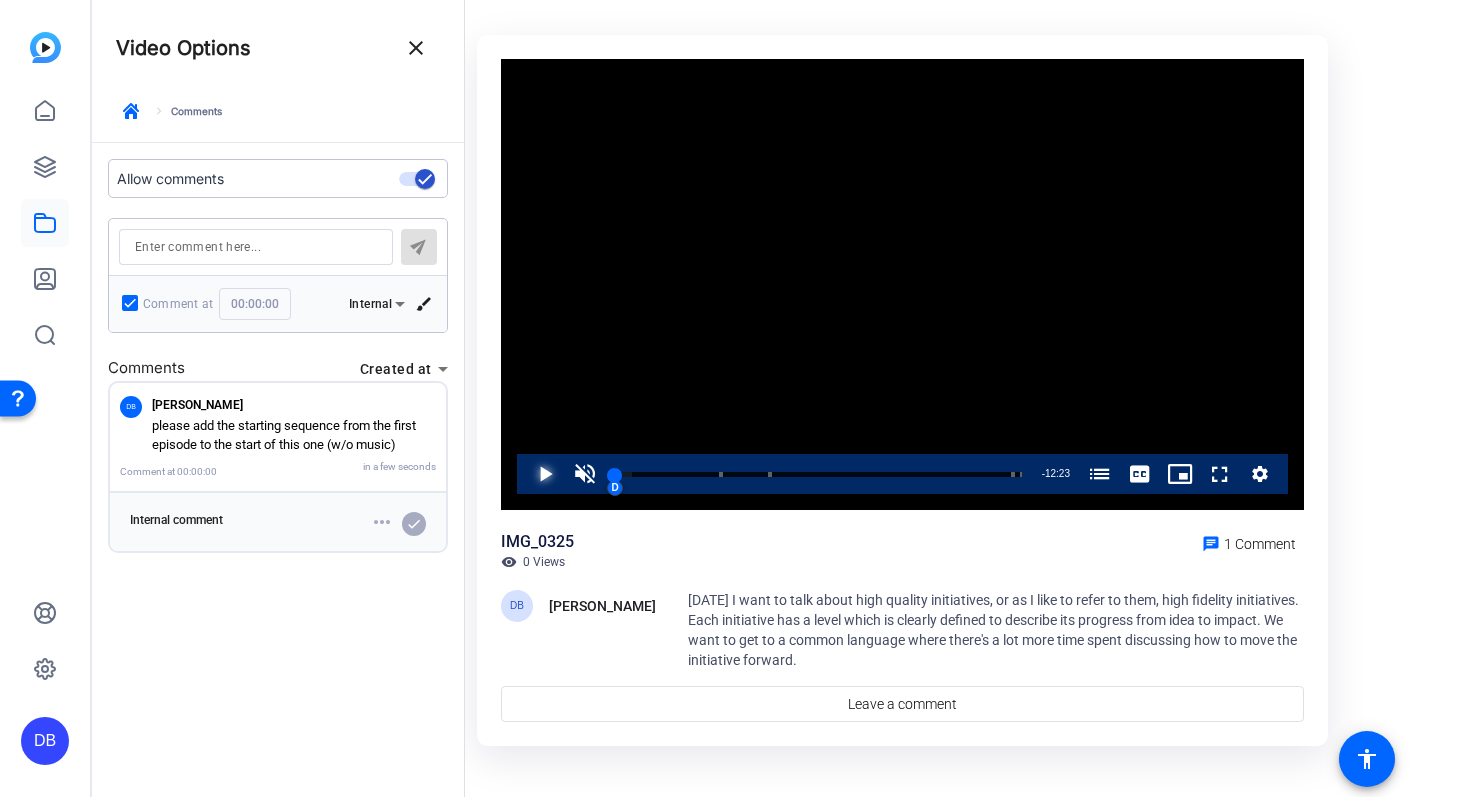 click at bounding box center [525, 474] 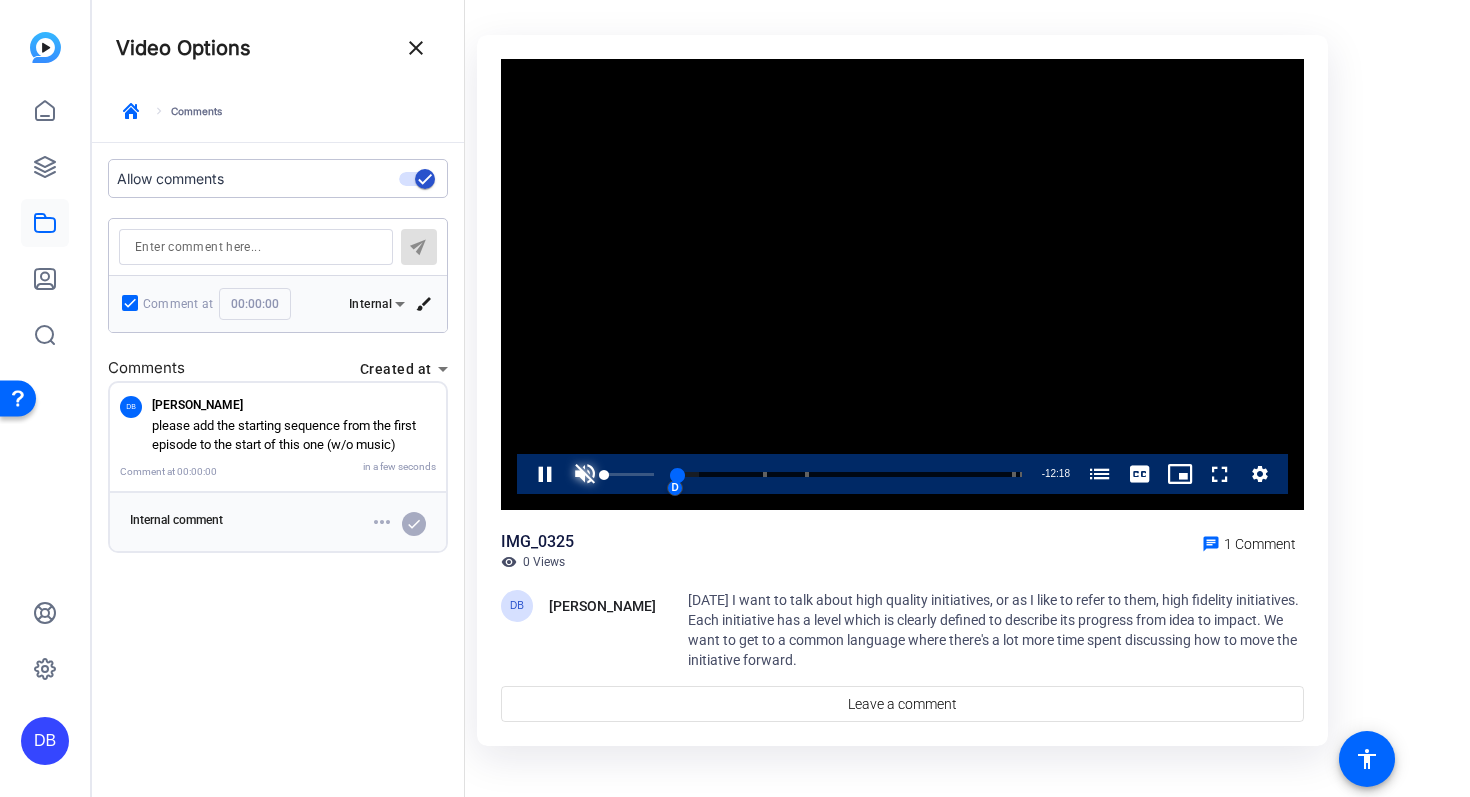click at bounding box center [585, 474] 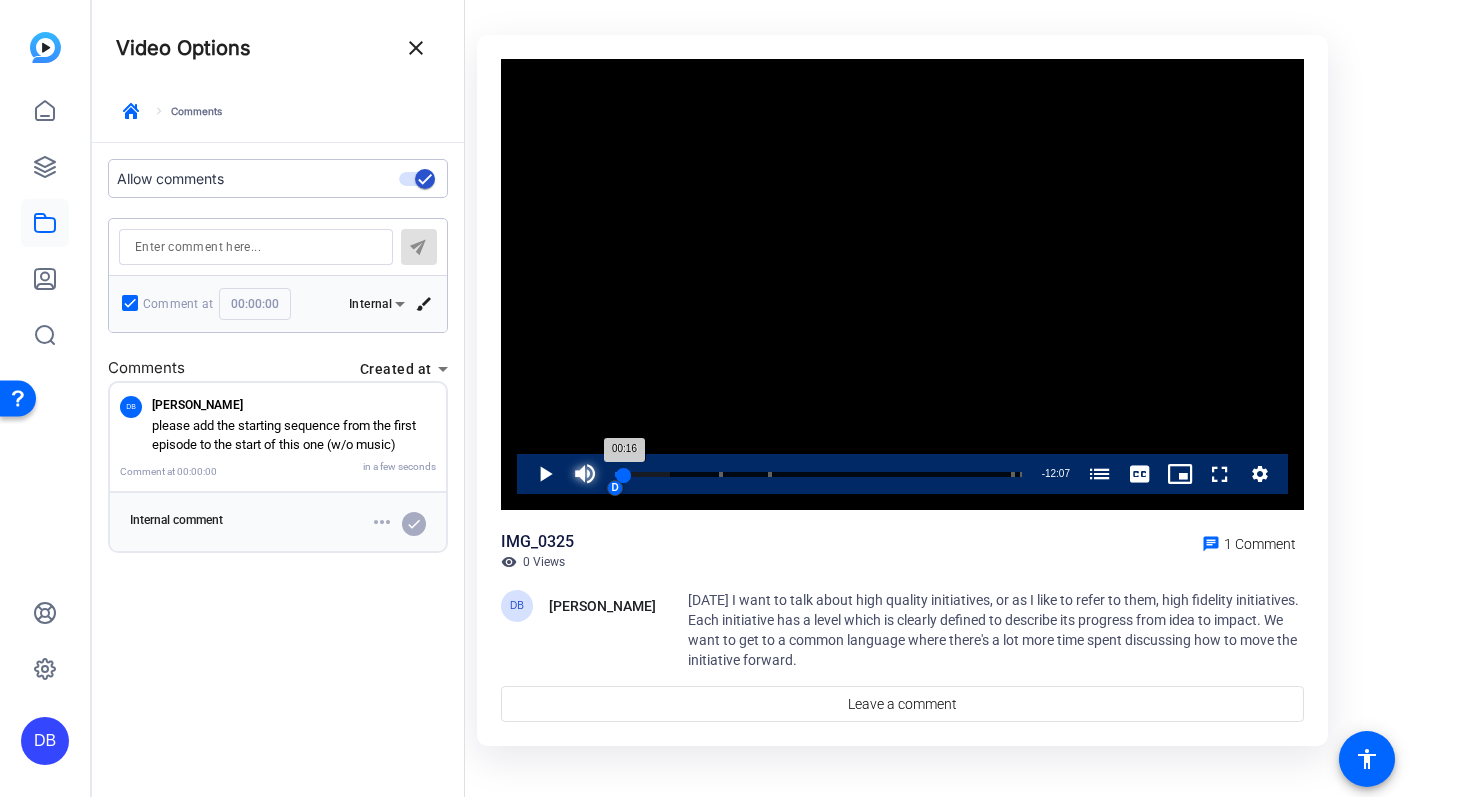 drag, startPoint x: 635, startPoint y: 477, endPoint x: 623, endPoint y: 478, distance: 12.0415945 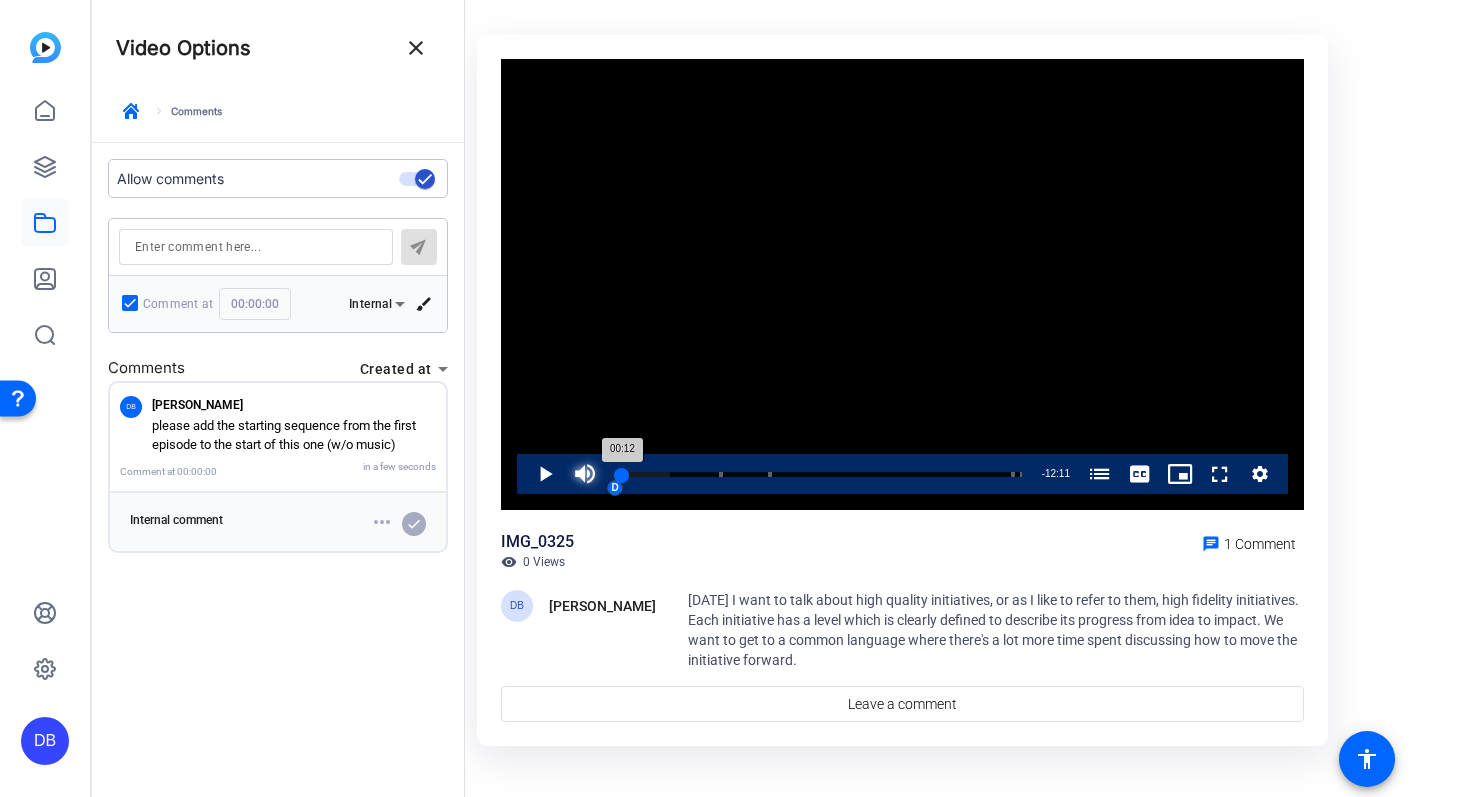 click on "00:12" at bounding box center (618, 474) 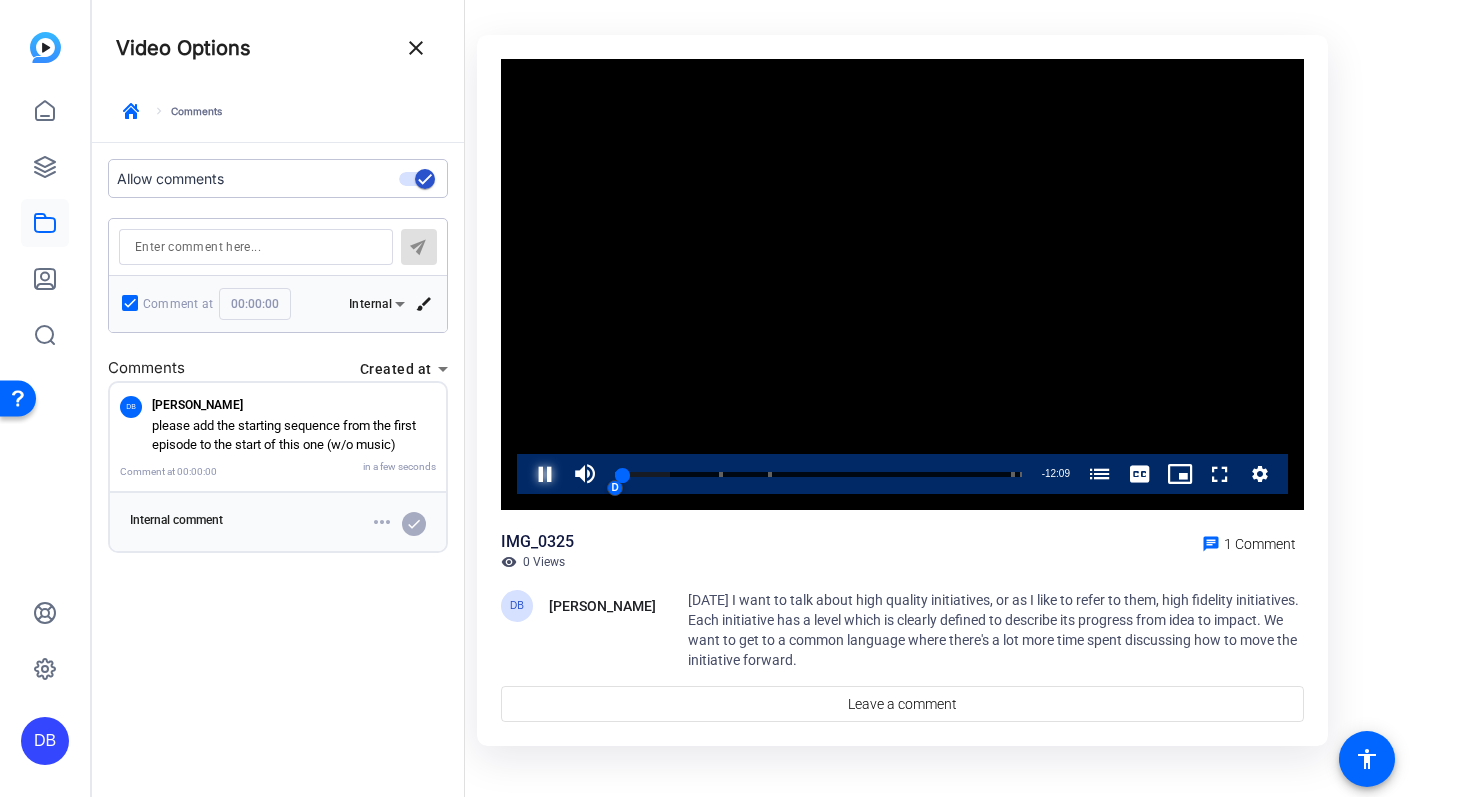 click at bounding box center [525, 474] 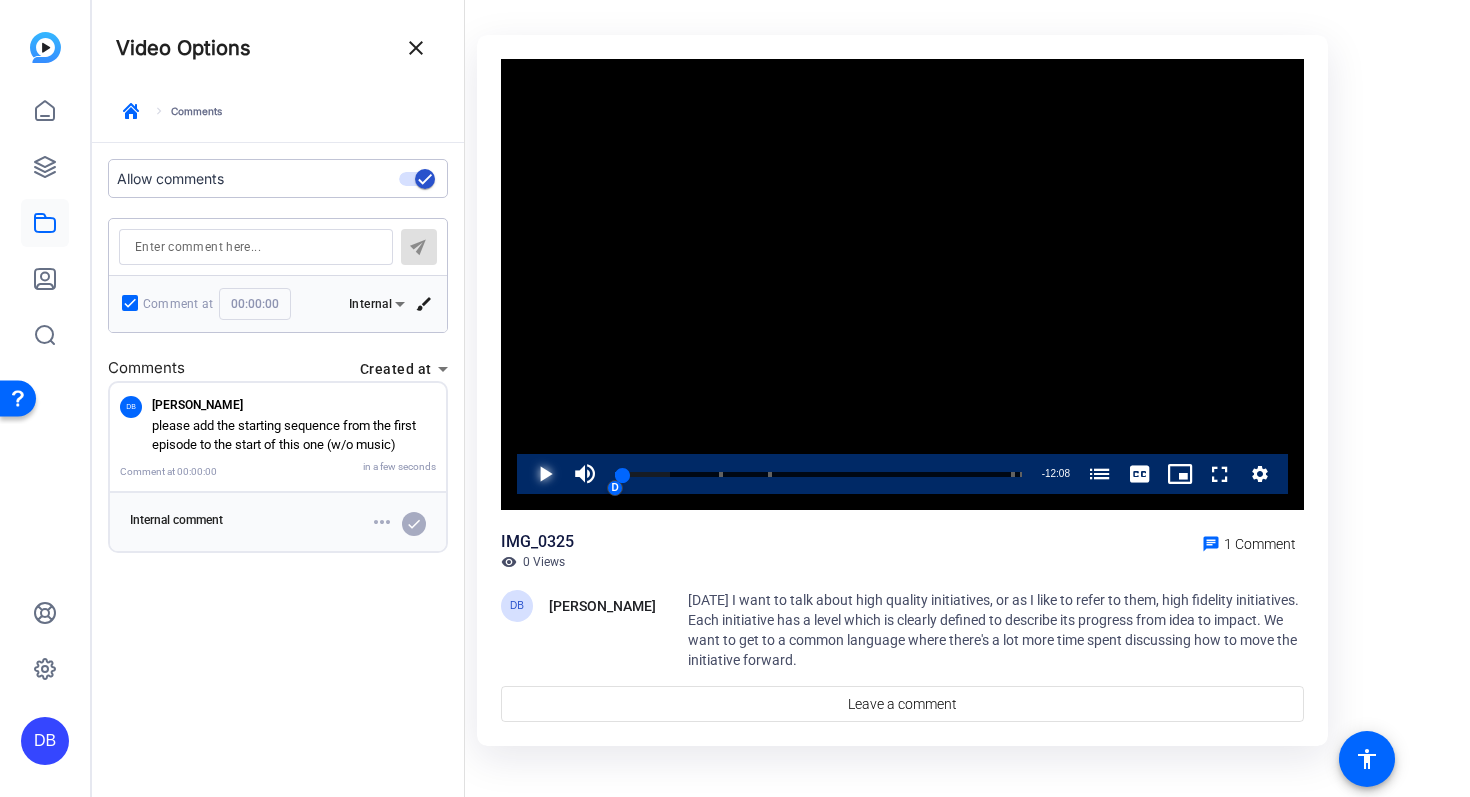 click at bounding box center (525, 474) 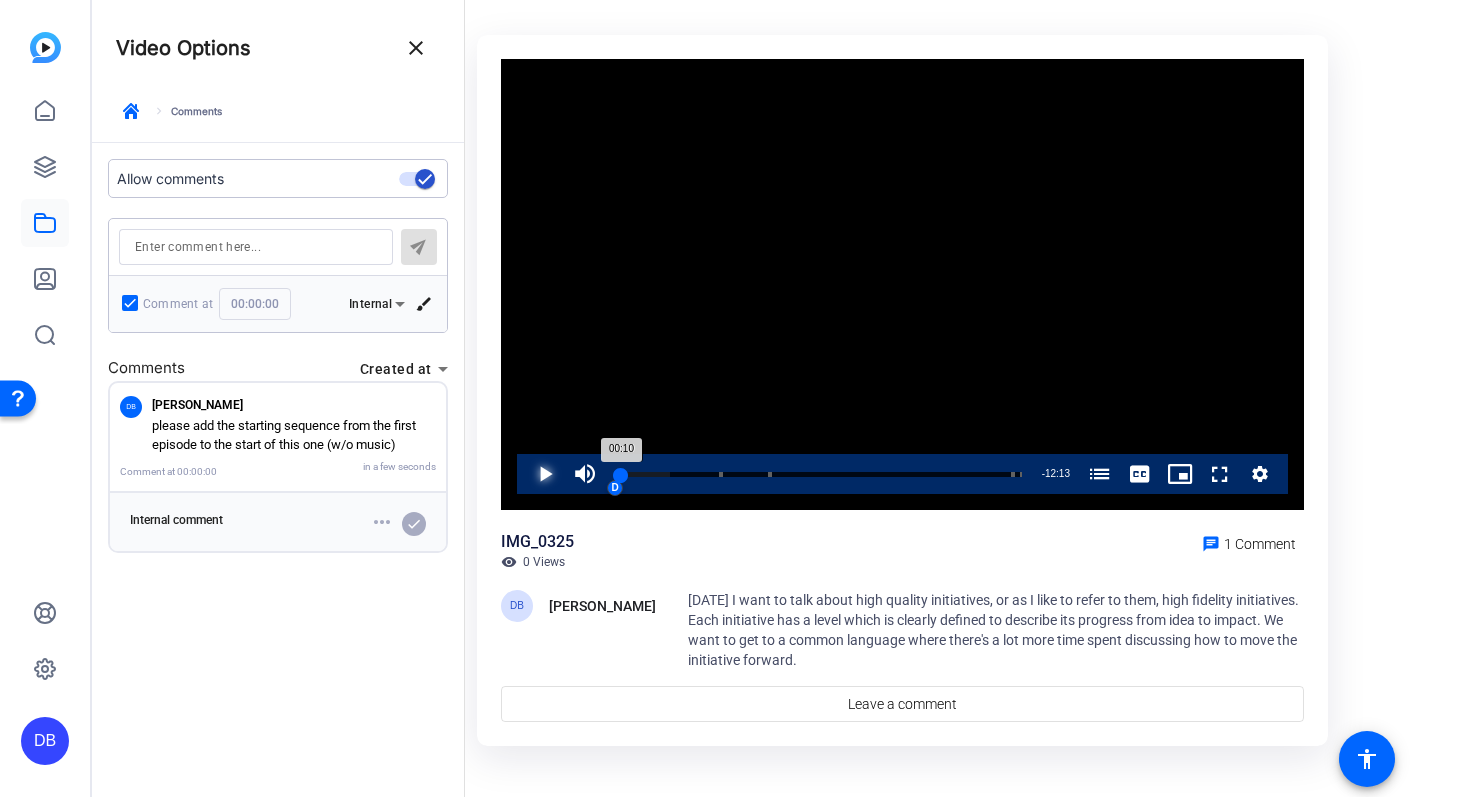 drag, startPoint x: 632, startPoint y: 473, endPoint x: 621, endPoint y: 473, distance: 11 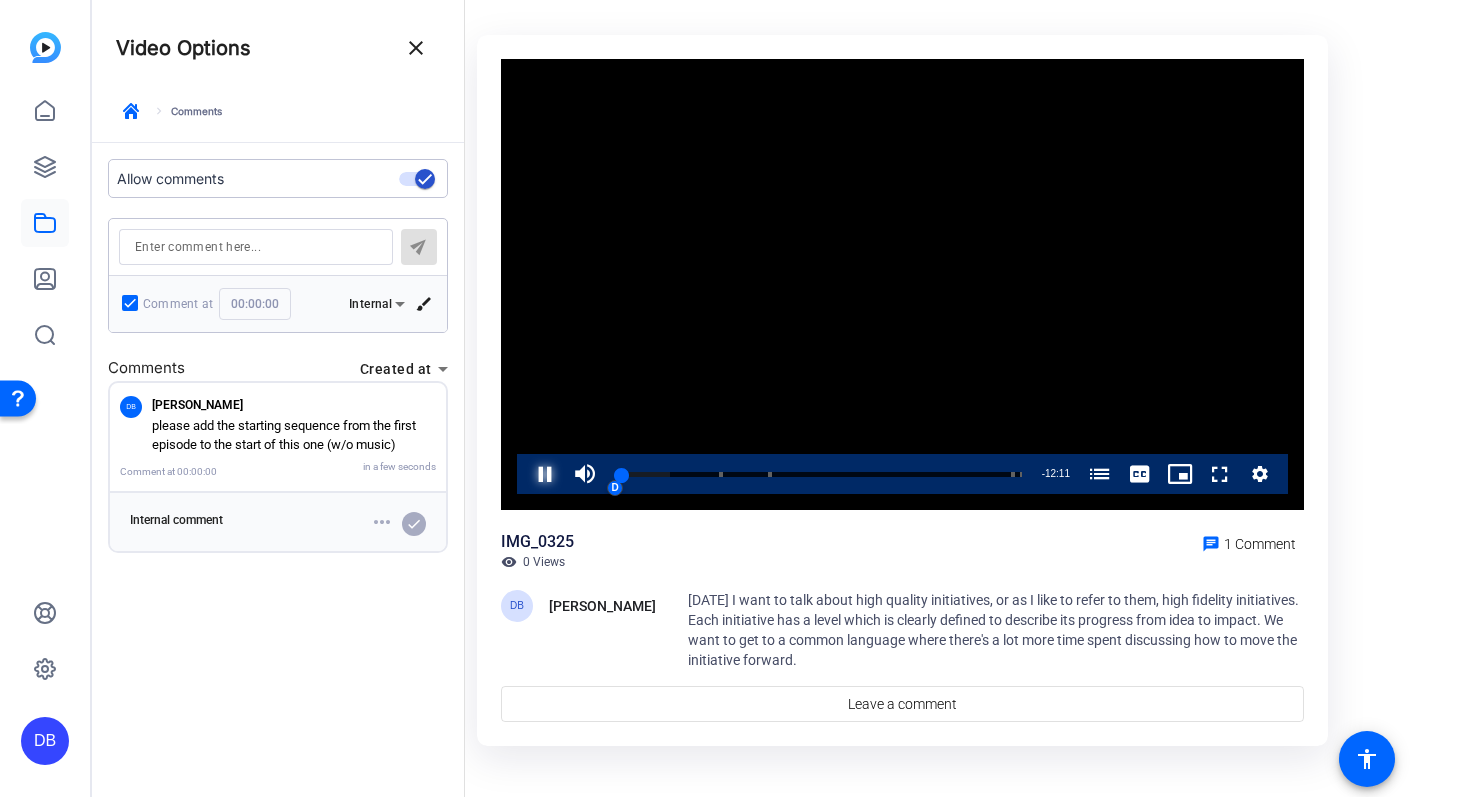 click at bounding box center (525, 474) 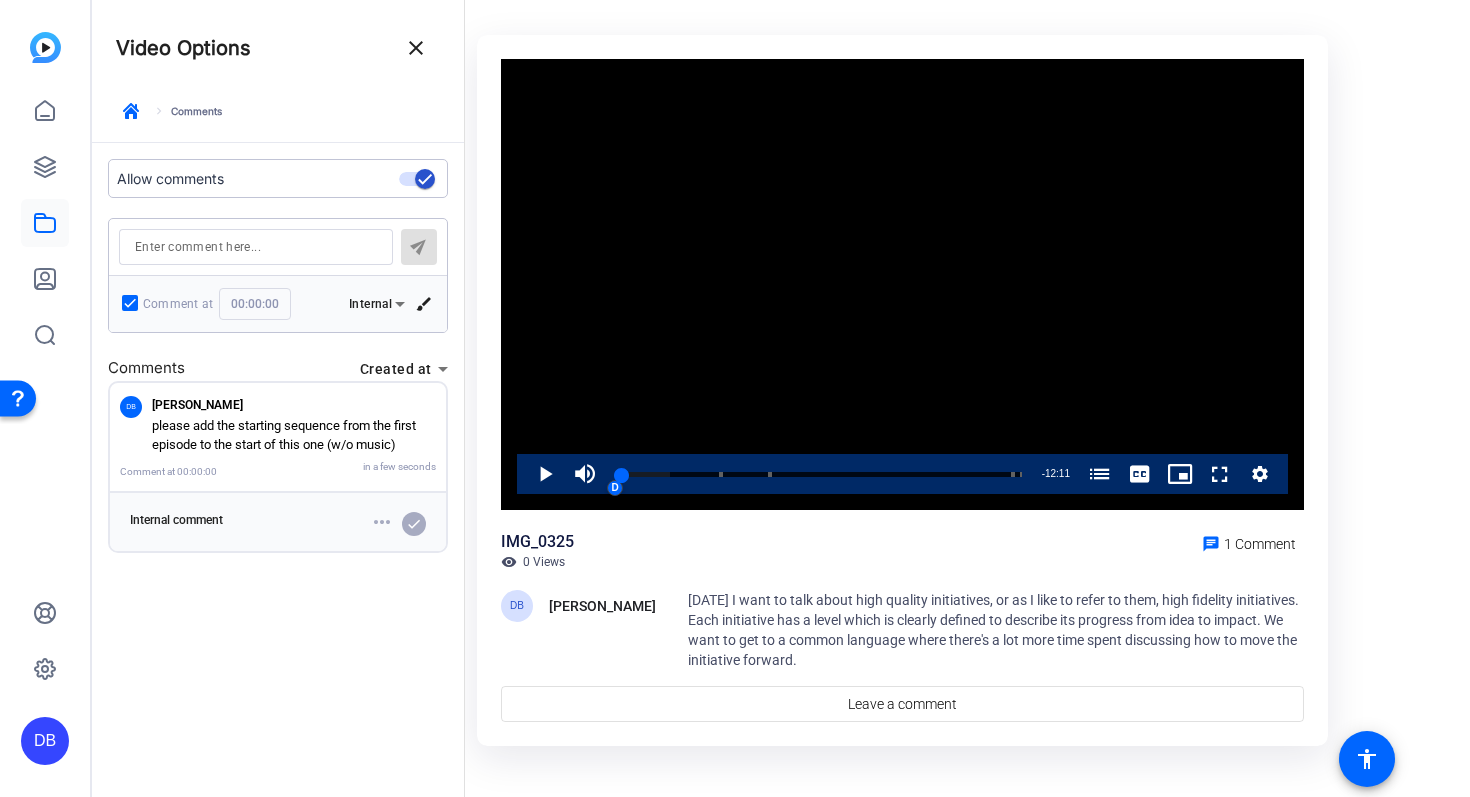 click 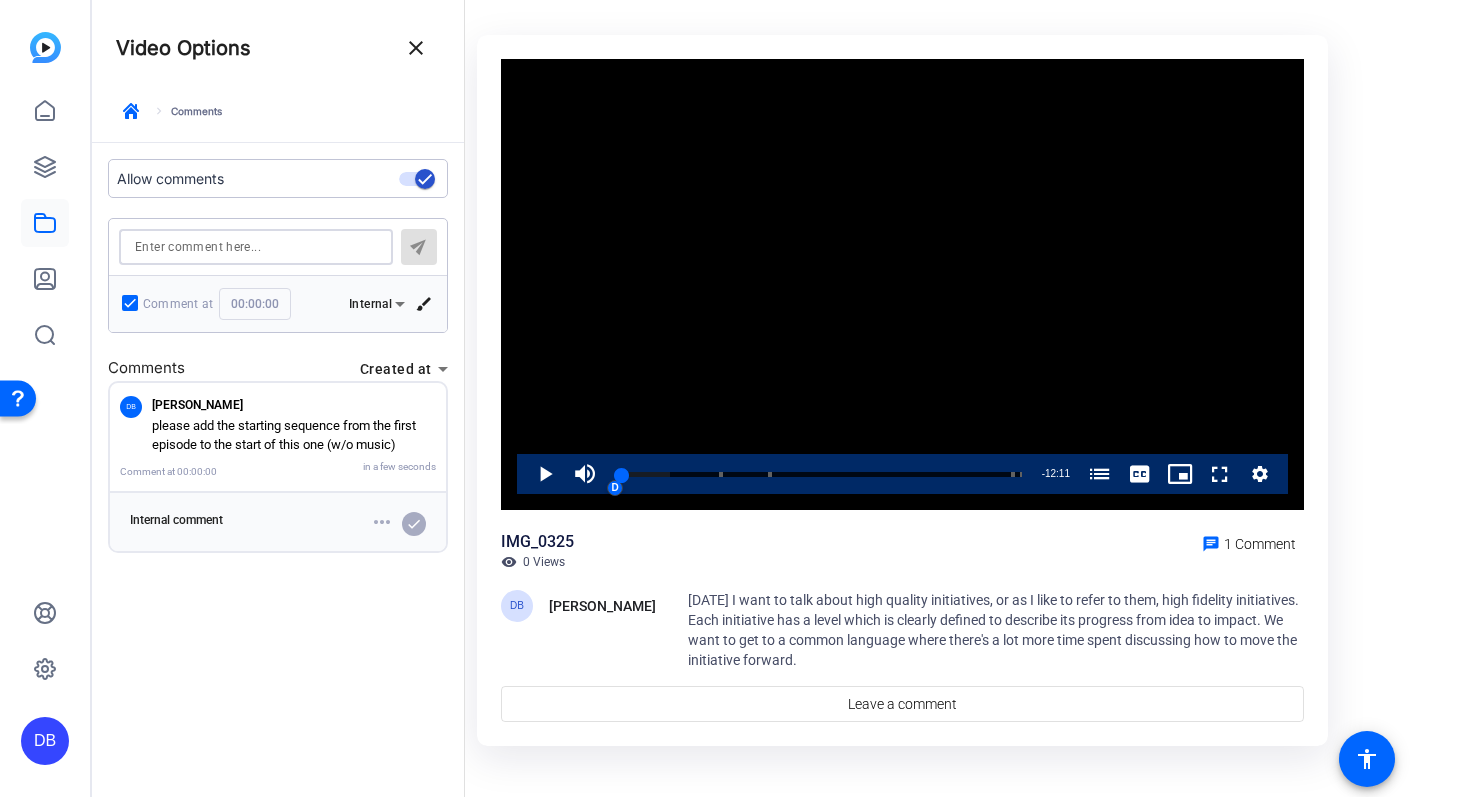 type on "u" 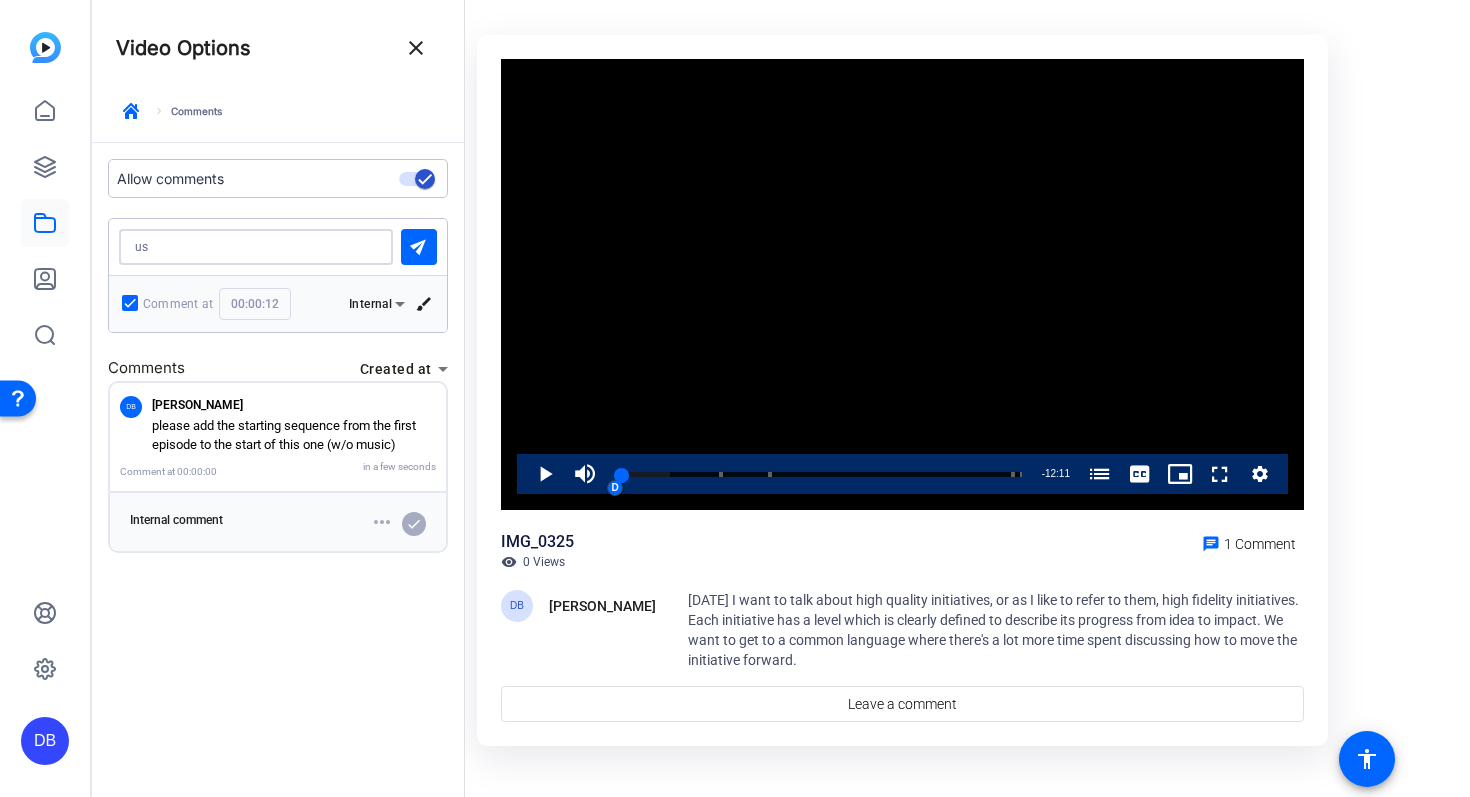 type on "u" 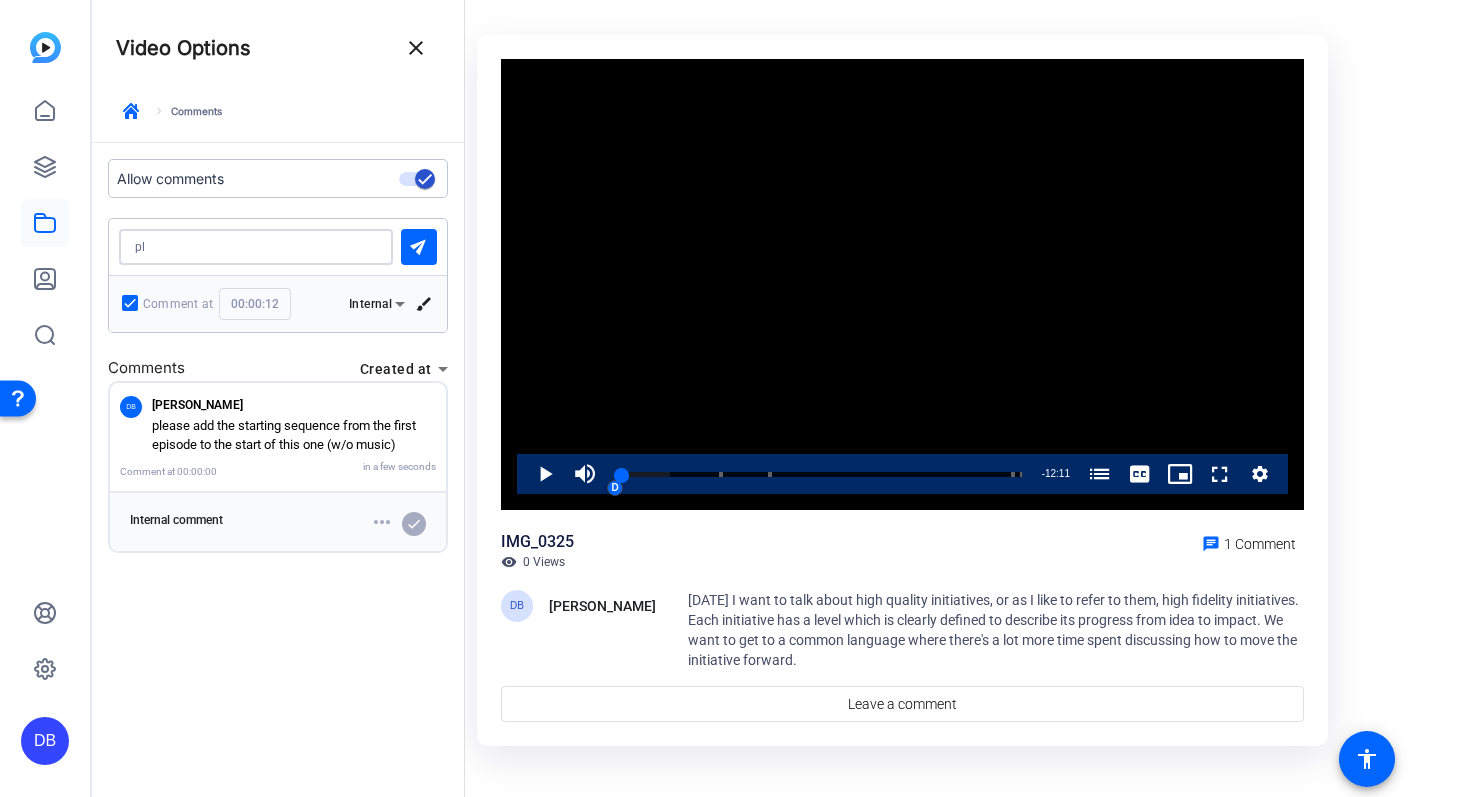 type on "p" 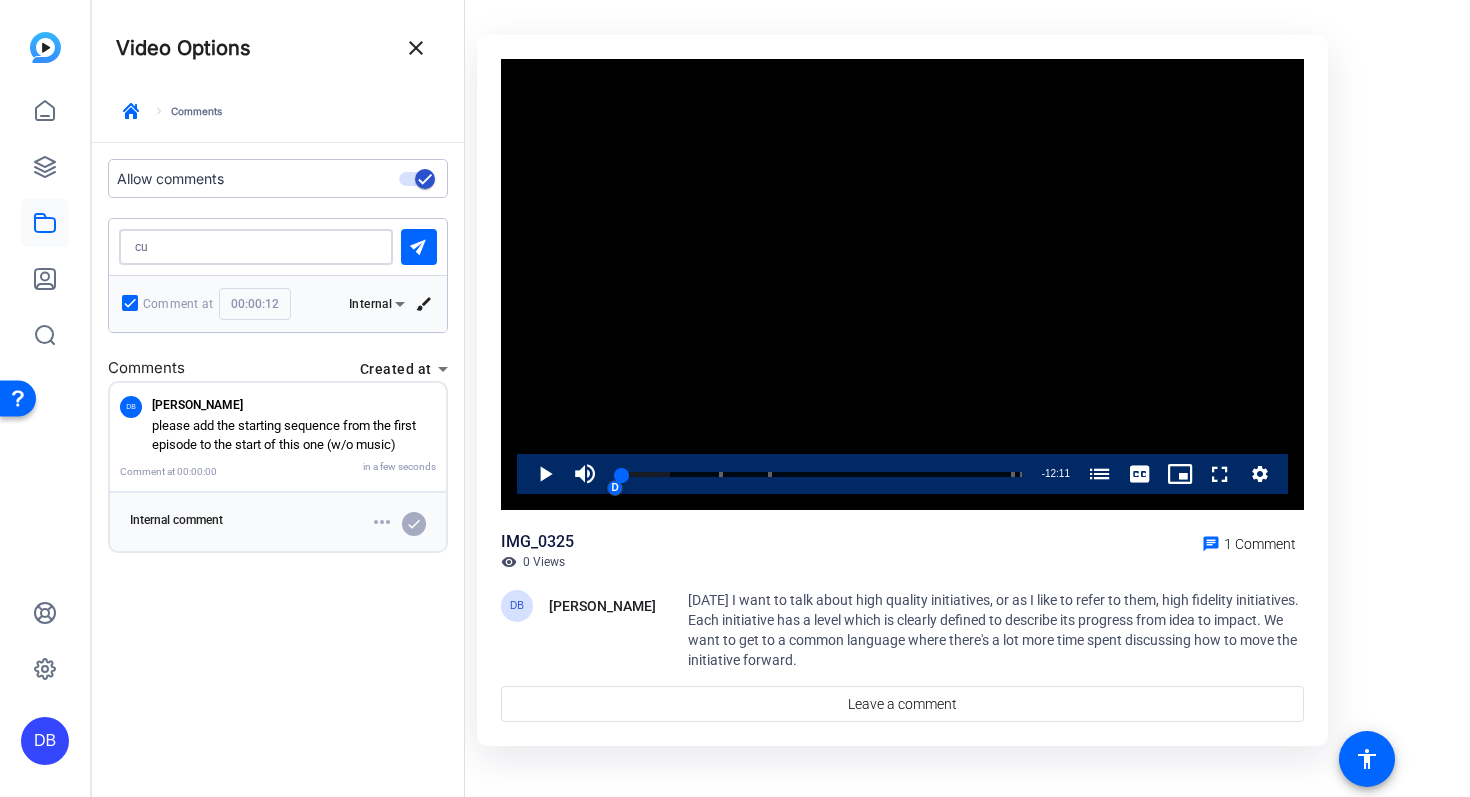 type on "c" 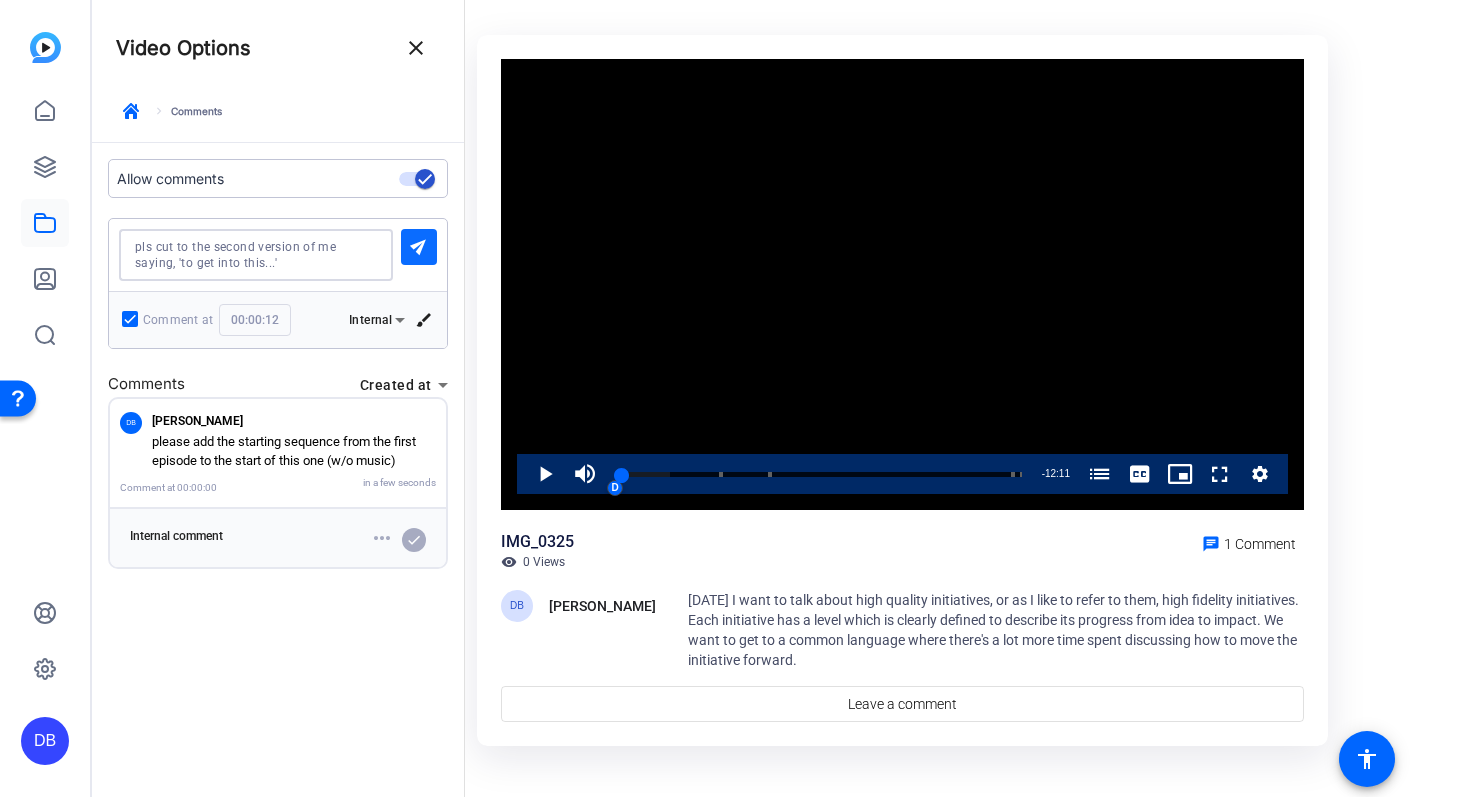 type on "pls cut to the second version of me saying, 'to get into this...'" 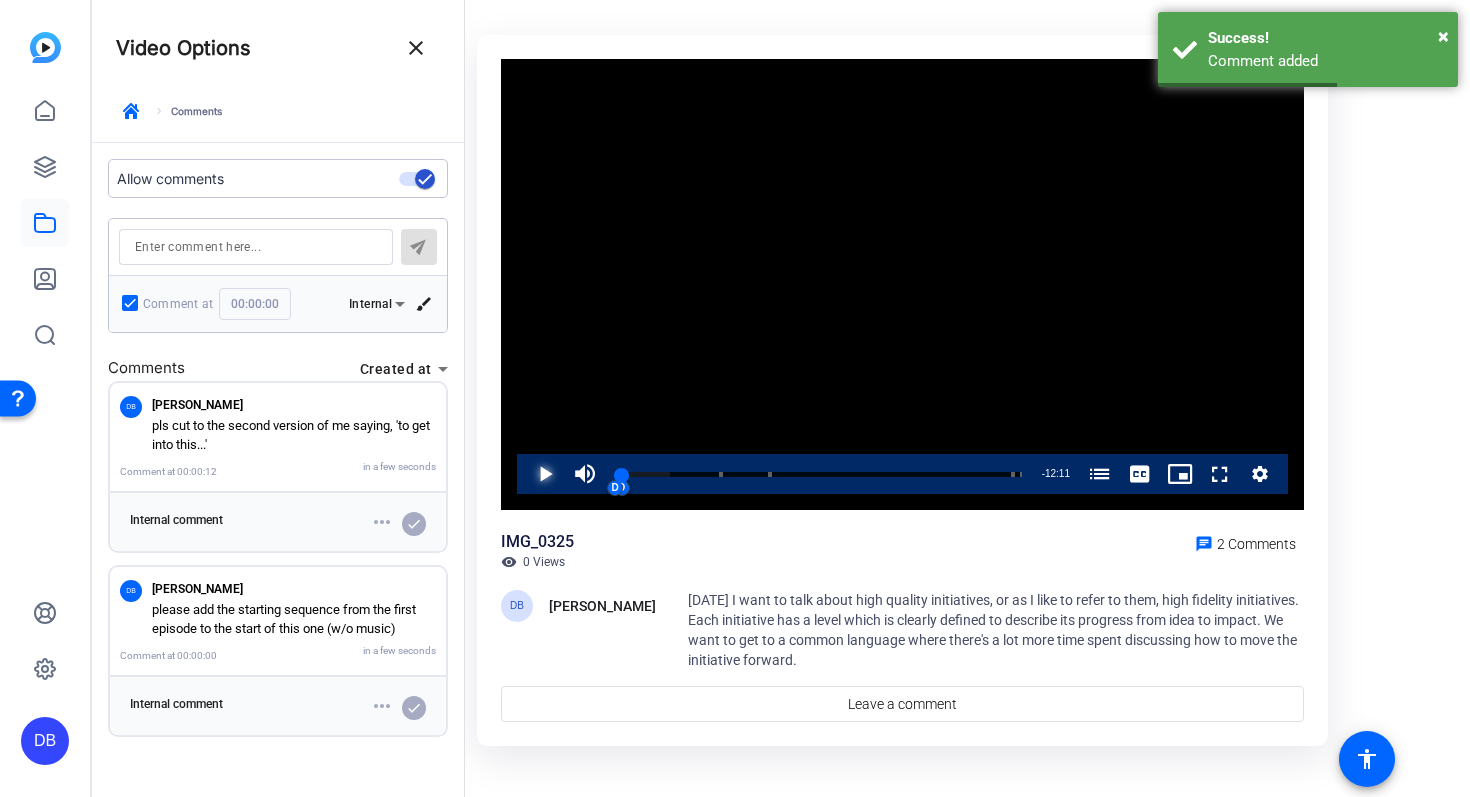 click at bounding box center [525, 474] 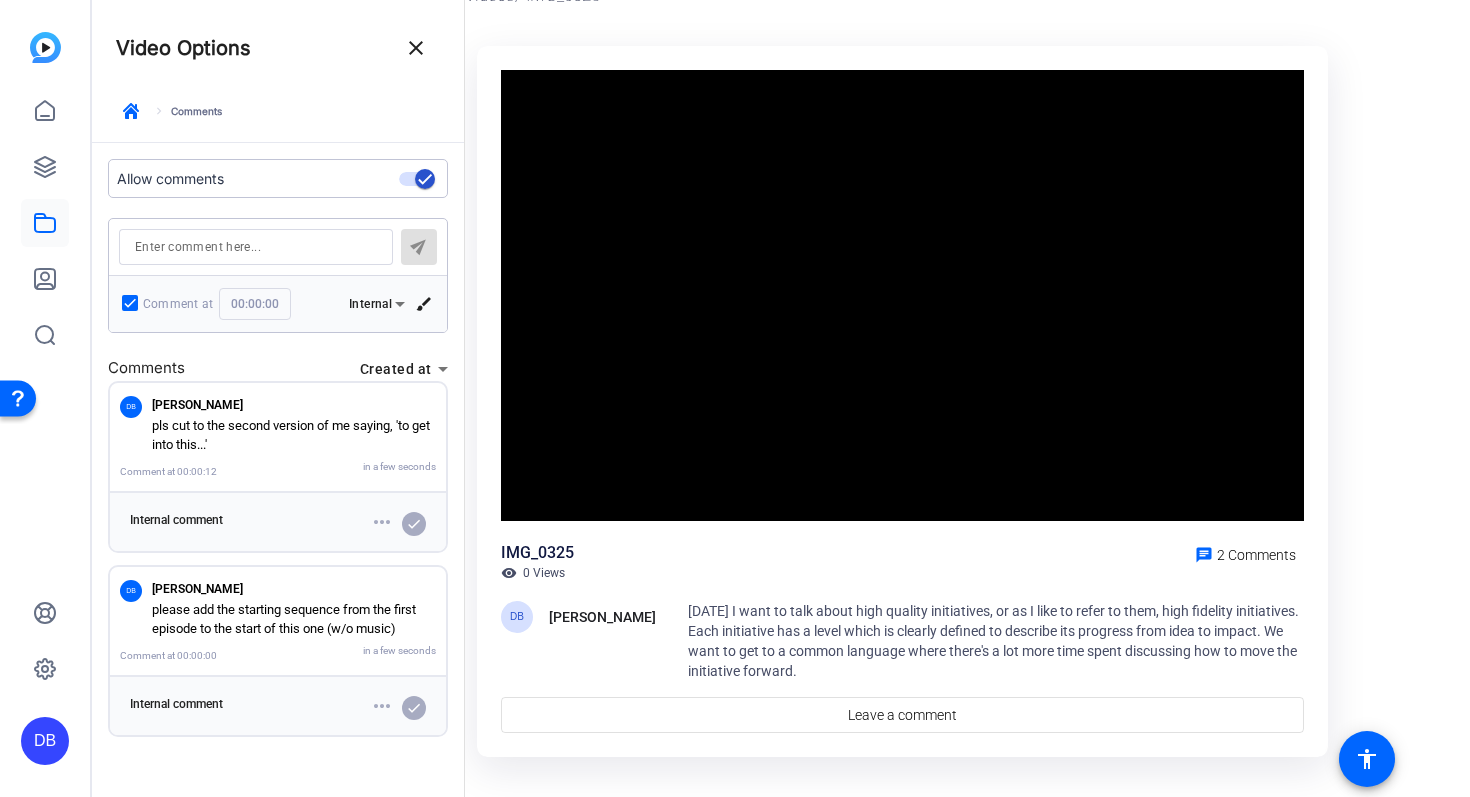 scroll, scrollTop: 105, scrollLeft: 0, axis: vertical 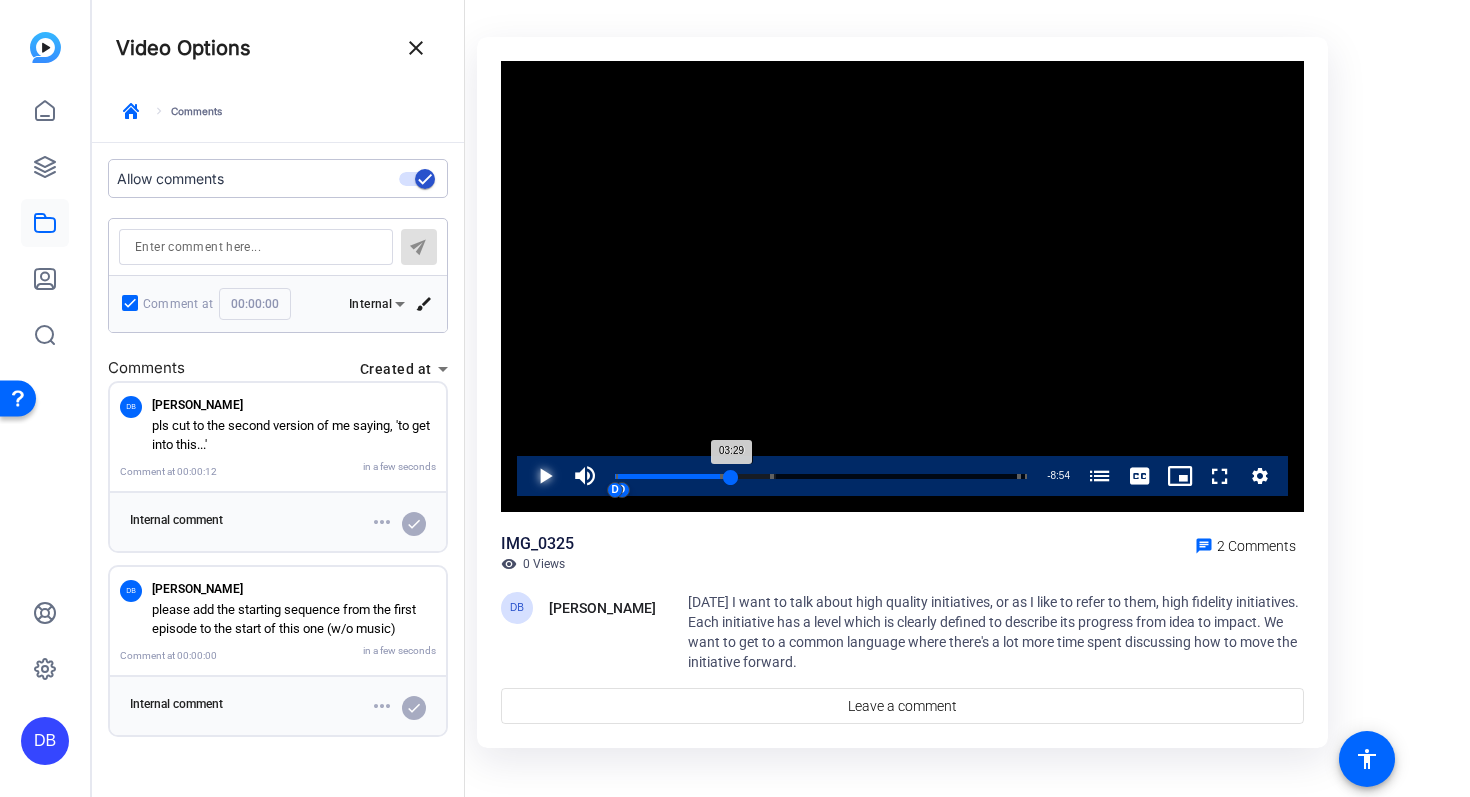click on "03:29" at bounding box center [673, 476] 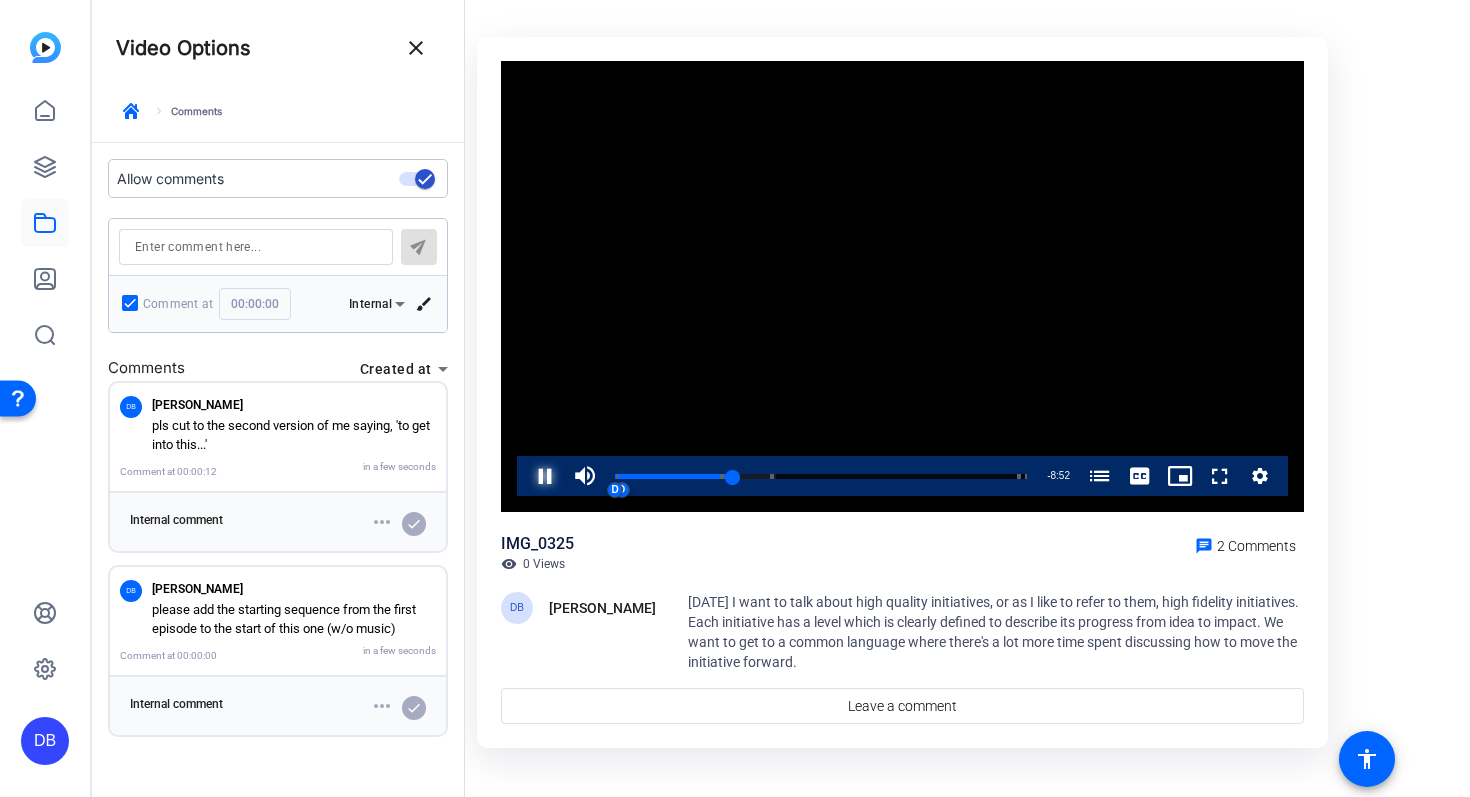 click at bounding box center [525, 476] 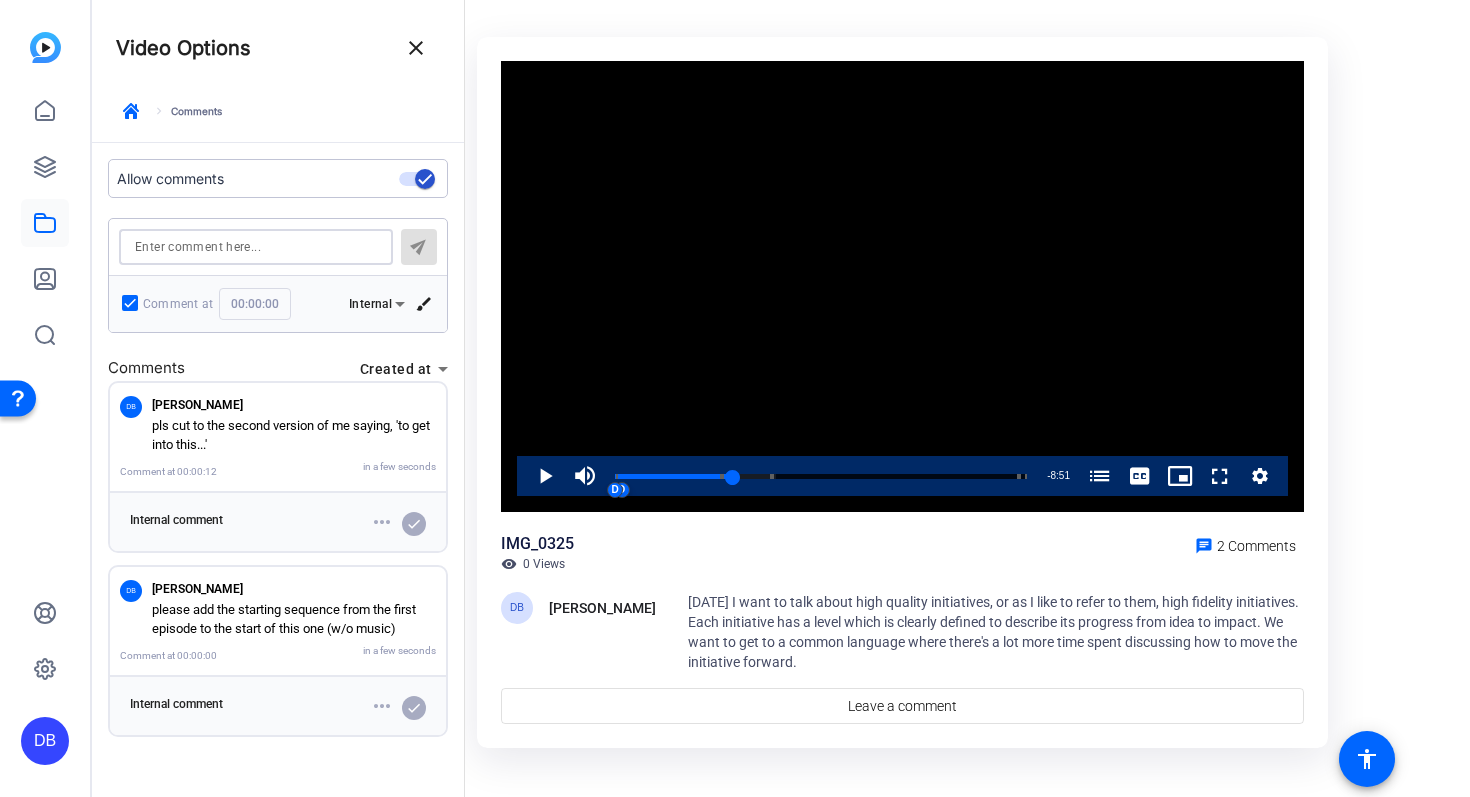 click at bounding box center [256, 247] 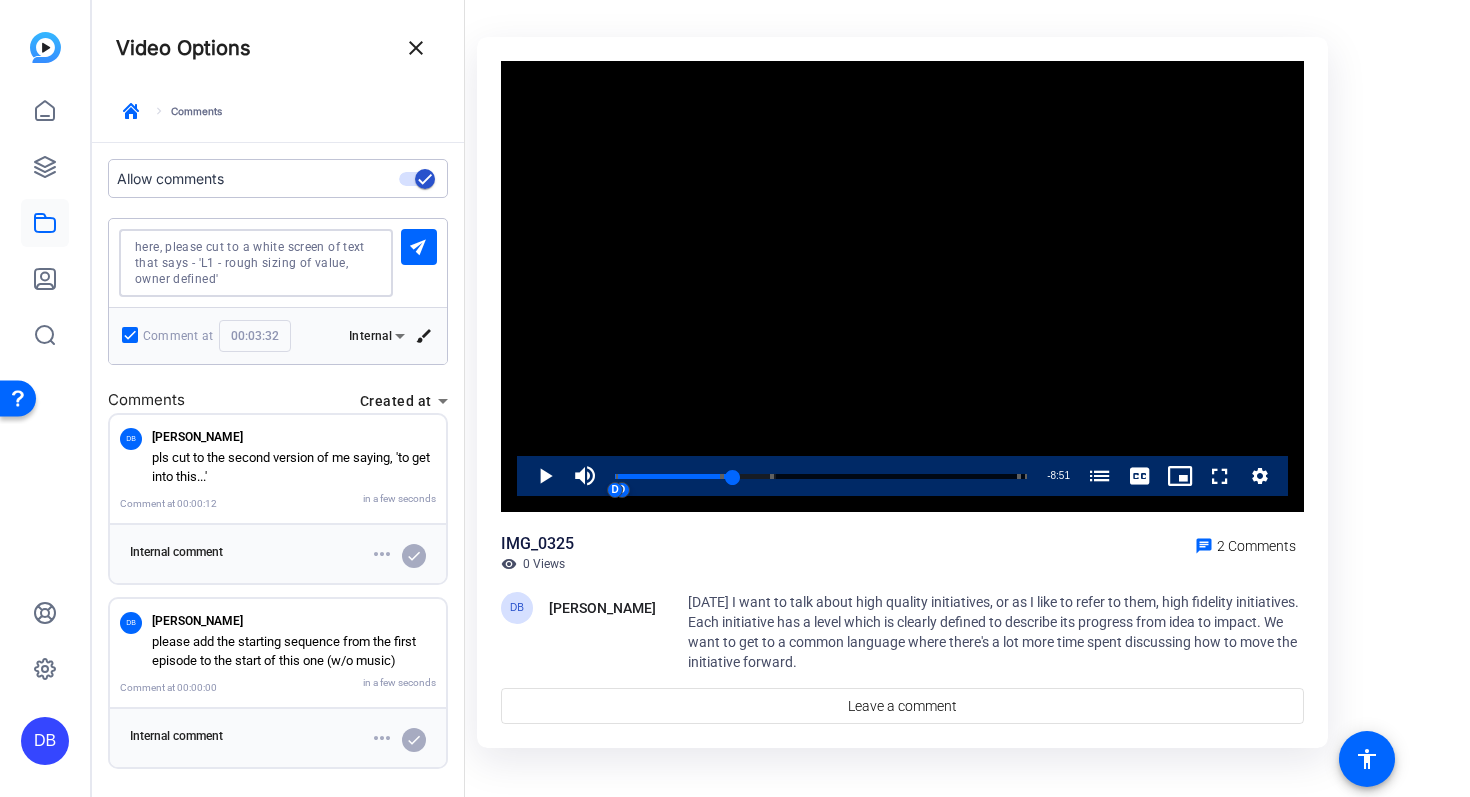 type on "here, please cut to a white screen of text that says - 'L1 - rough sizing of value, owner defined'" 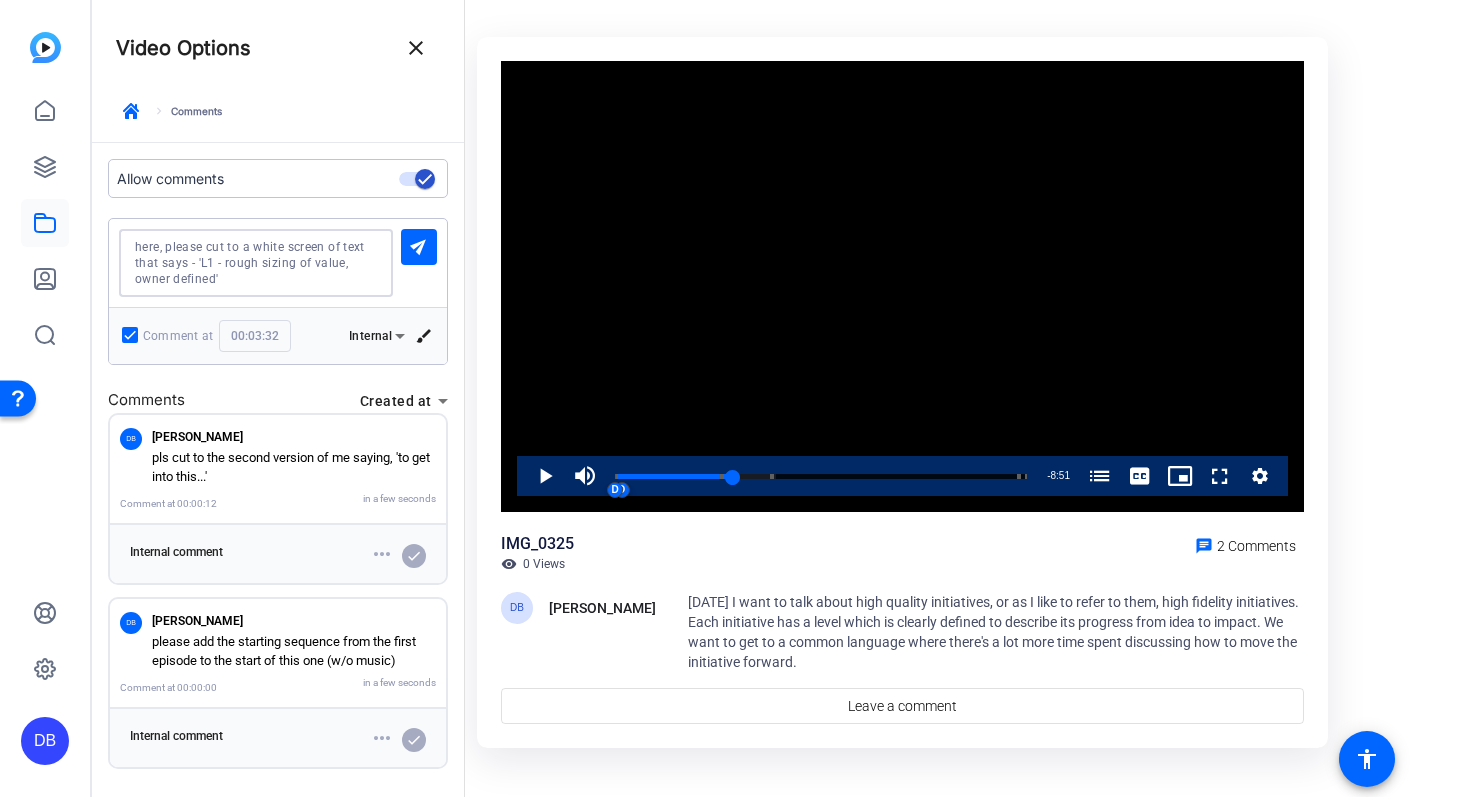 click at bounding box center [256, 263] 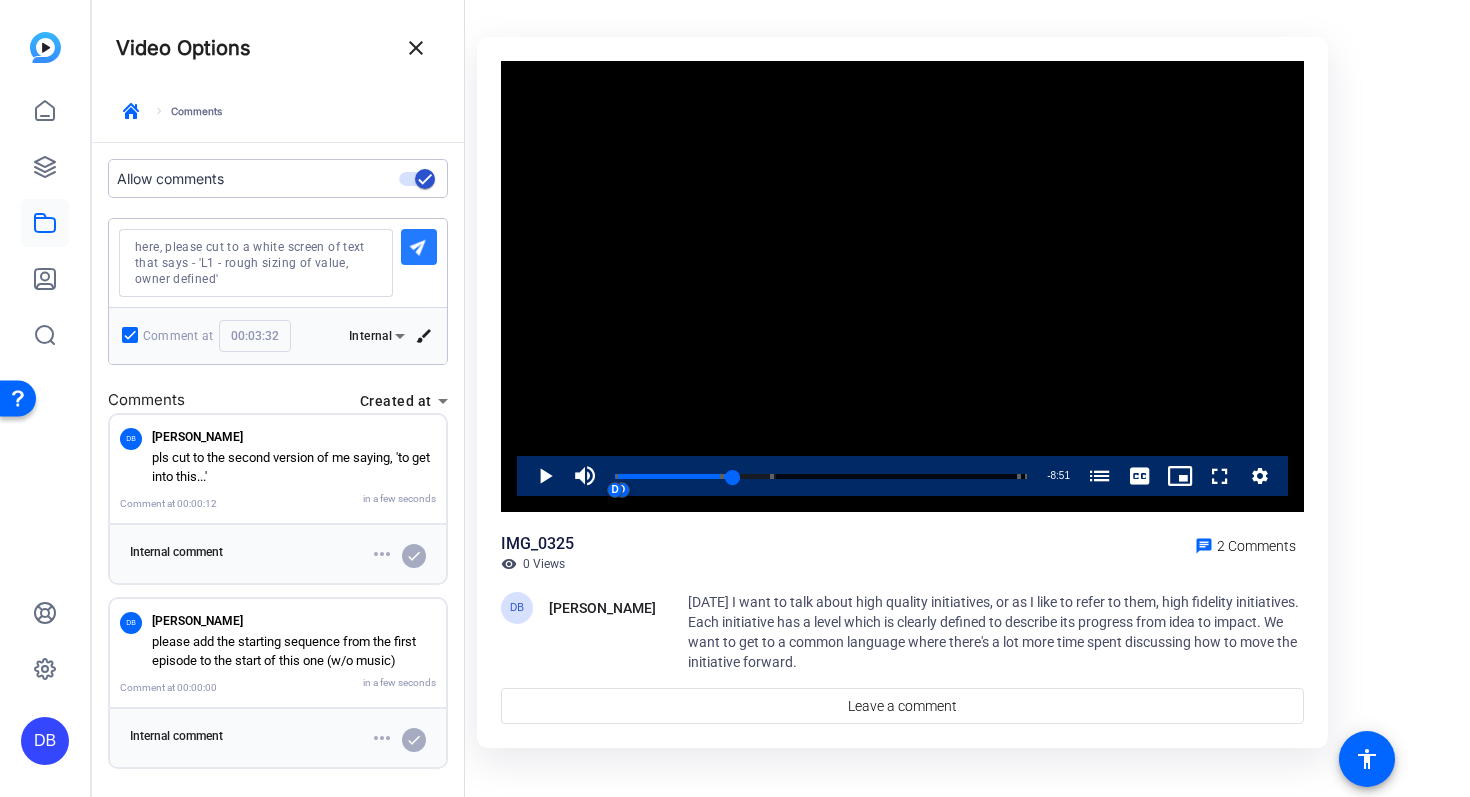 click on "send" 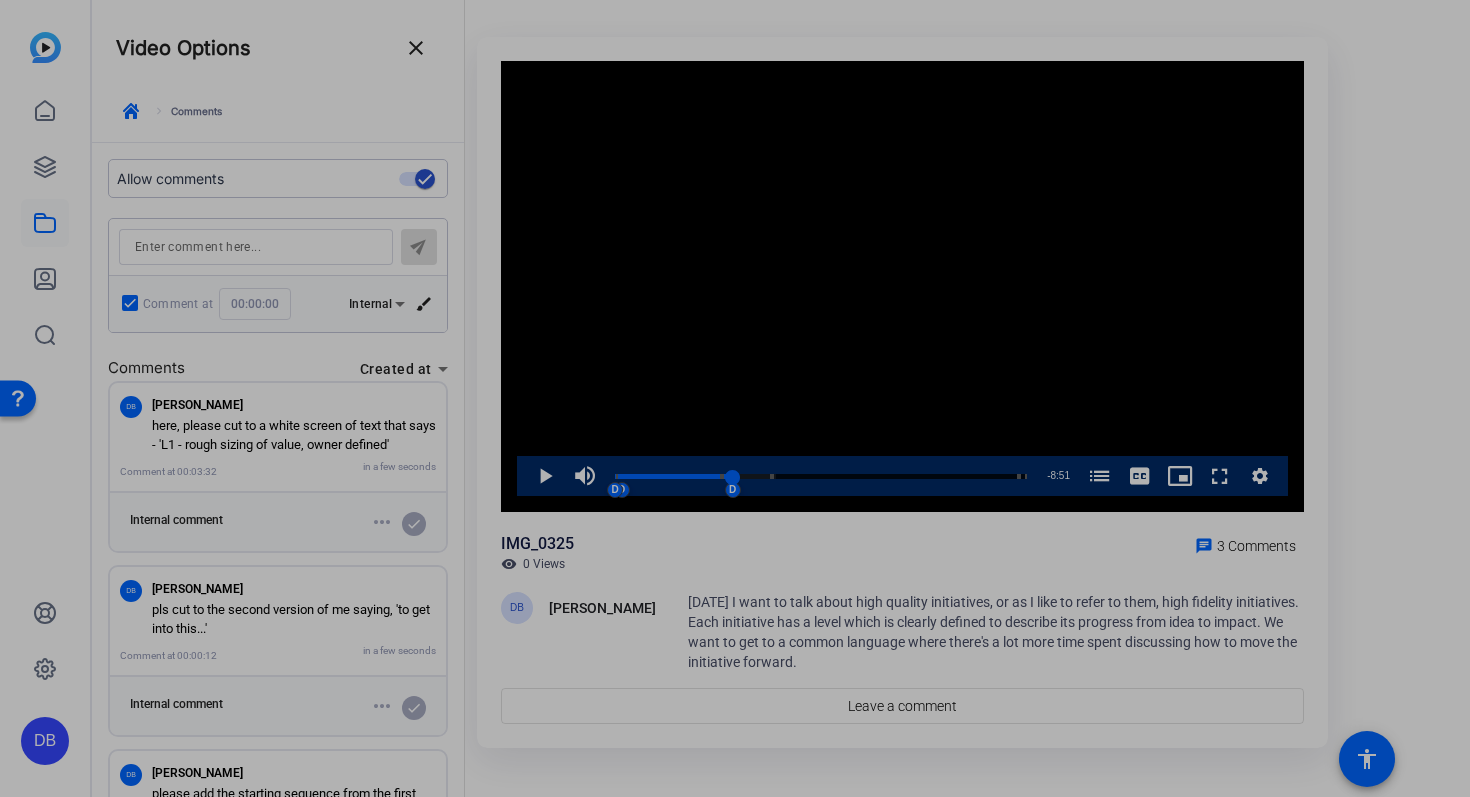 click on "Video Player is loading. Play Video Play Mute 2% Current Time  3:32 / Duration  12:23 Loaded :  39.17% 04:52 03:32 High-Quality Initiatives: The Future of Transformation (00:01) What should a High-Fidelity Initiative look like? (03:13) What Does a High-Fidelity Business Case Look Like? (04:44) What is Transformation and Practice (12:08) D D D Stream Type  LIVE Seek to live, currently behind live LIVE Remaining Time  - 8:51   1x Playback Rate Chapters Chapters High-Quality Initiatives: The Future of Transformation (00:01) What should a High-Fidelity Initiative look like? (03:13) , selected What Does a High-Fidelity Business Case Look Like? (04:44) What is Transformation and Practice (12:08) Descriptions descriptions off , selected Captions captions settings , opens captions settings dialog captions off , selected English  Captions Audio Track default , selected Picture-in-Picture Fullscreen This is a modal window. Beginning of dialog window. Escape will cancel and close the window. Text Color White Red" 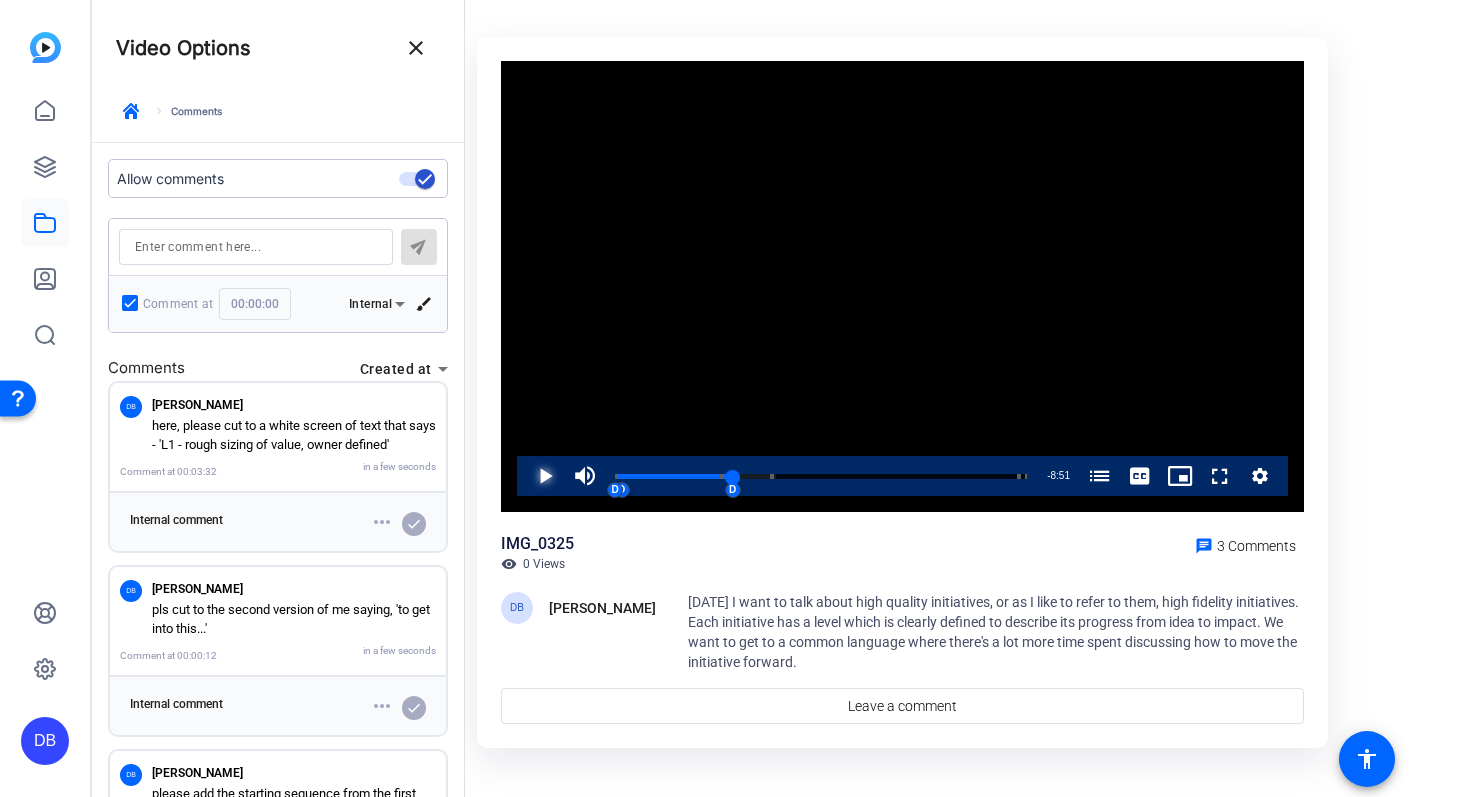 click at bounding box center [525, 476] 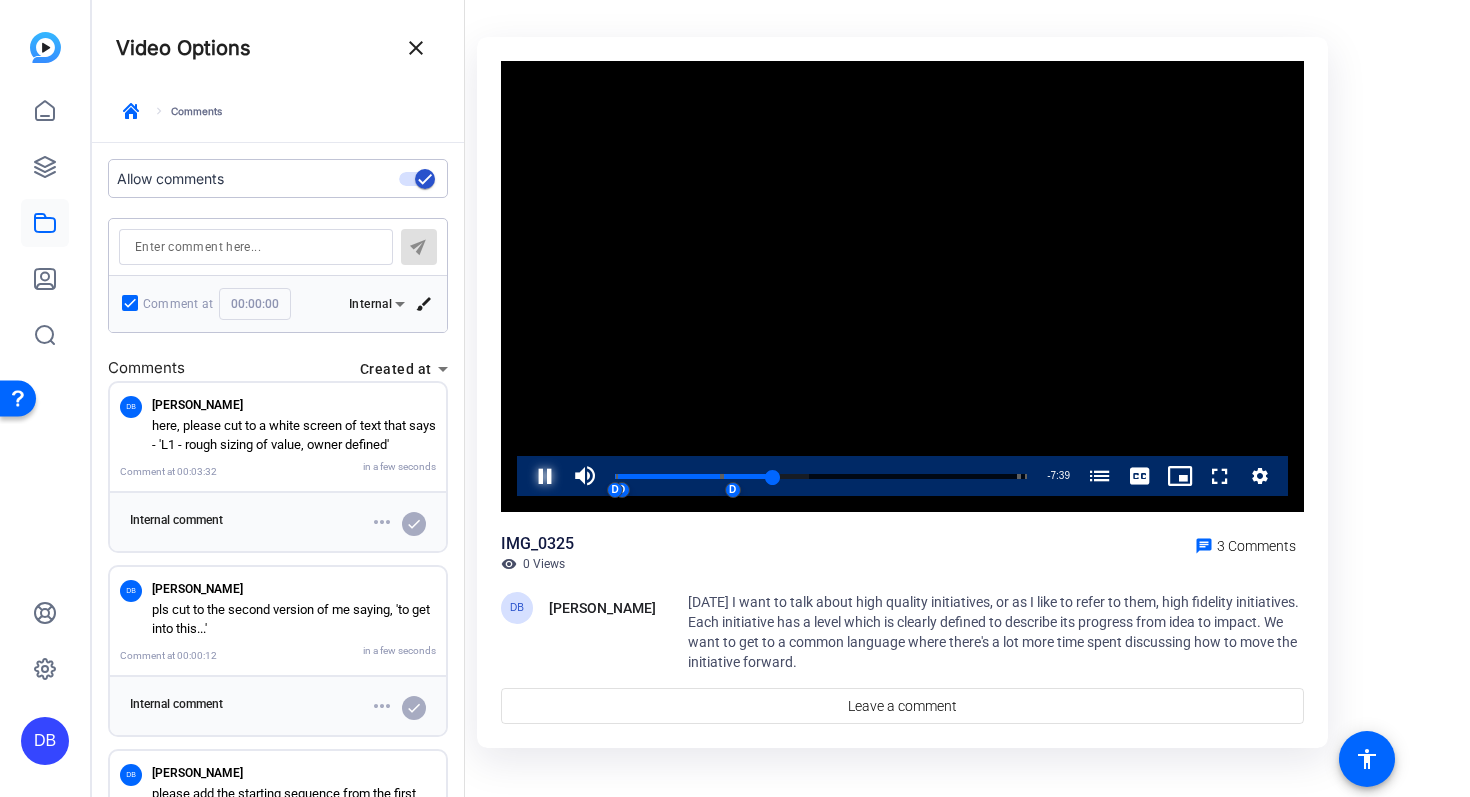 click at bounding box center [525, 476] 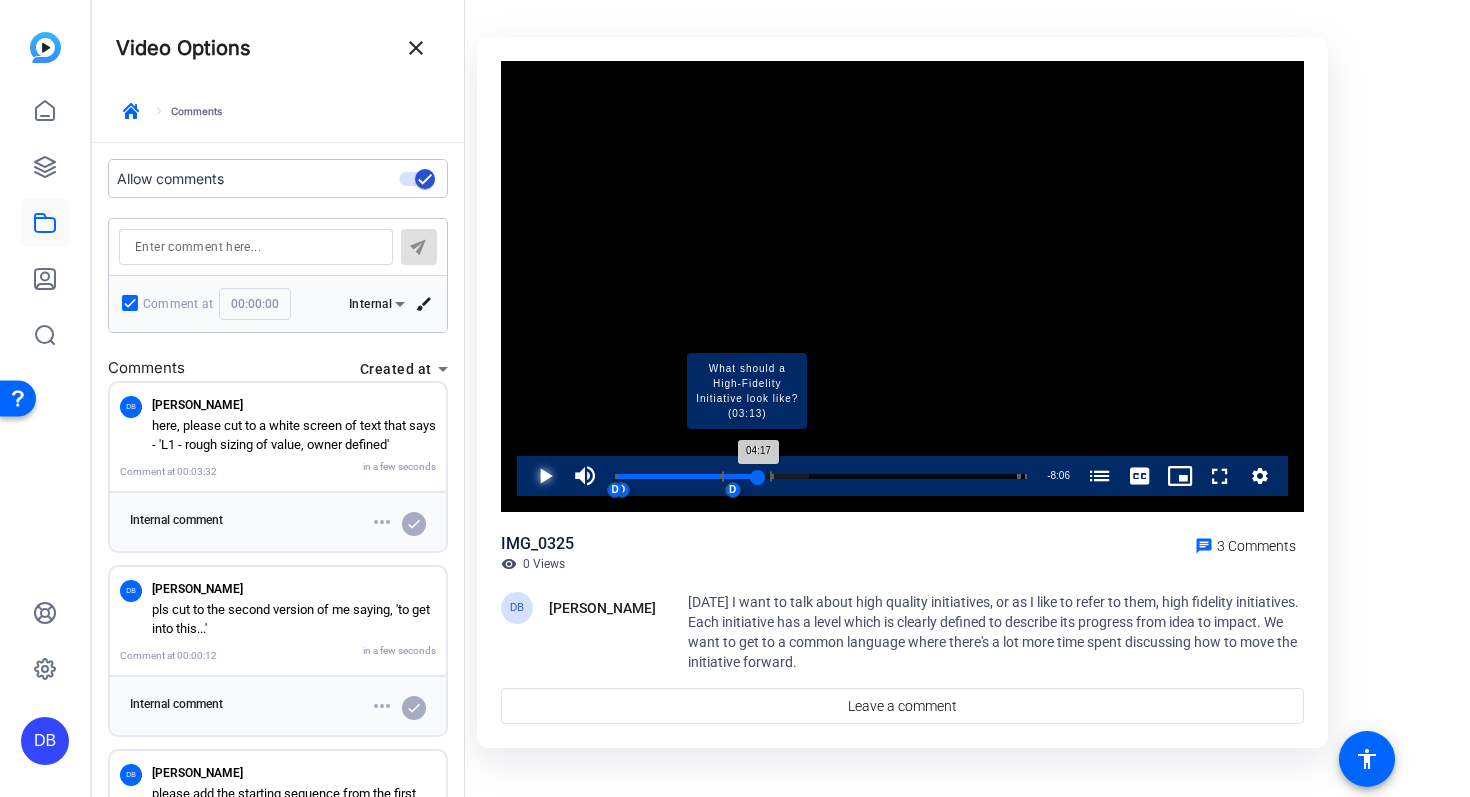 click on "Loaded :  47.13% 04:17 04:17 High-Quality Initiatives: The Future of Transformation (00:01) What should a High-Fidelity Initiative look like? (03:13) What Does a High-Fidelity Business Case Look Like? (04:44) What is Transformation and Practice (12:08) D D D" at bounding box center [821, 476] 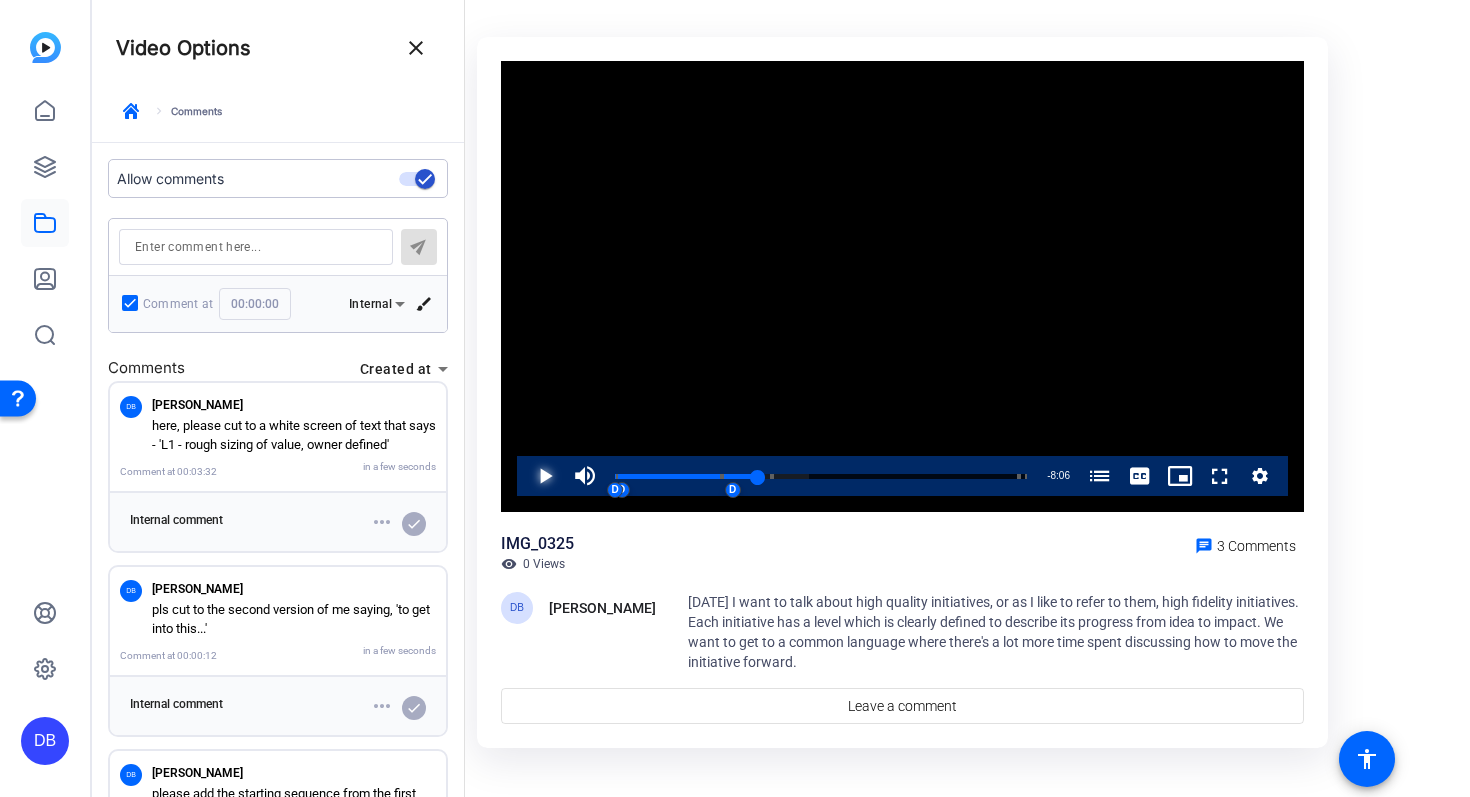 click at bounding box center (525, 476) 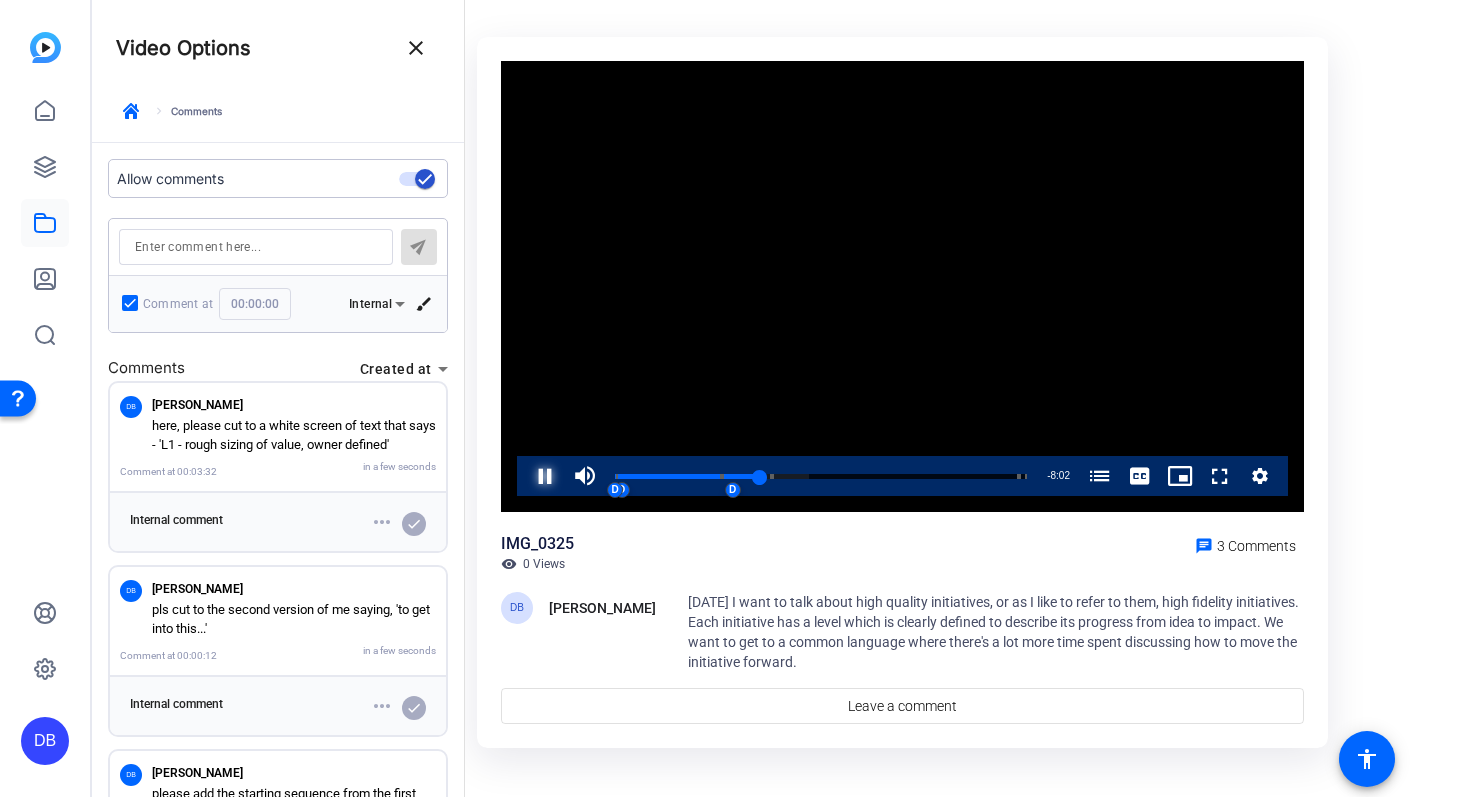click at bounding box center [525, 476] 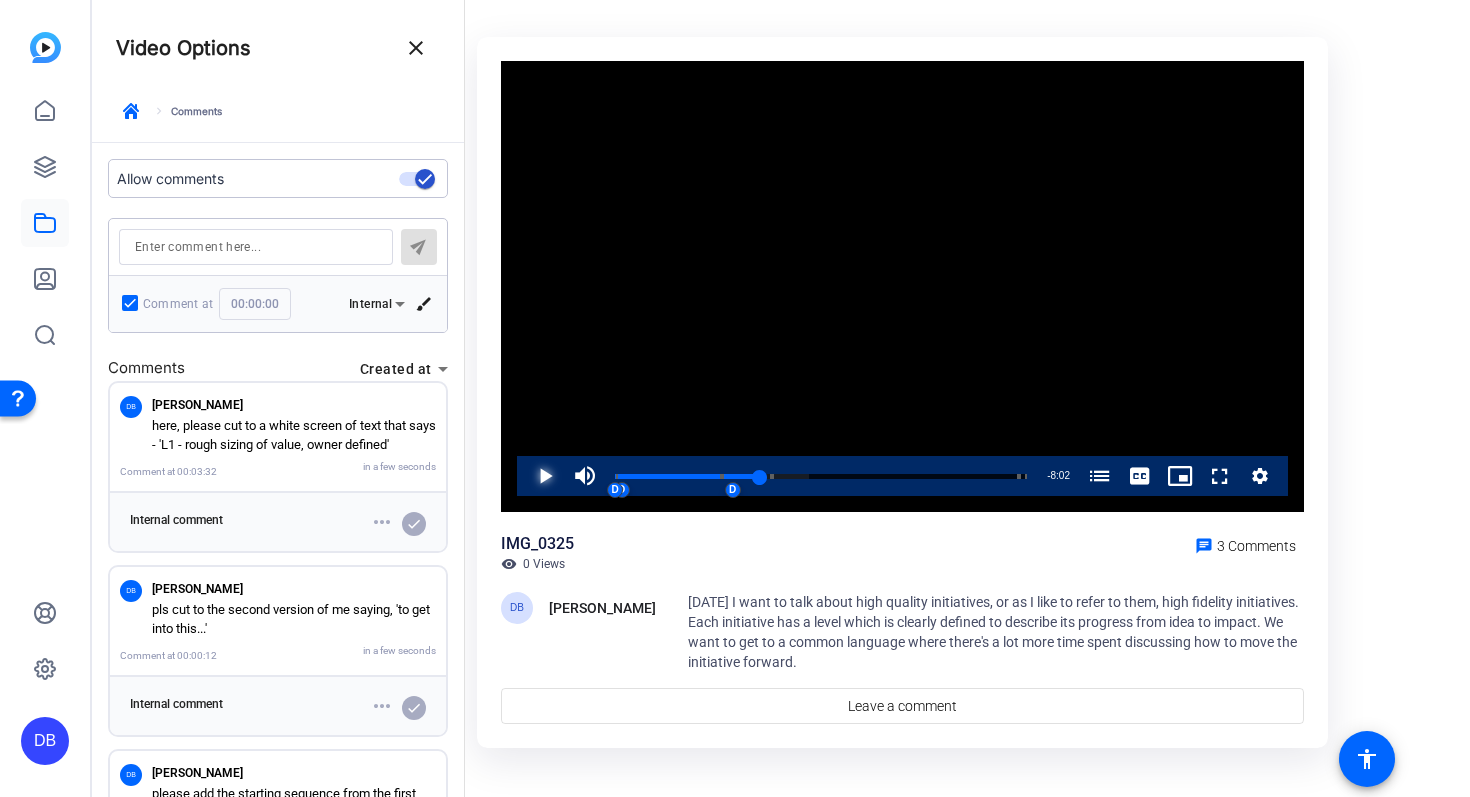 click at bounding box center [525, 476] 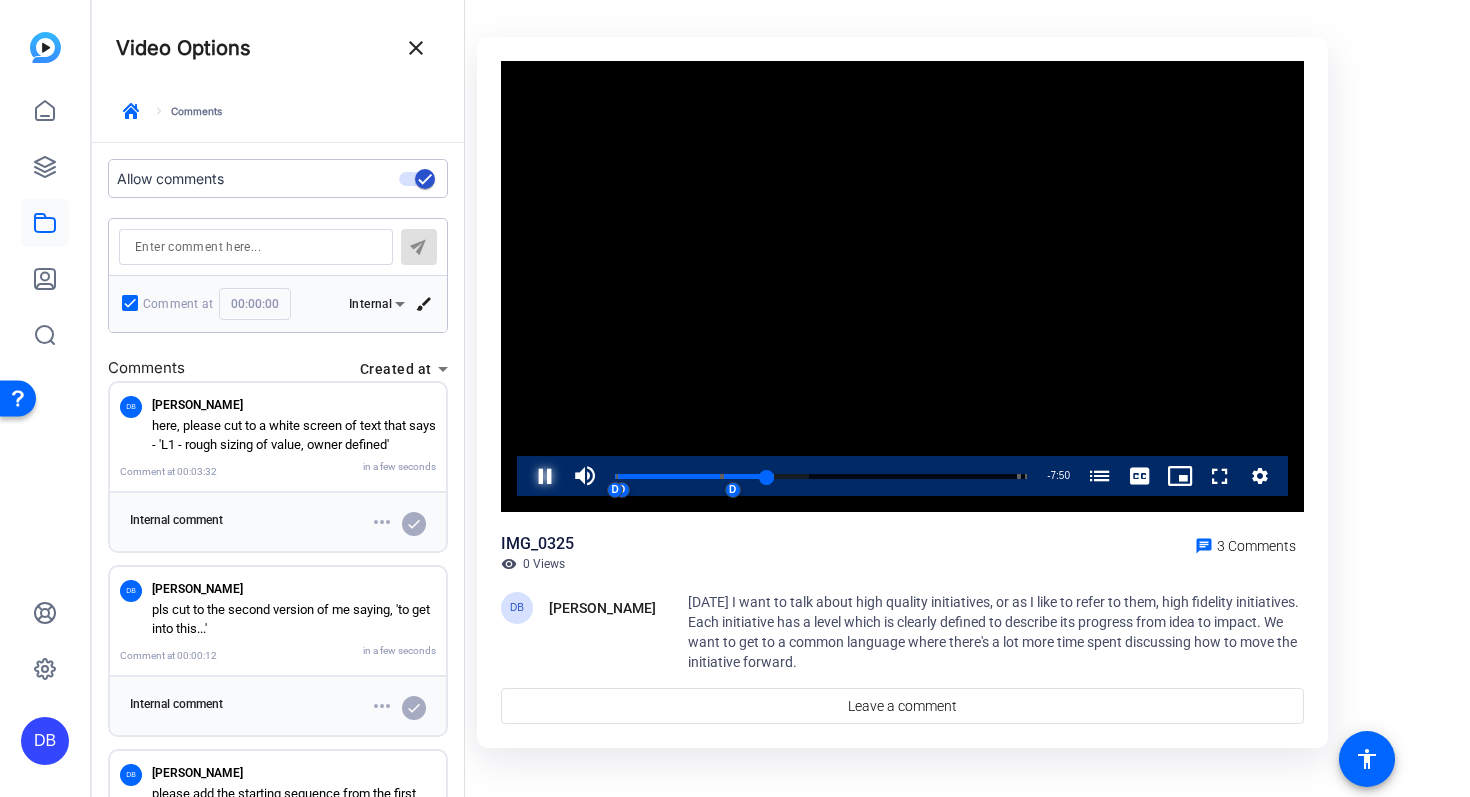 click at bounding box center (525, 476) 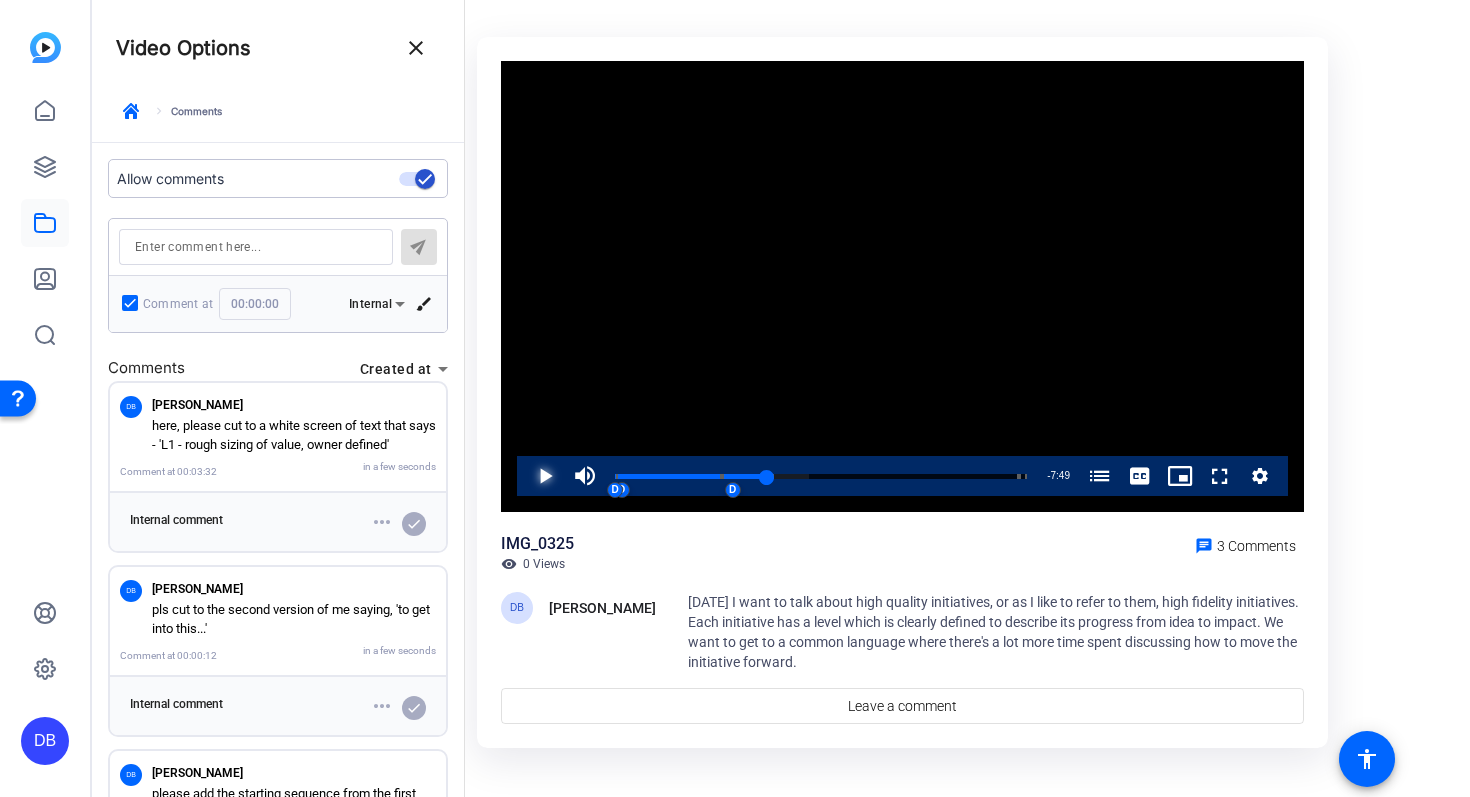 click at bounding box center (525, 476) 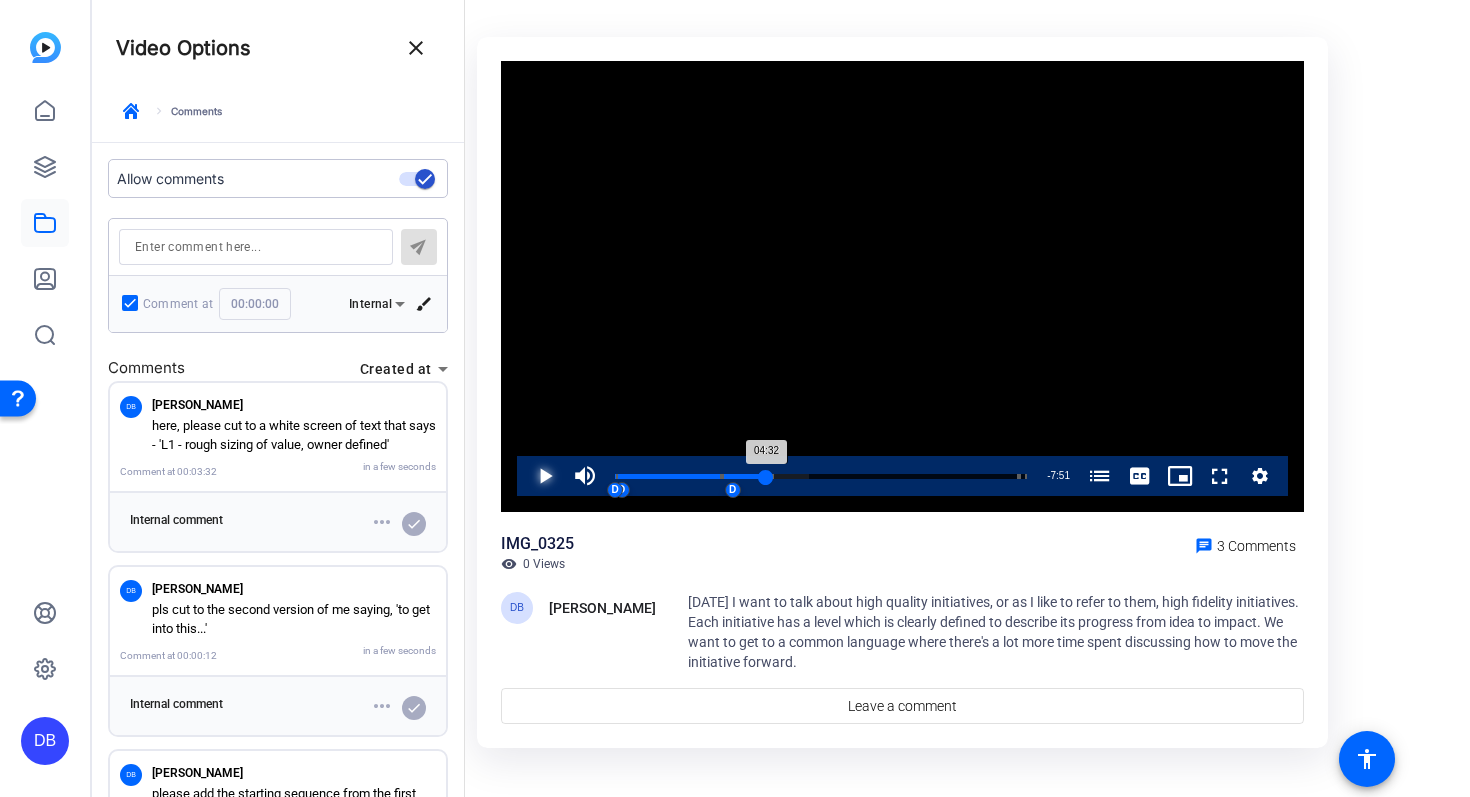 click on "04:32" at bounding box center (690, 476) 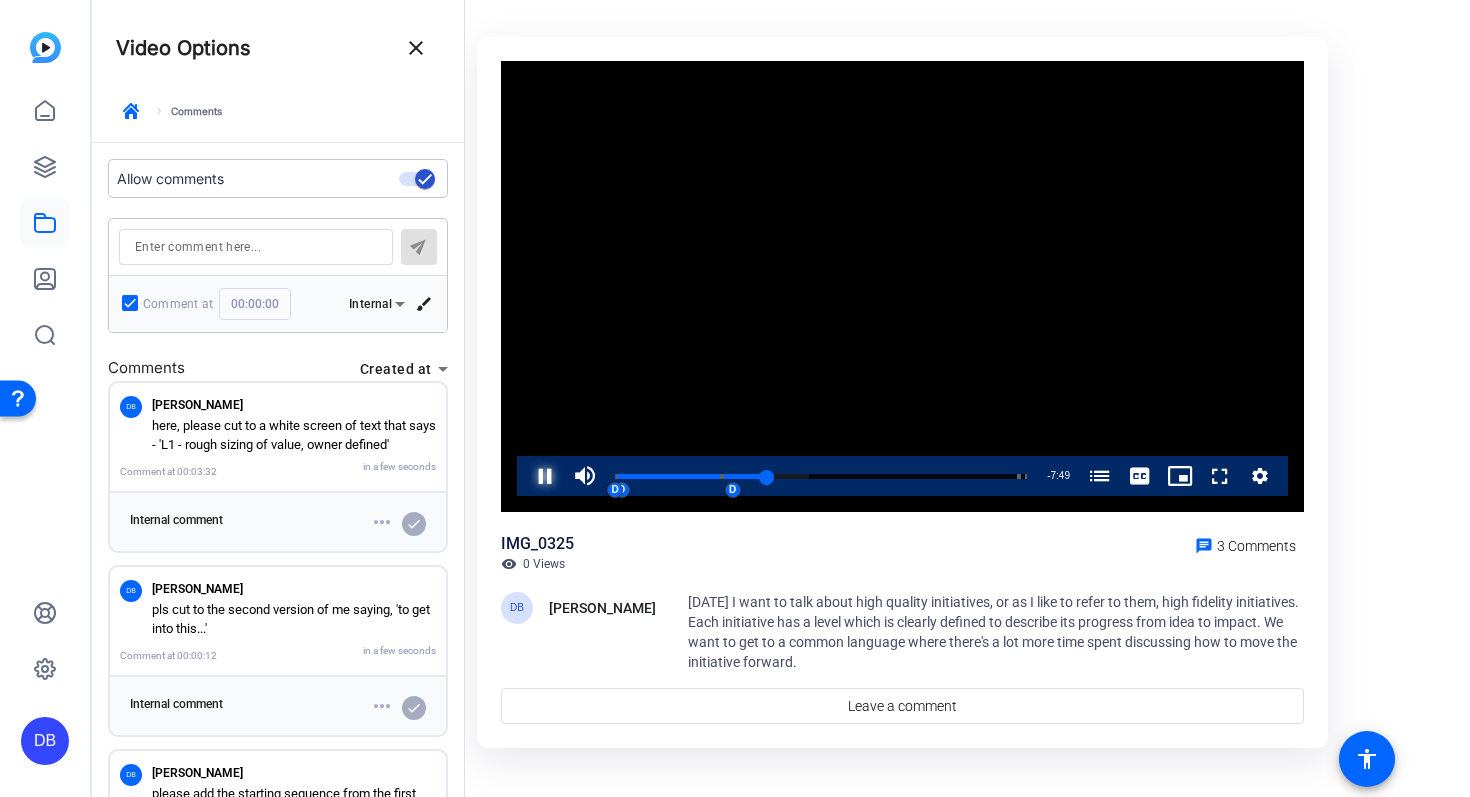 click at bounding box center (525, 476) 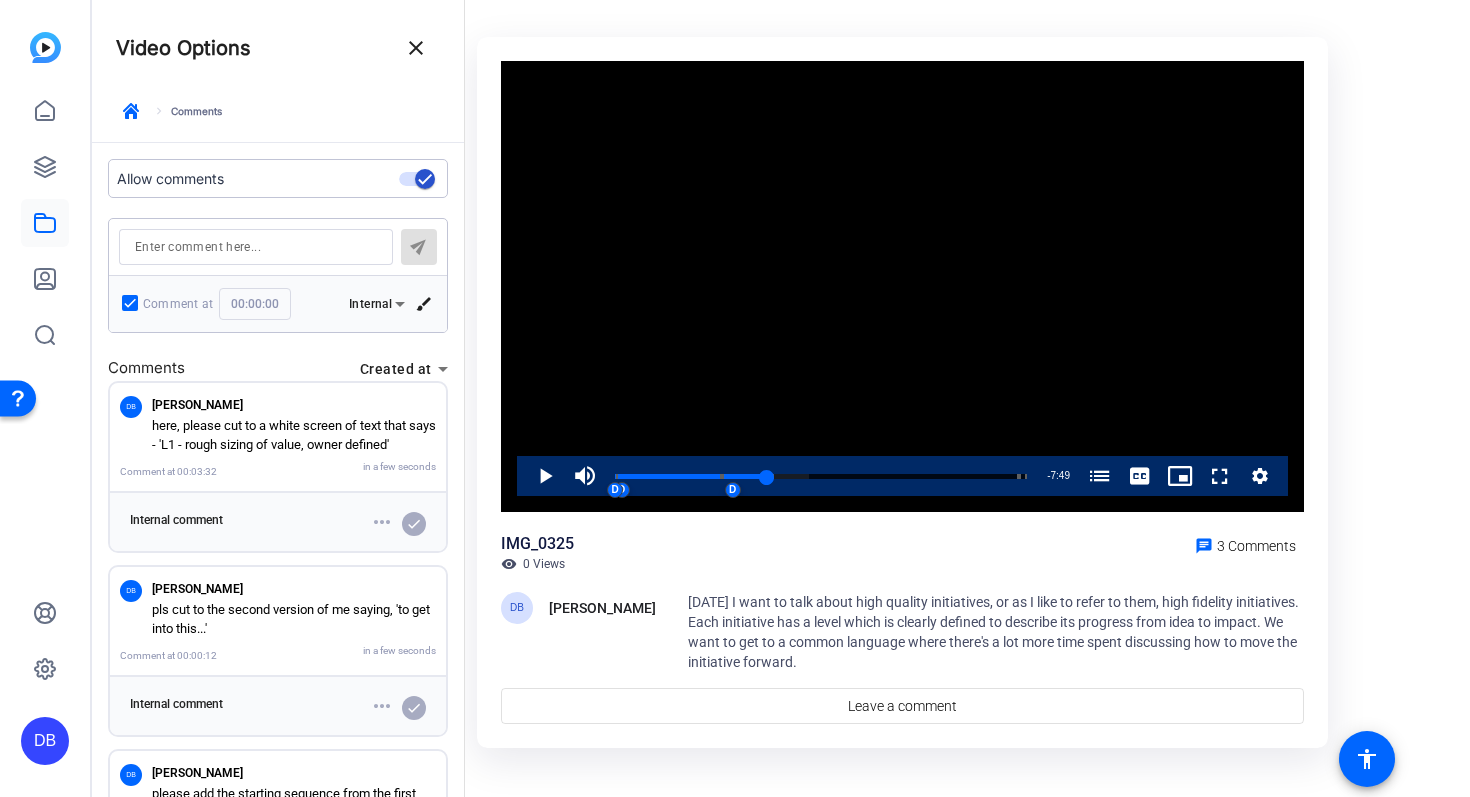 click at bounding box center [256, 247] 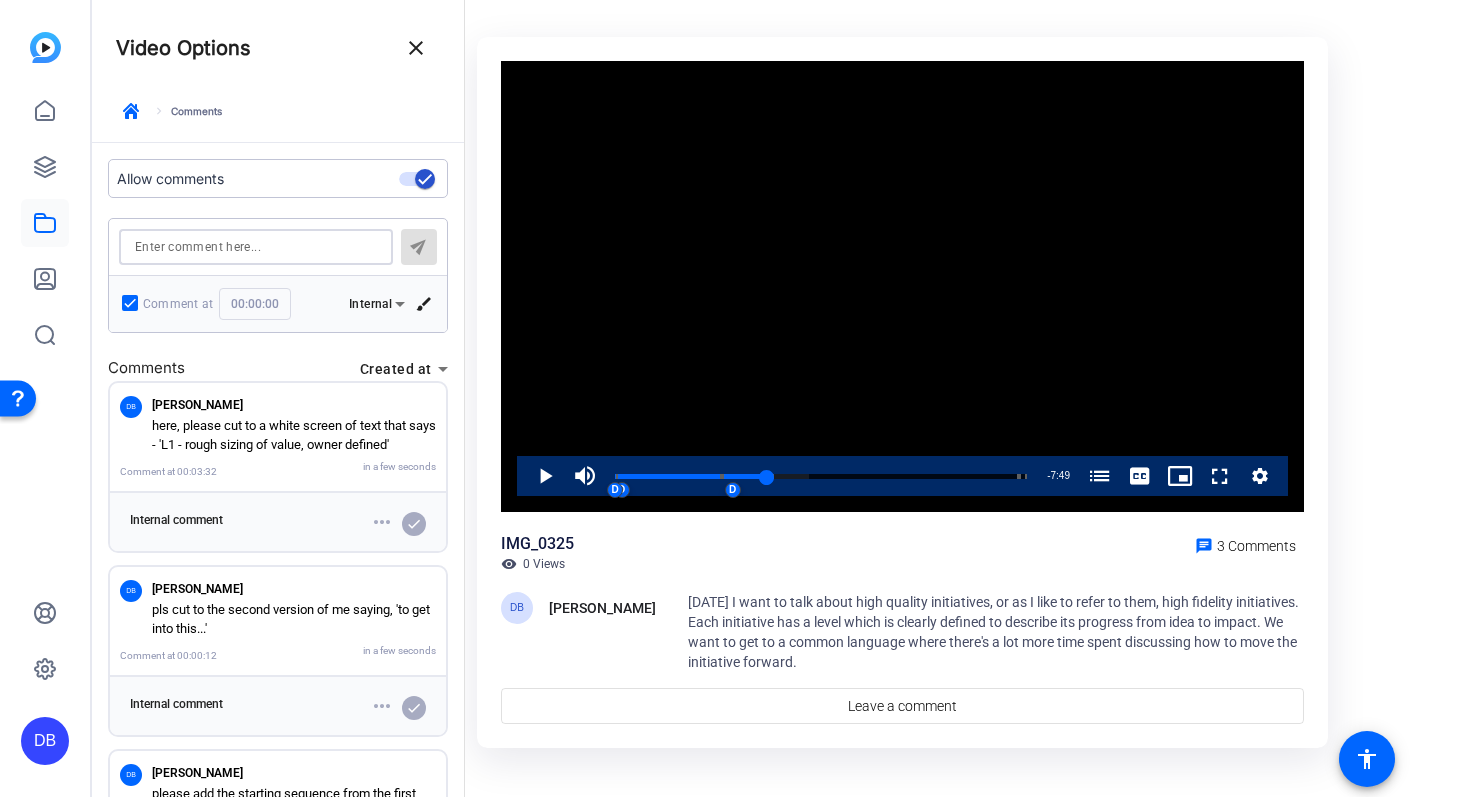 type on "p" 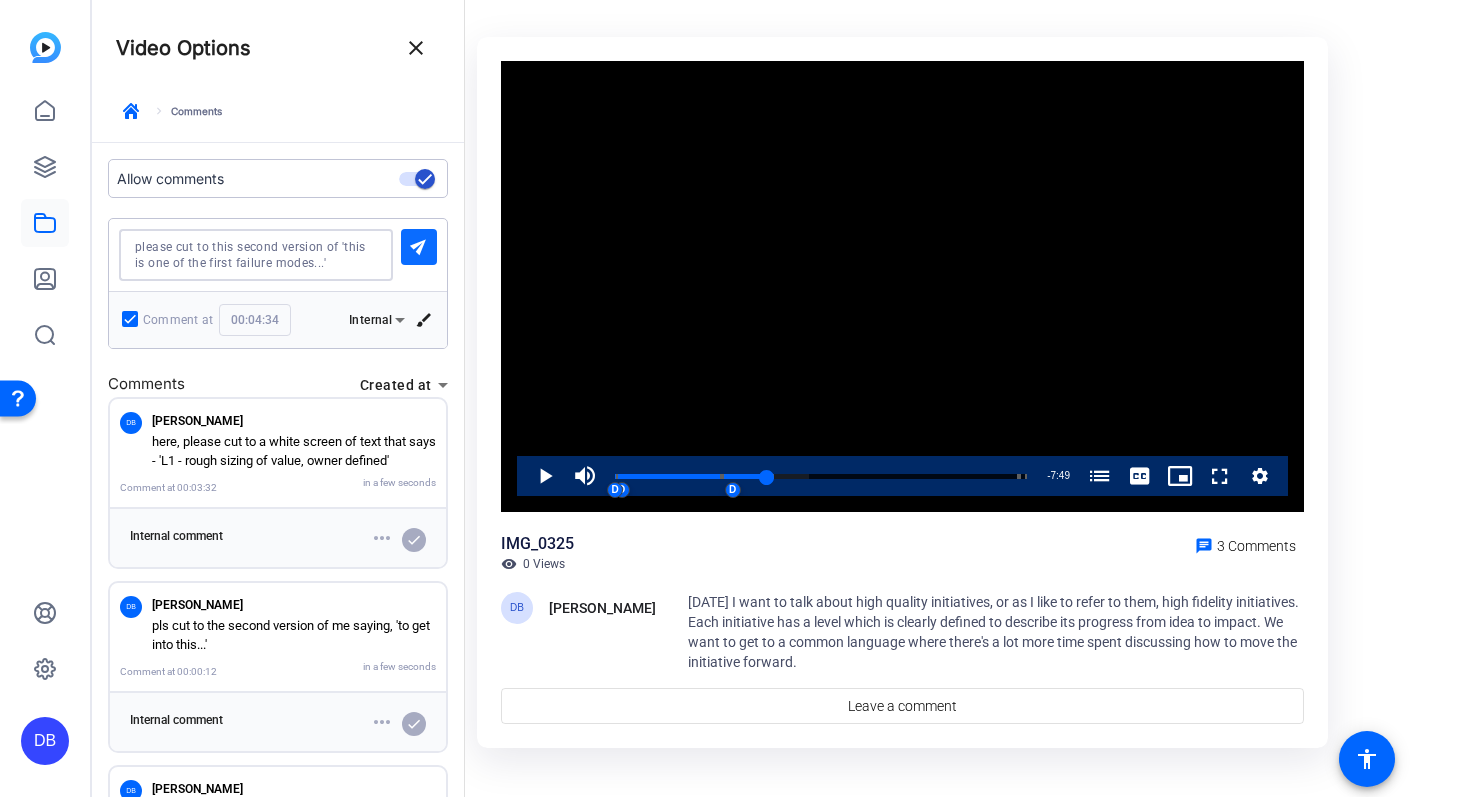 type on "please cut to this second version of 'this is one of the first failure modes...'" 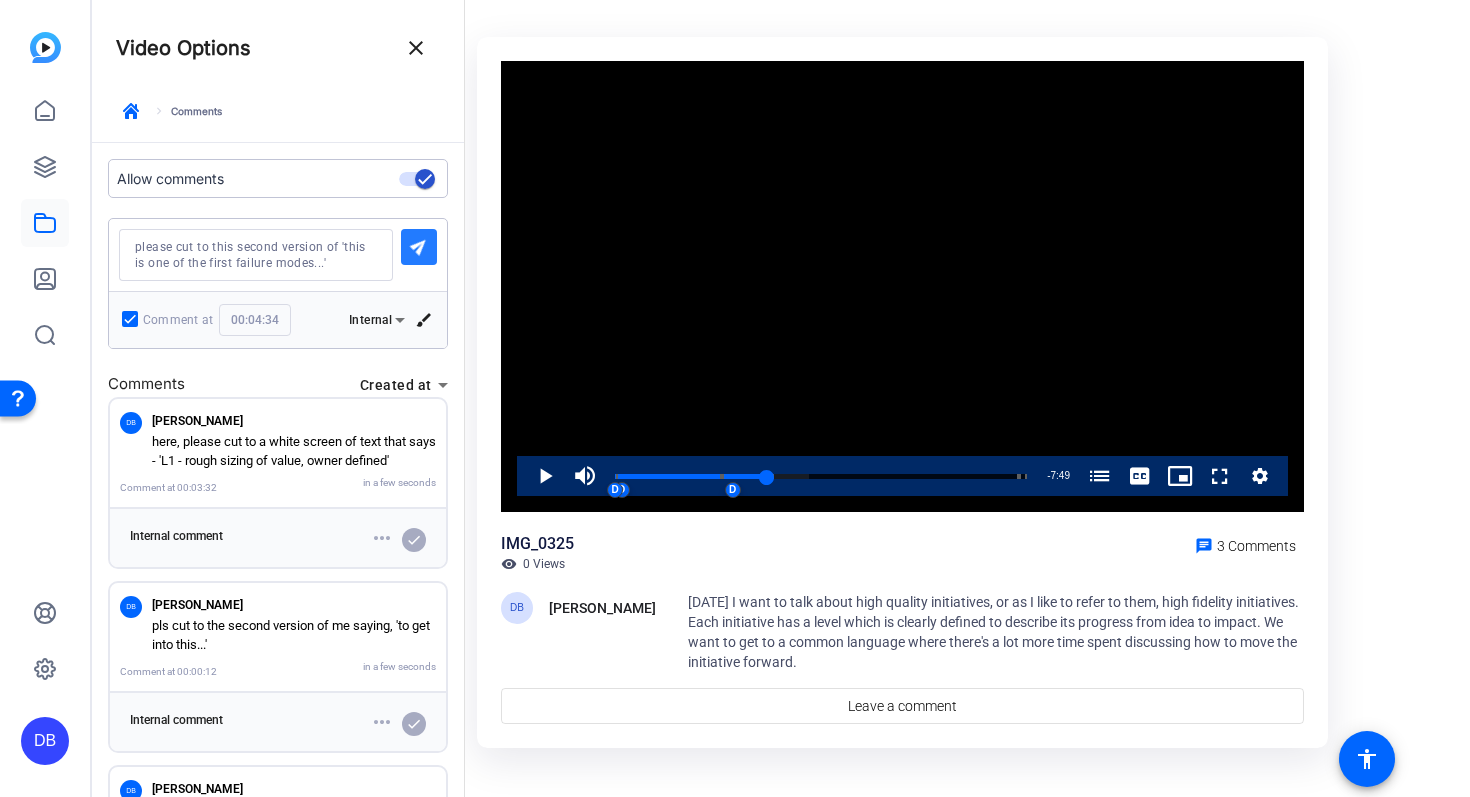 click 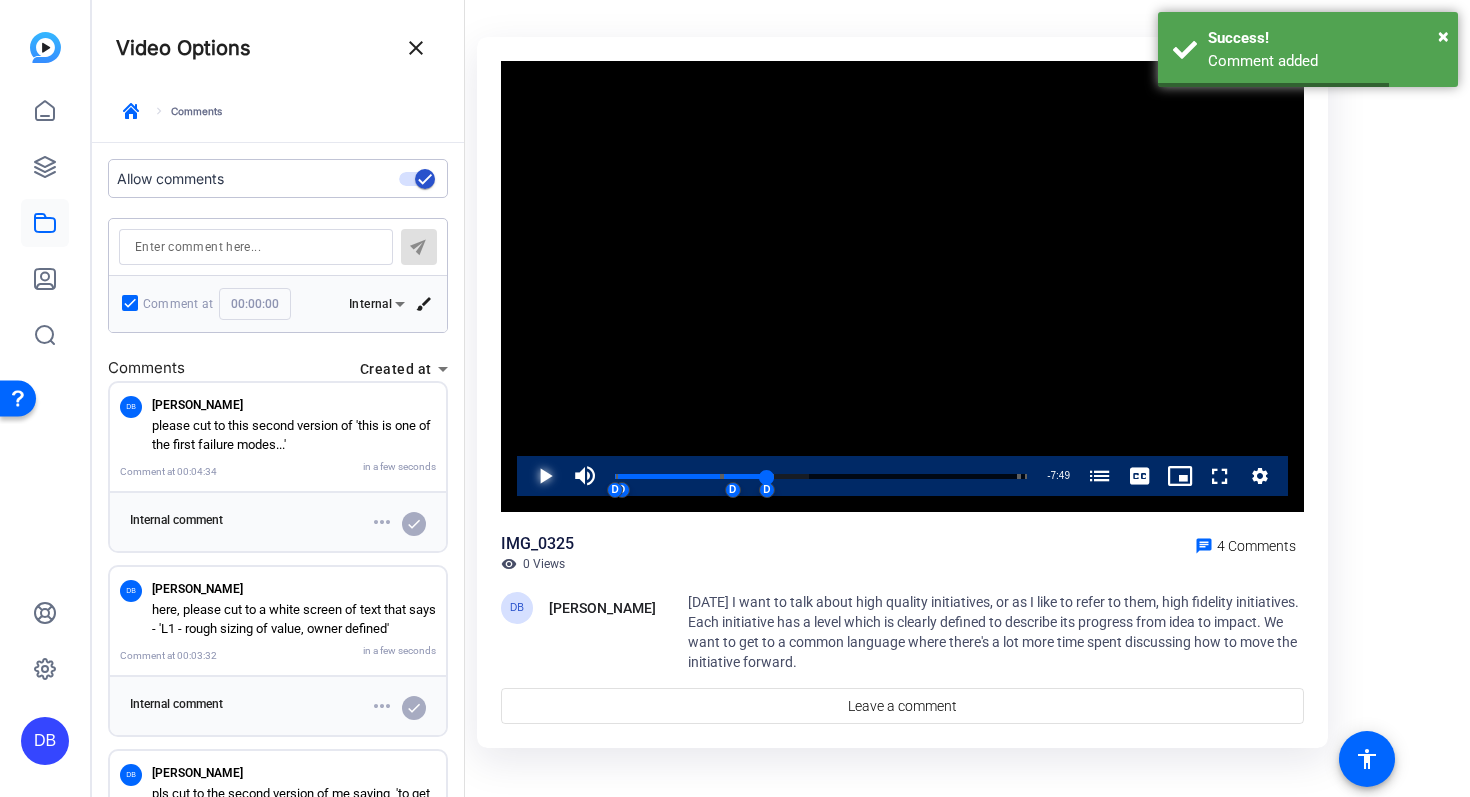 click at bounding box center [525, 476] 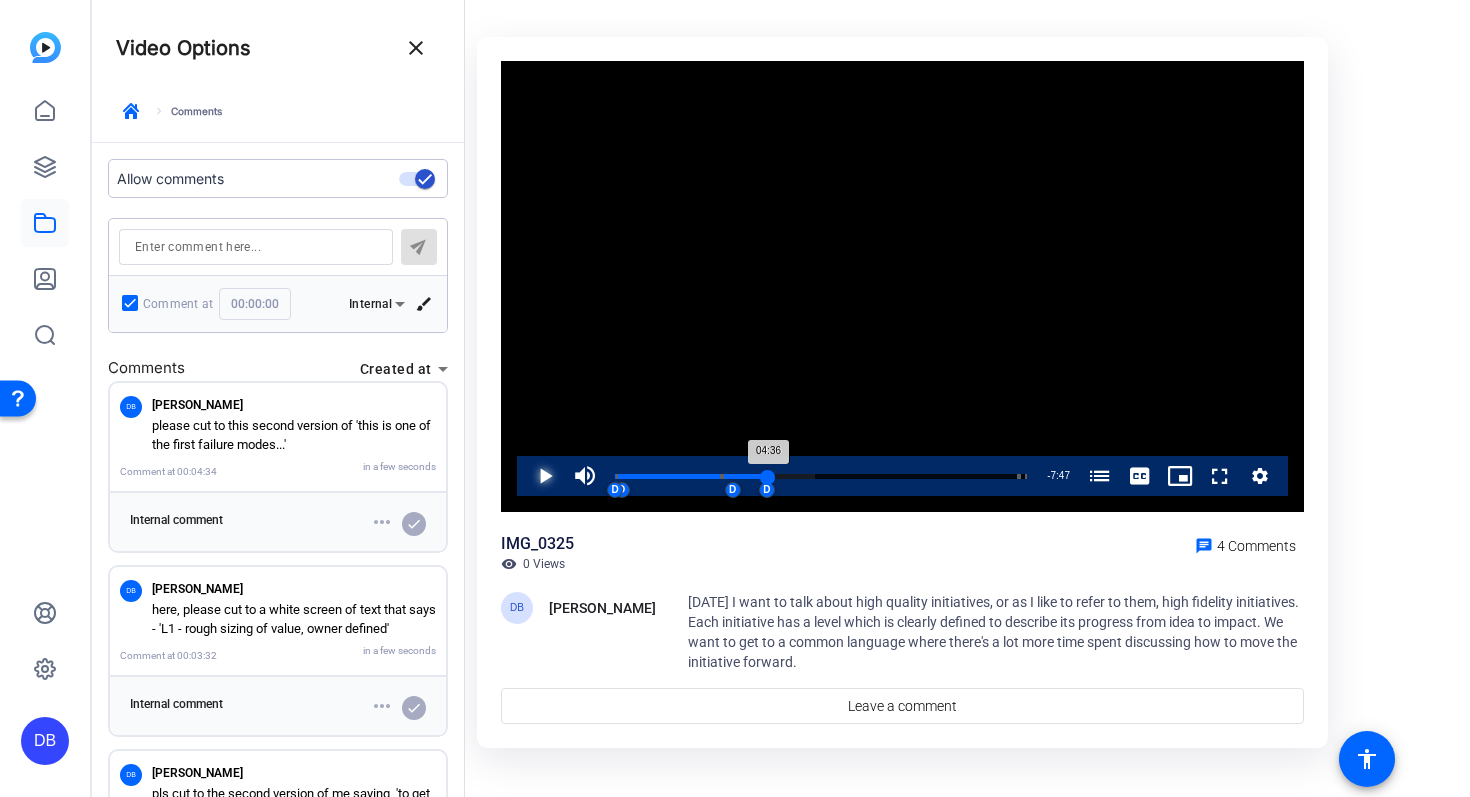 click on "Loaded :  48.42% 04:36 04:36 High-Quality Initiatives: The Future of Transformation (00:01) What should a High-Fidelity Initiative look like? (03:13) What Does a High-Fidelity Business Case Look Like? (04:44) What is Transformation and Practice (12:08) D D D D" at bounding box center (821, 476) 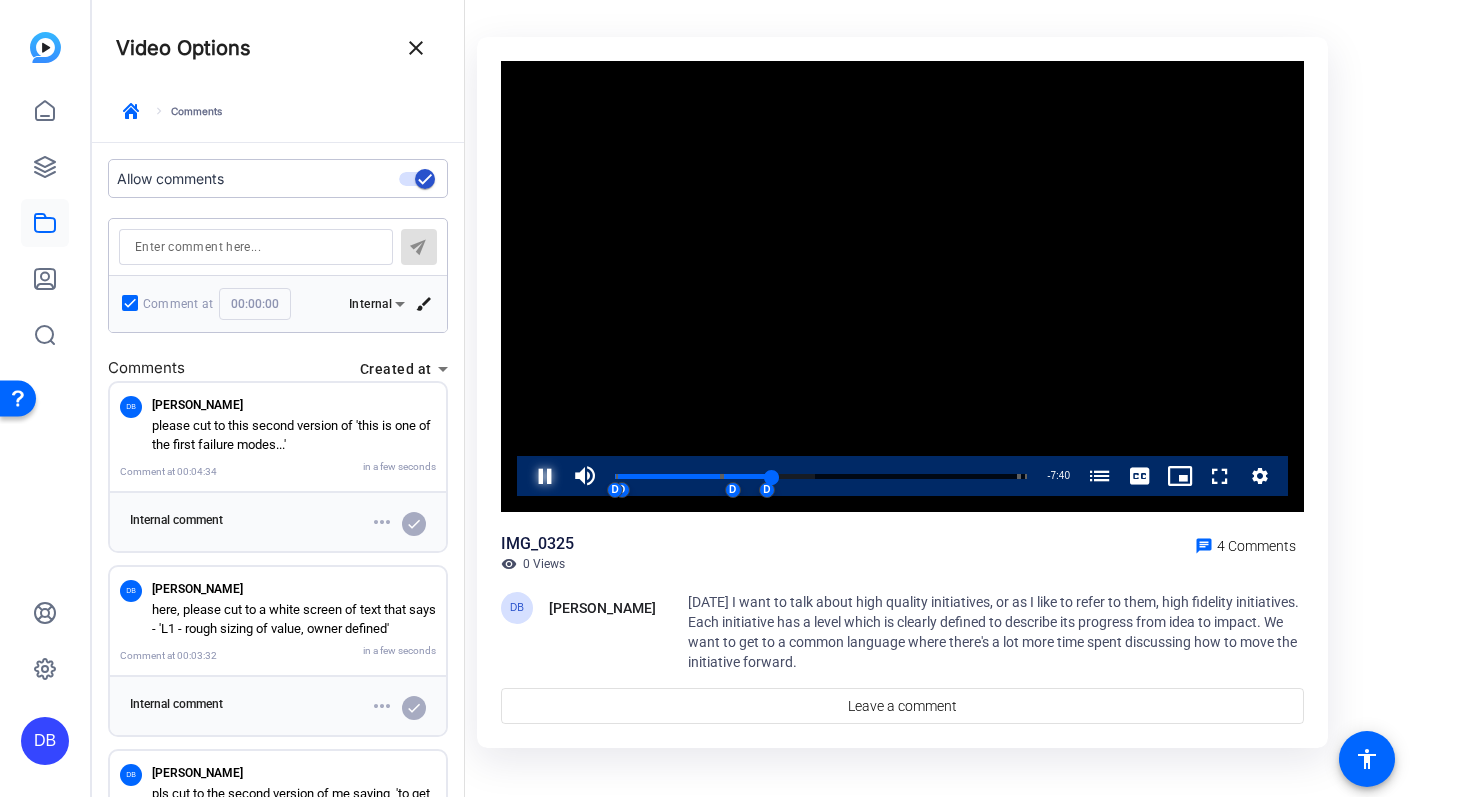click at bounding box center [525, 476] 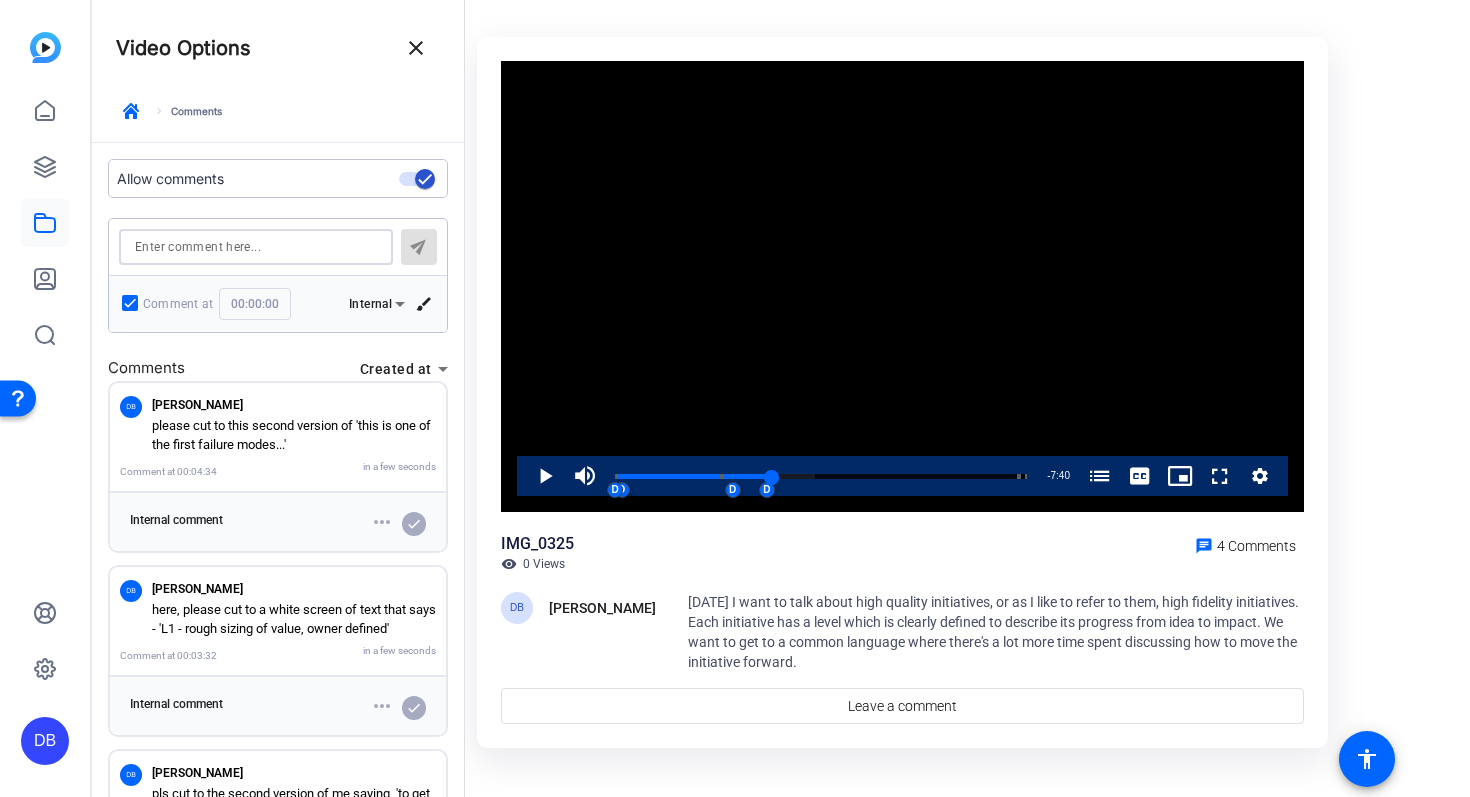 click at bounding box center (256, 247) 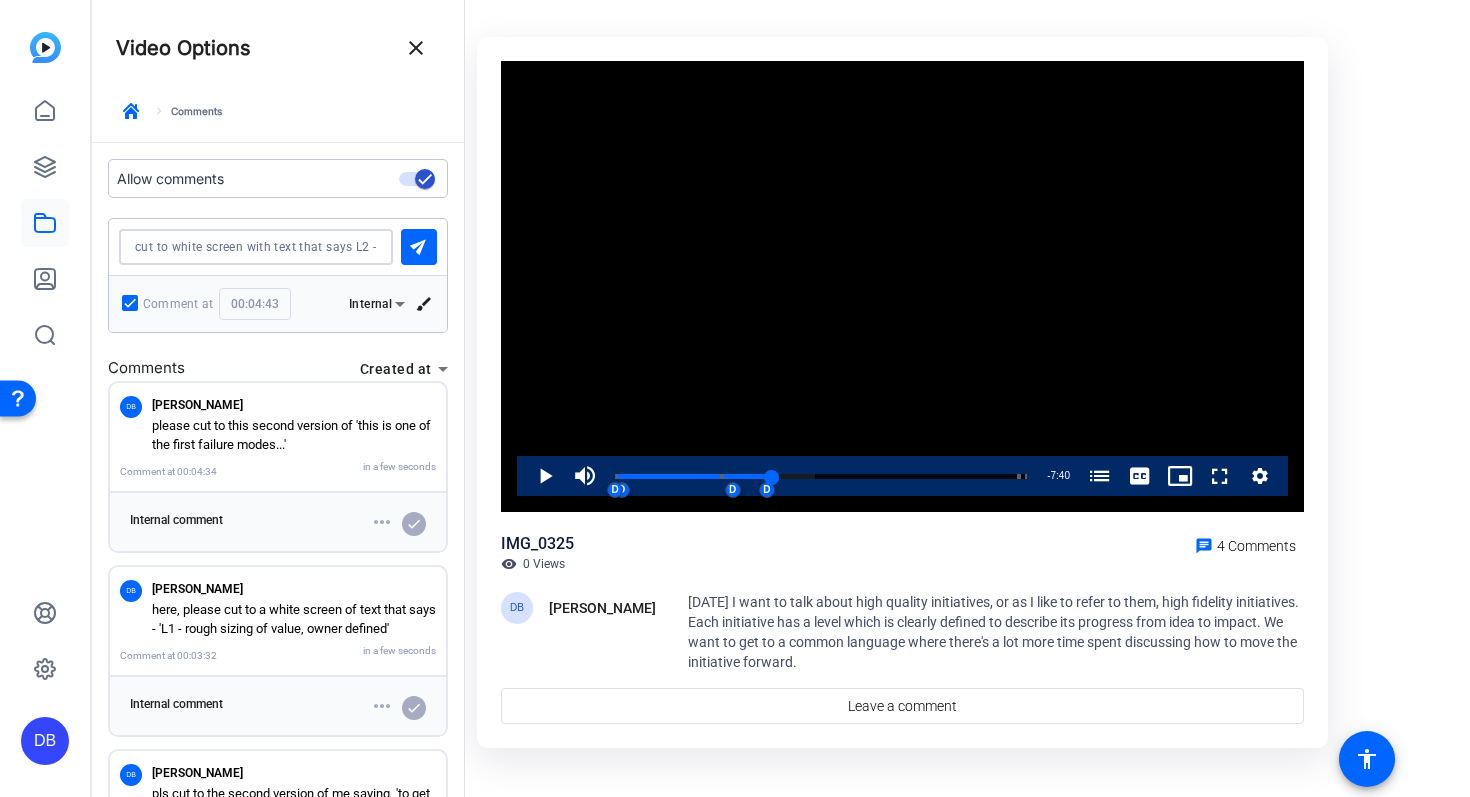 click at bounding box center [256, 247] 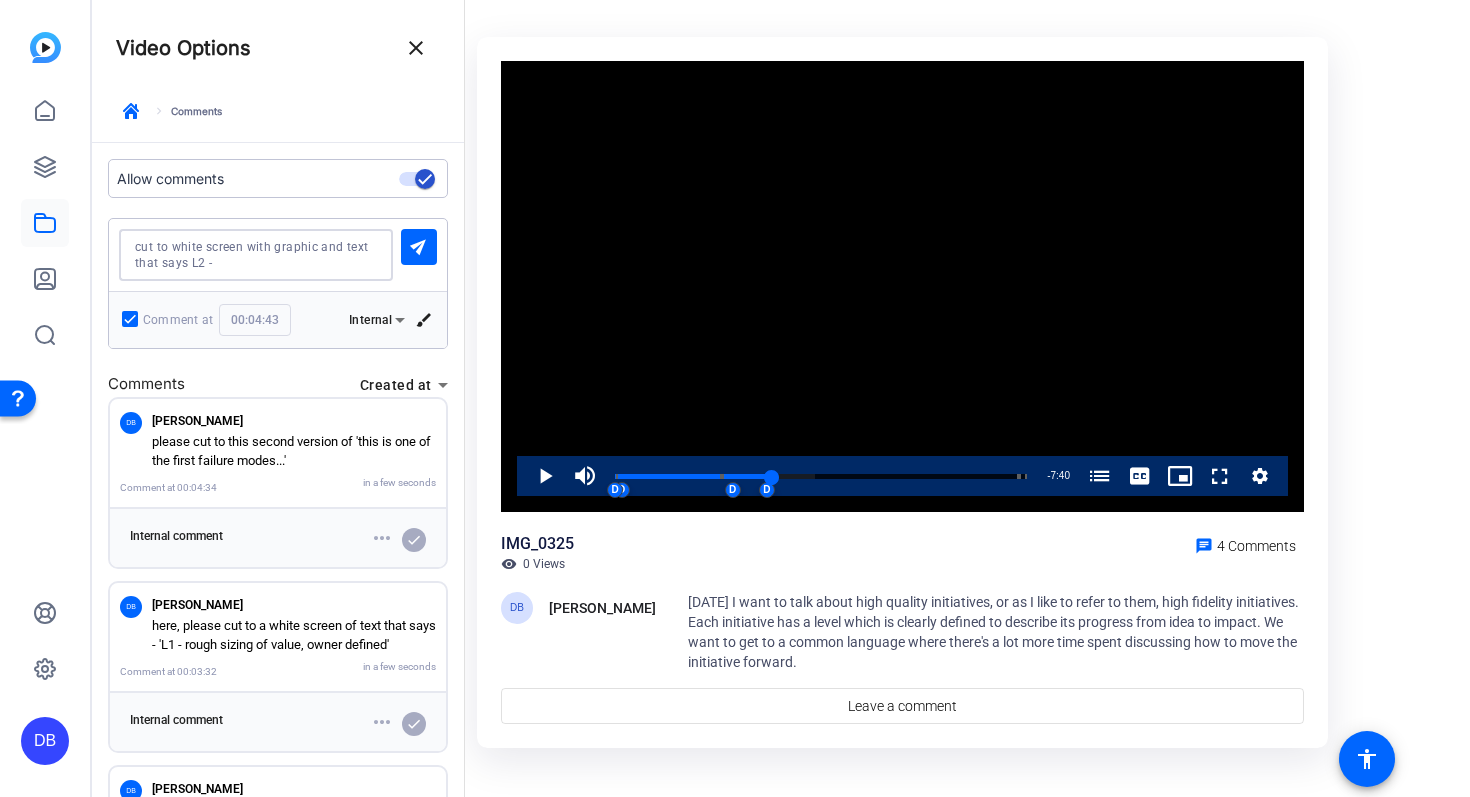 click at bounding box center (256, 255) 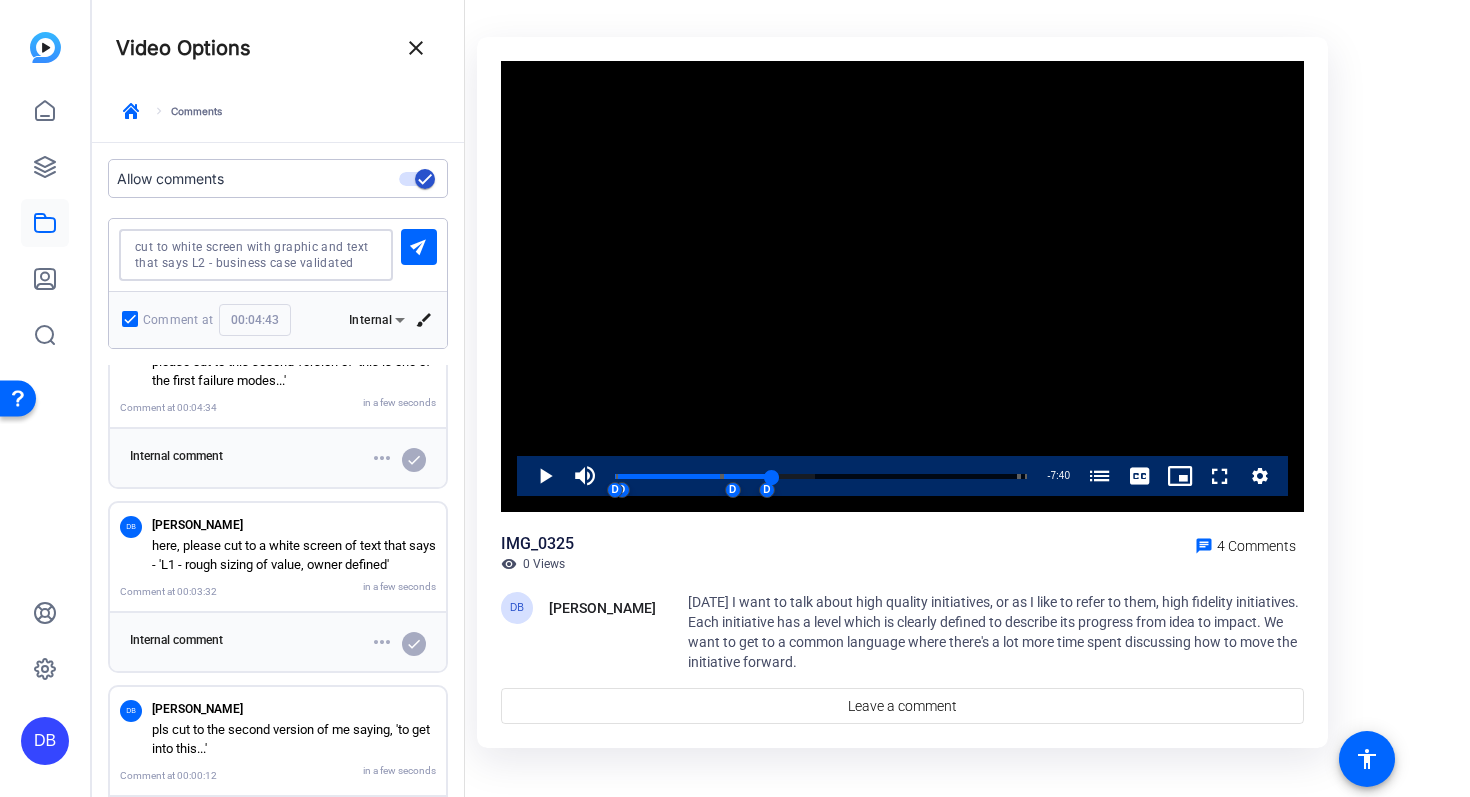 scroll, scrollTop: 114, scrollLeft: 0, axis: vertical 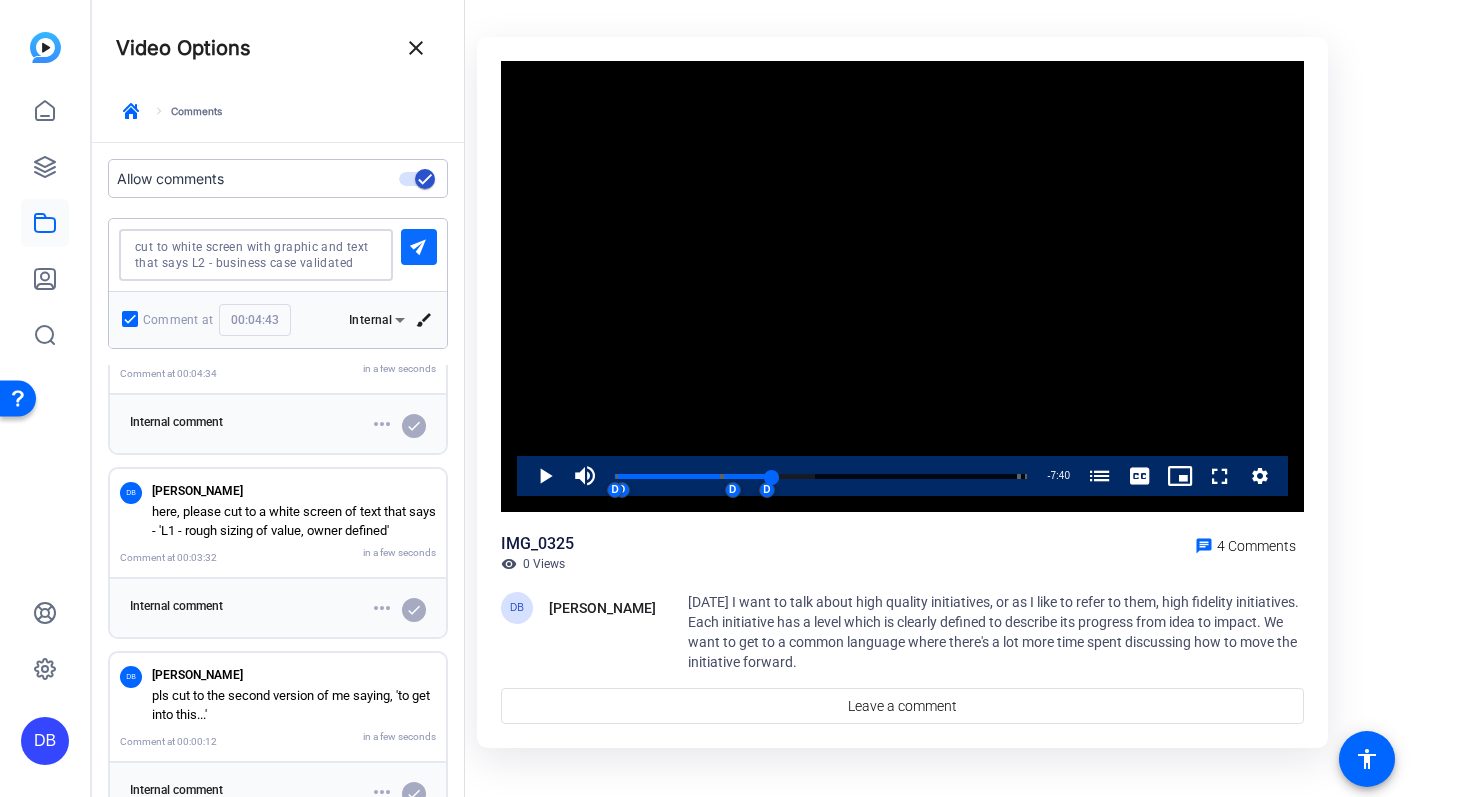type on "cut to white screen with graphic and text that says L2 - business case validated" 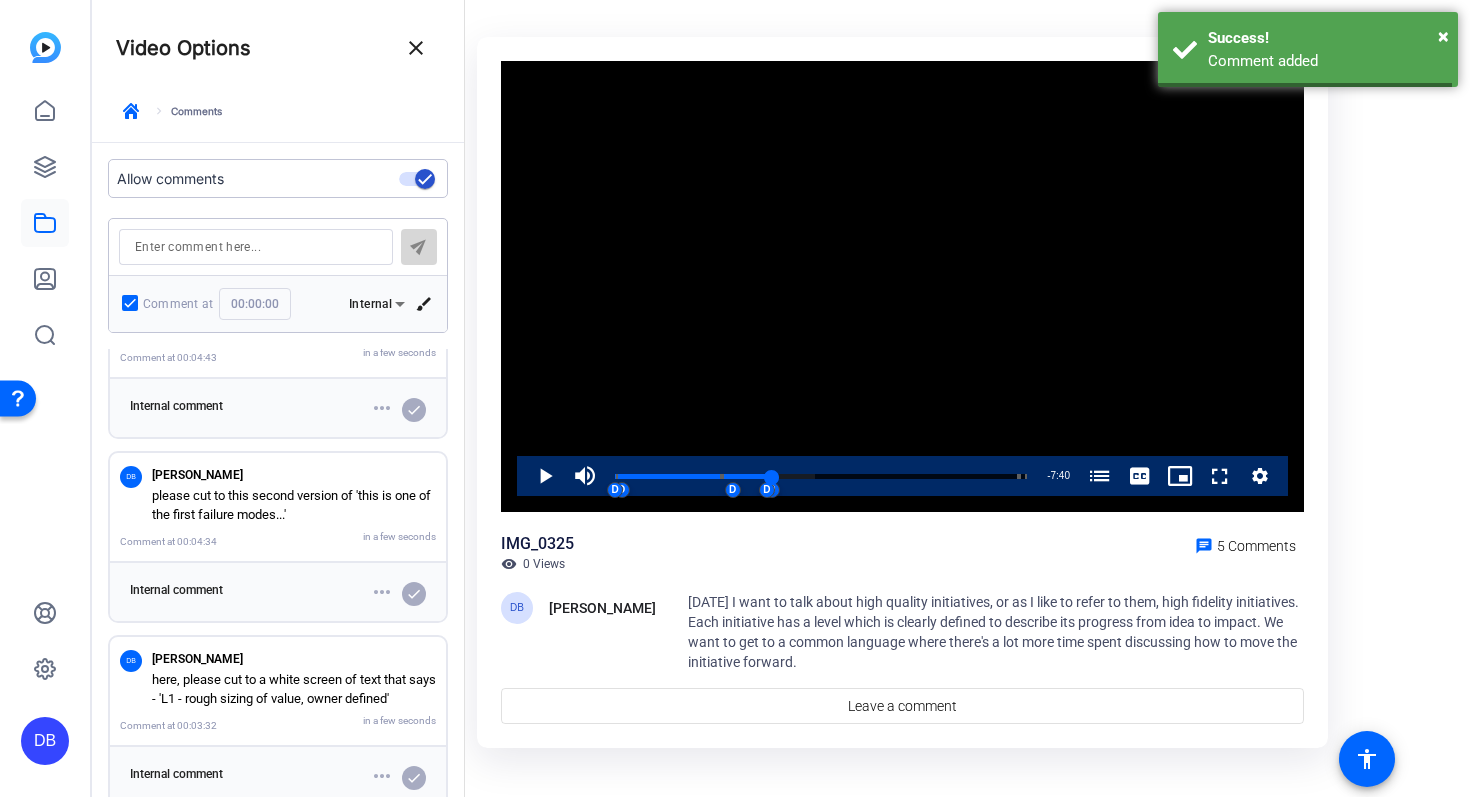 scroll, scrollTop: 298, scrollLeft: 0, axis: vertical 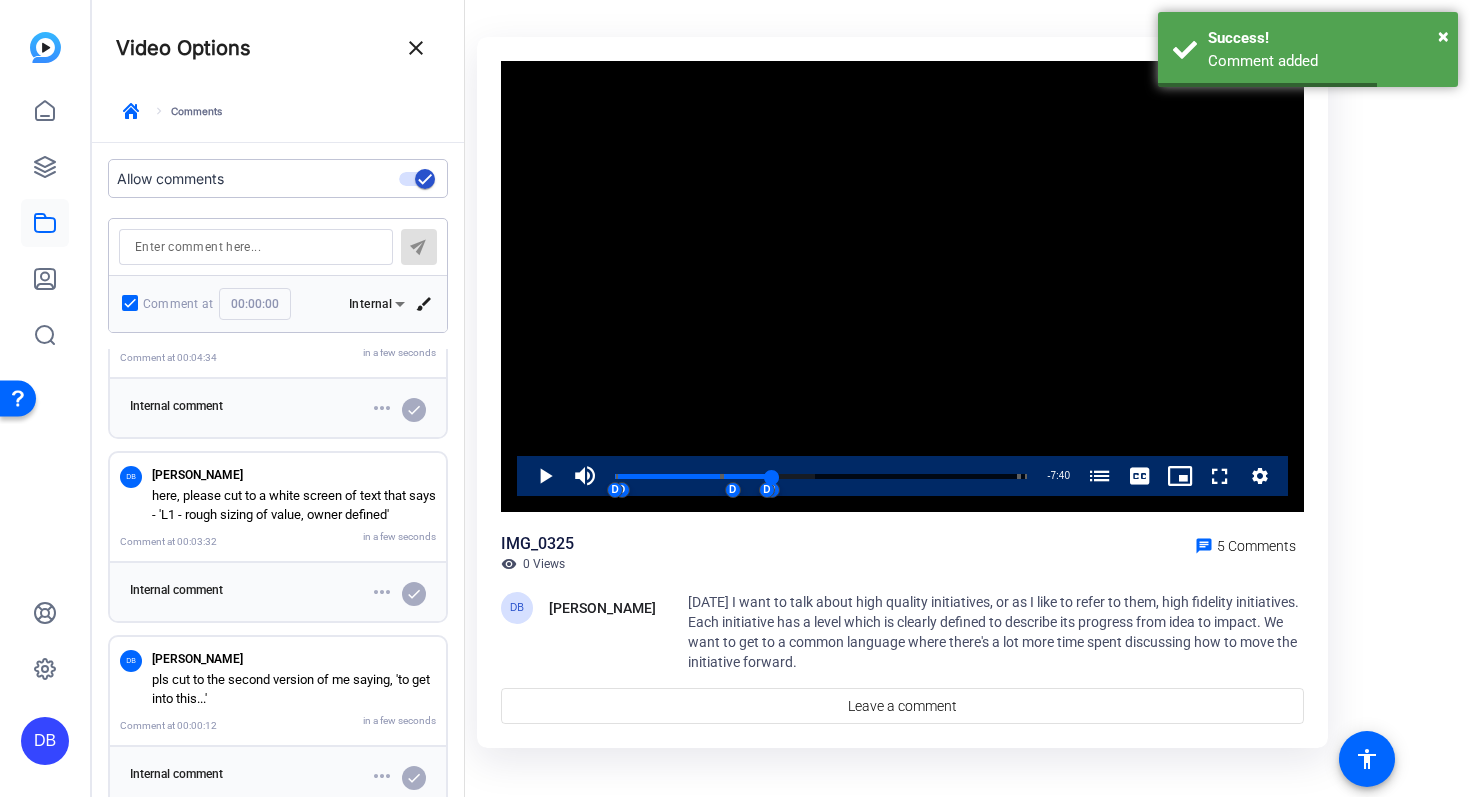 click on "here, please cut to a white screen of text that says - 'L1 - rough sizing of value, owner defined'" 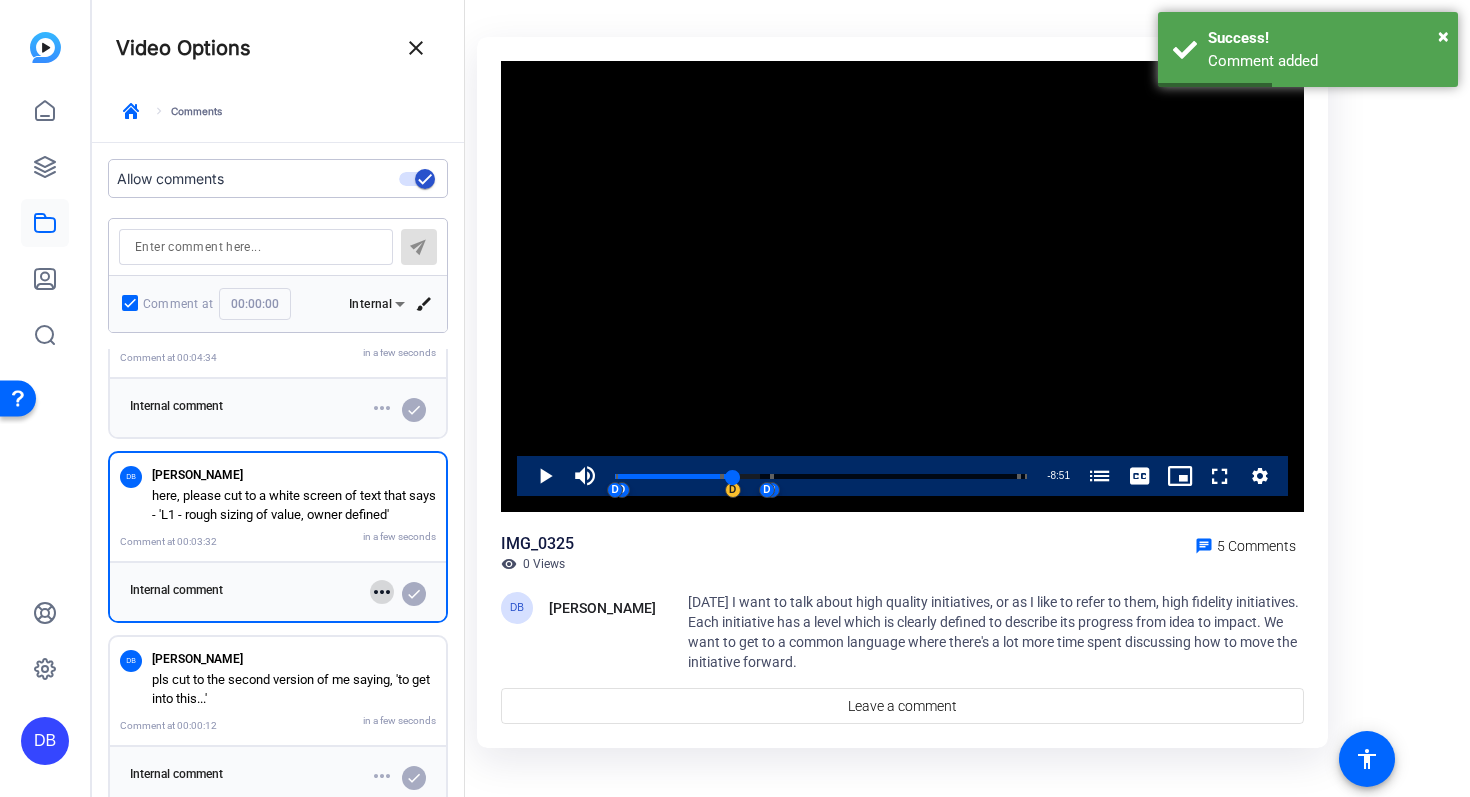 click on "more_horiz" 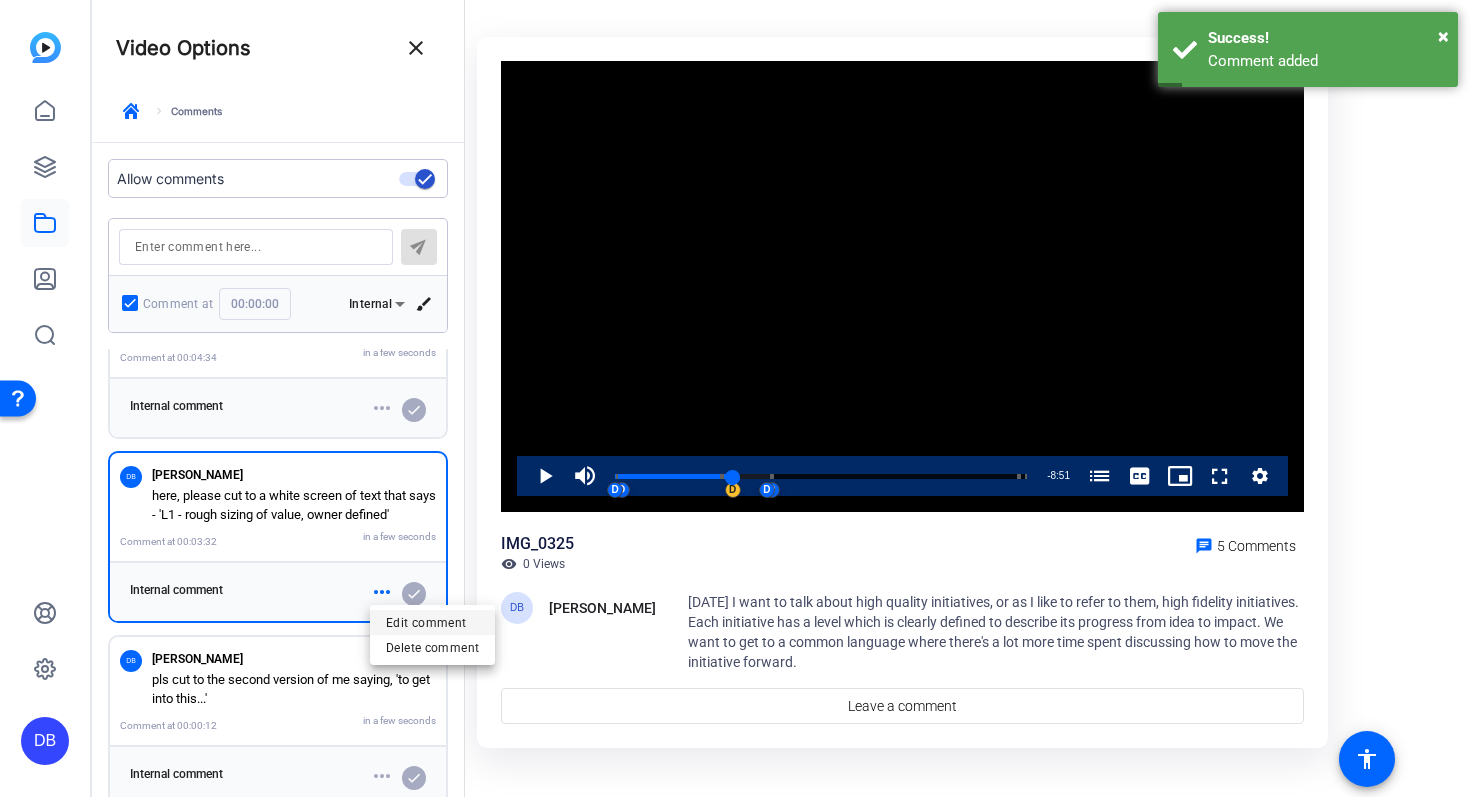 click on "Edit comment" at bounding box center (426, 622) 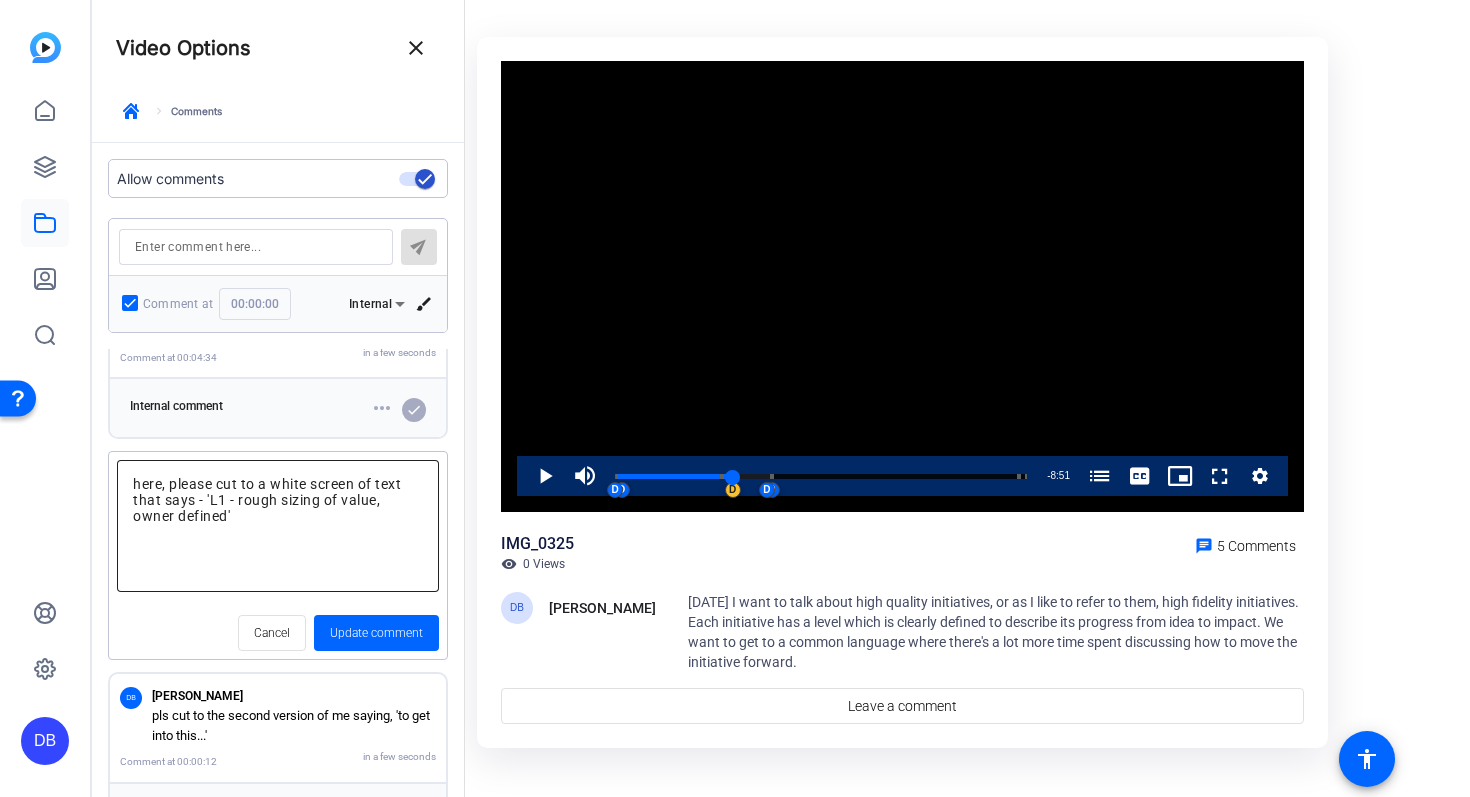 click at bounding box center [278, 526] 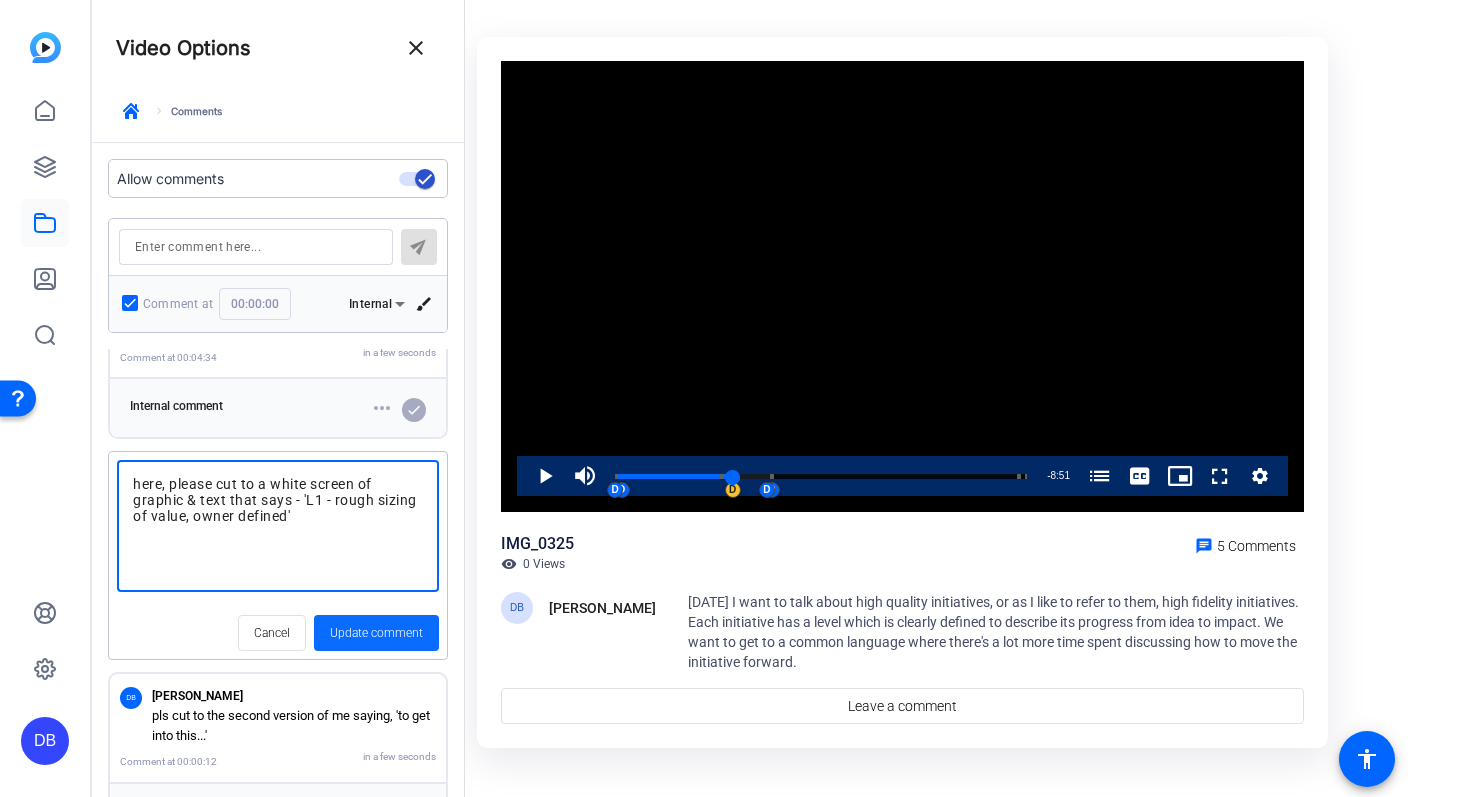 type on "here, please cut to a white screen of graphic & text that says - 'L1 - rough sizing of value, owner defined'" 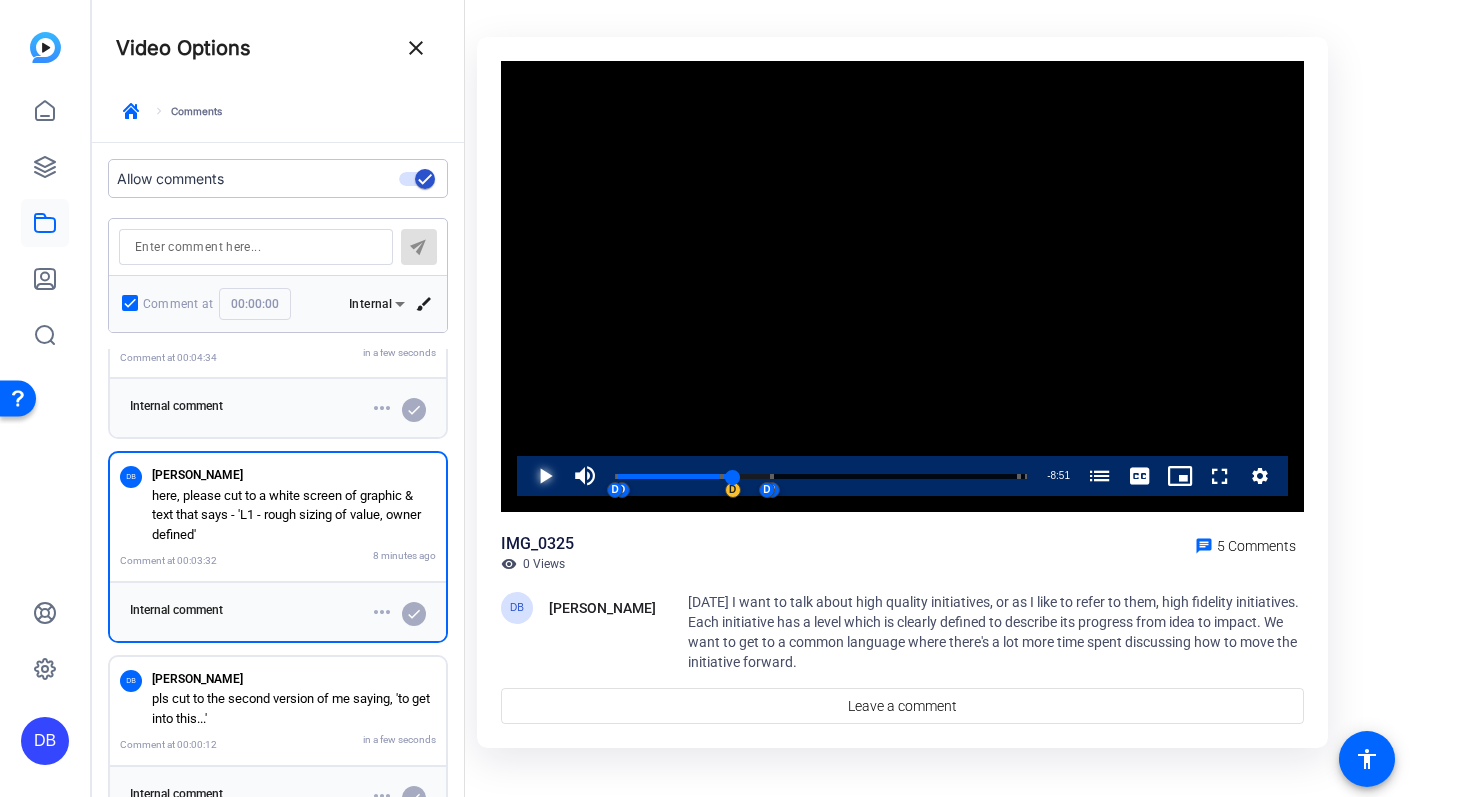 click at bounding box center [525, 476] 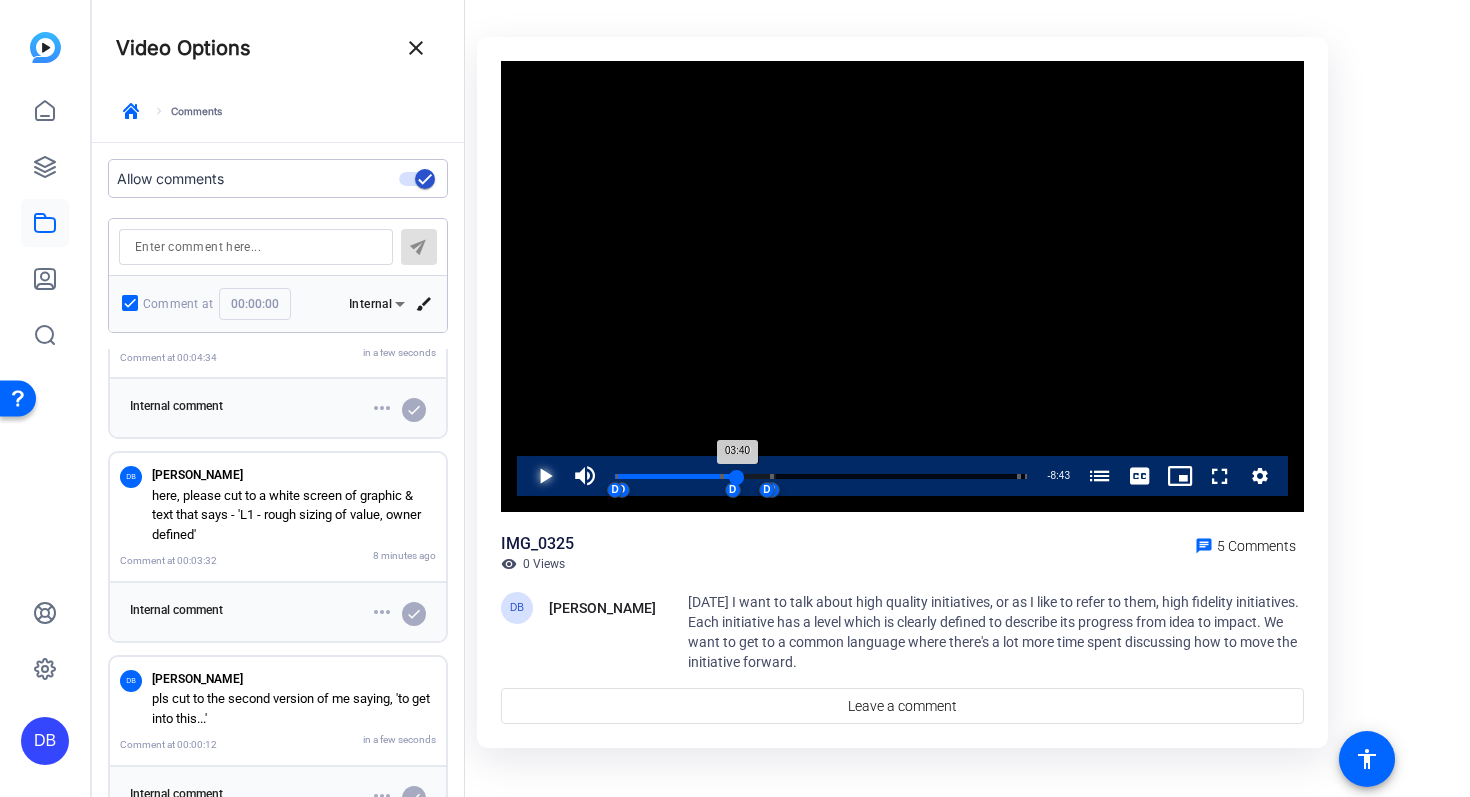 click on "03:40" at bounding box center [676, 476] 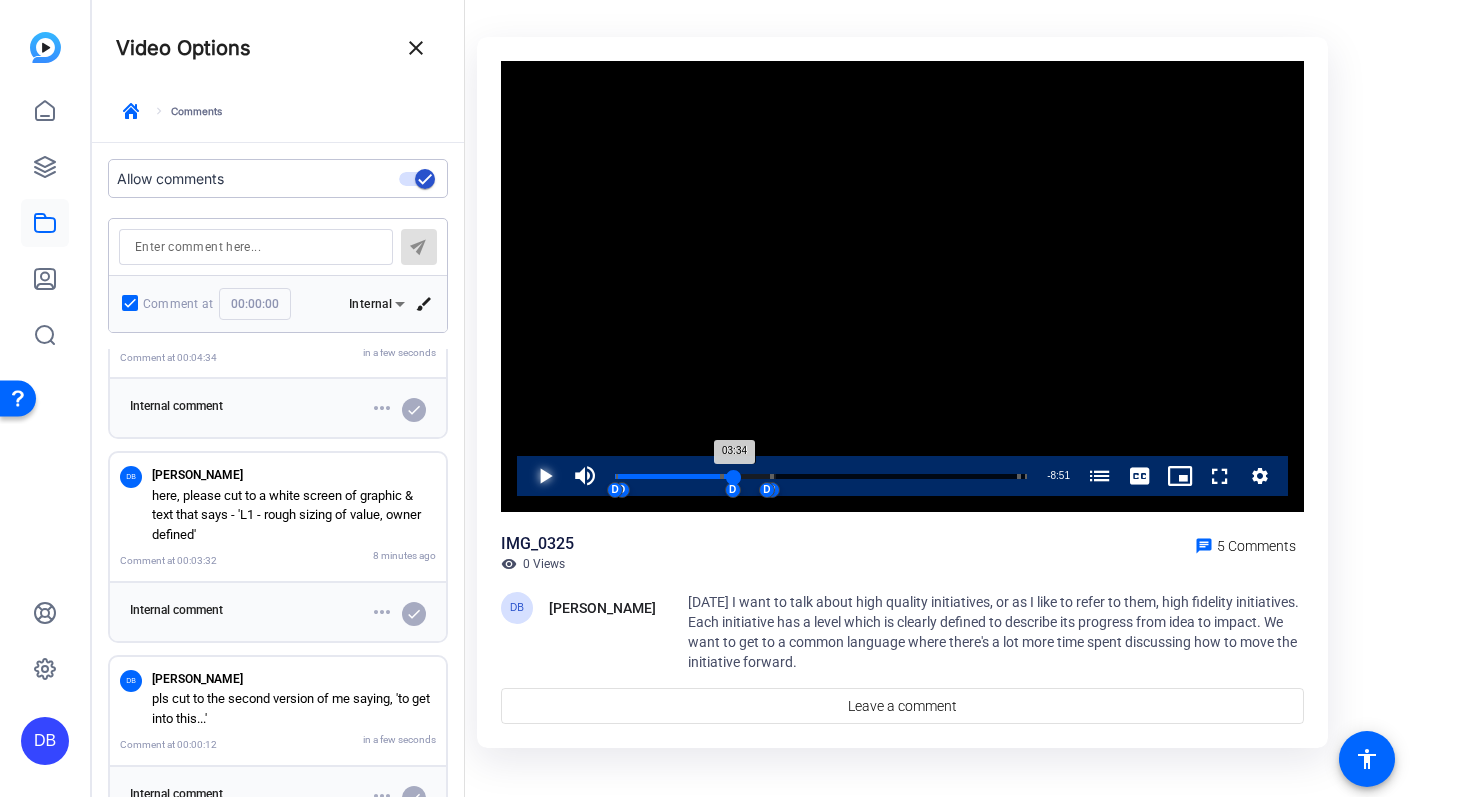 click on "03:34" at bounding box center (674, 476) 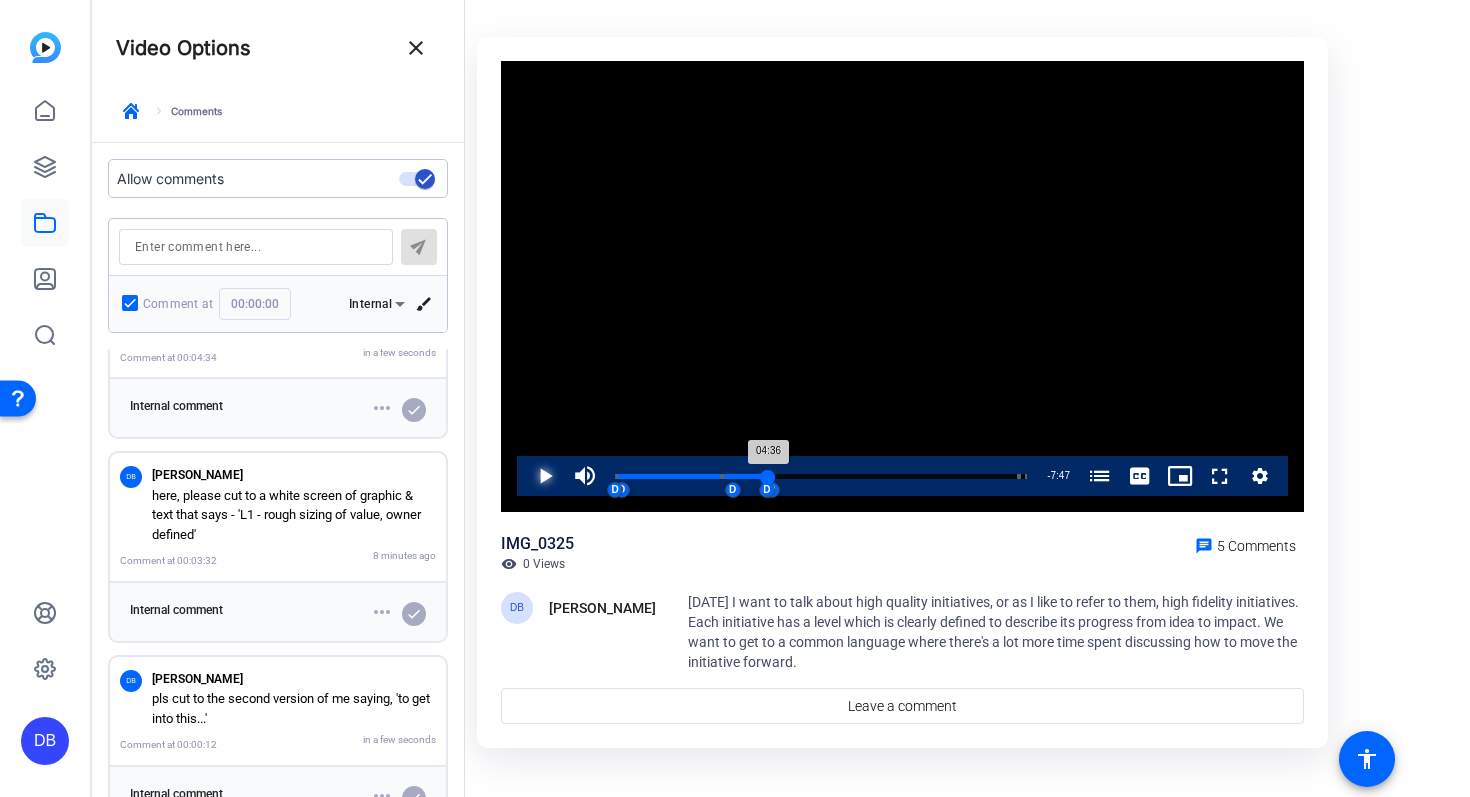 drag, startPoint x: 733, startPoint y: 478, endPoint x: 768, endPoint y: 478, distance: 35 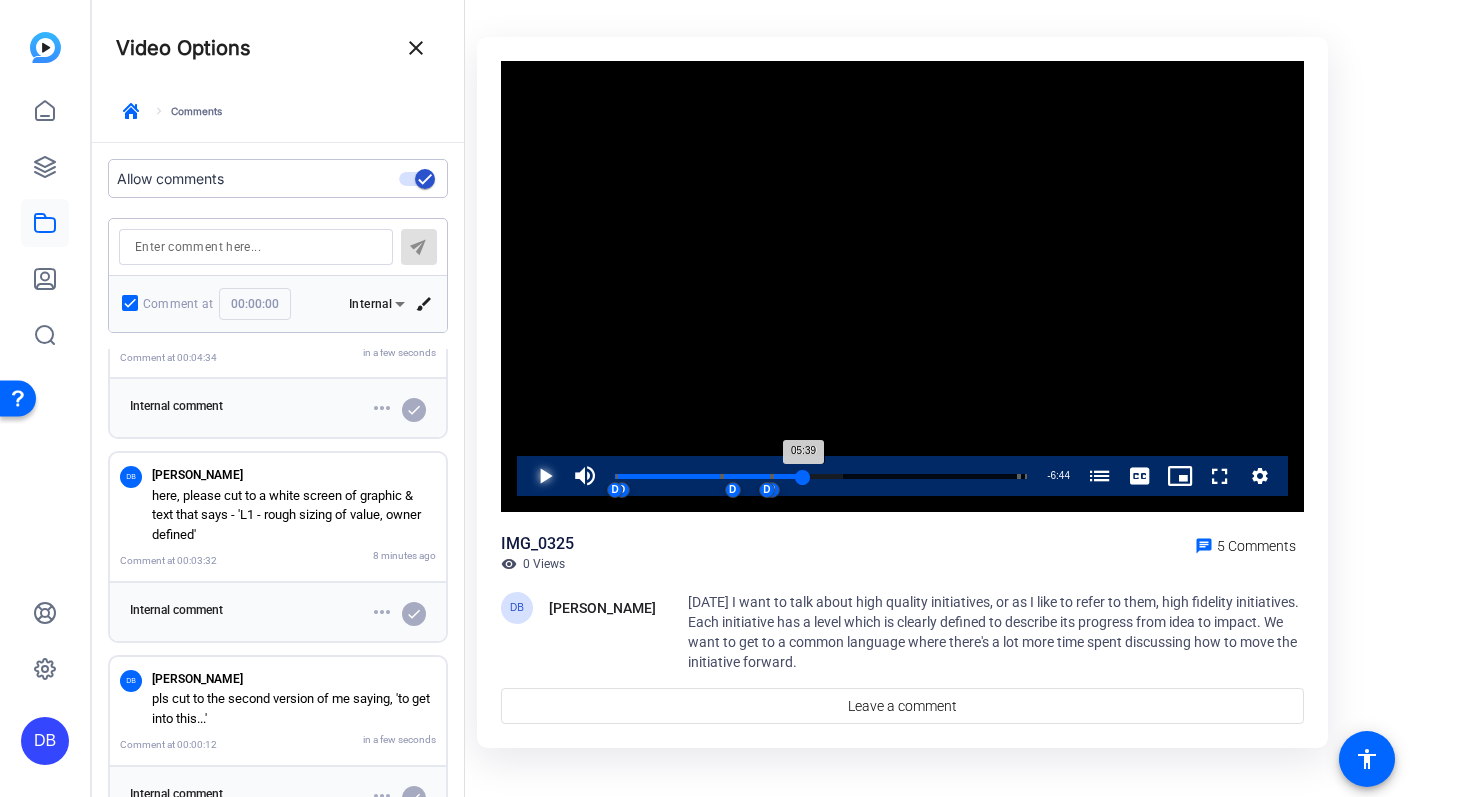 click on "05:39" at bounding box center (709, 476) 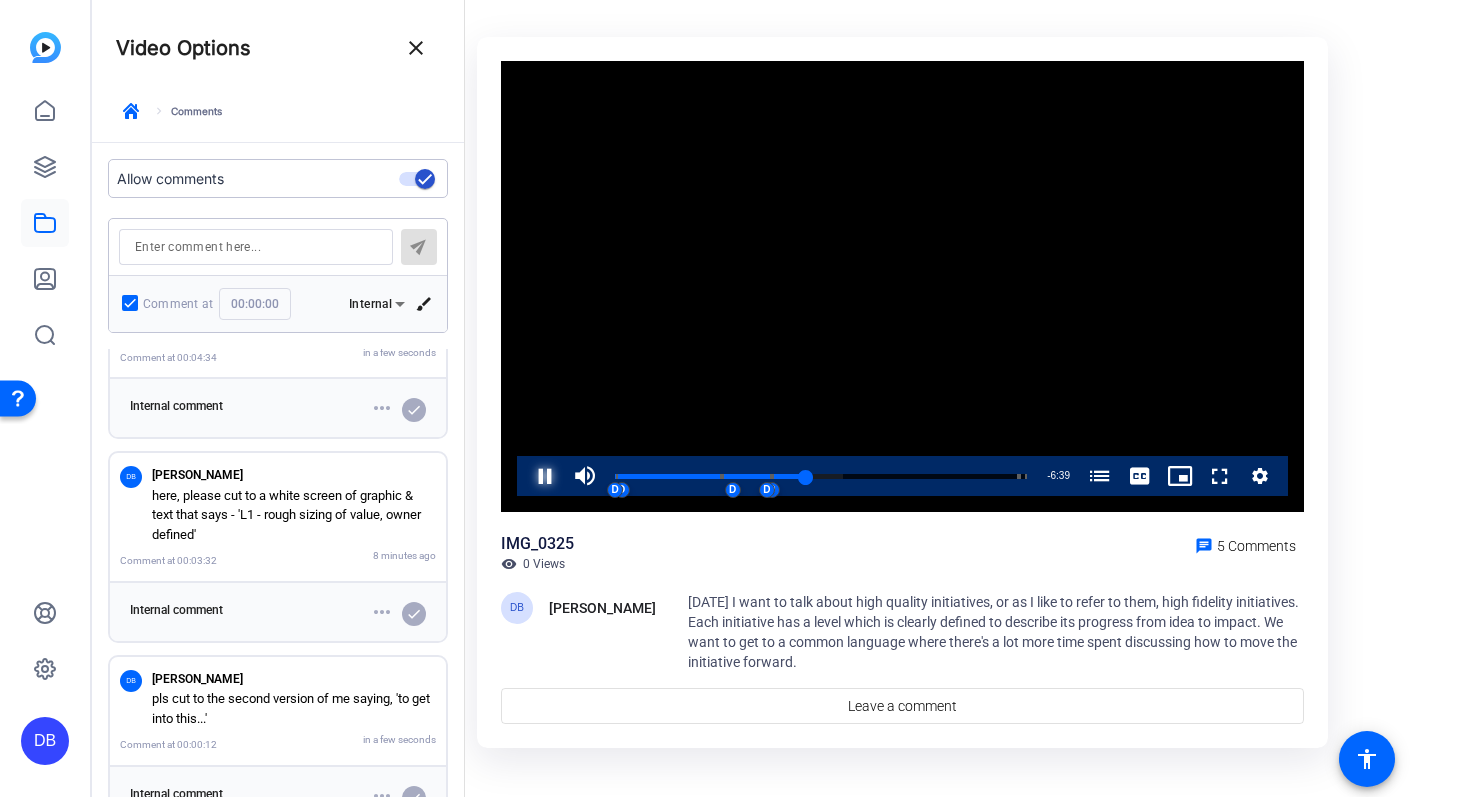 click at bounding box center [525, 476] 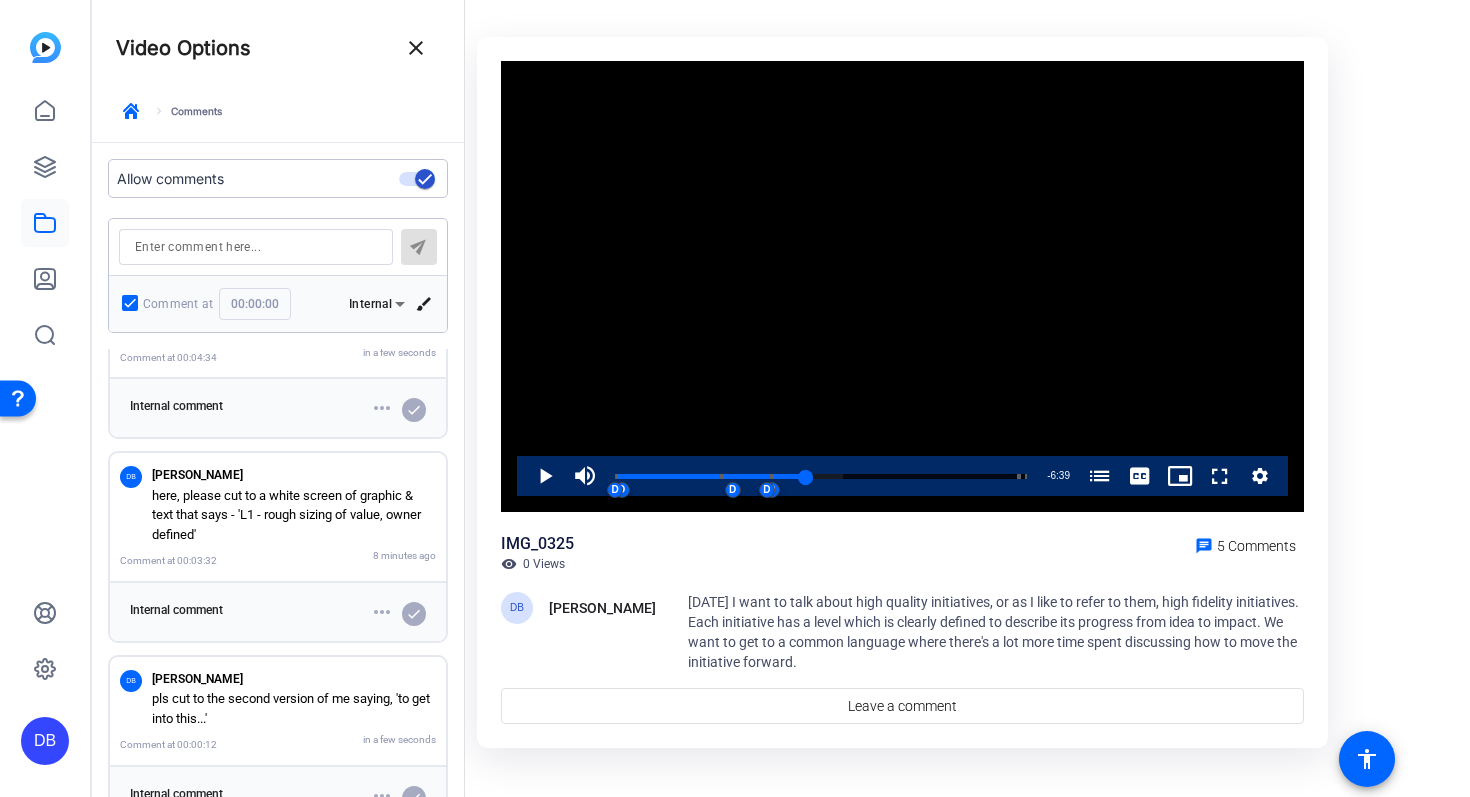 click 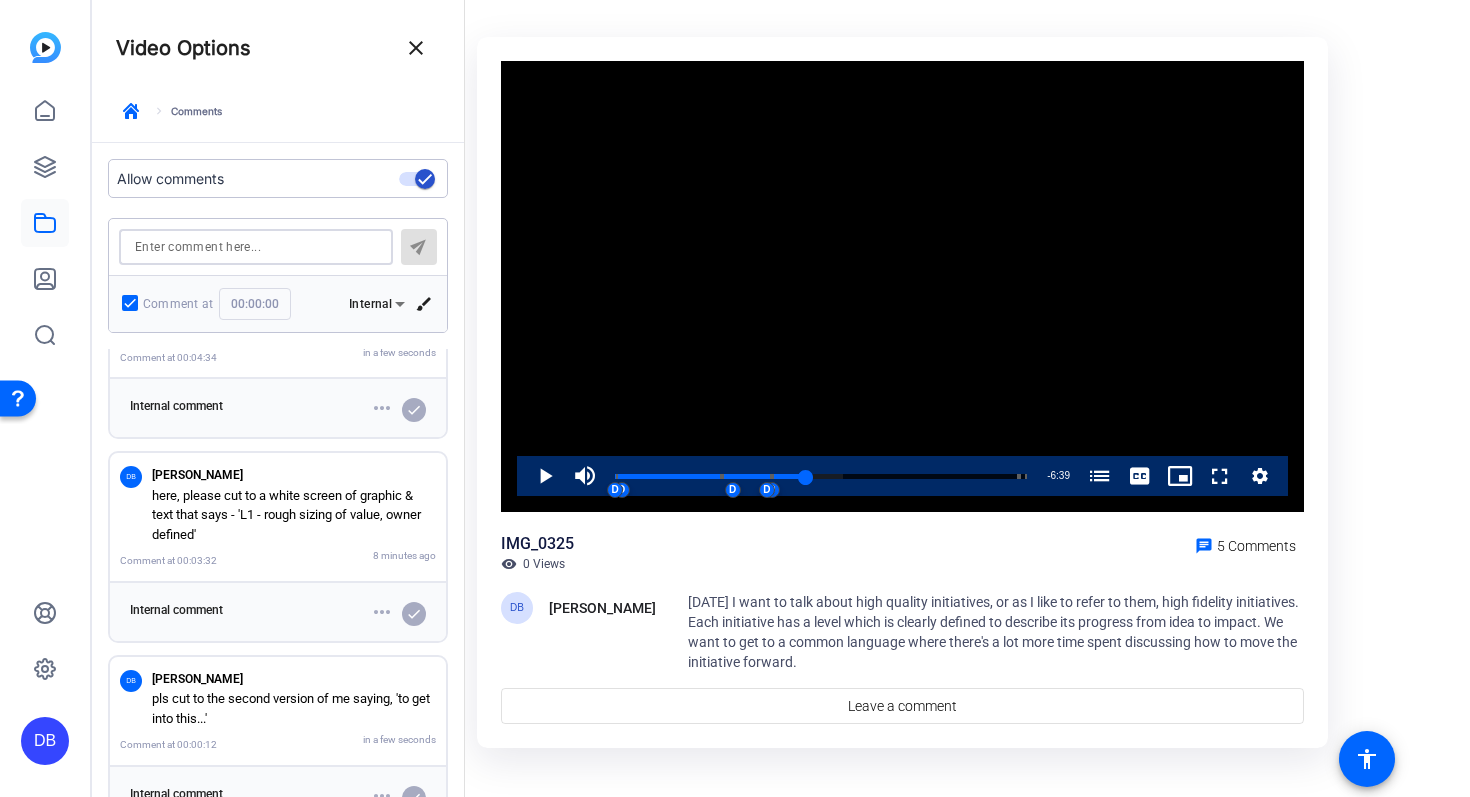 type on "p" 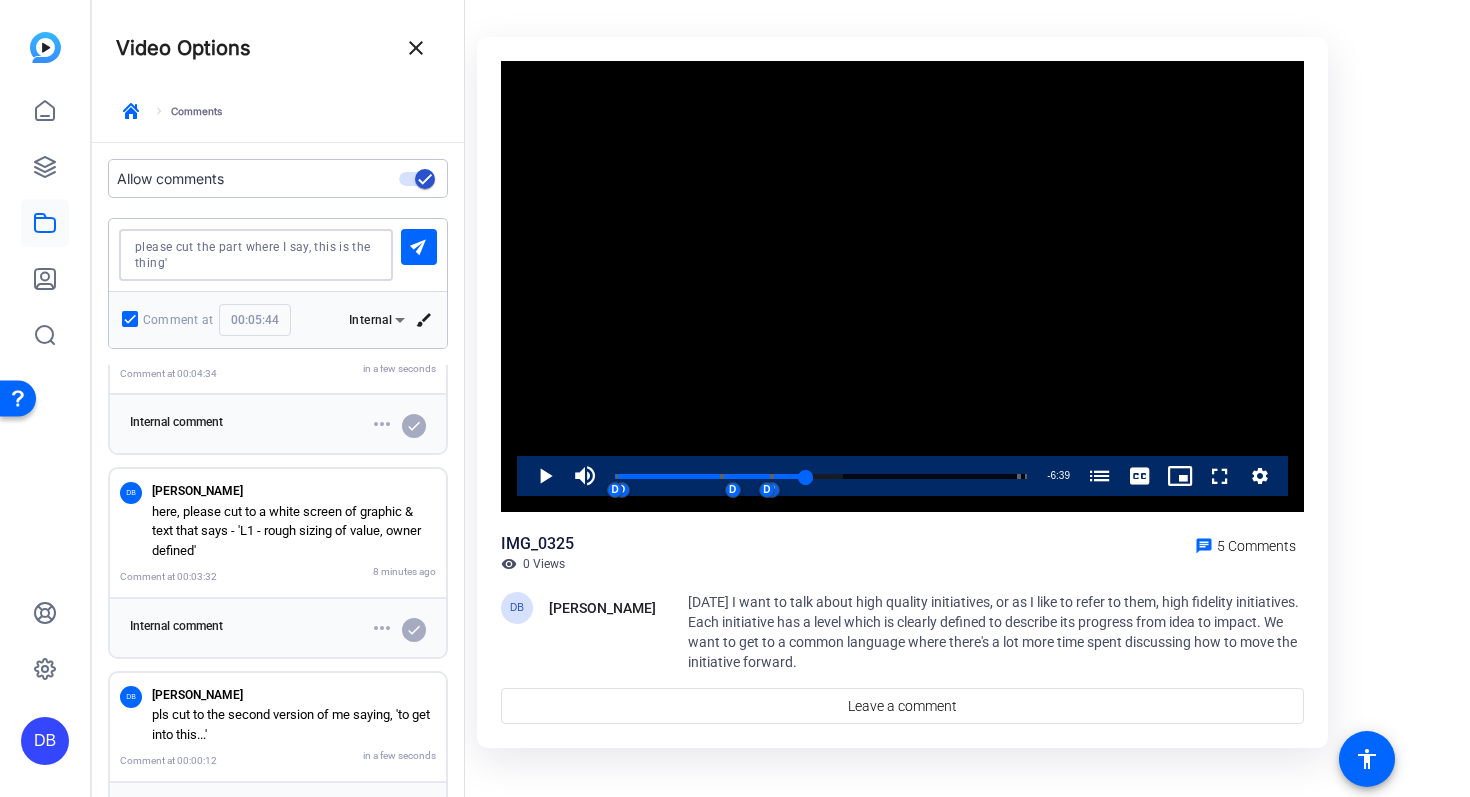 click at bounding box center [256, 255] 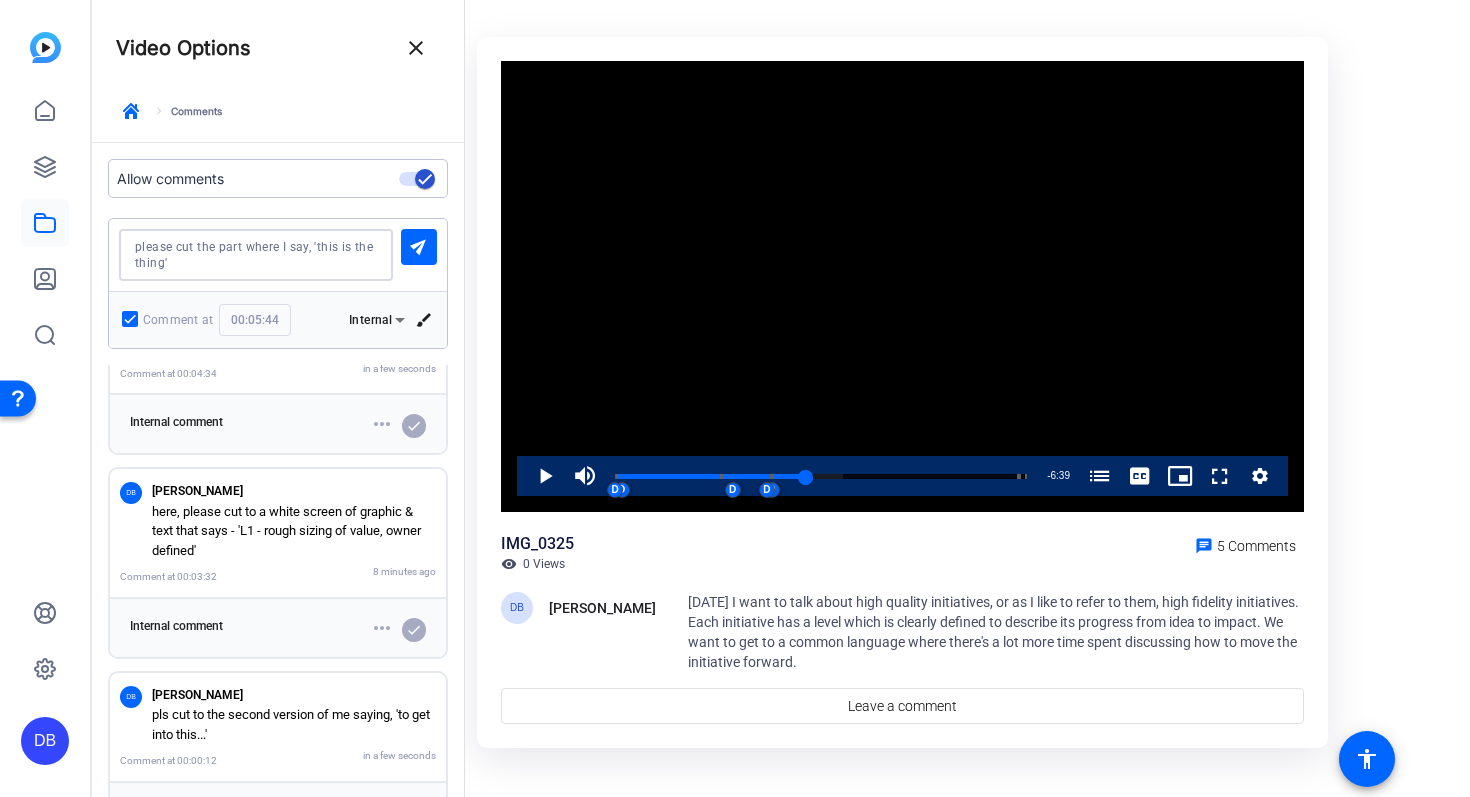 click at bounding box center (256, 255) 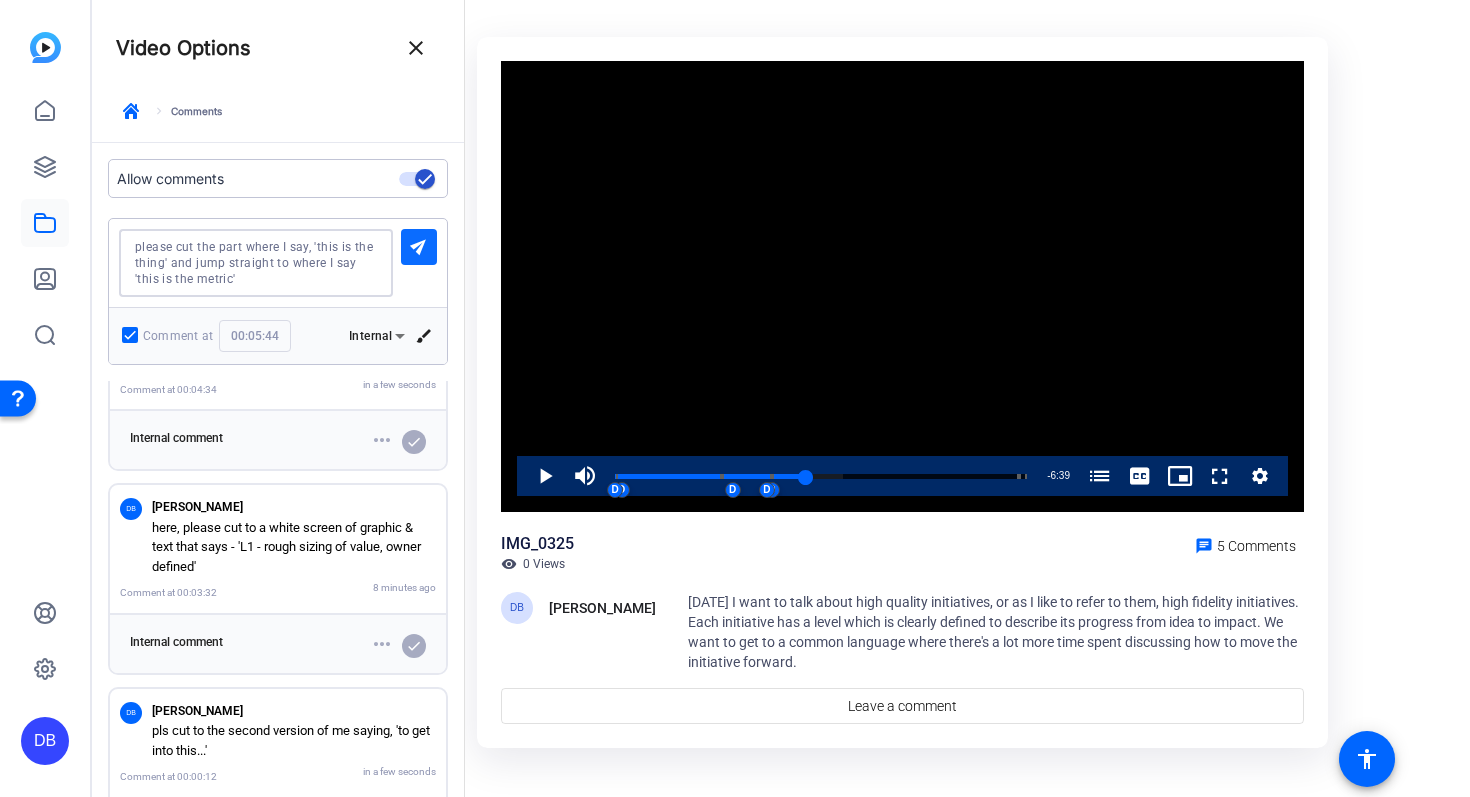 type on "please cut the part where I say, 'this is the thing' and jump straight to where I say 'this is the metric'" 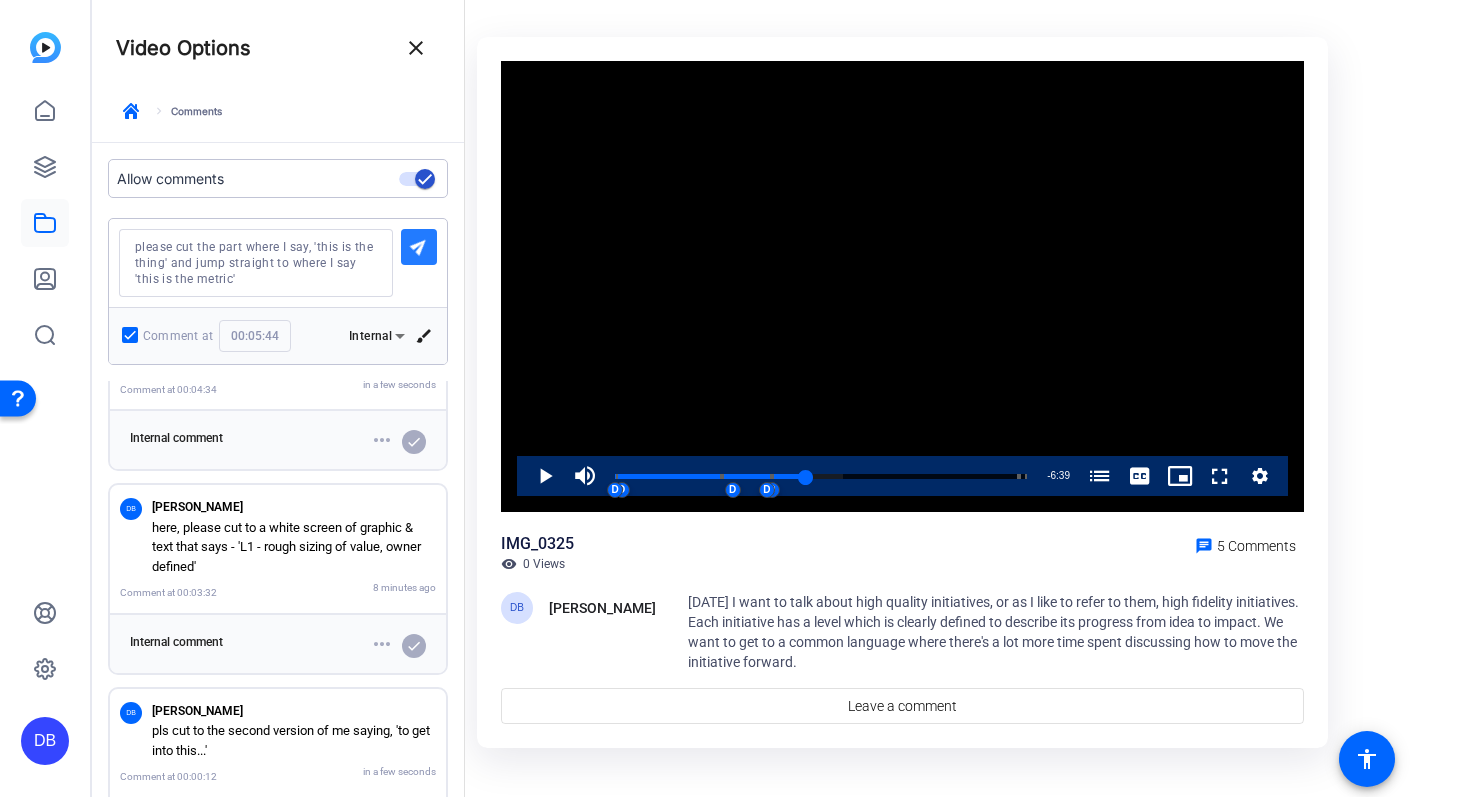 click on "send" 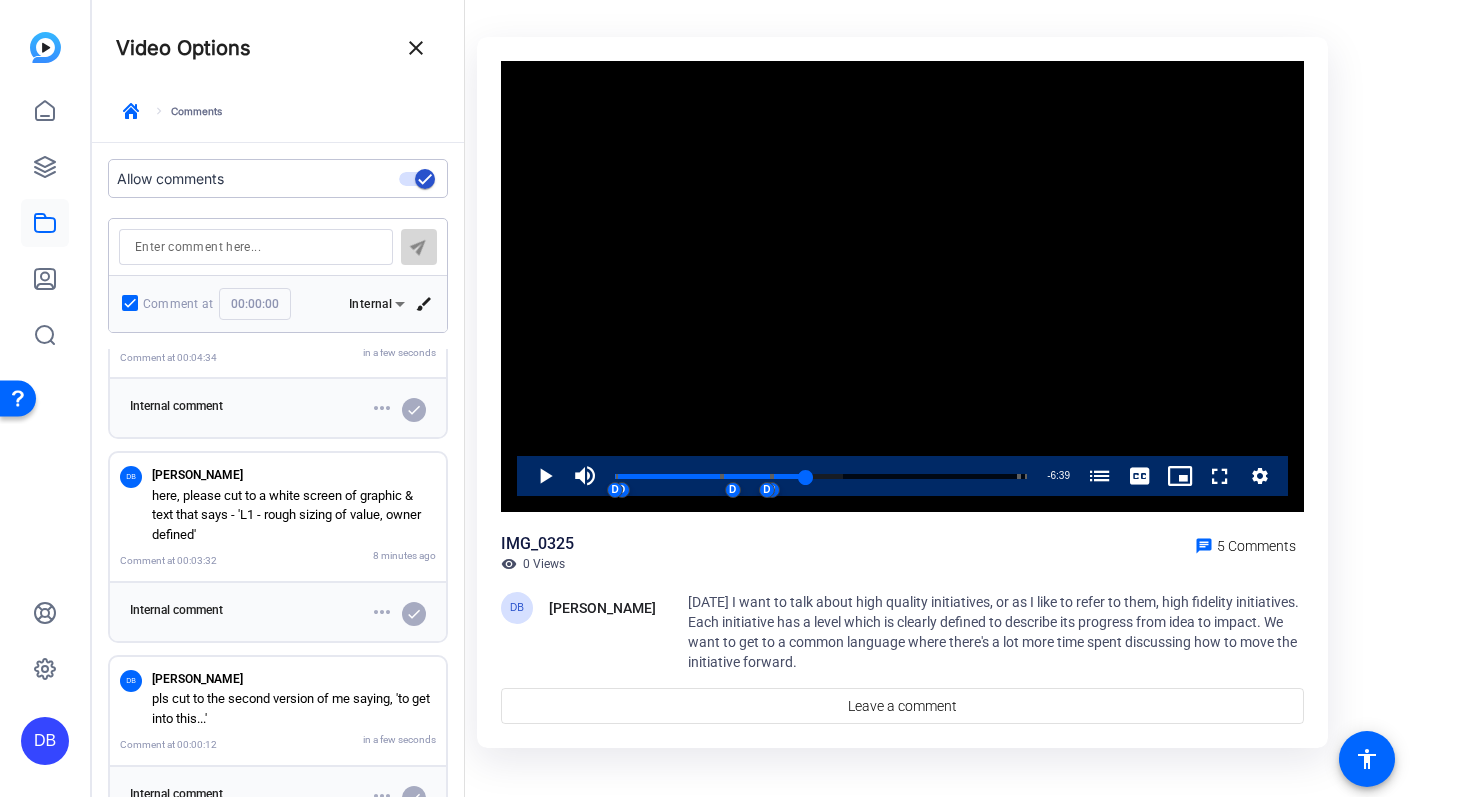 scroll, scrollTop: 502, scrollLeft: 0, axis: vertical 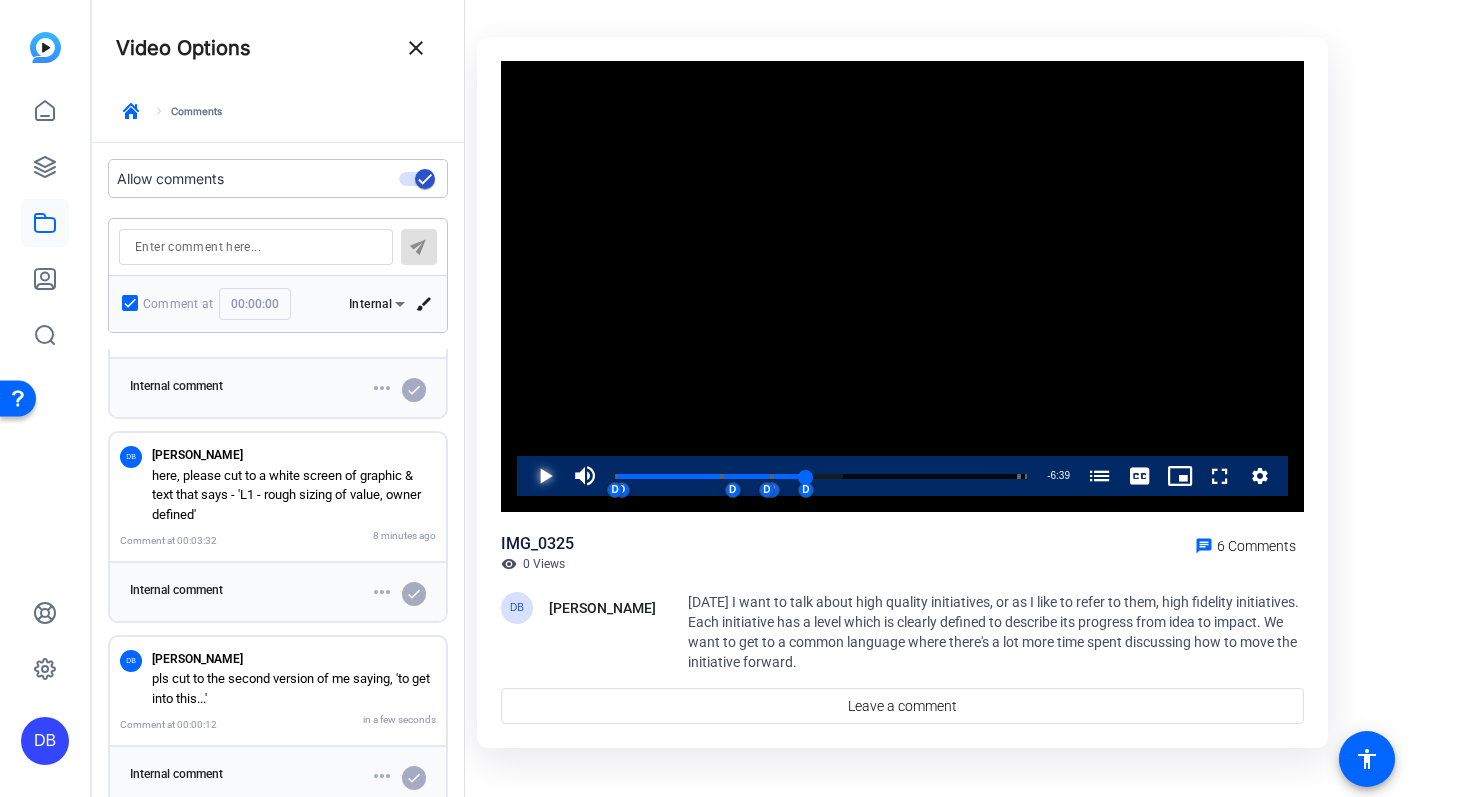 click at bounding box center [525, 476] 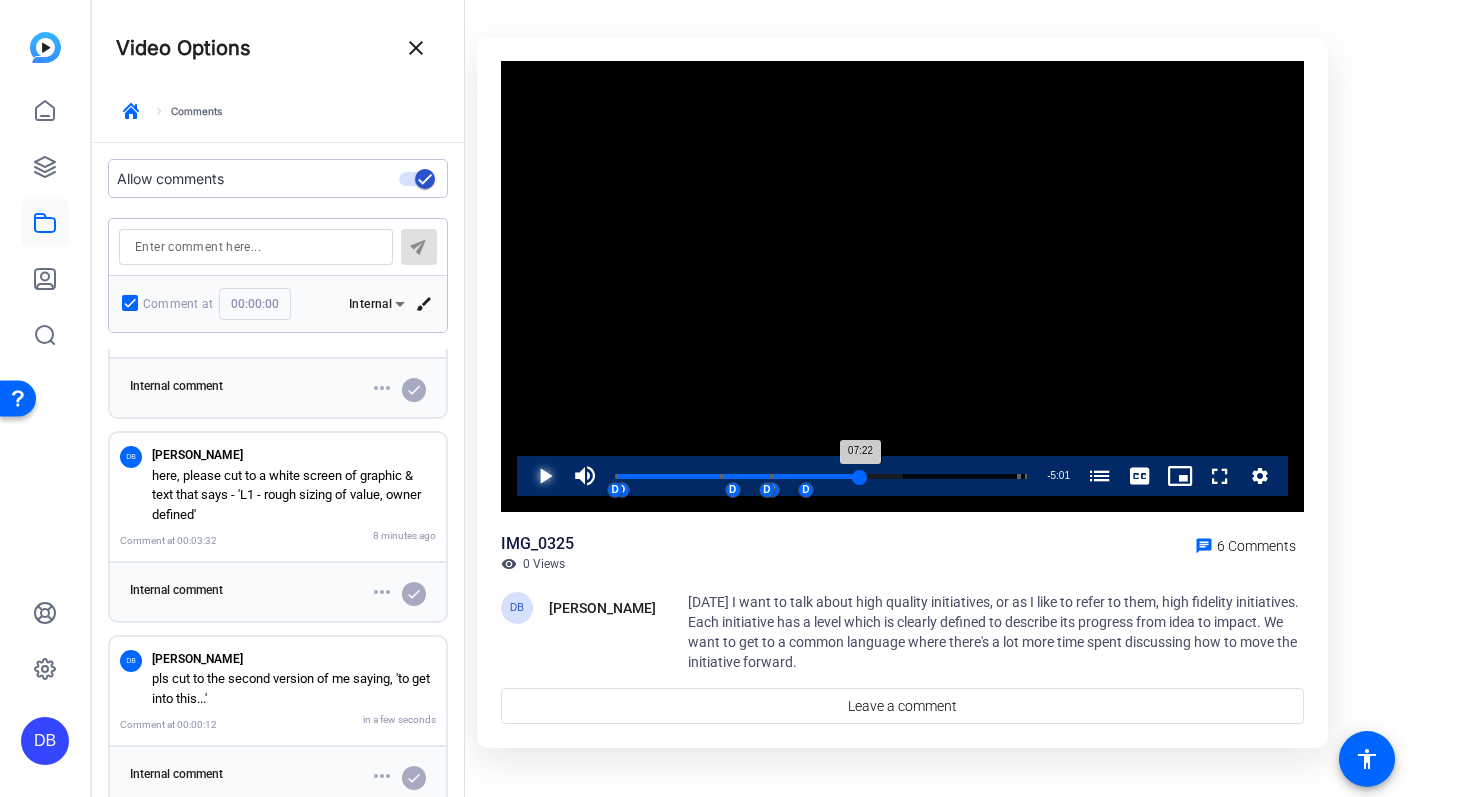 click on "07:22" at bounding box center [737, 476] 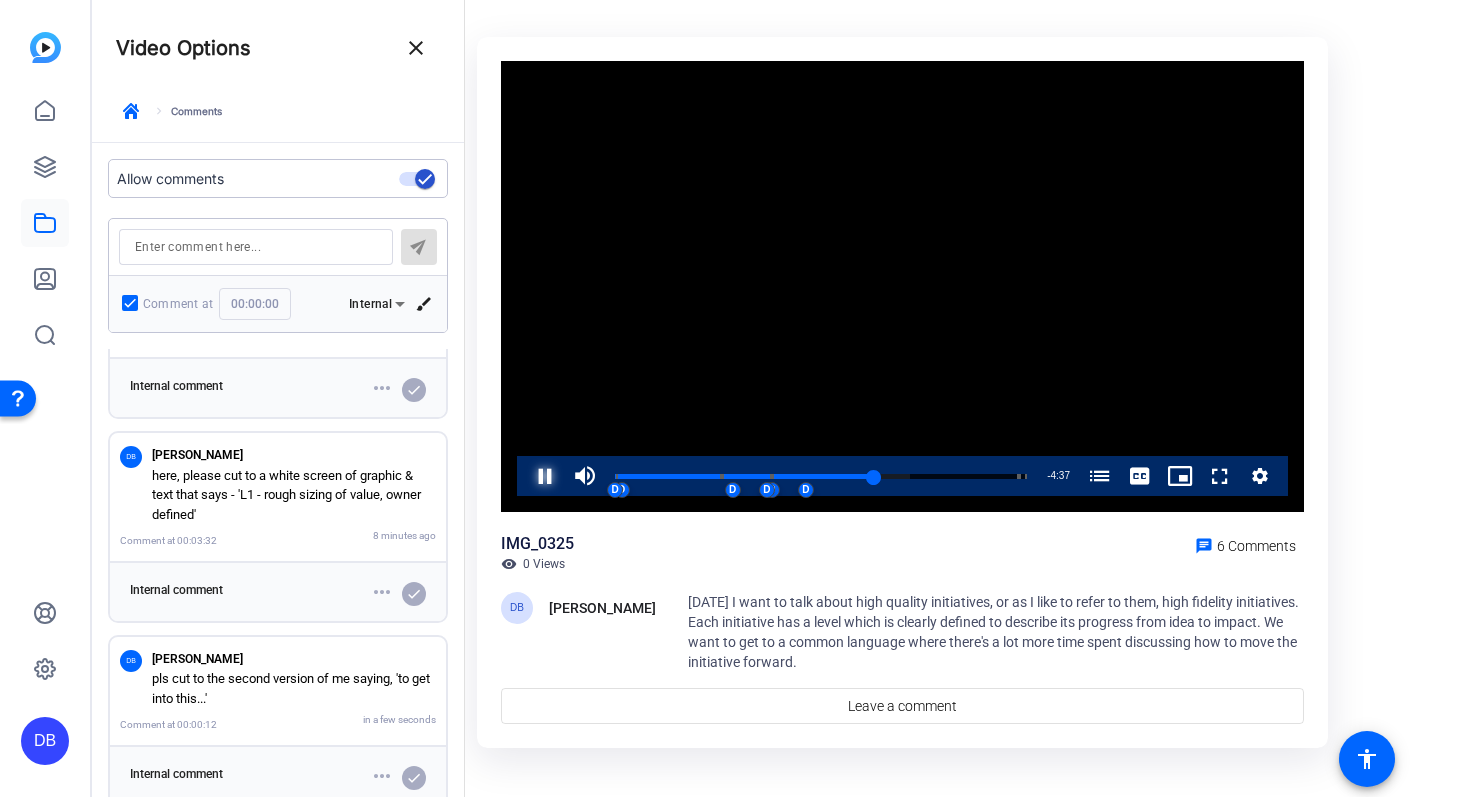 click at bounding box center [525, 476] 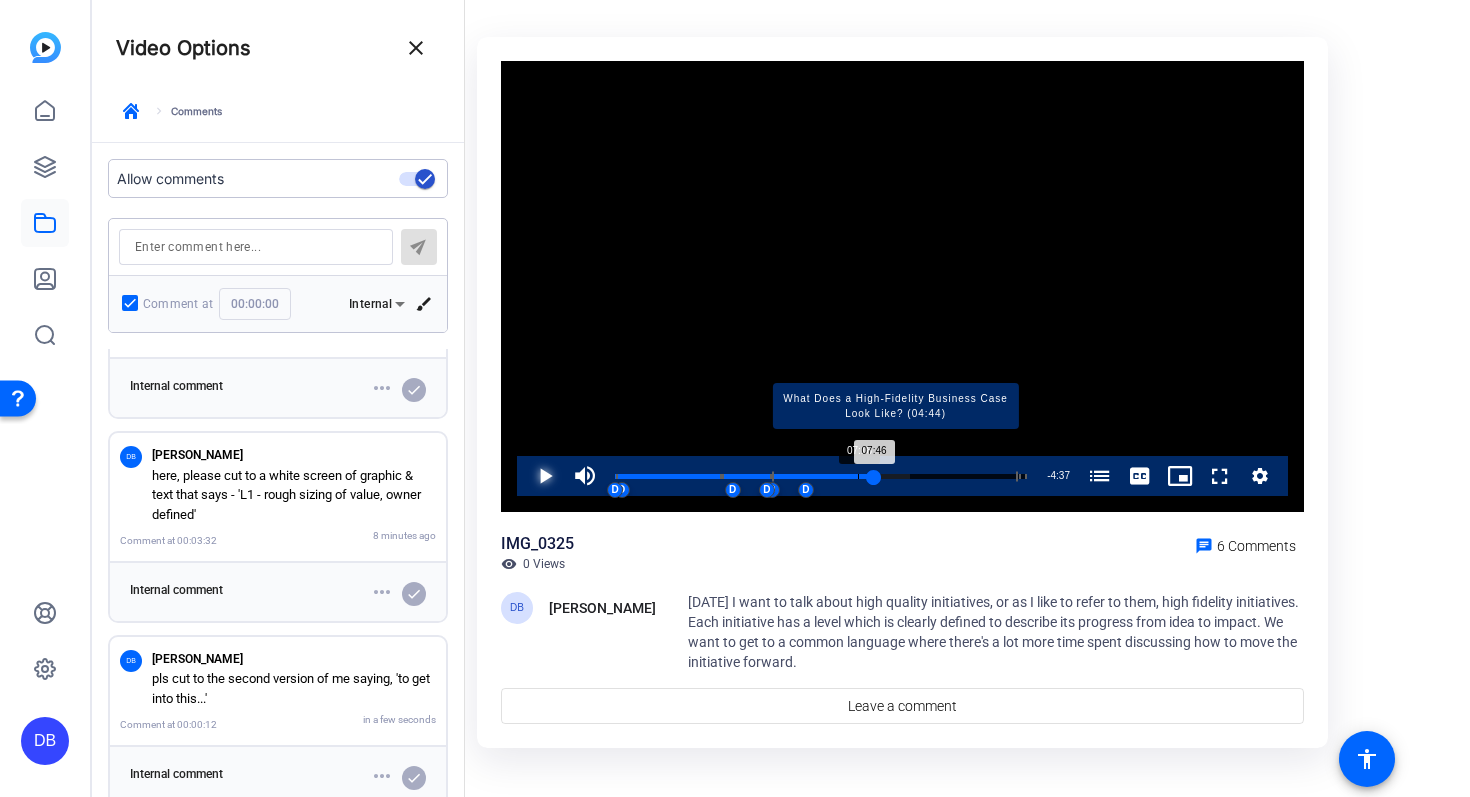 click on "Loaded :  71.46% 07:18 07:46 High-Quality Initiatives: The Future of Transformation (00:01) What should a High-Fidelity Initiative look like? (03:13) What Does a High-Fidelity Business Case Look Like? (04:44) What is Transformation and Practice (12:08) D D D D D D" at bounding box center [821, 476] 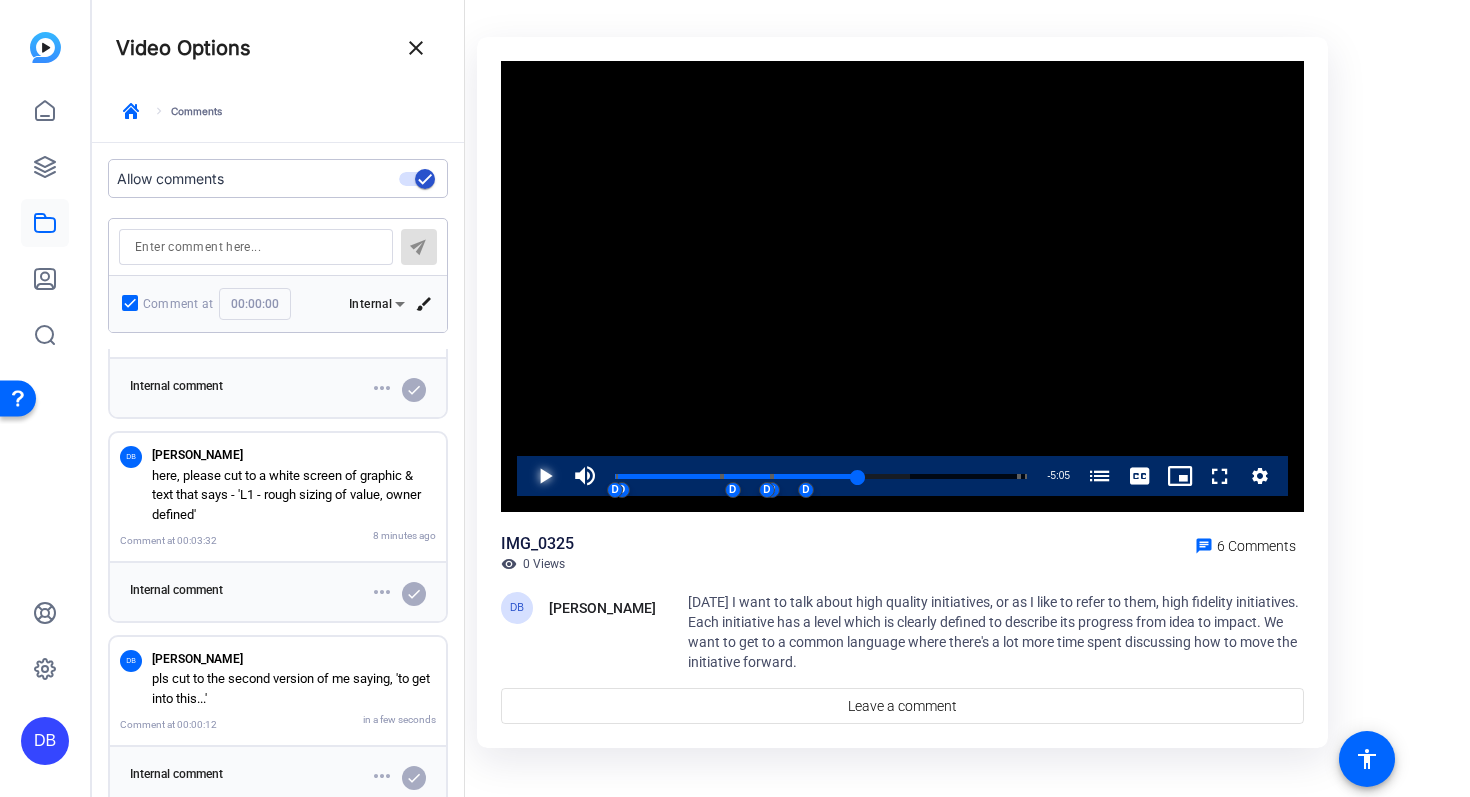 click at bounding box center [525, 476] 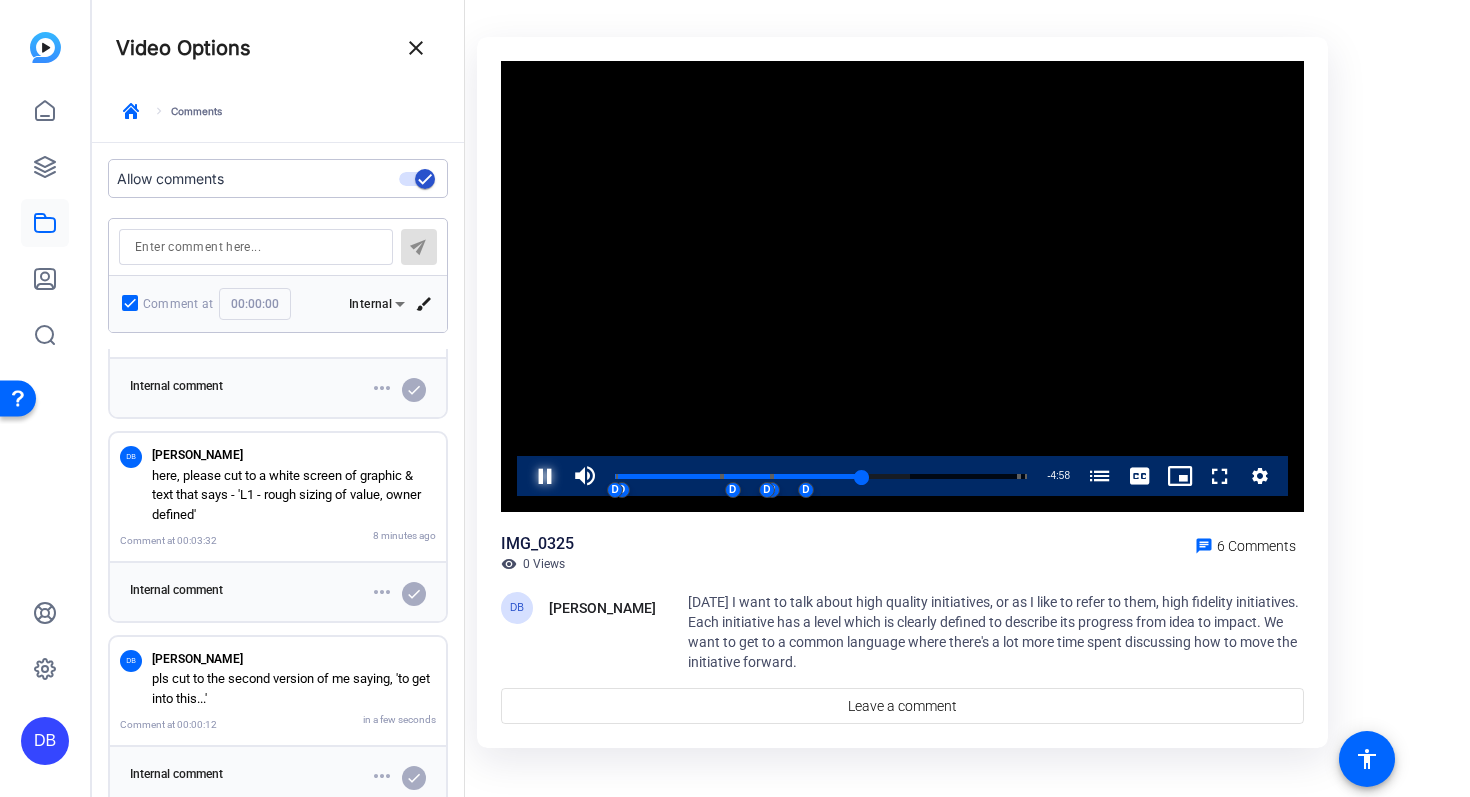 click at bounding box center [525, 476] 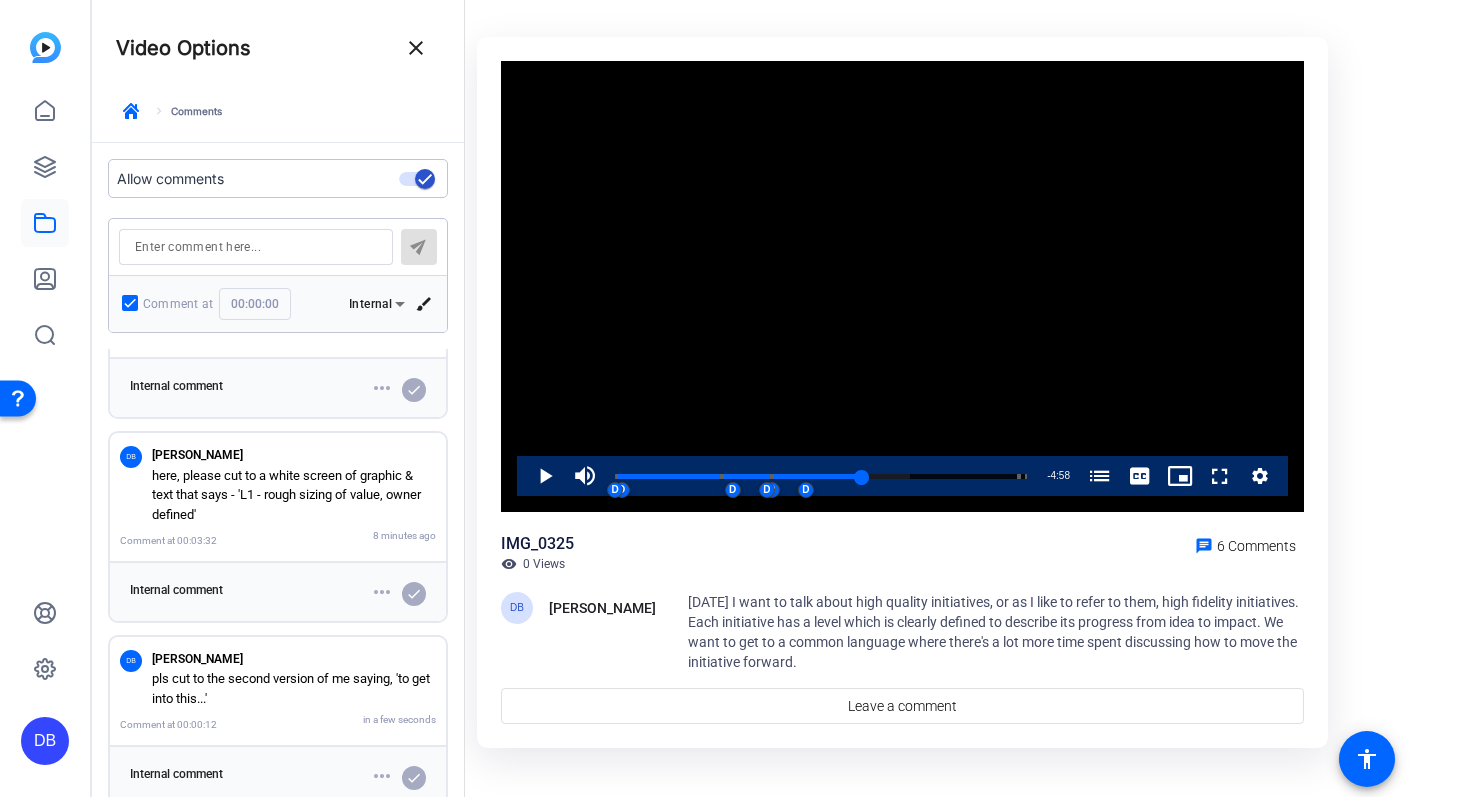 click 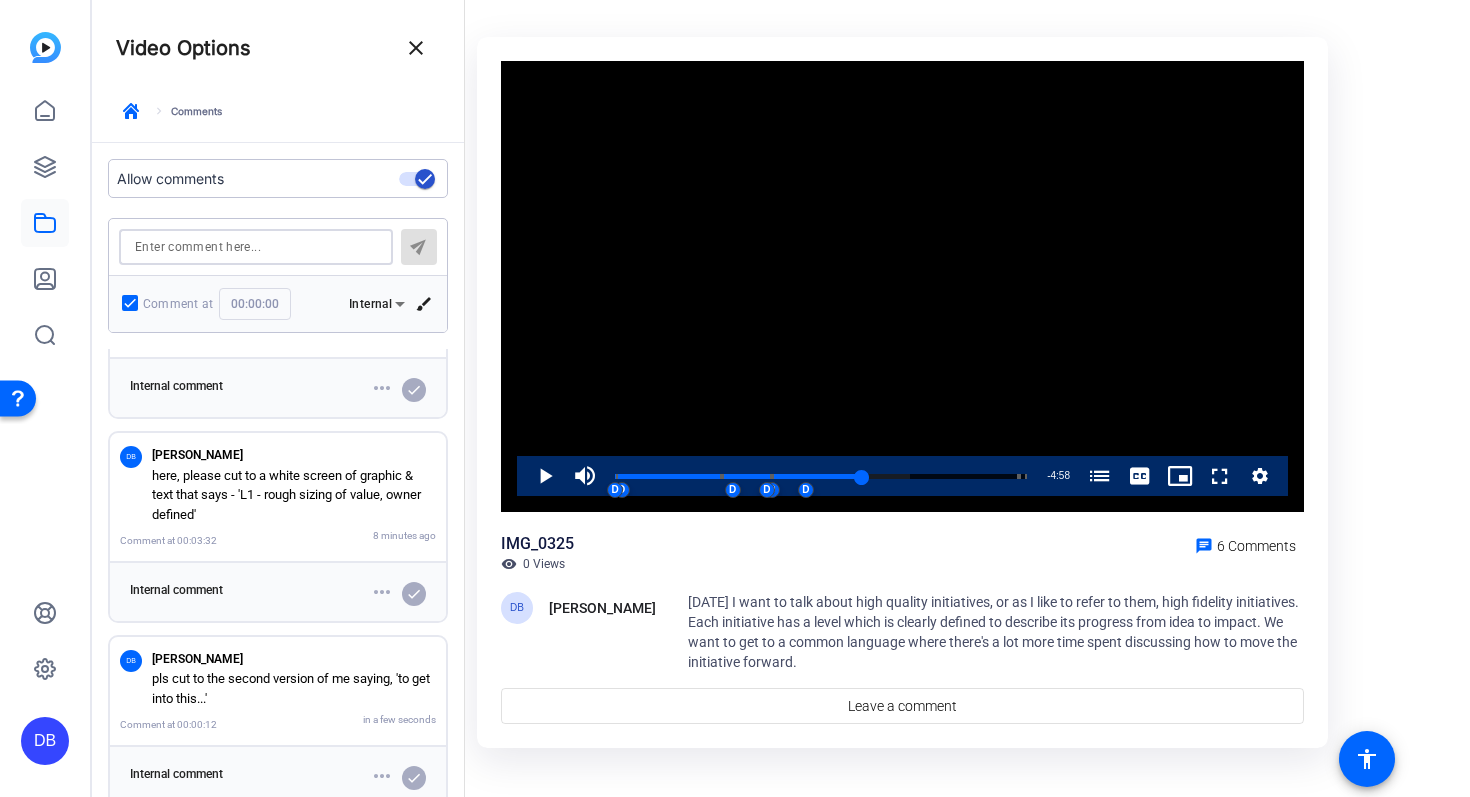 type on "a" 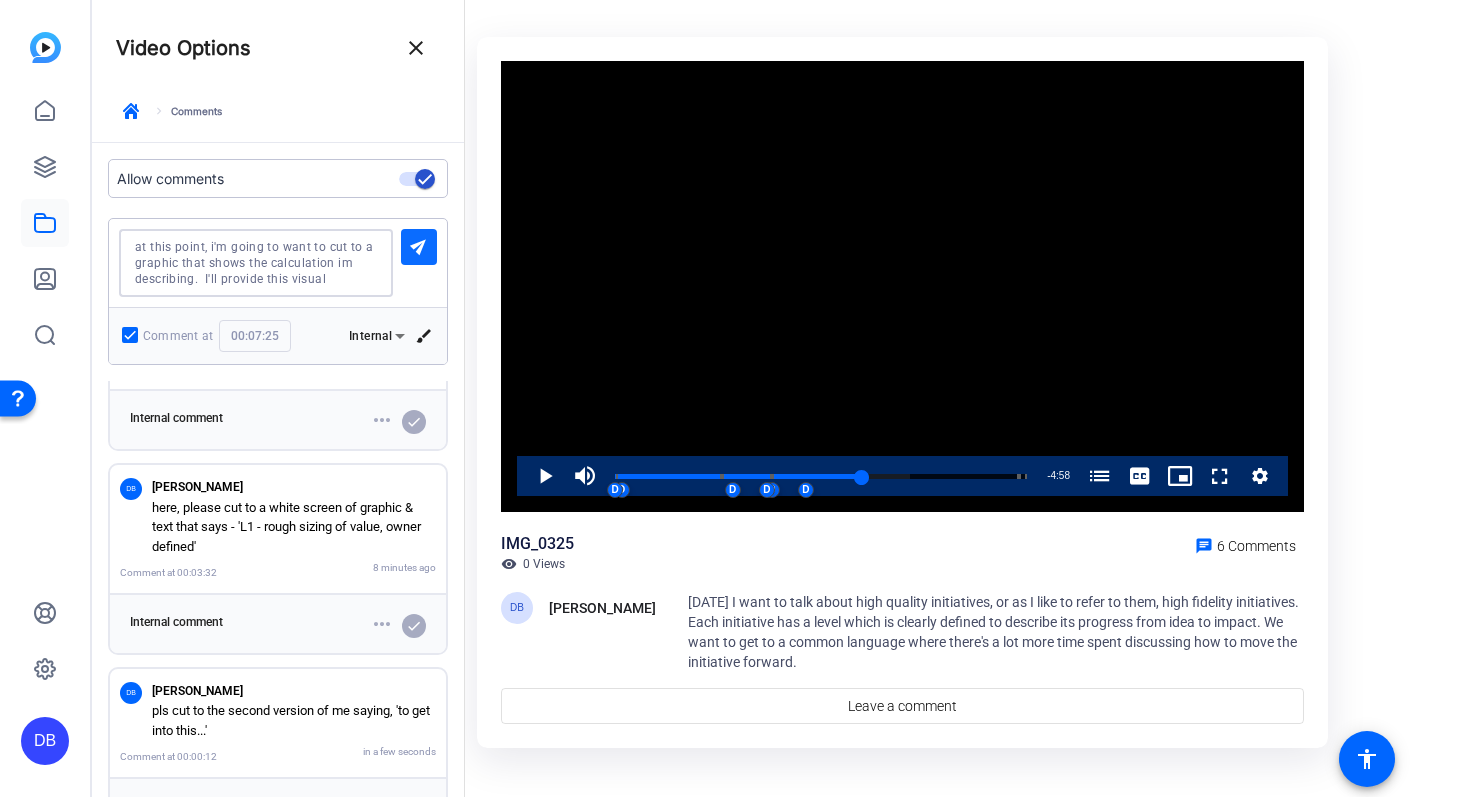 type on "at this point, i'm going to want to cut to a graphic that shows the calculation im describing.  I'll provide this visual" 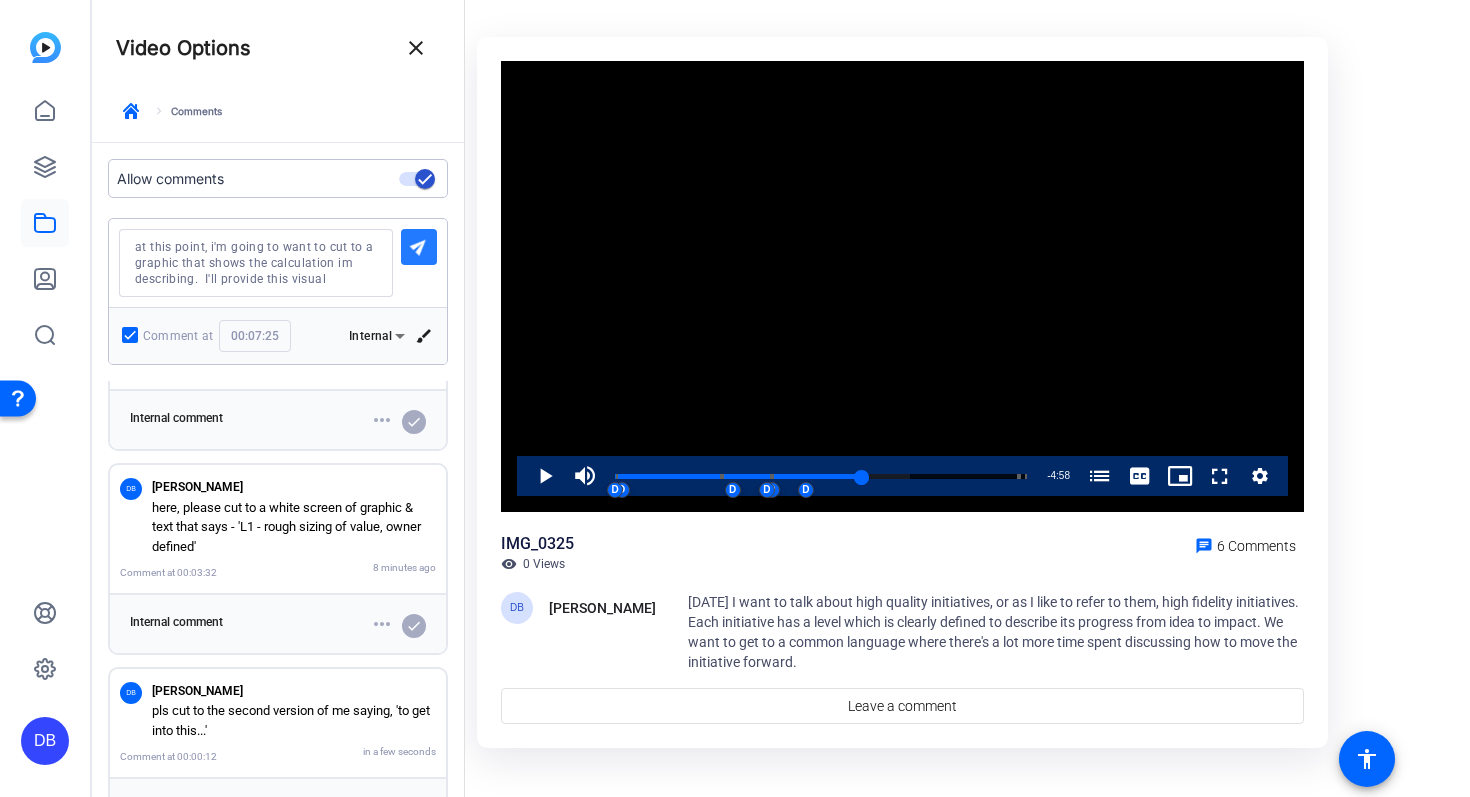 click on "send" 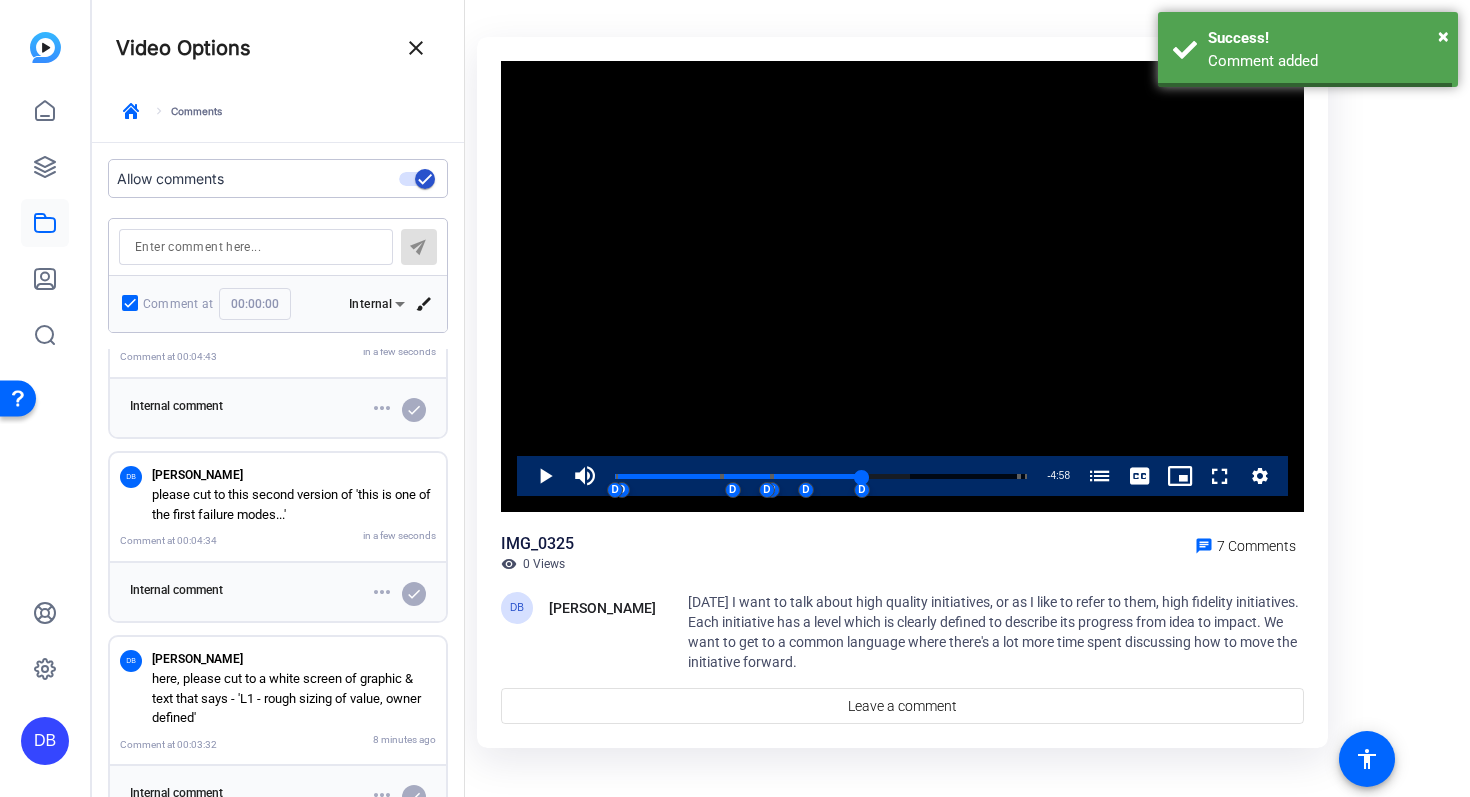 scroll, scrollTop: 706, scrollLeft: 0, axis: vertical 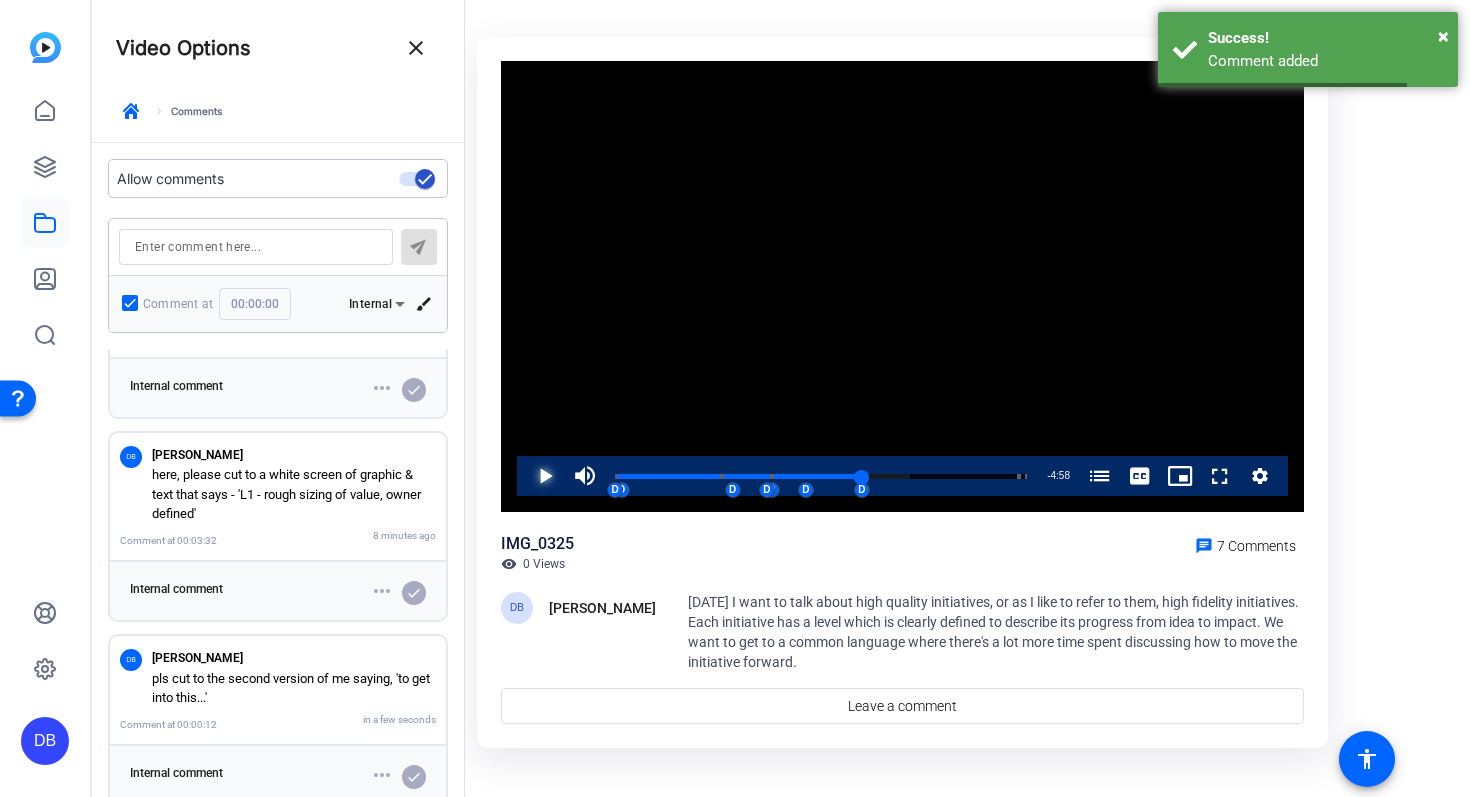 click at bounding box center (525, 476) 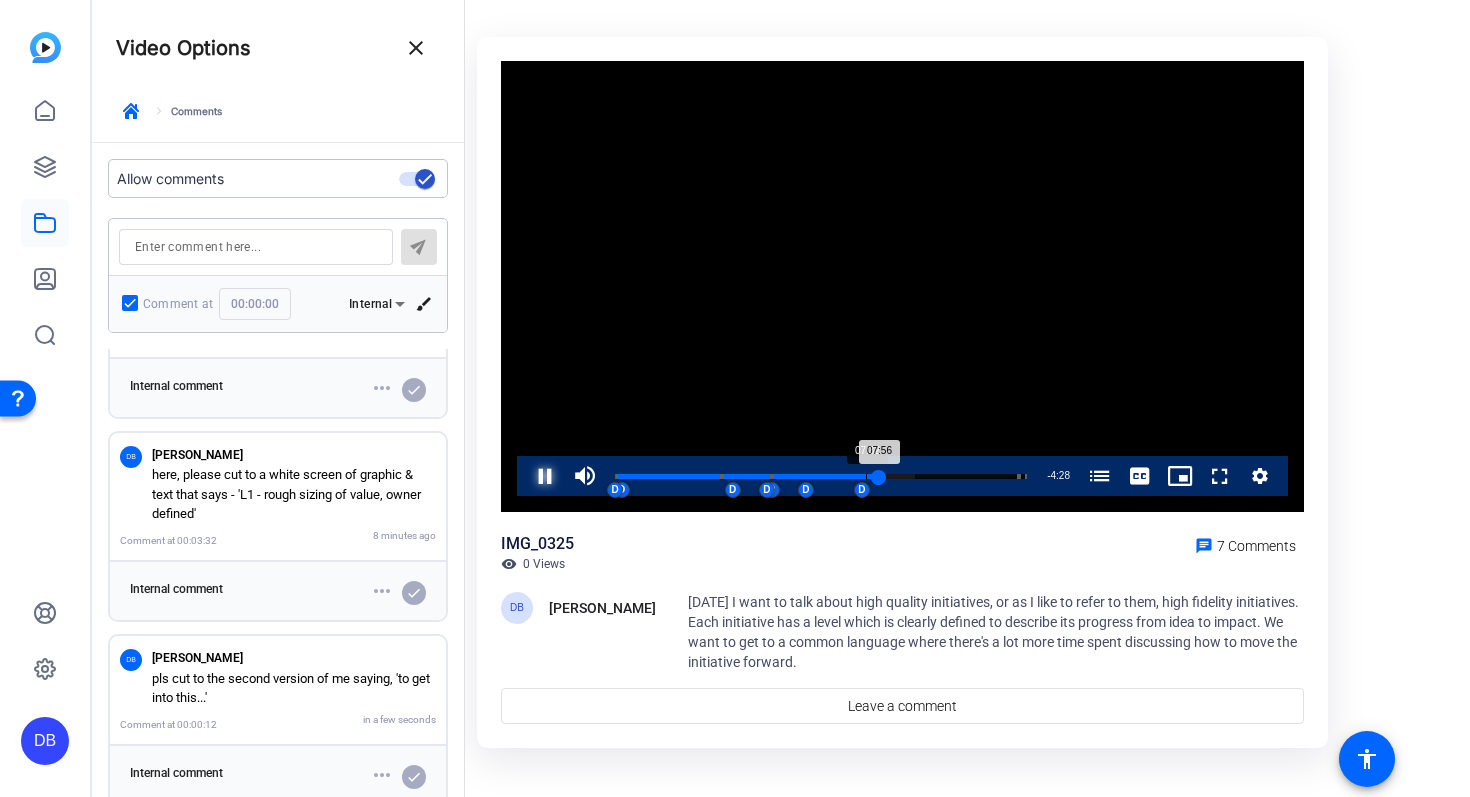 click on "Loaded :  72.75% 07:32 07:56 High-Quality Initiatives: The Future of Transformation (00:01) What should a High-Fidelity Initiative look like? (03:13) What Does a High-Fidelity Business Case Look Like? (04:44) What is Transformation and Practice (12:08) D D D D D D D" at bounding box center [821, 476] 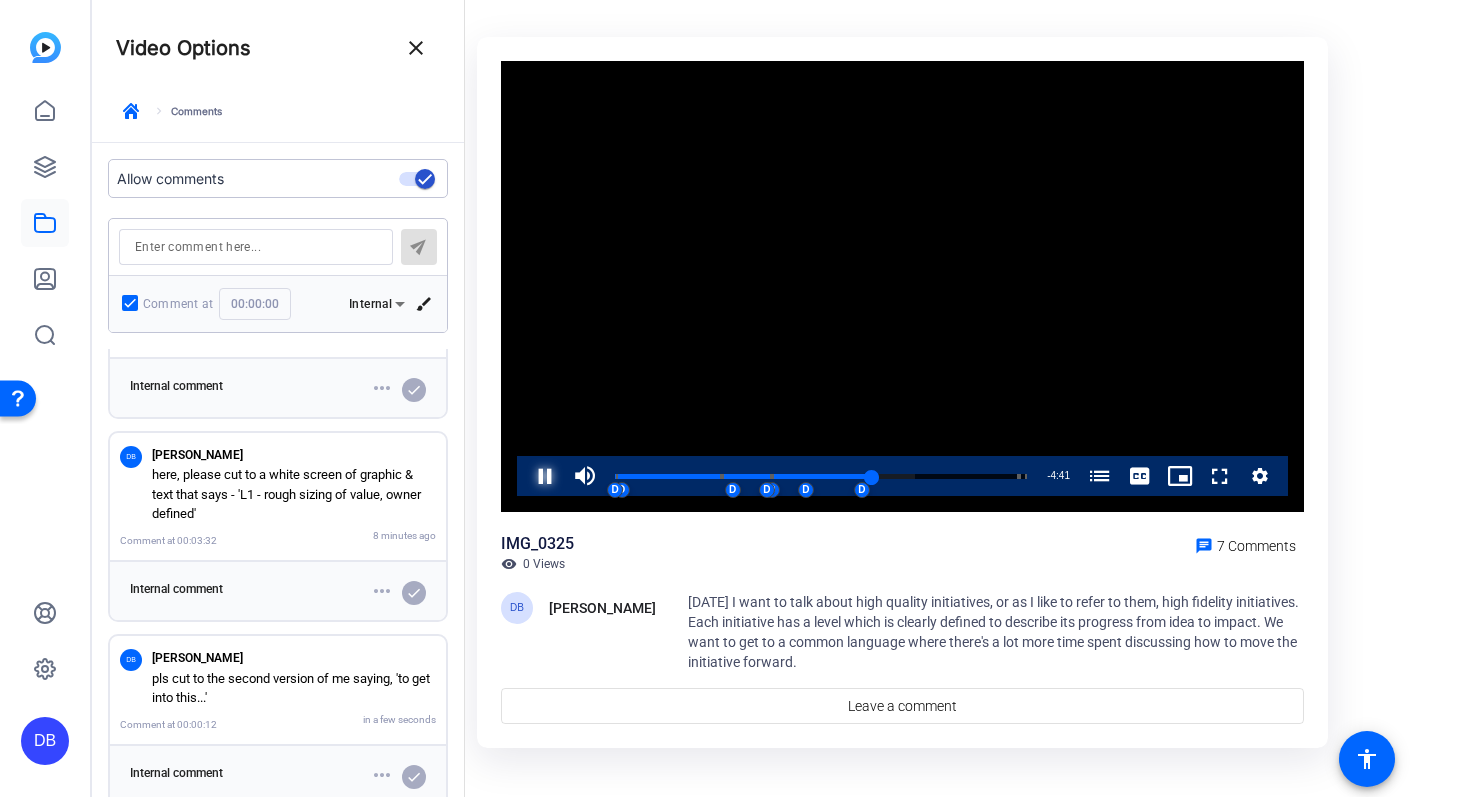 click at bounding box center (525, 476) 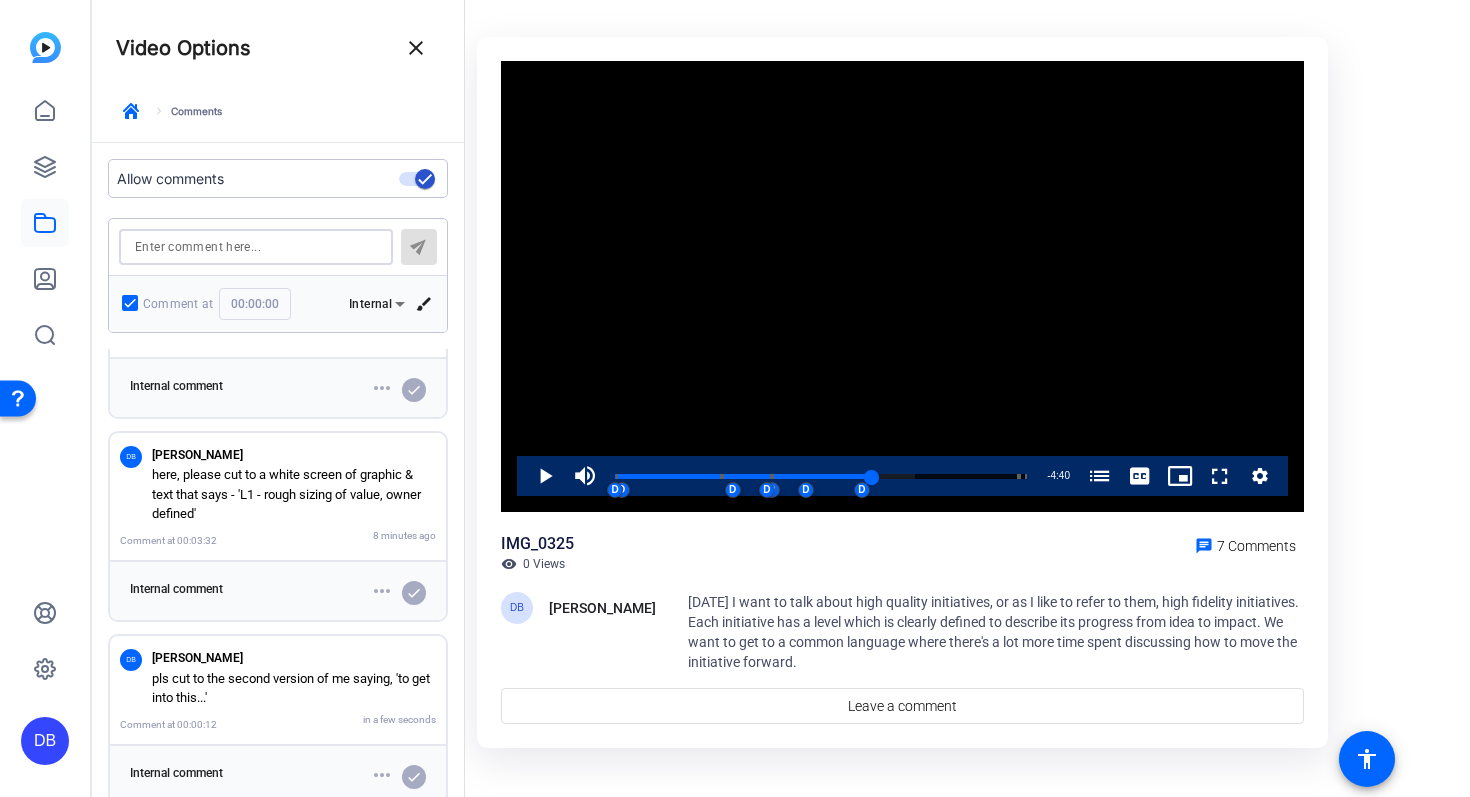 click at bounding box center (256, 247) 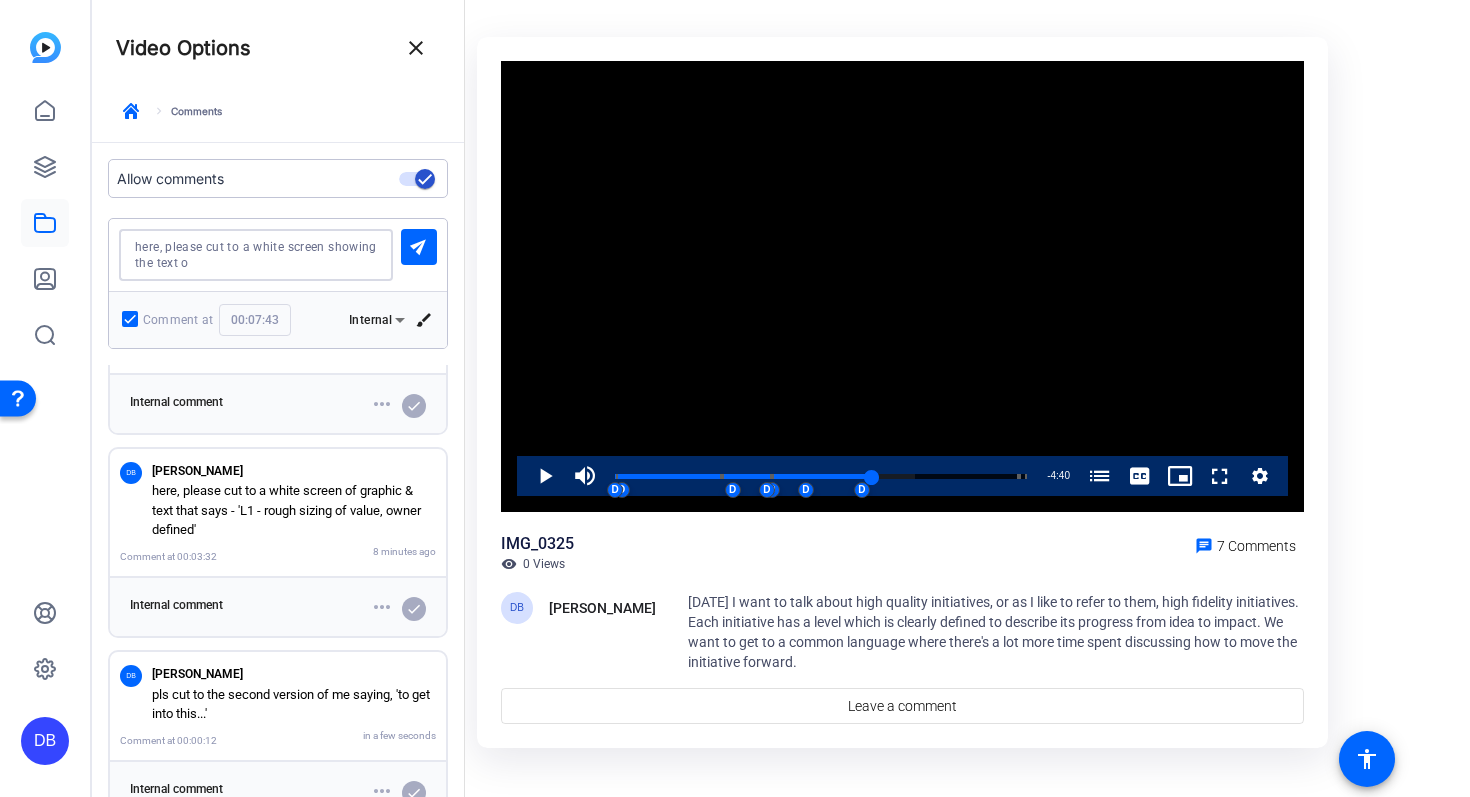 drag, startPoint x: 212, startPoint y: 247, endPoint x: 304, endPoint y: 283, distance: 98.79271 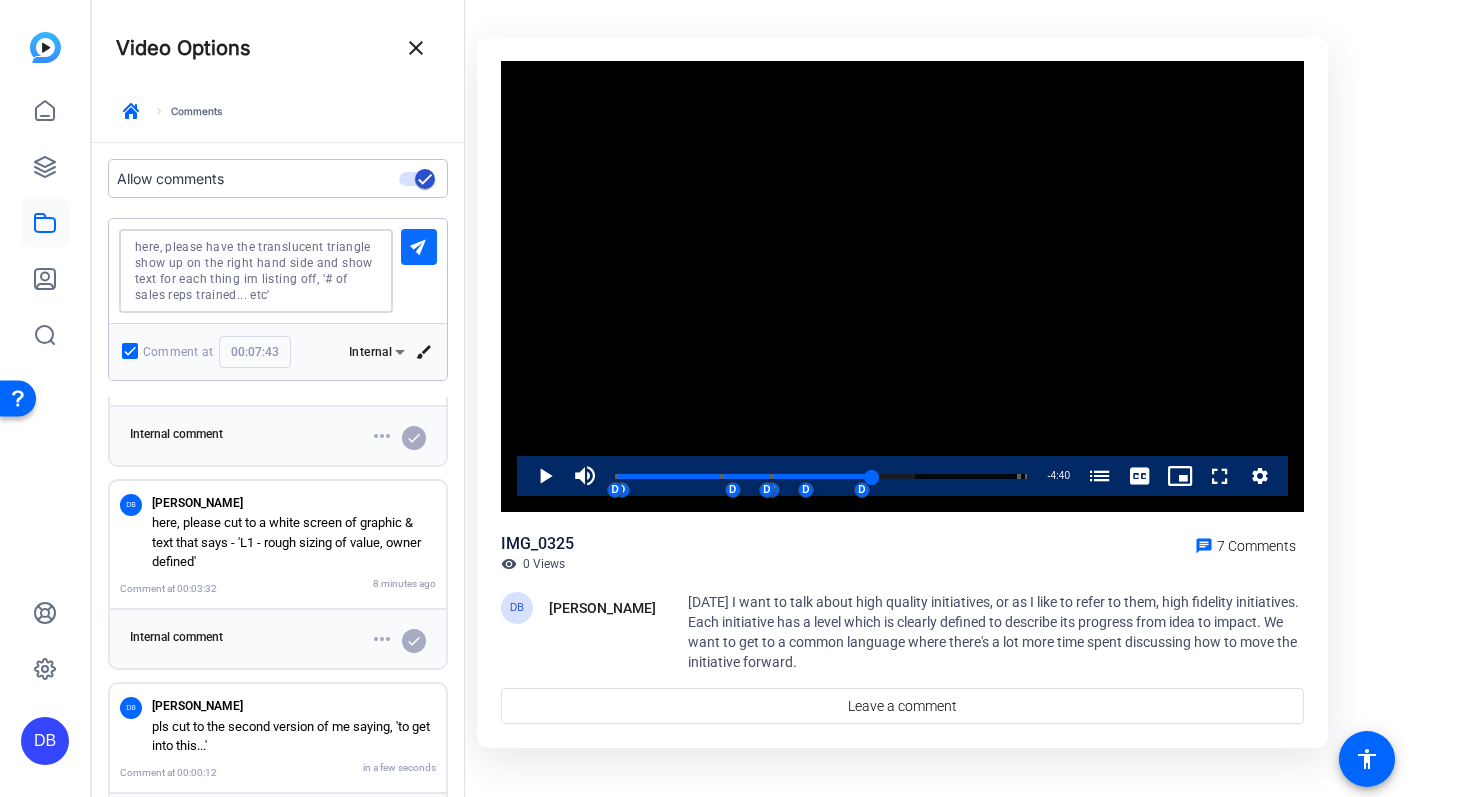 type on "here, please have the translucent triangle show up on the right hand side and show text for each thing im listing off, '# of sales reps trained... etc'" 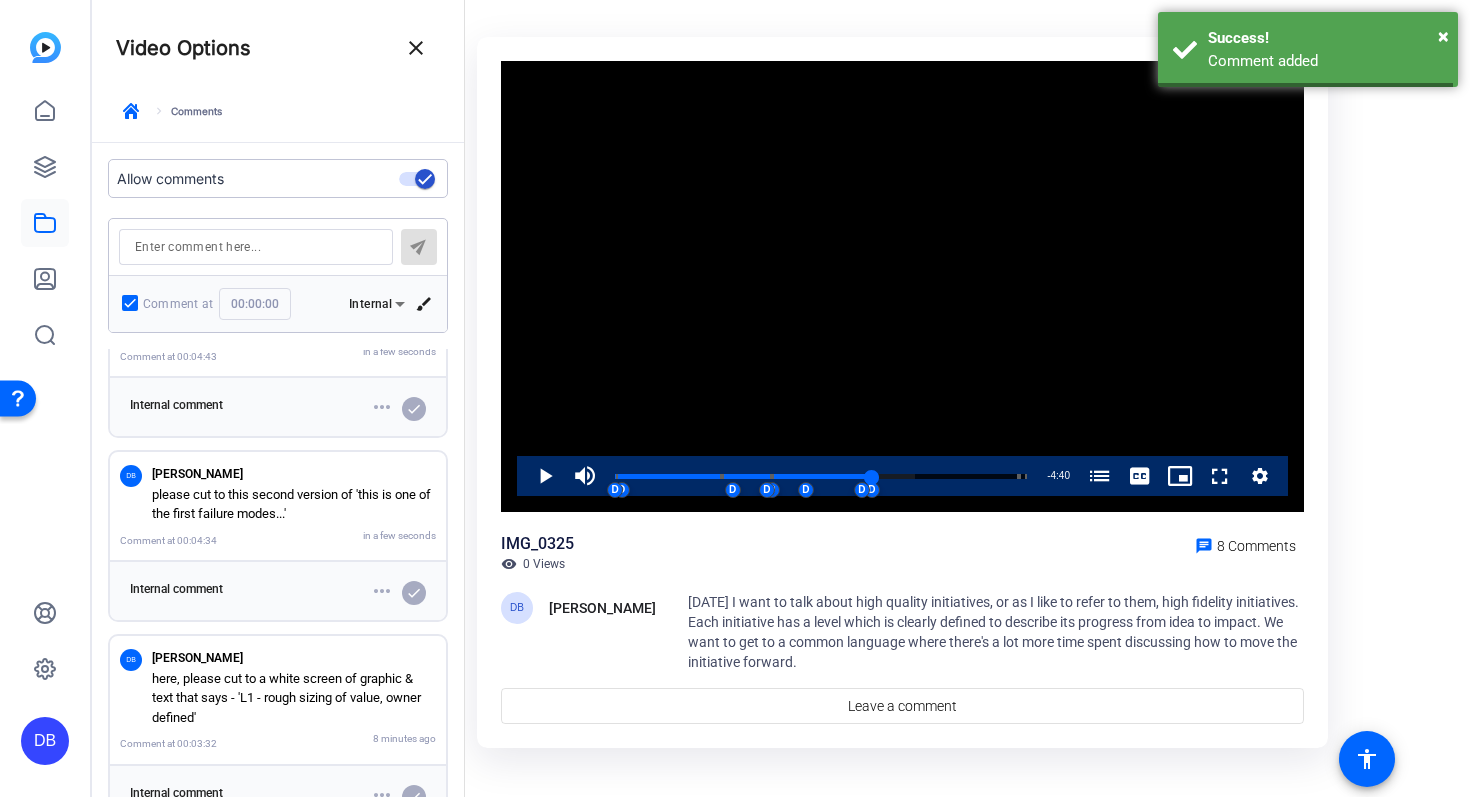 scroll, scrollTop: 910, scrollLeft: 0, axis: vertical 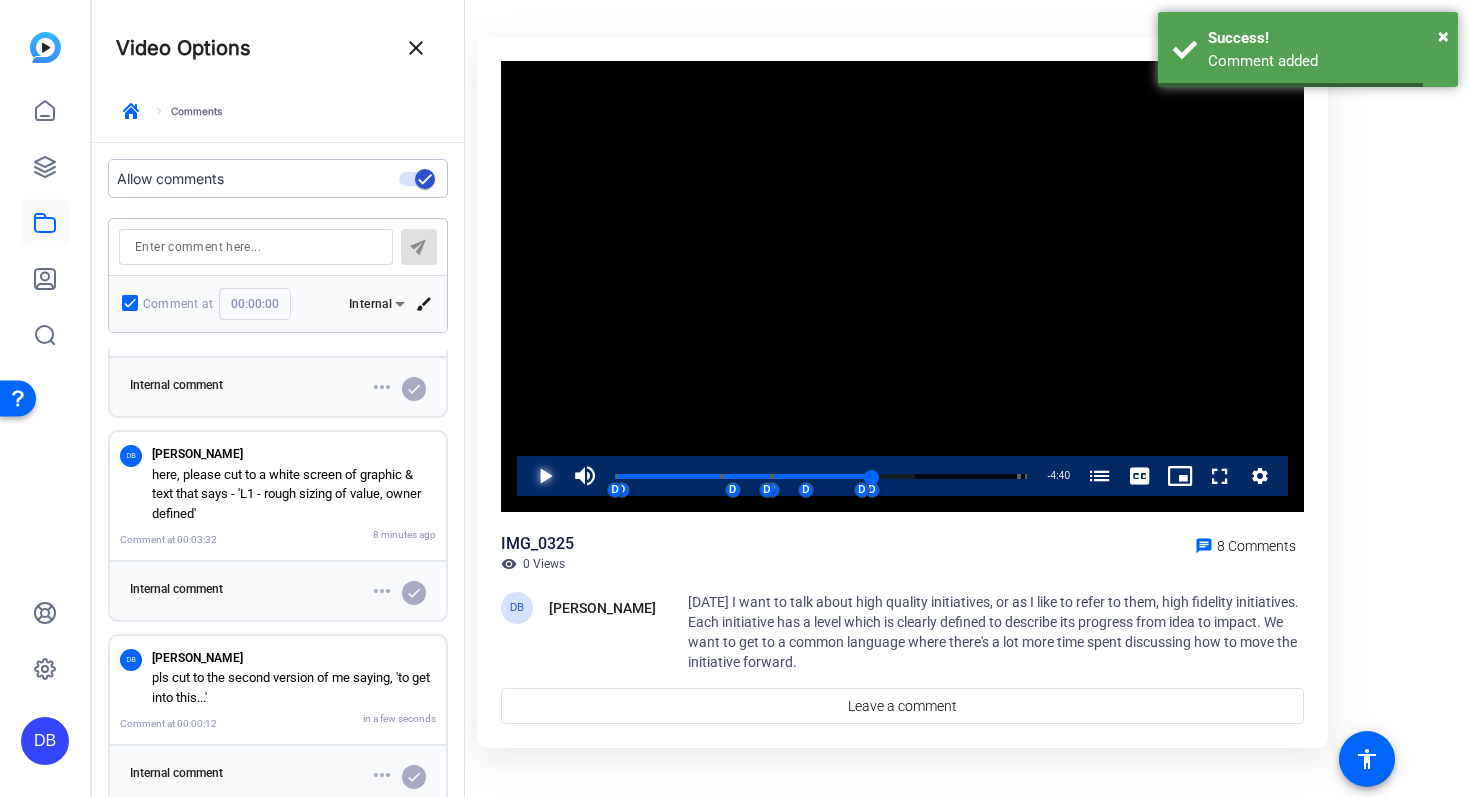 click at bounding box center (525, 476) 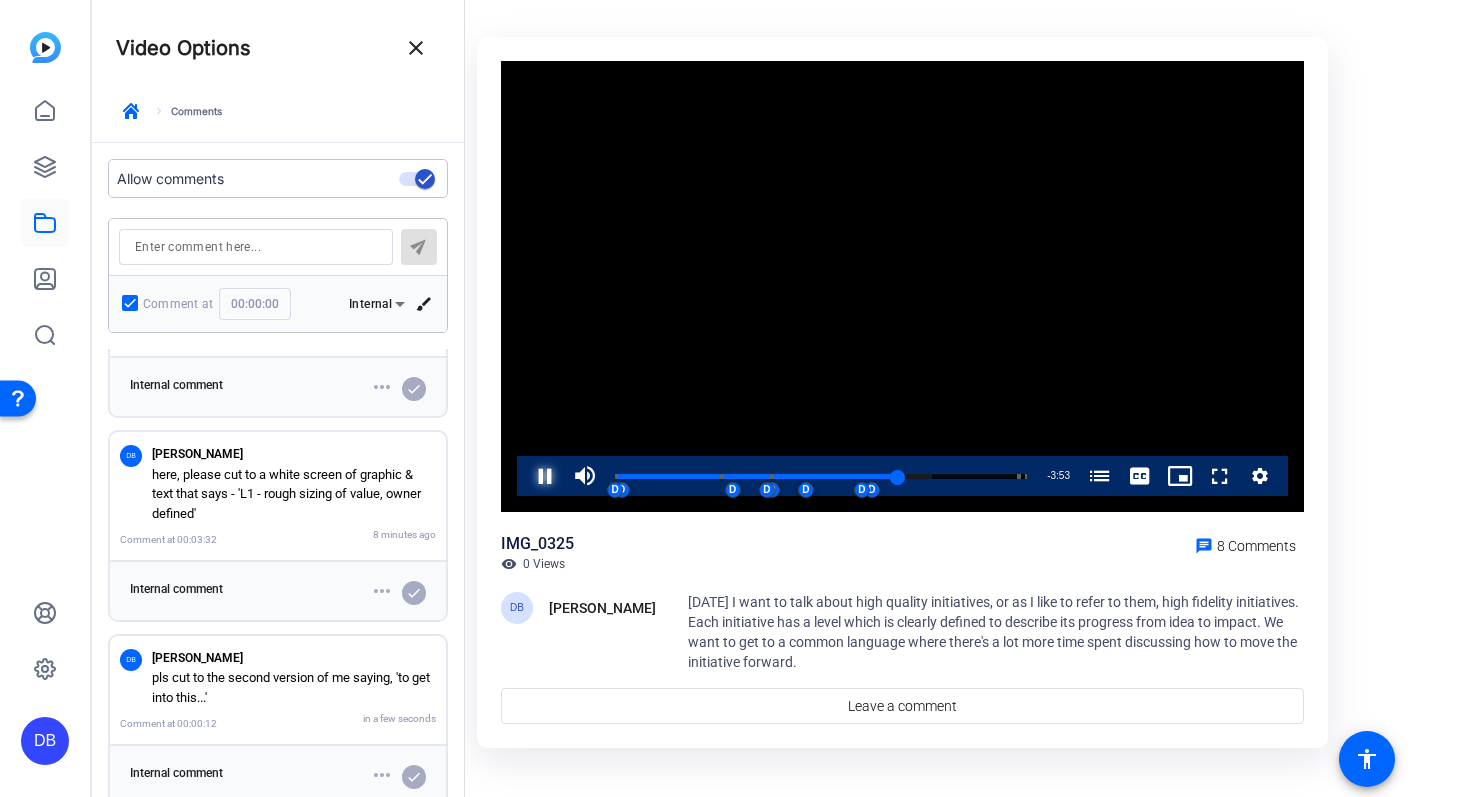 click at bounding box center [525, 476] 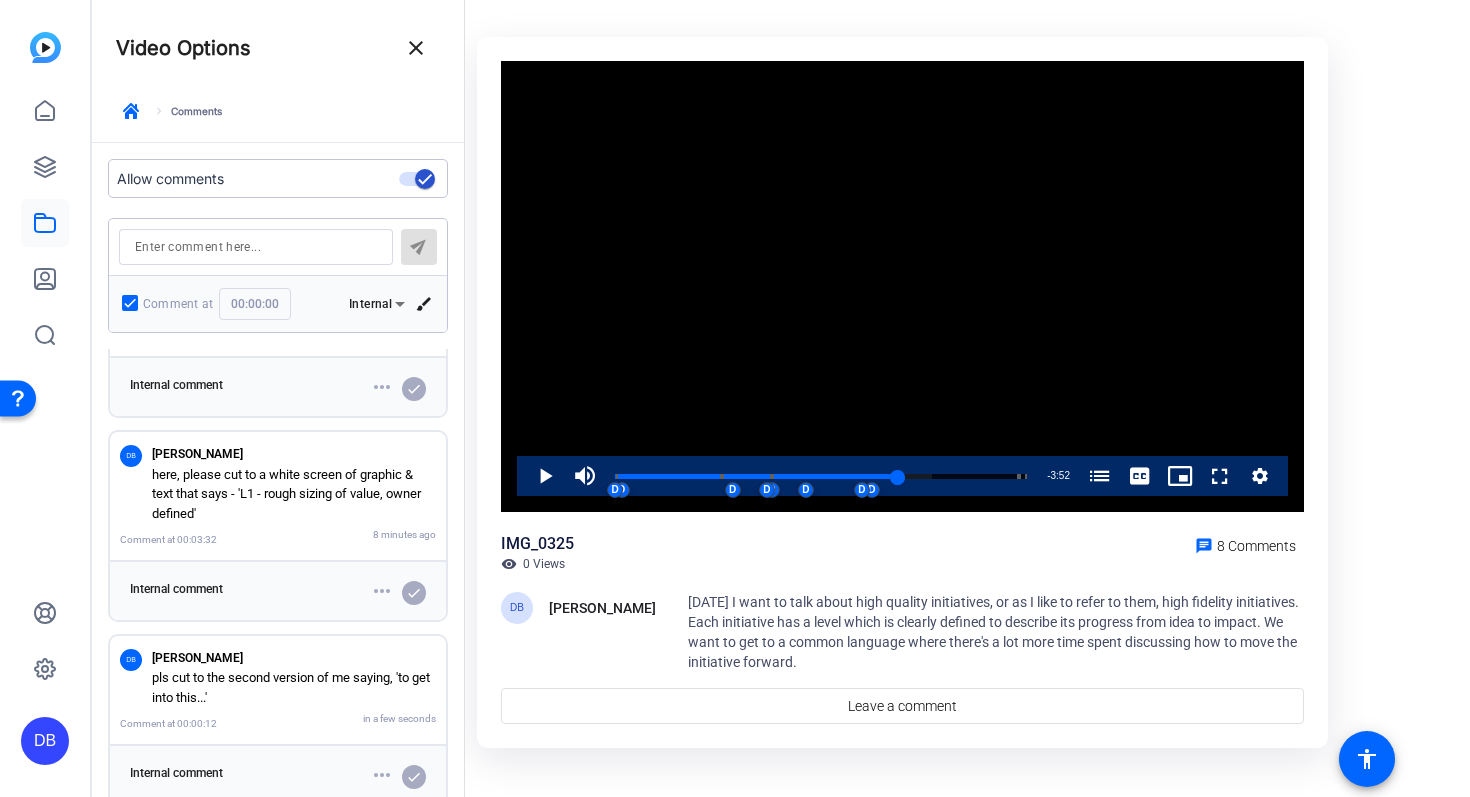 click 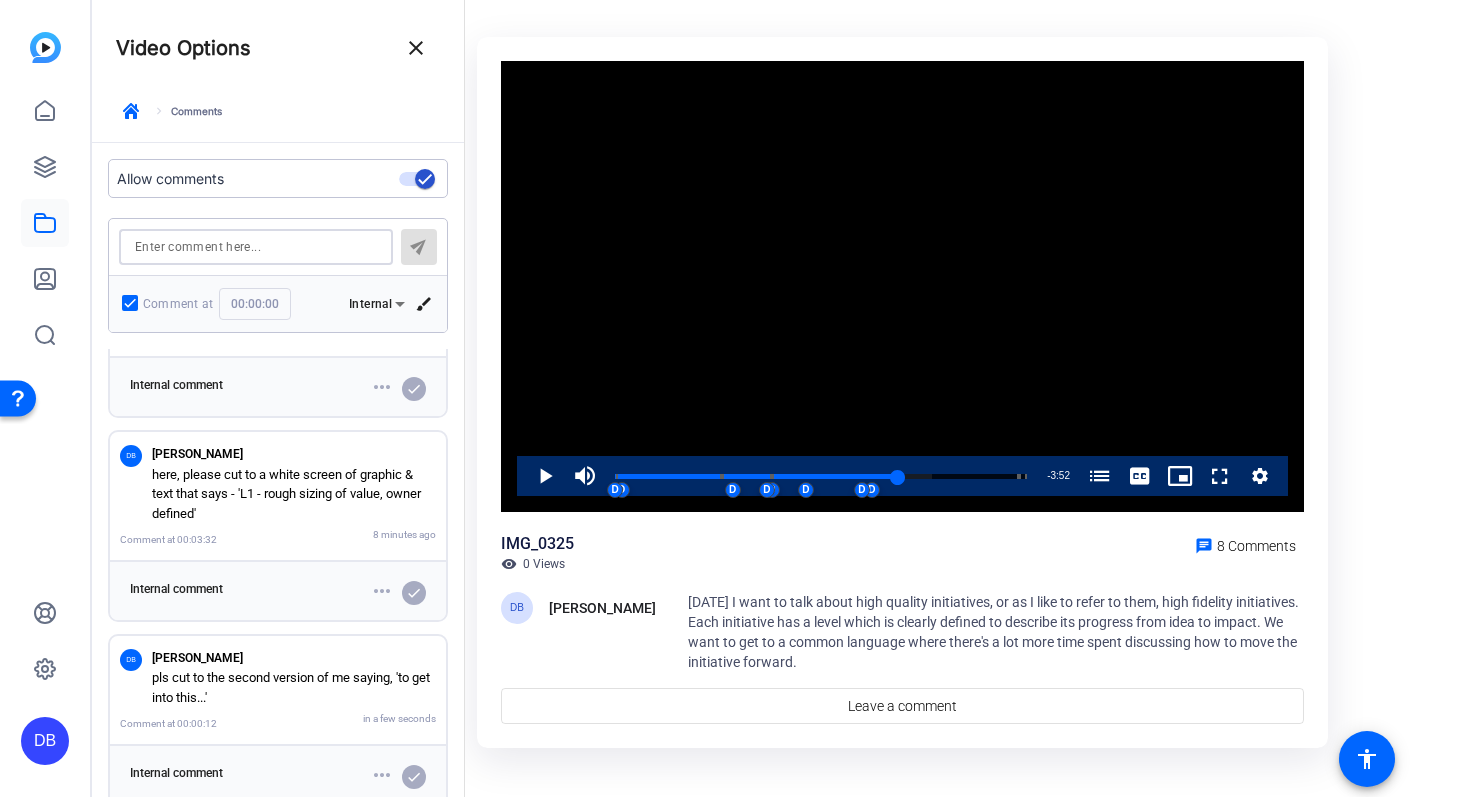 type on "c" 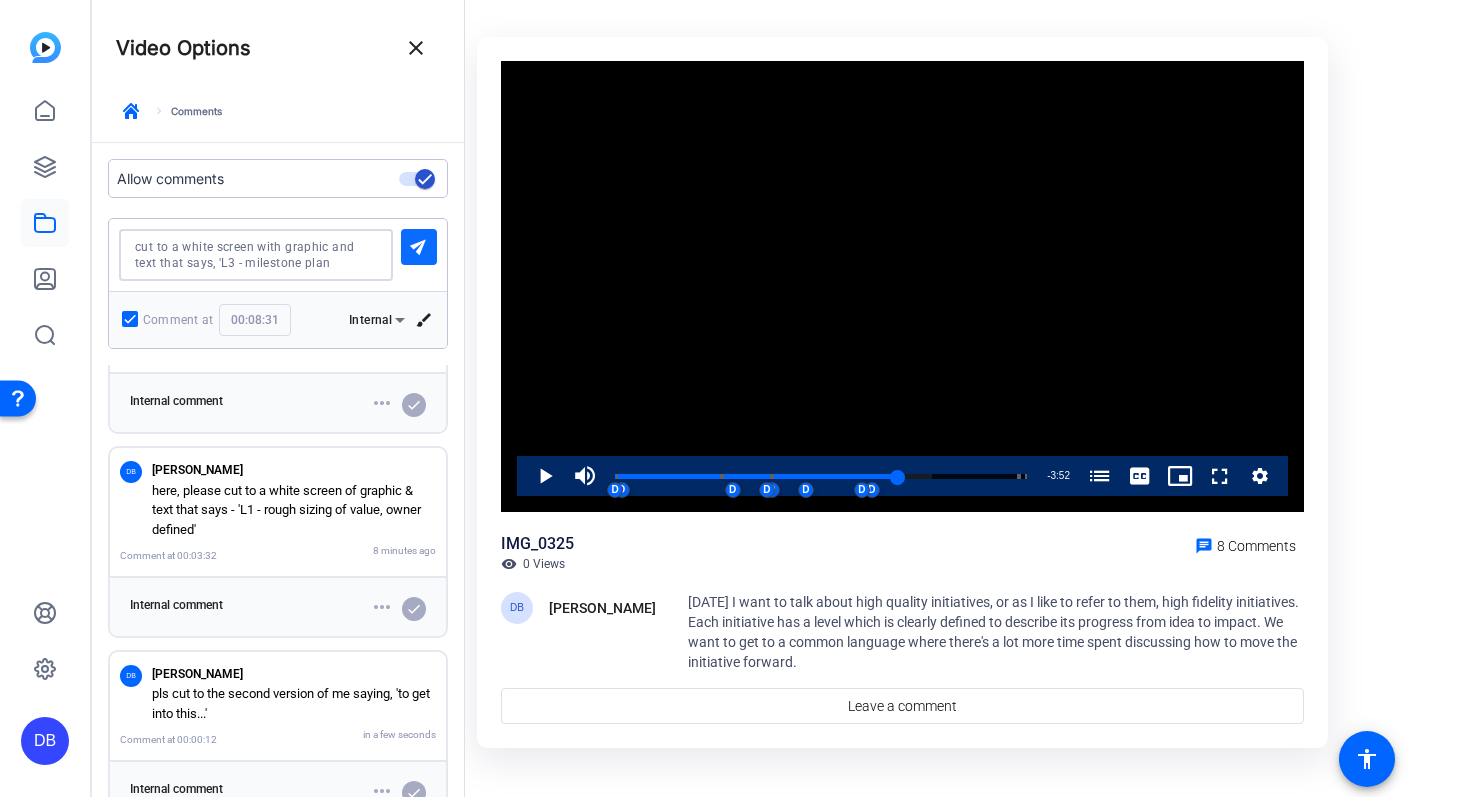 type on "cut to a white screen with graphic and text that says, 'L3 - milestone plan confirmed'" 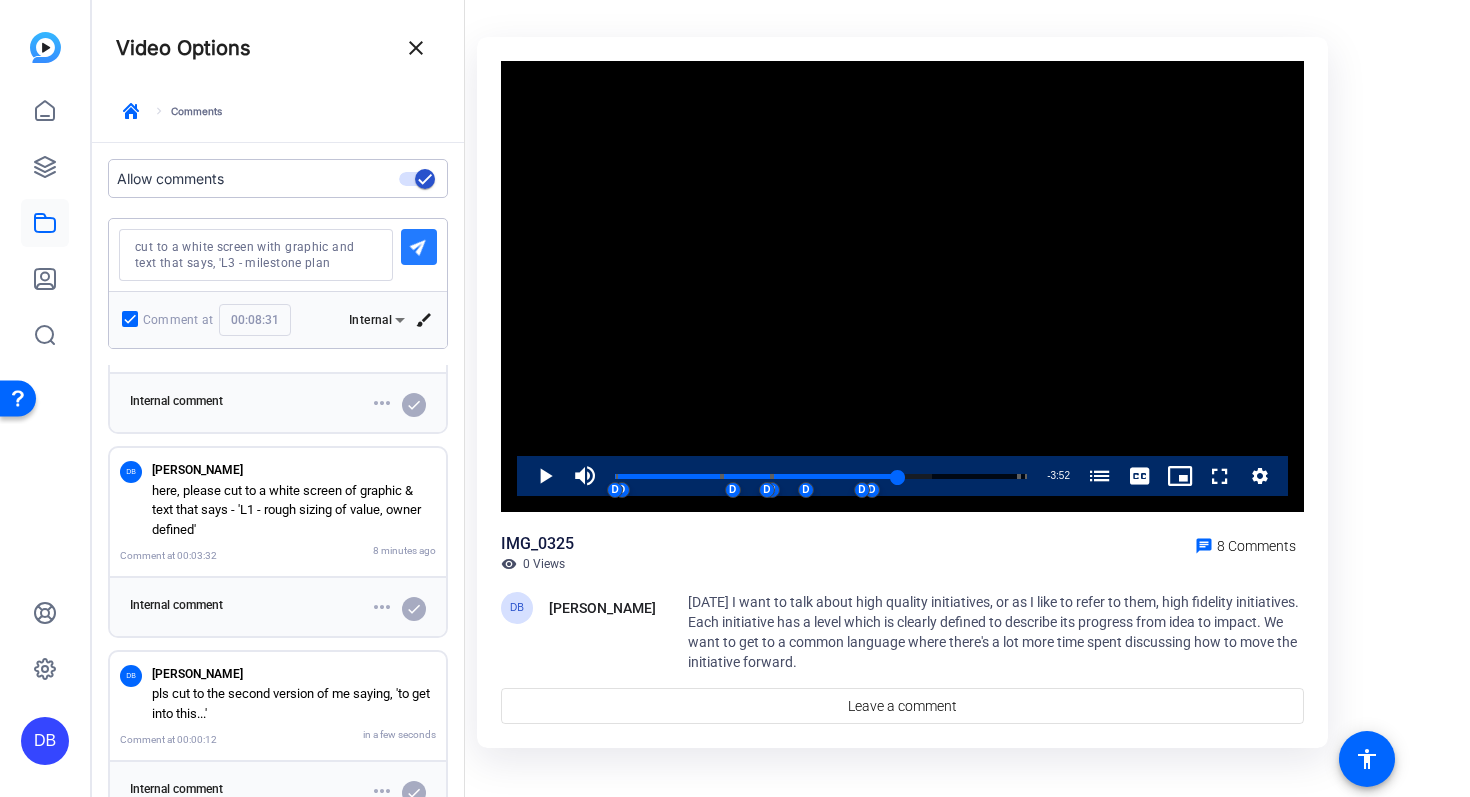 click on "send" 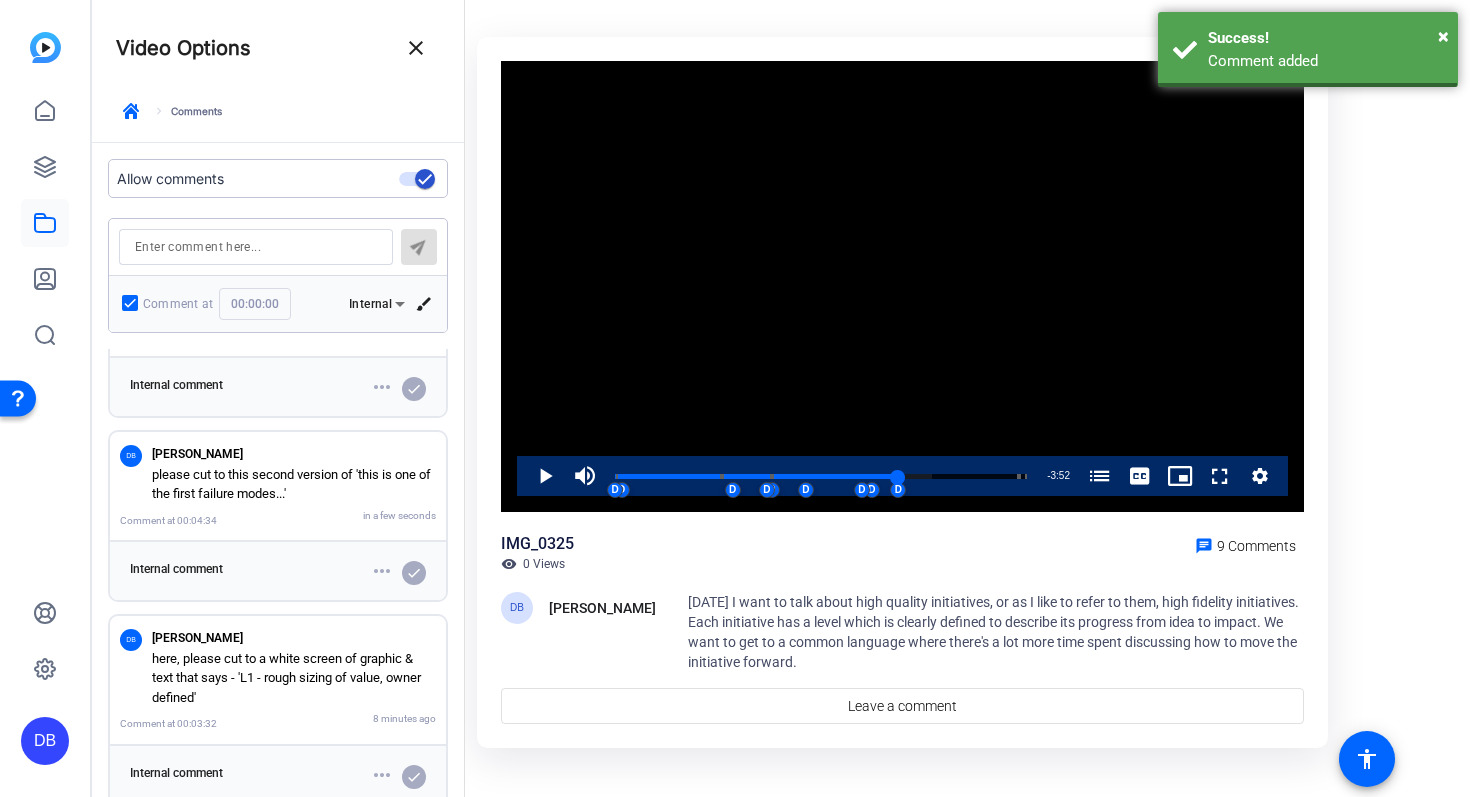 scroll, scrollTop: 1095, scrollLeft: 0, axis: vertical 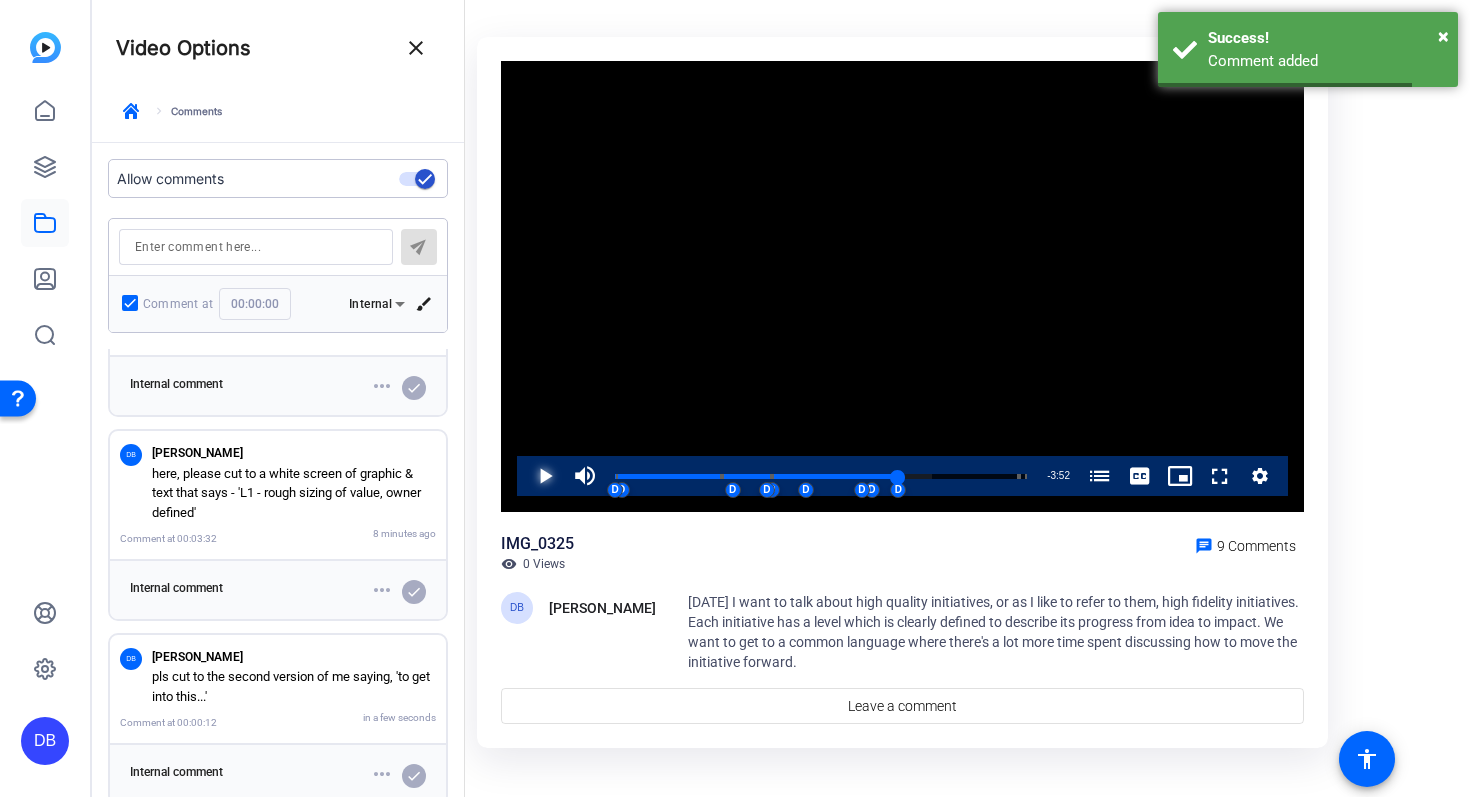 click at bounding box center (525, 476) 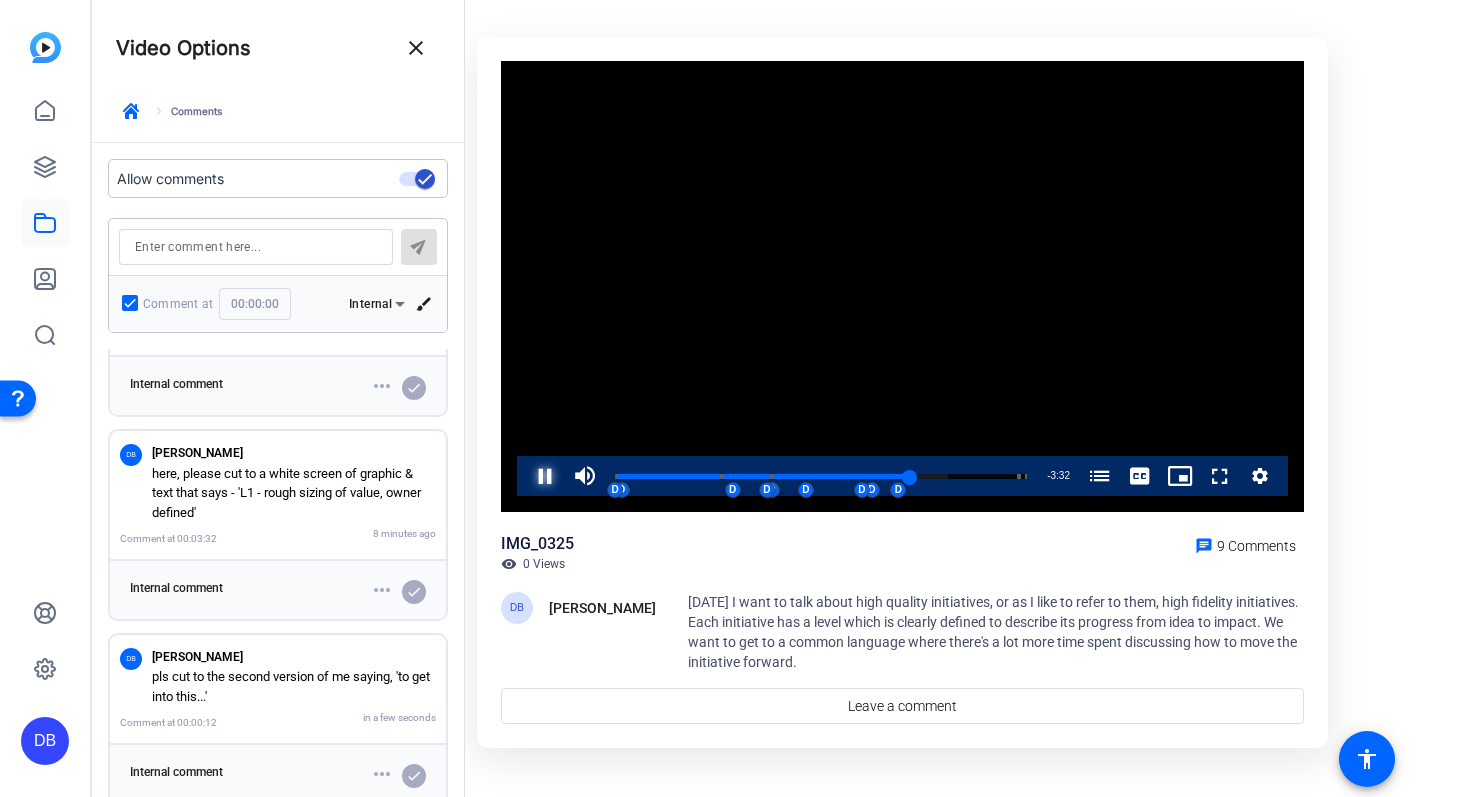 click at bounding box center [525, 476] 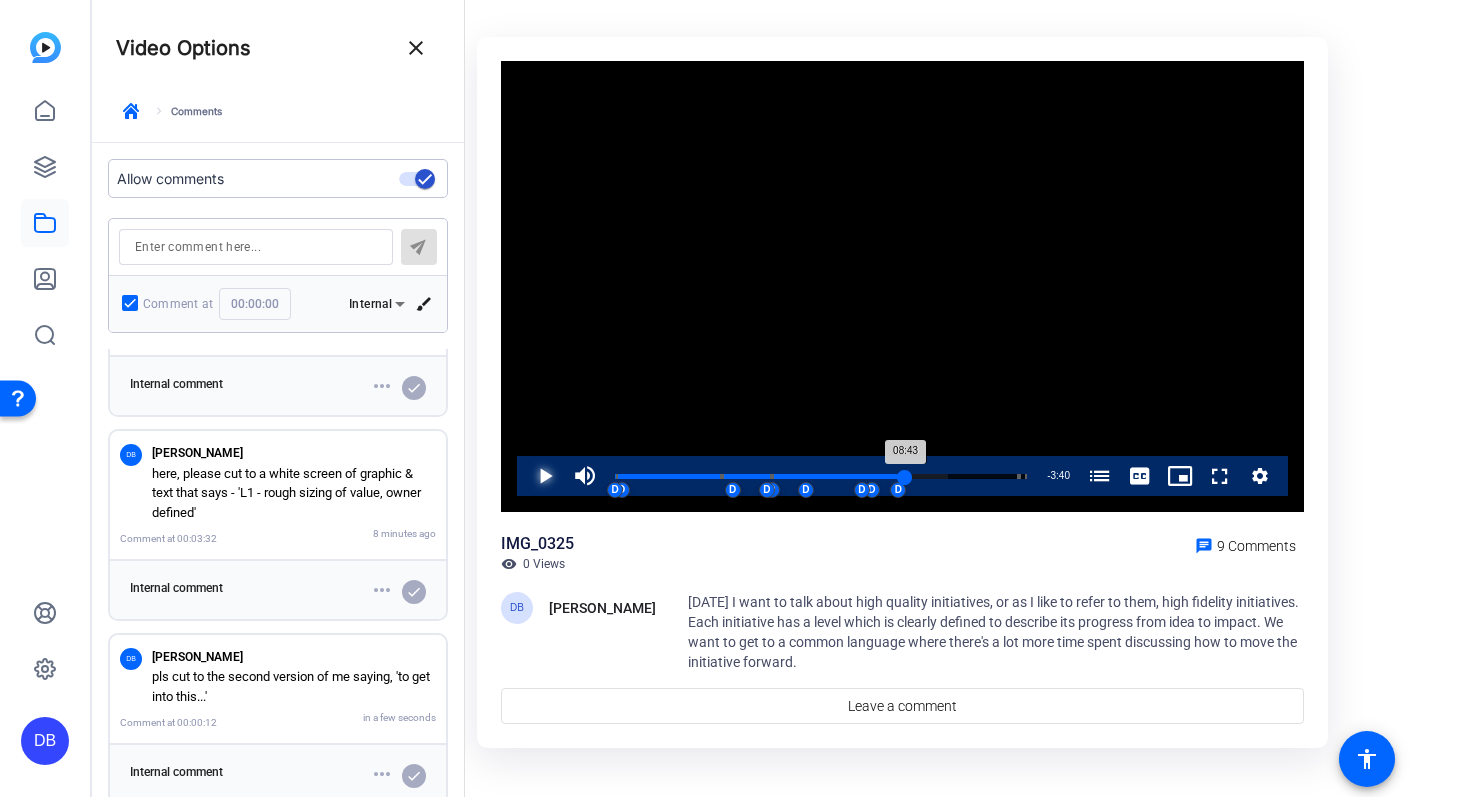 click on "08:43" at bounding box center (760, 476) 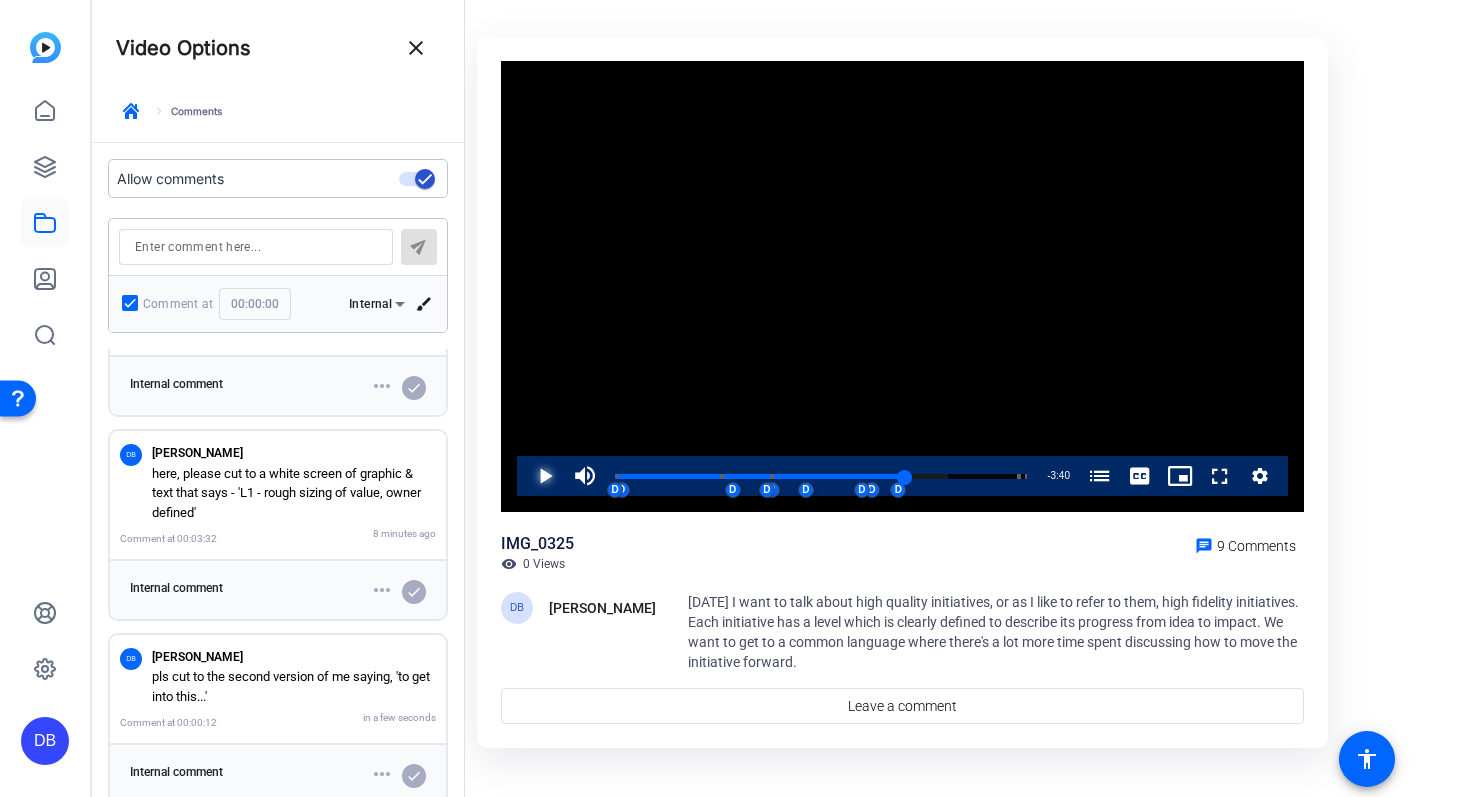 click at bounding box center [525, 476] 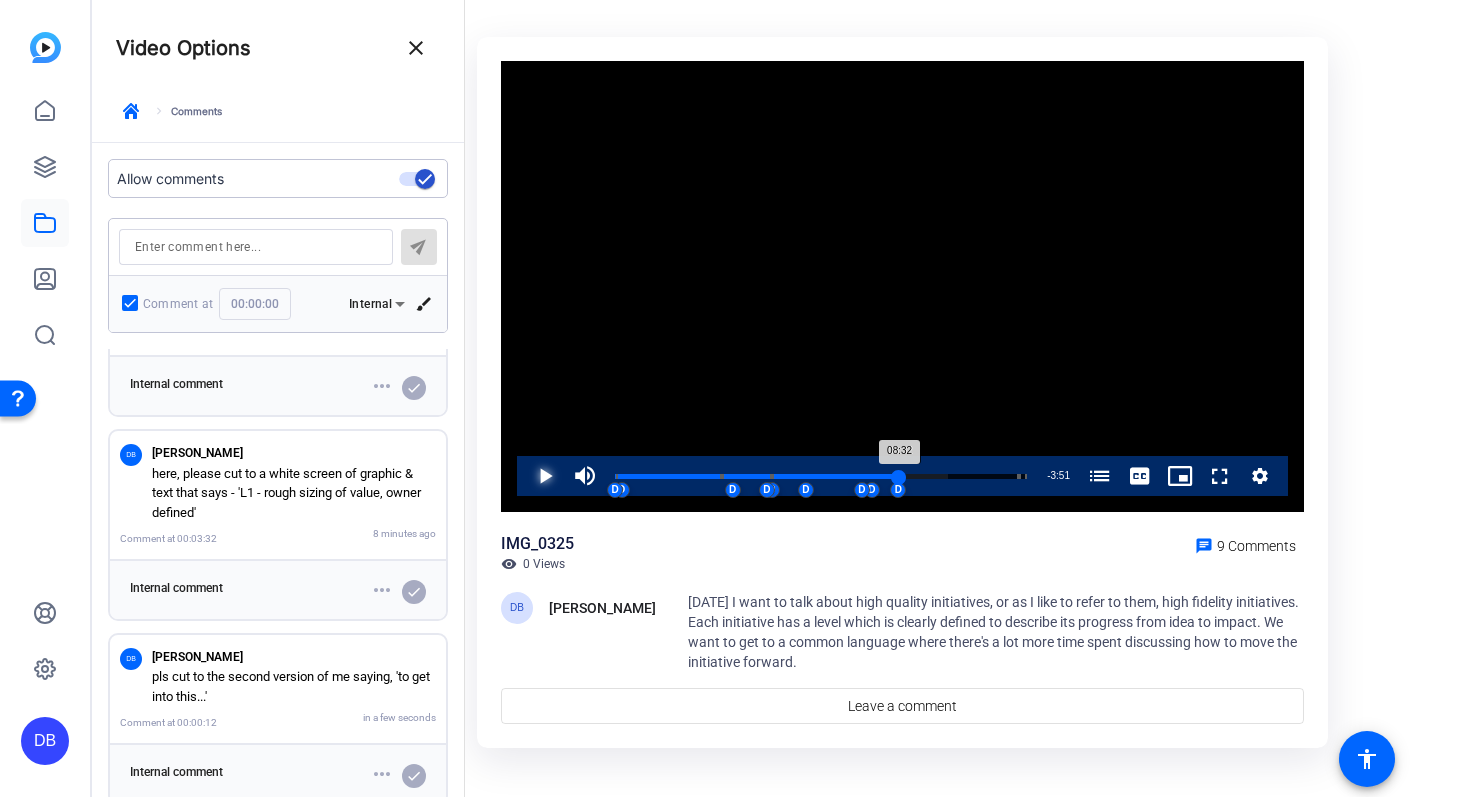 drag, startPoint x: 912, startPoint y: 477, endPoint x: 899, endPoint y: 479, distance: 13.152946 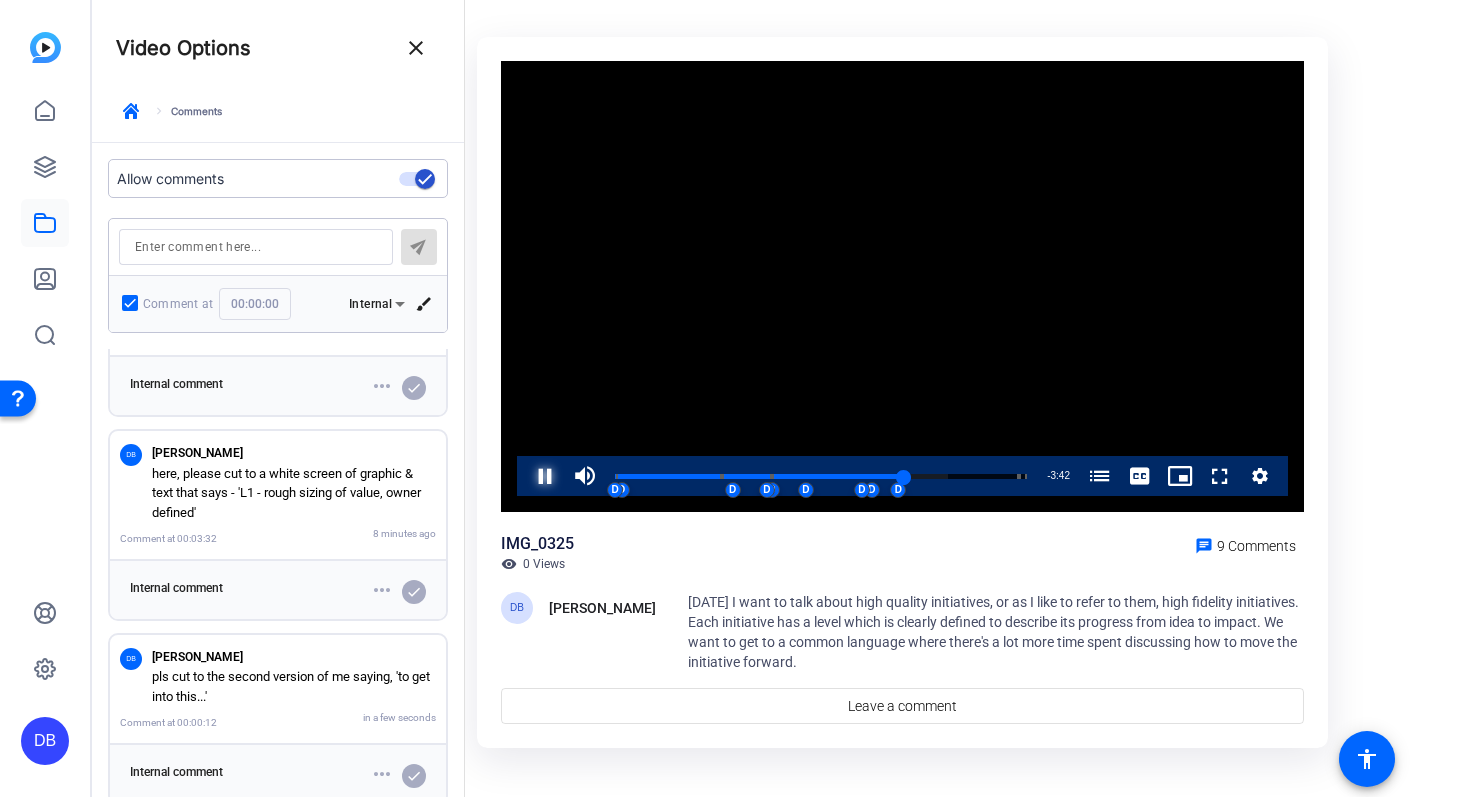 click at bounding box center (525, 476) 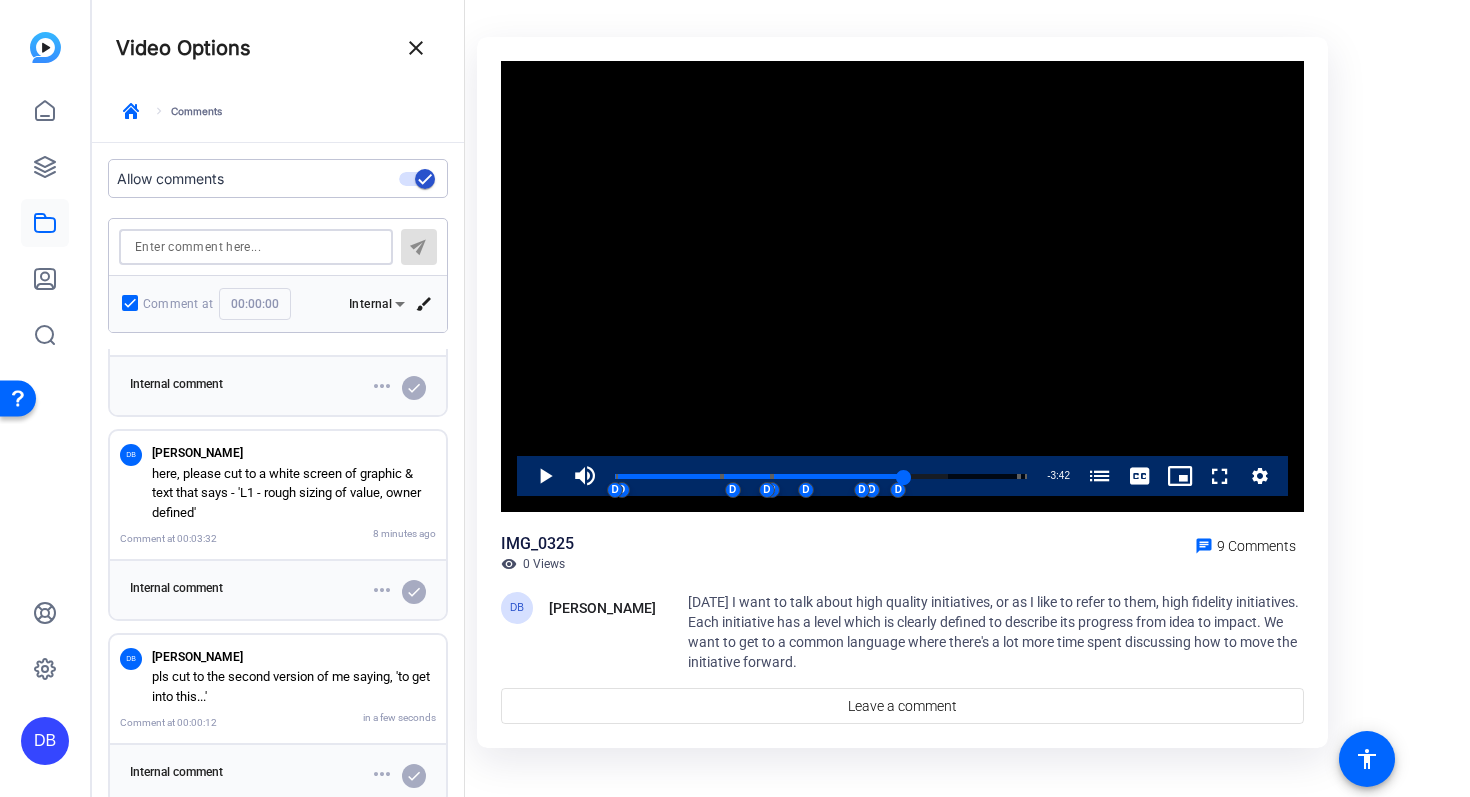 click at bounding box center [256, 247] 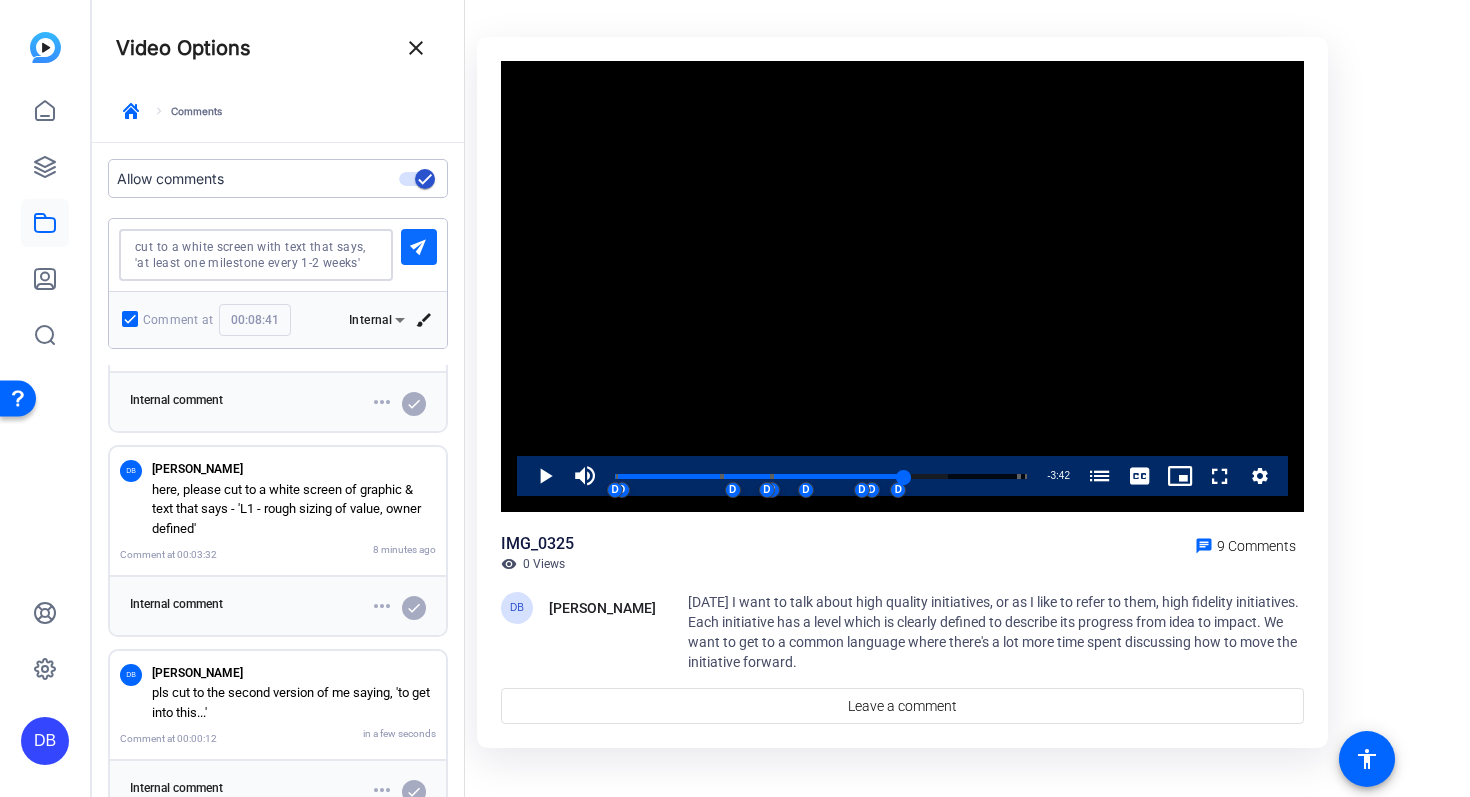 type on "cut to a white screen with text that says, 'at least one milestone every 1-2 weeks'" 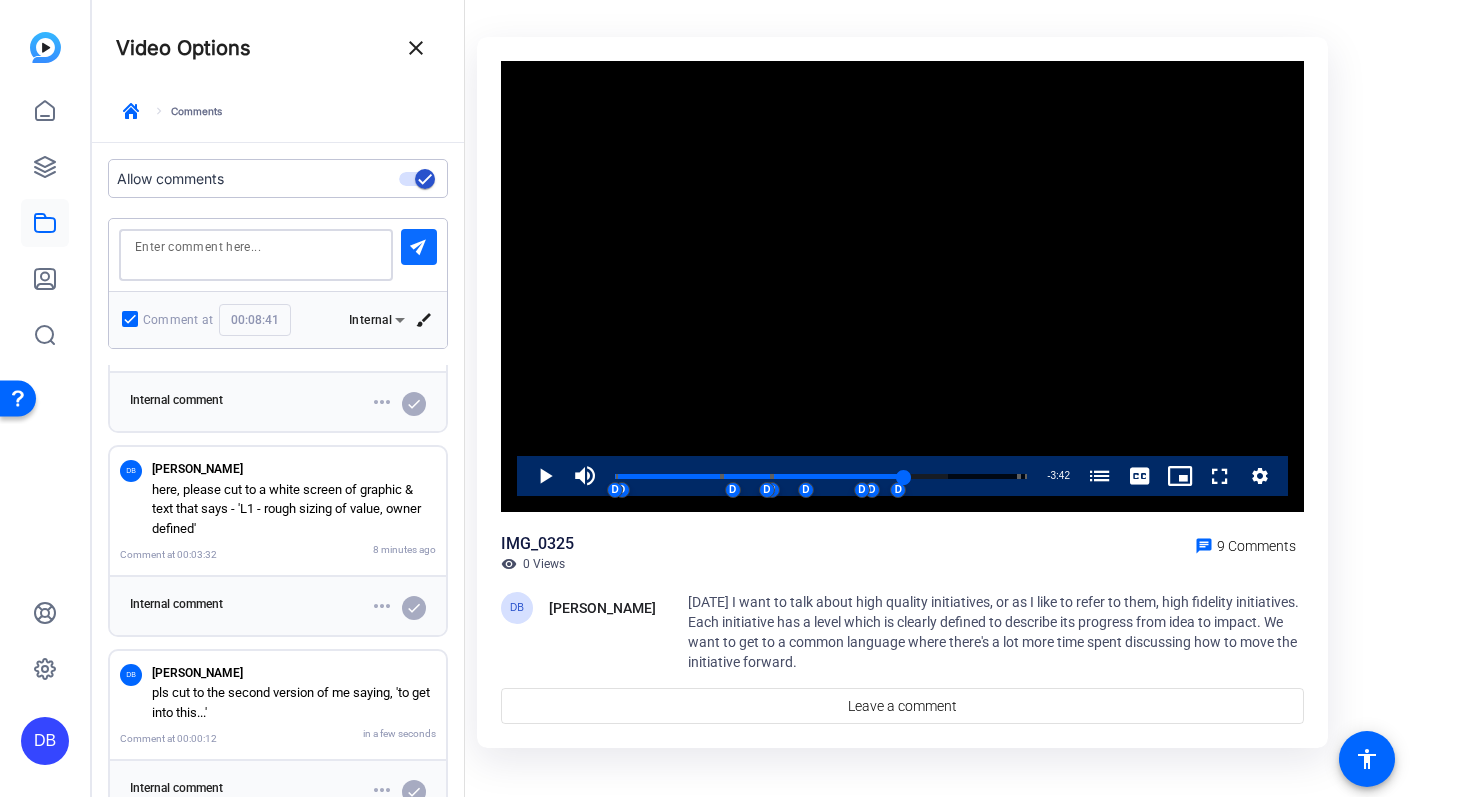 type on "00:00:00" 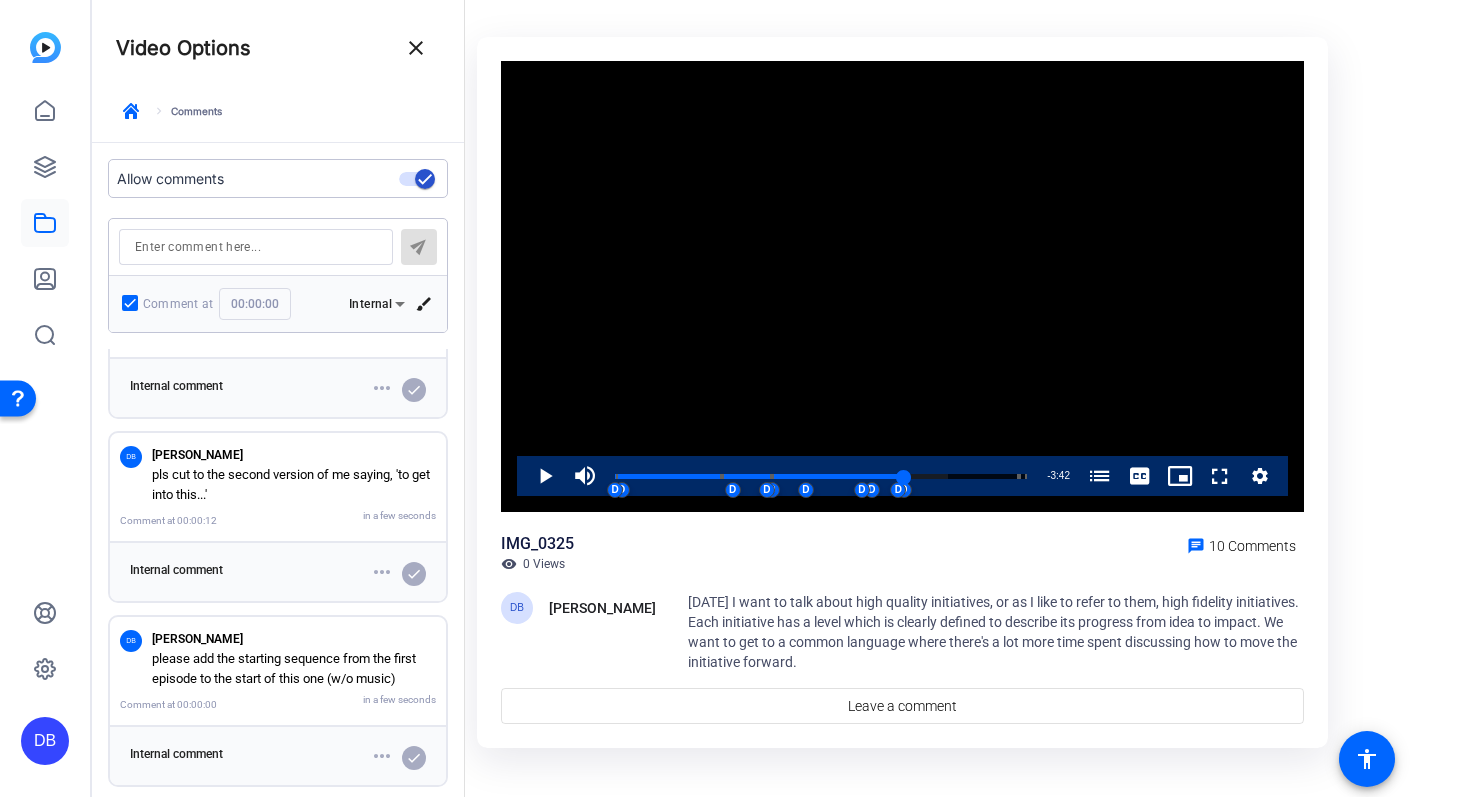 scroll, scrollTop: 1491, scrollLeft: 0, axis: vertical 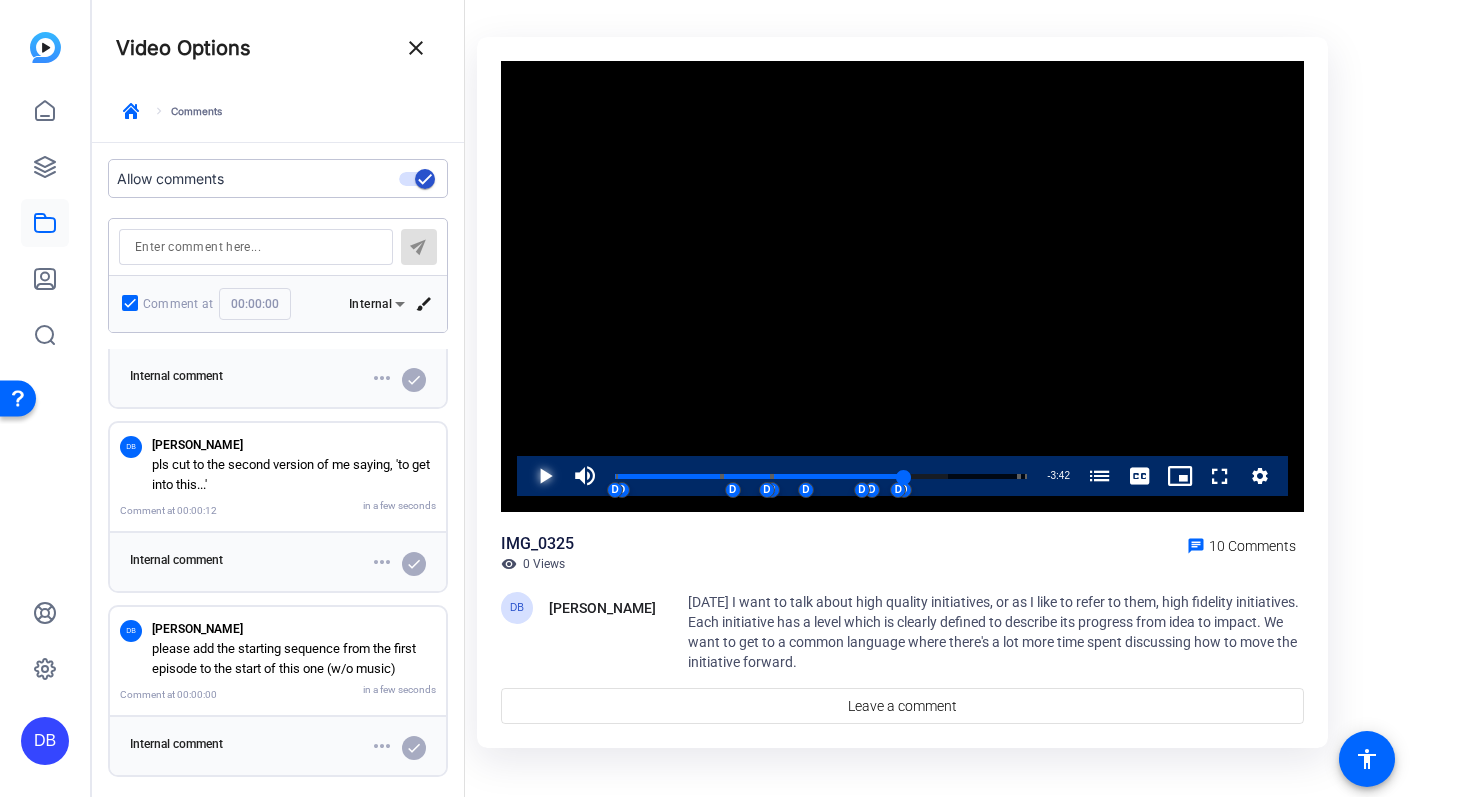 click at bounding box center (525, 476) 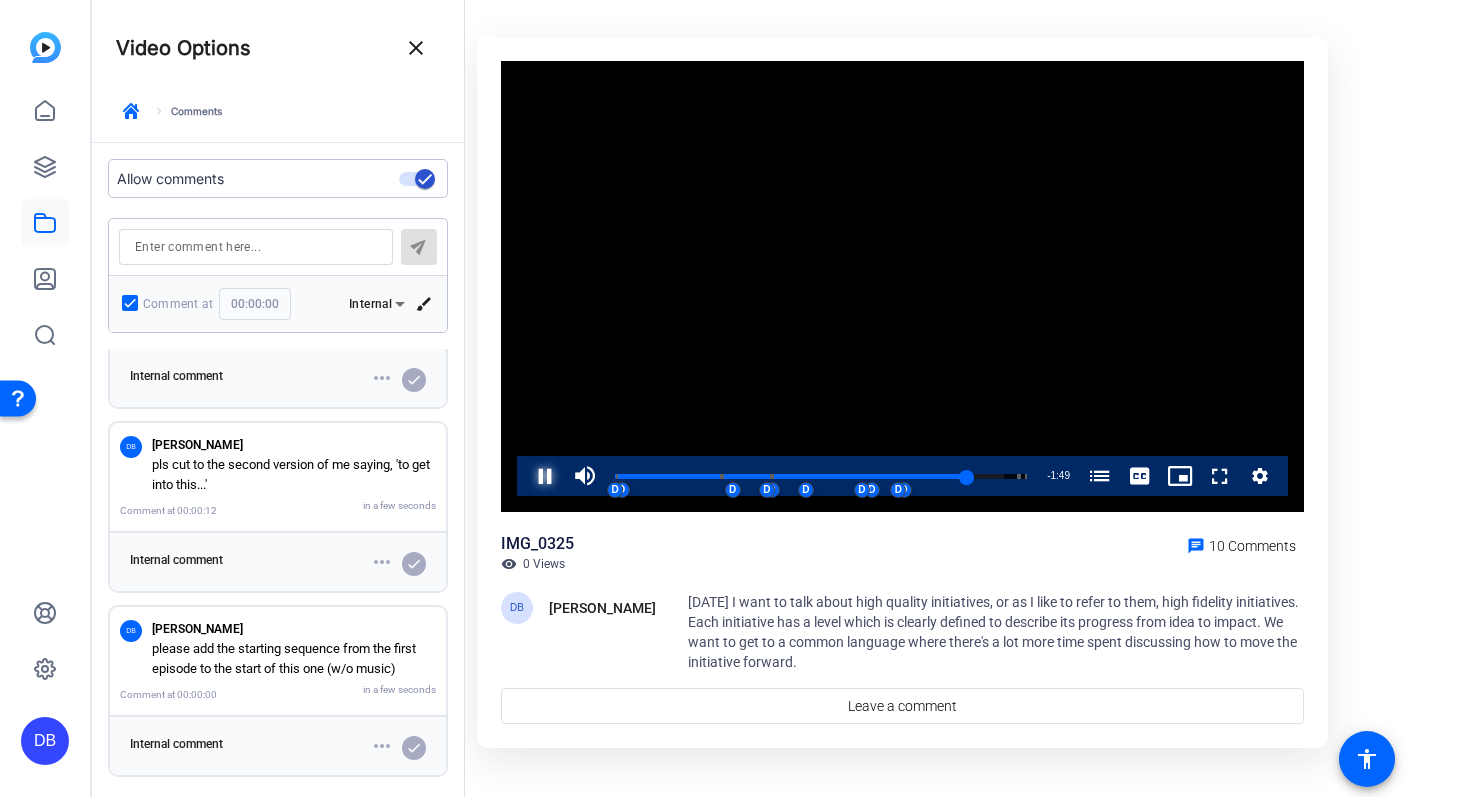 click at bounding box center (525, 476) 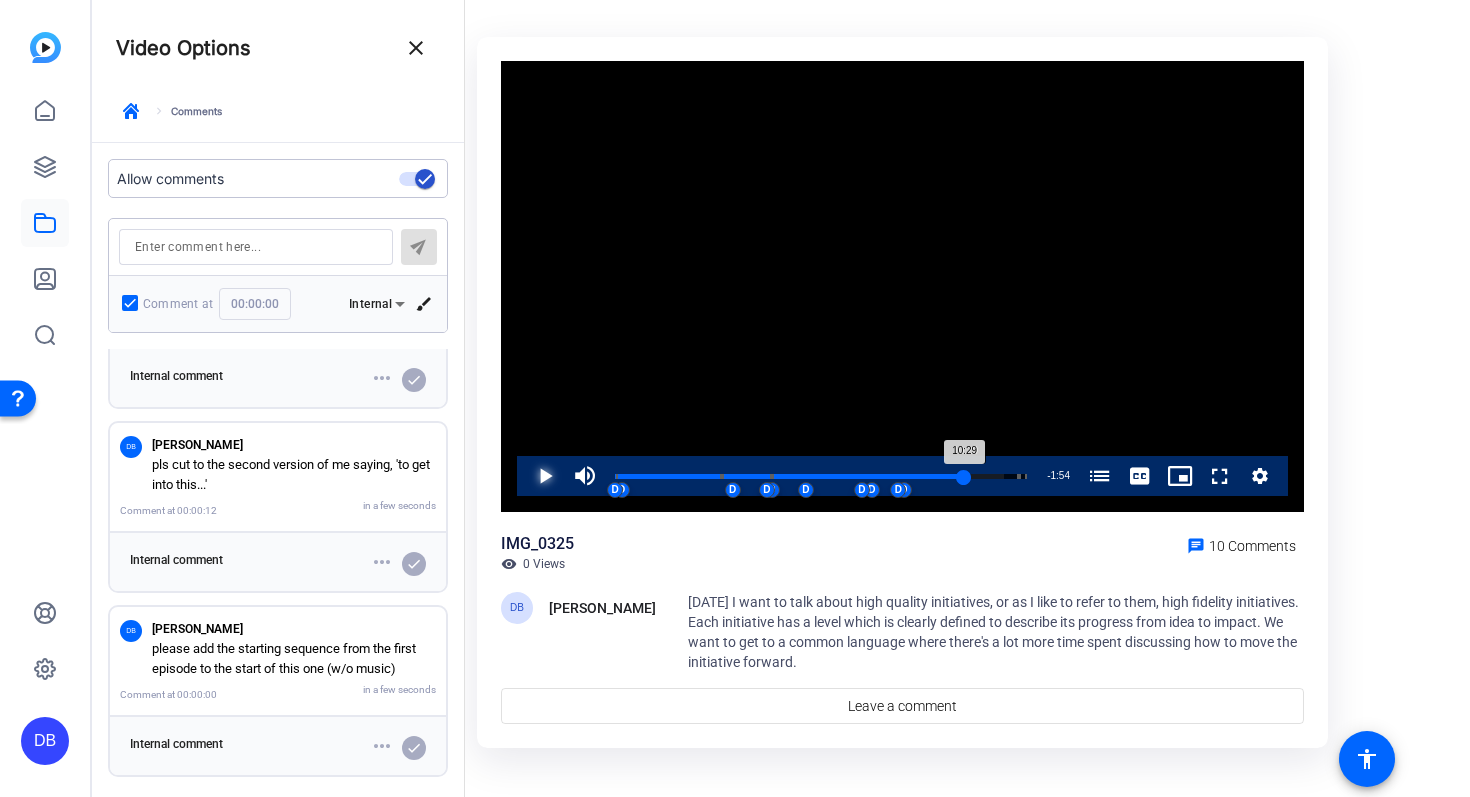 click on "10:29" at bounding box center (789, 476) 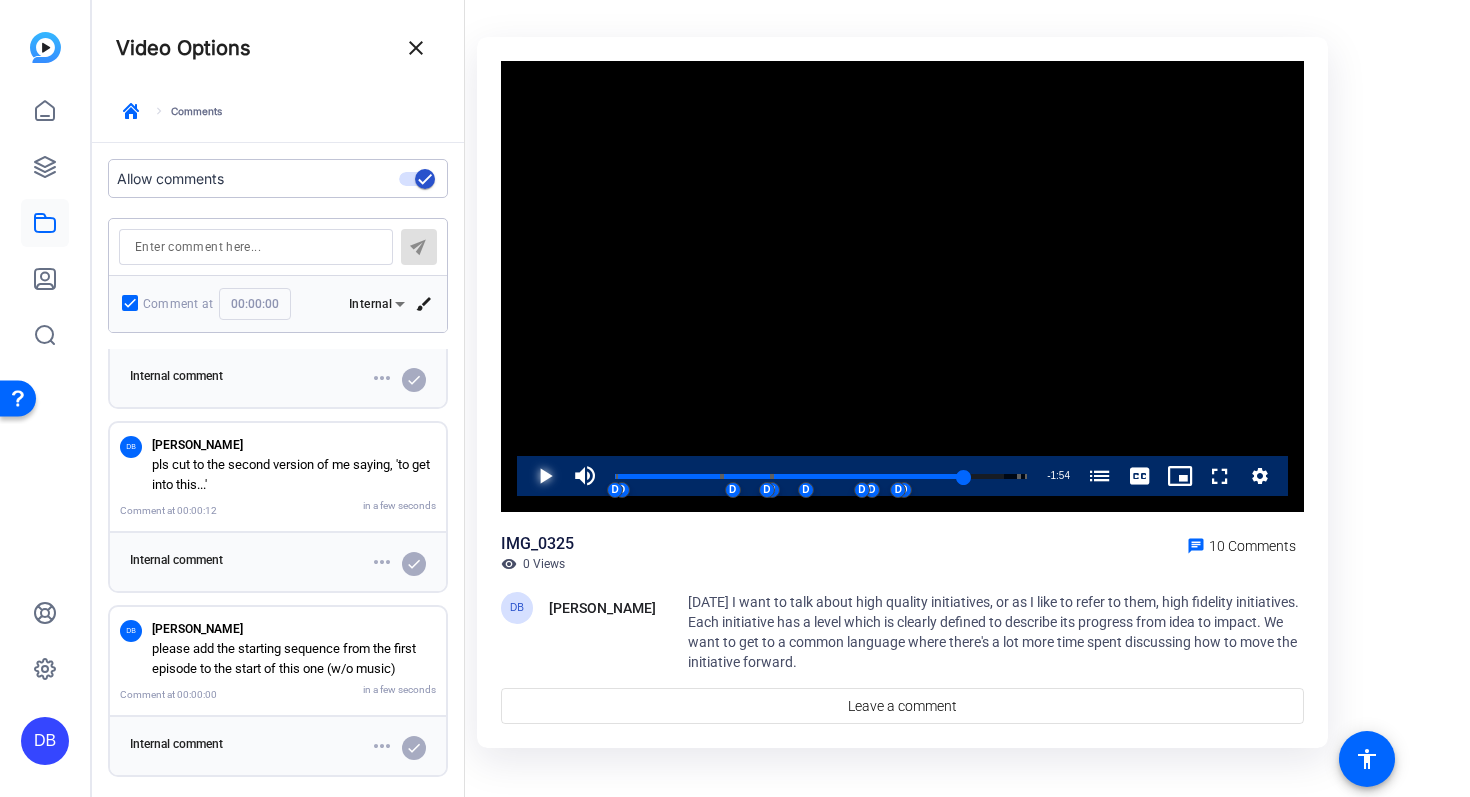 click at bounding box center [525, 476] 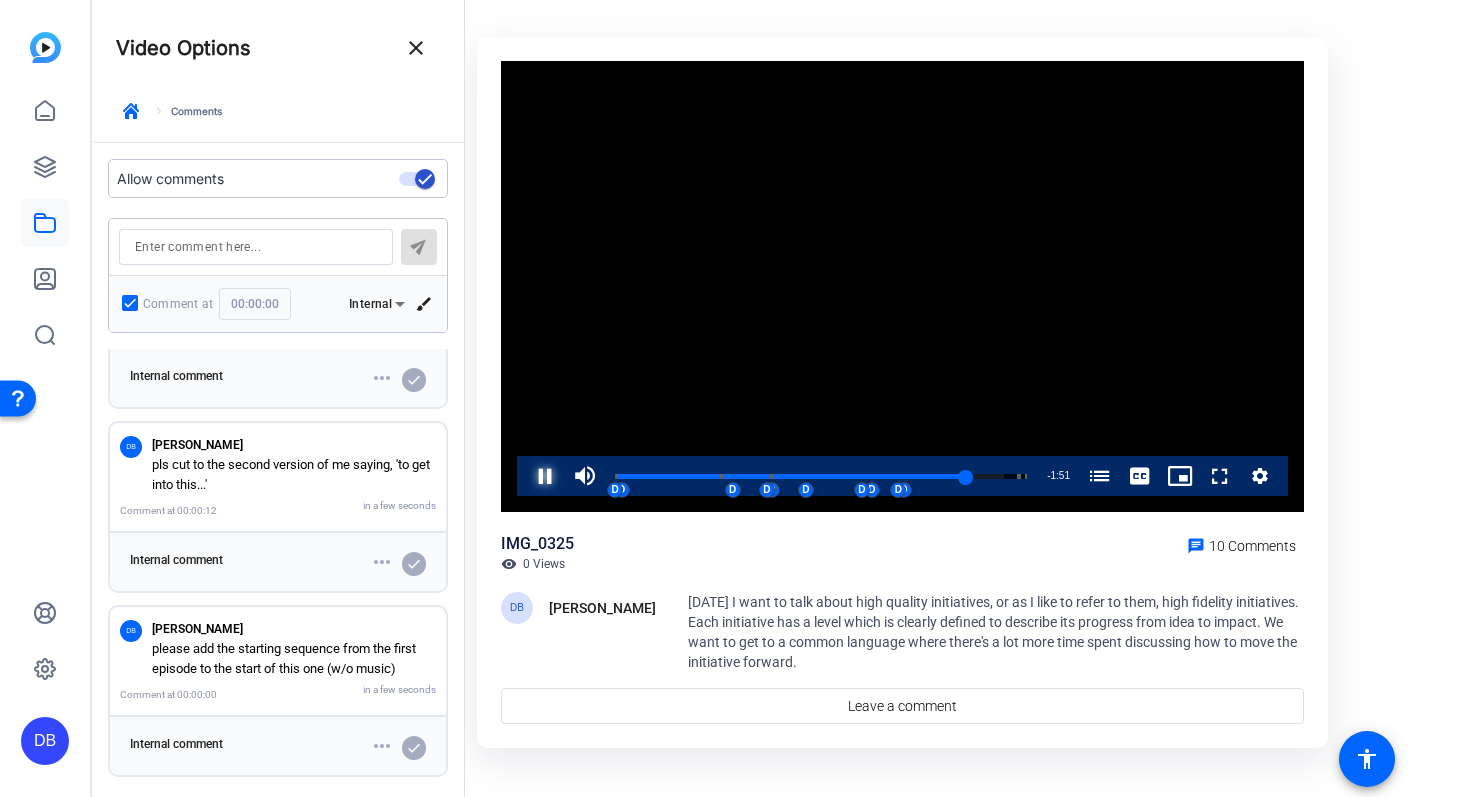 click at bounding box center [525, 476] 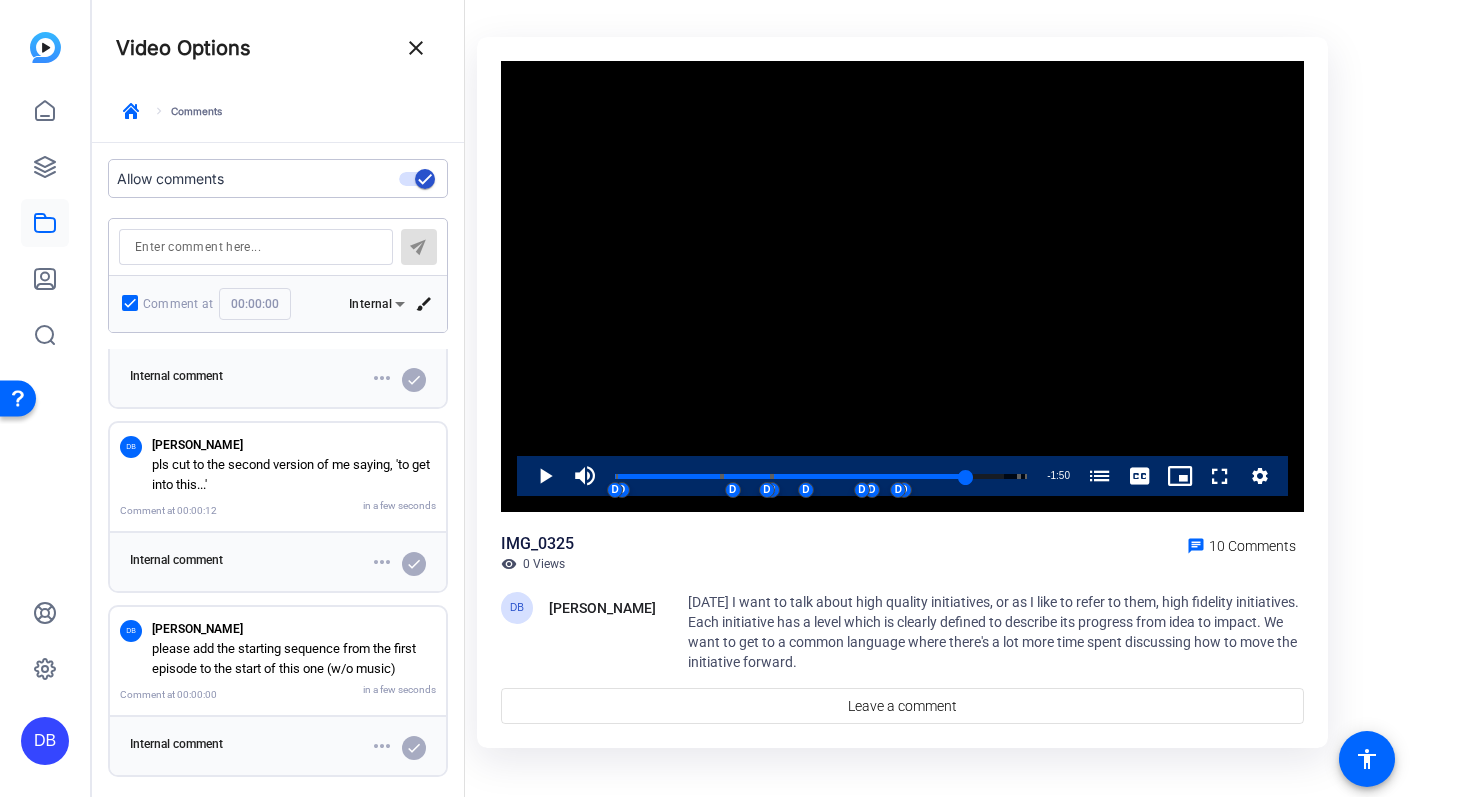 click on "send" 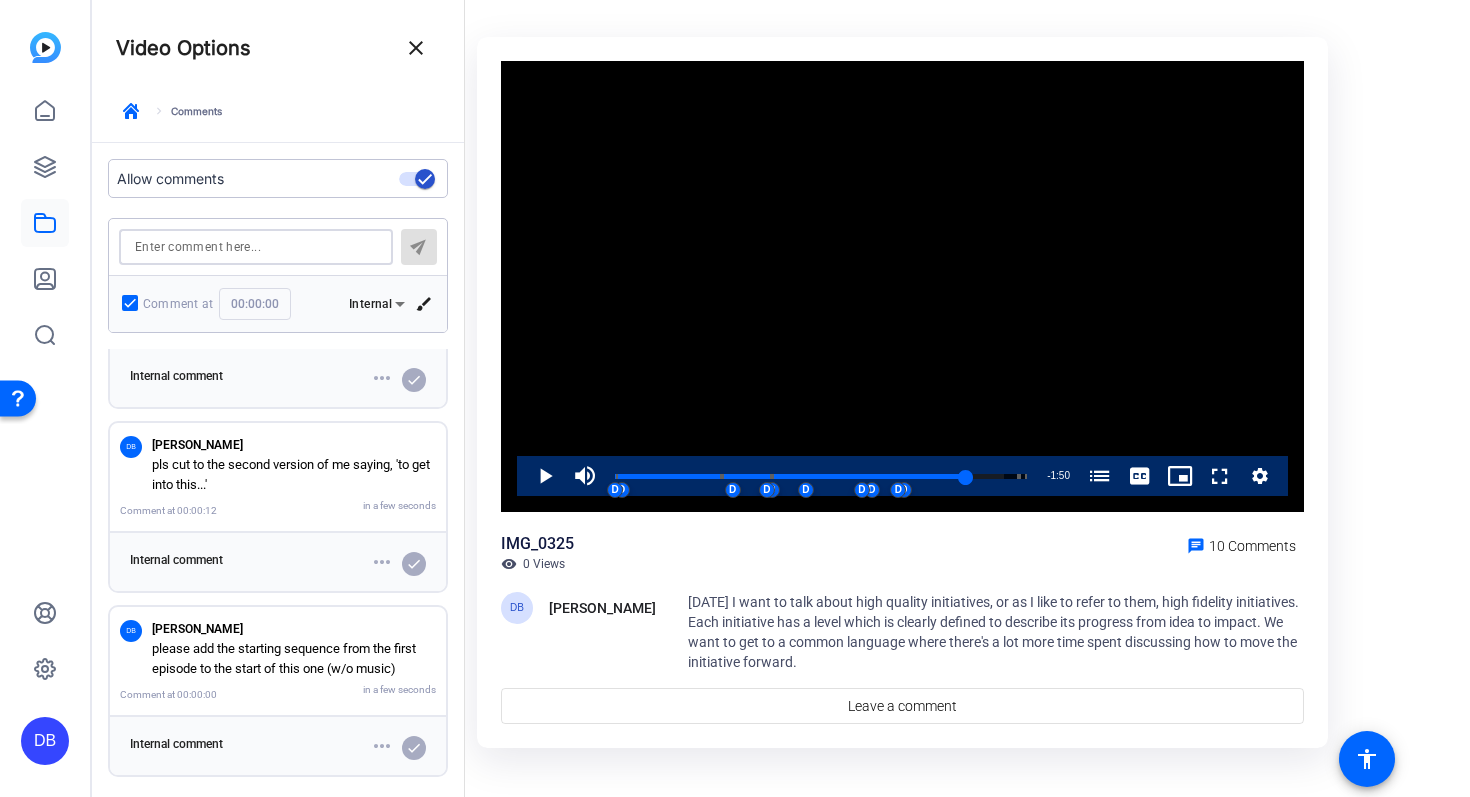 type on "u" 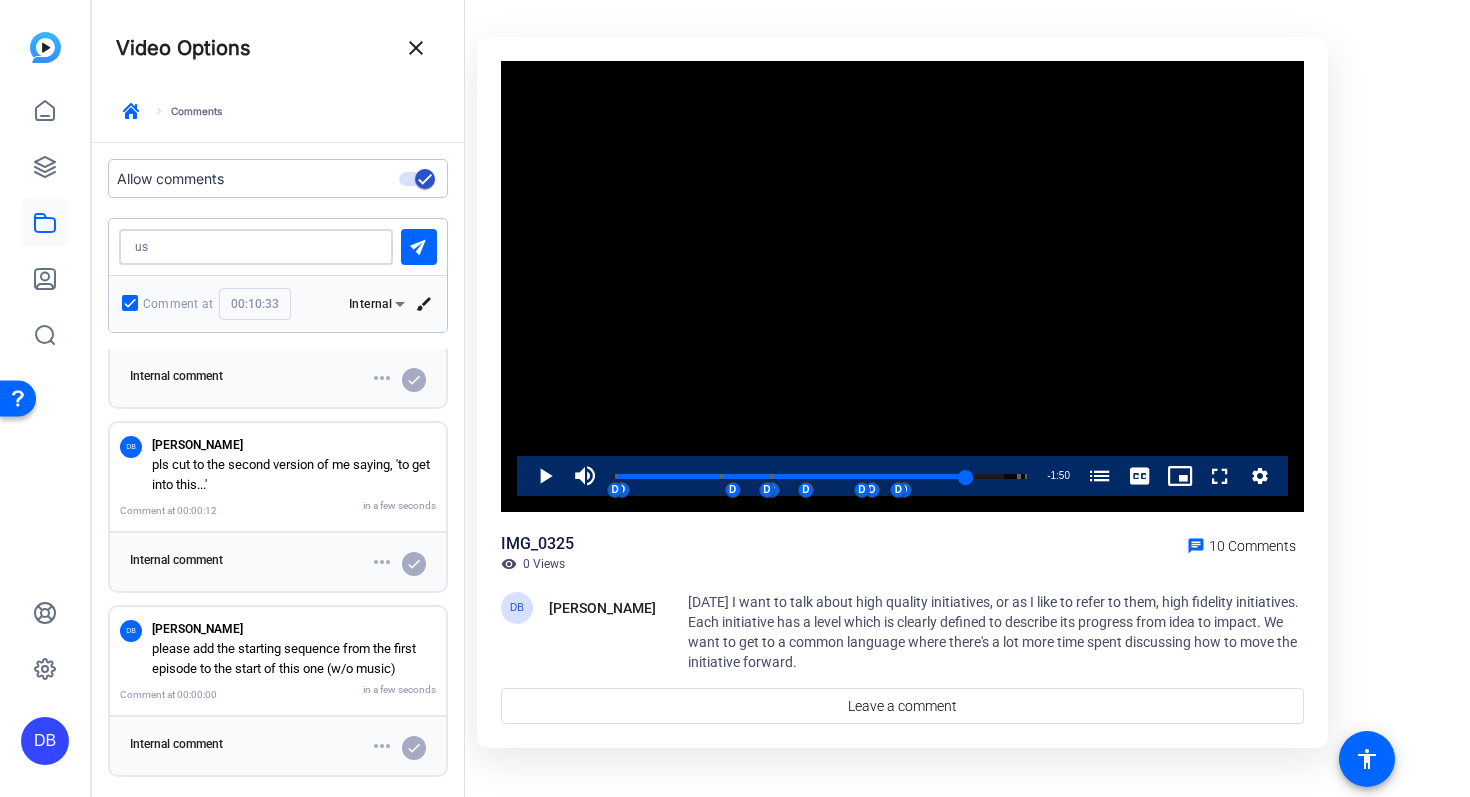 type on "u" 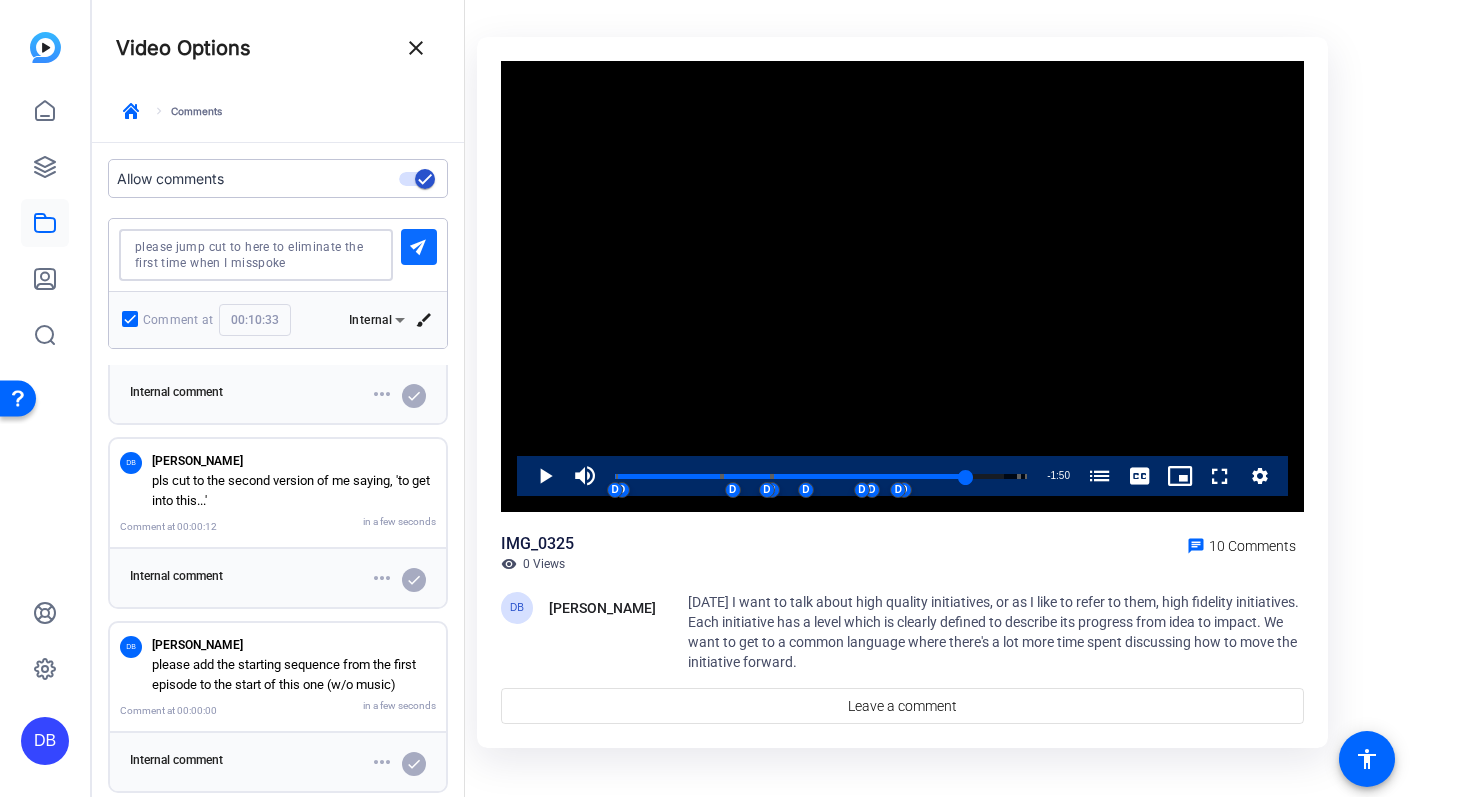type on "please jump cut to here to eliminate the first time when I misspoke" 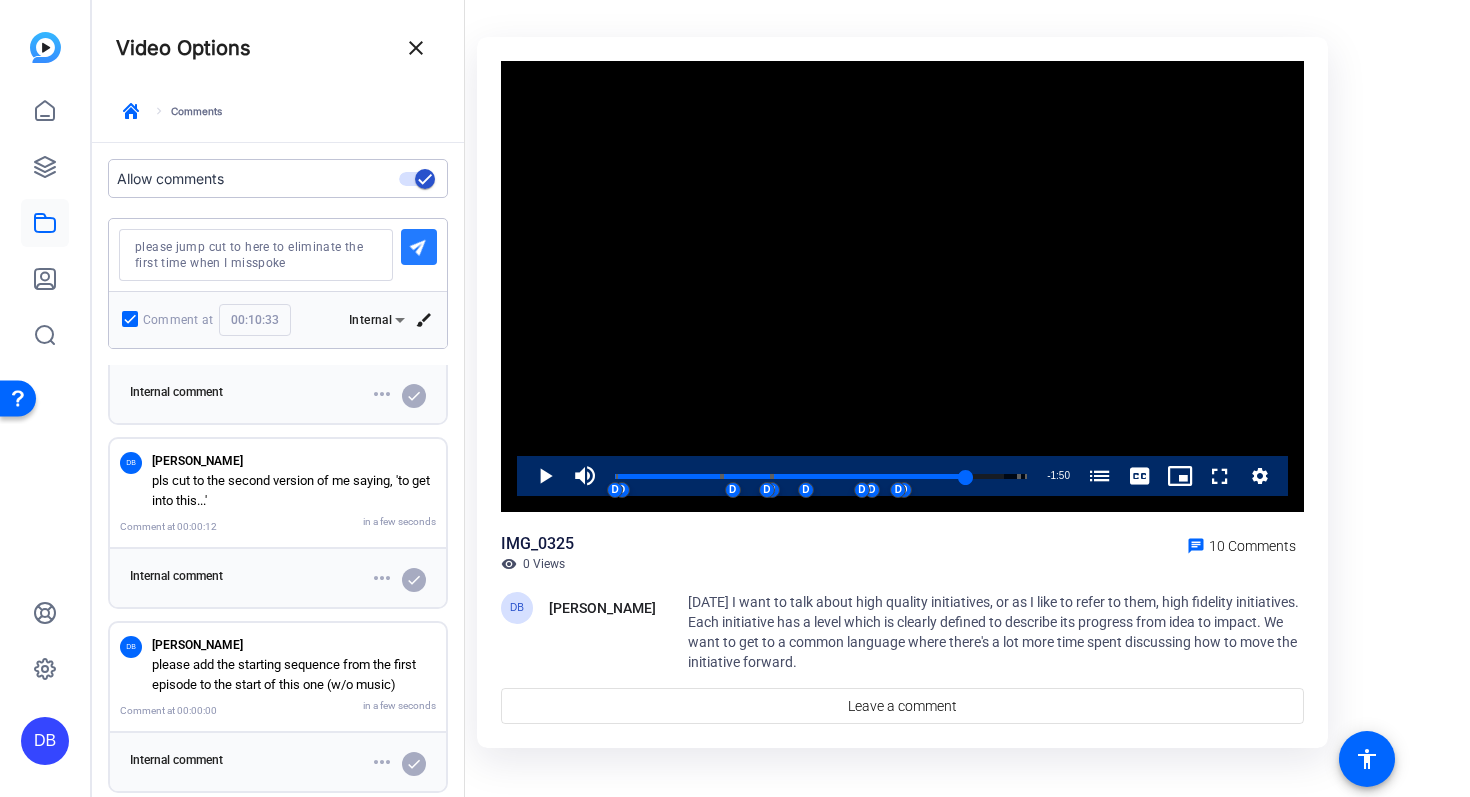 click 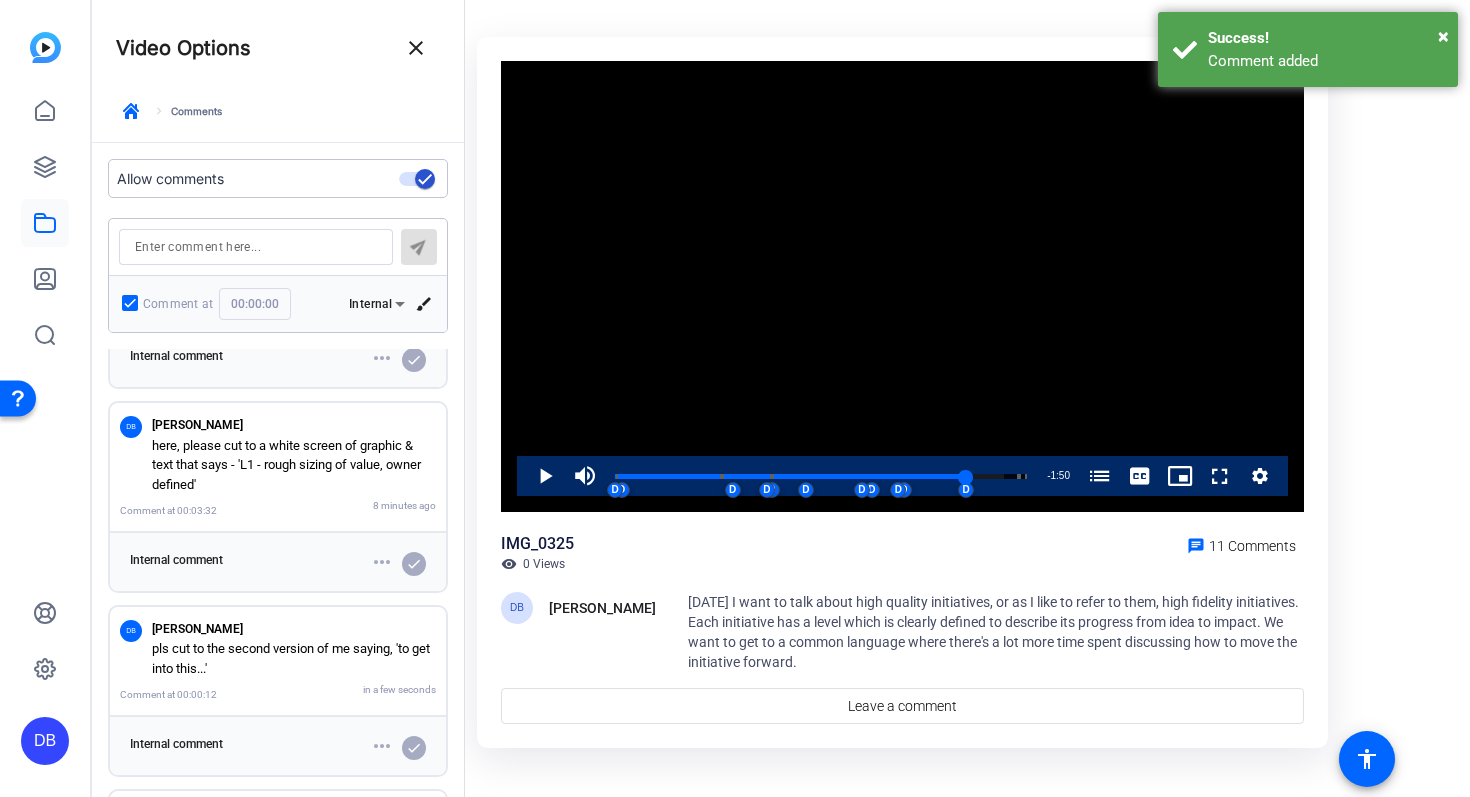 scroll, scrollTop: 1676, scrollLeft: 0, axis: vertical 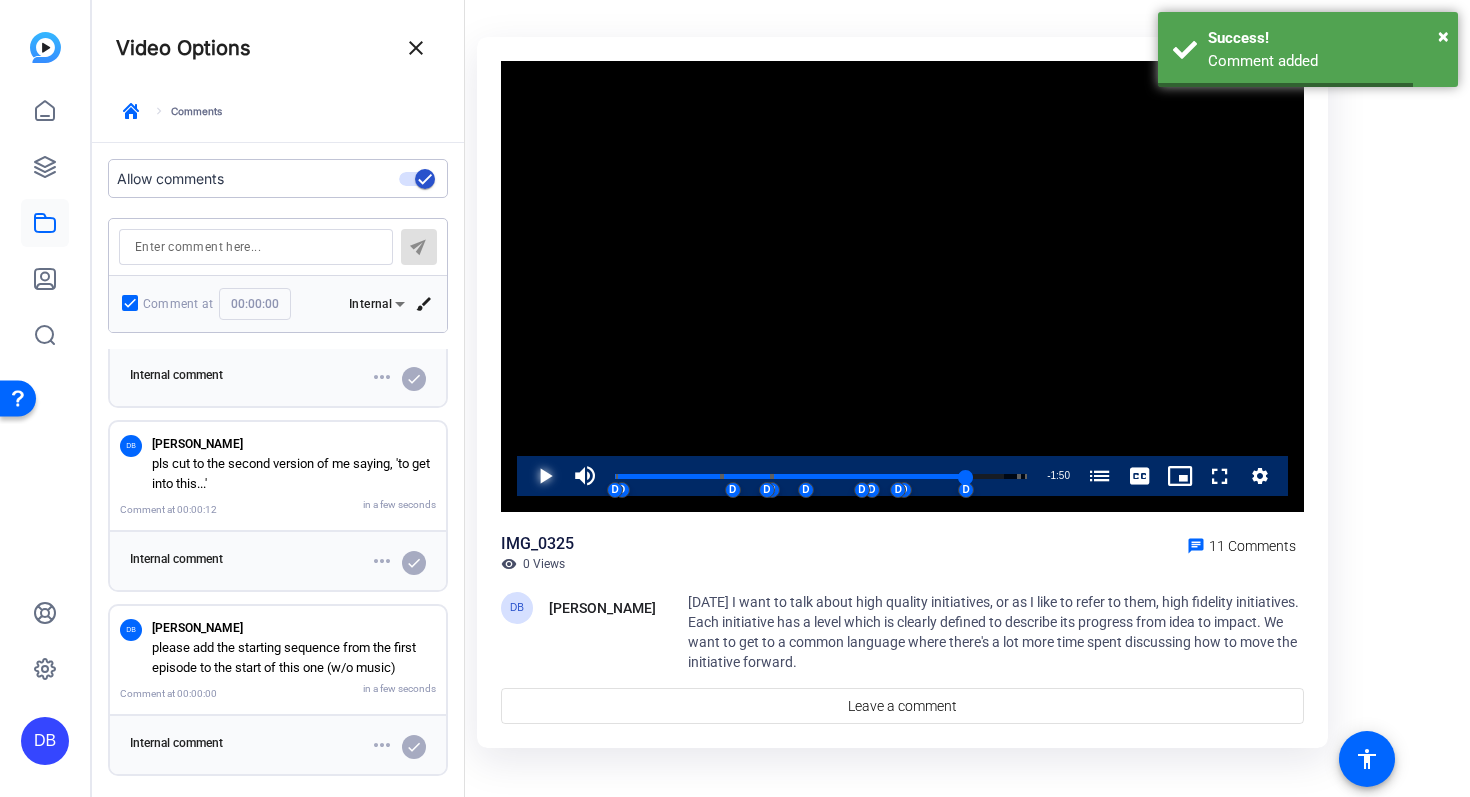 click at bounding box center [525, 476] 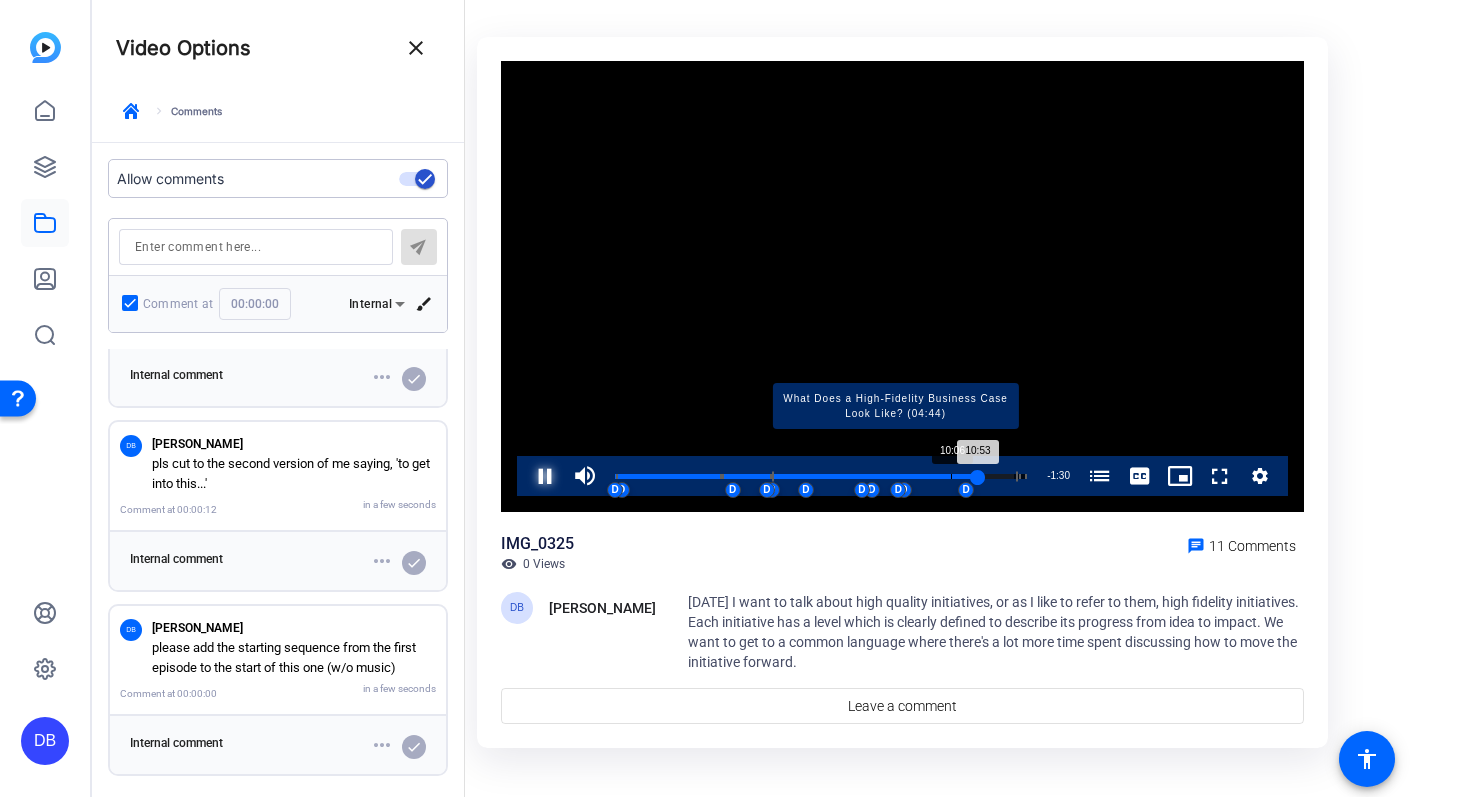 click at bounding box center [895, 476] 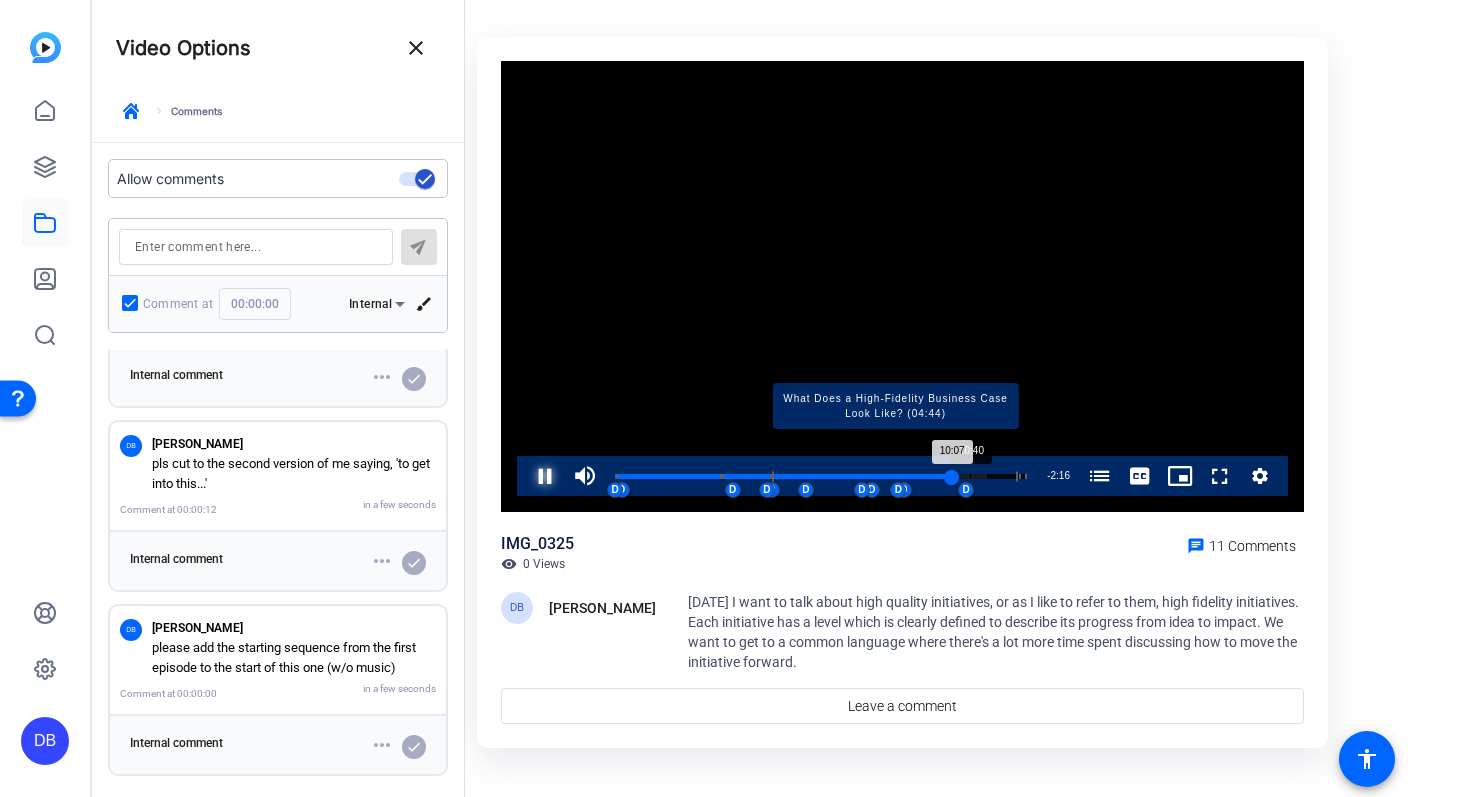 click on "Loaded :  90.18% 10:40 10:07 High-Quality Initiatives: The Future of Transformation (00:01) What should a High-Fidelity Initiative look like? (03:13) What Does a High-Fidelity Business Case Look Like? (04:44) What is Transformation and Practice (12:08) D D D D D D D D D D D" at bounding box center [821, 476] 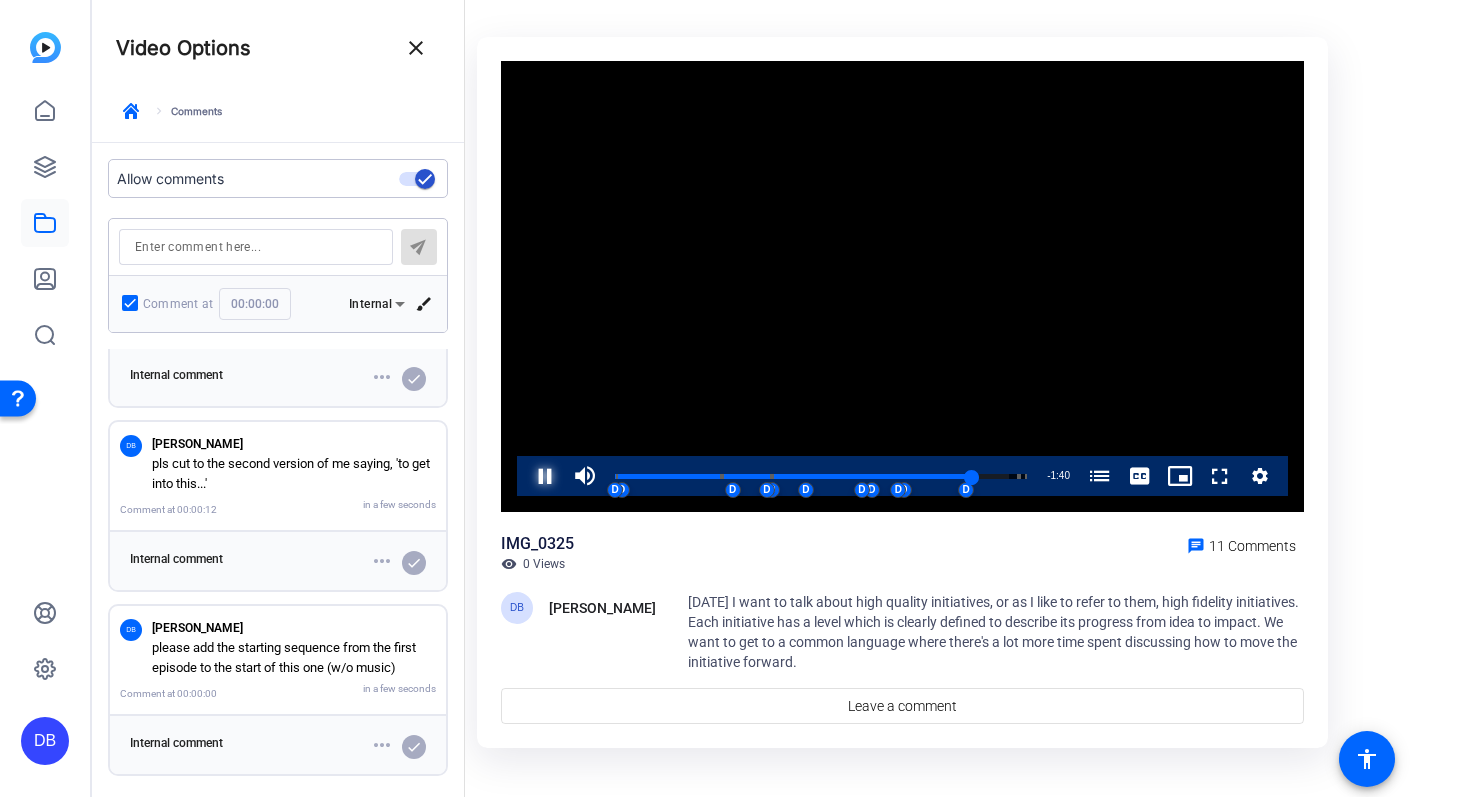 click at bounding box center (525, 476) 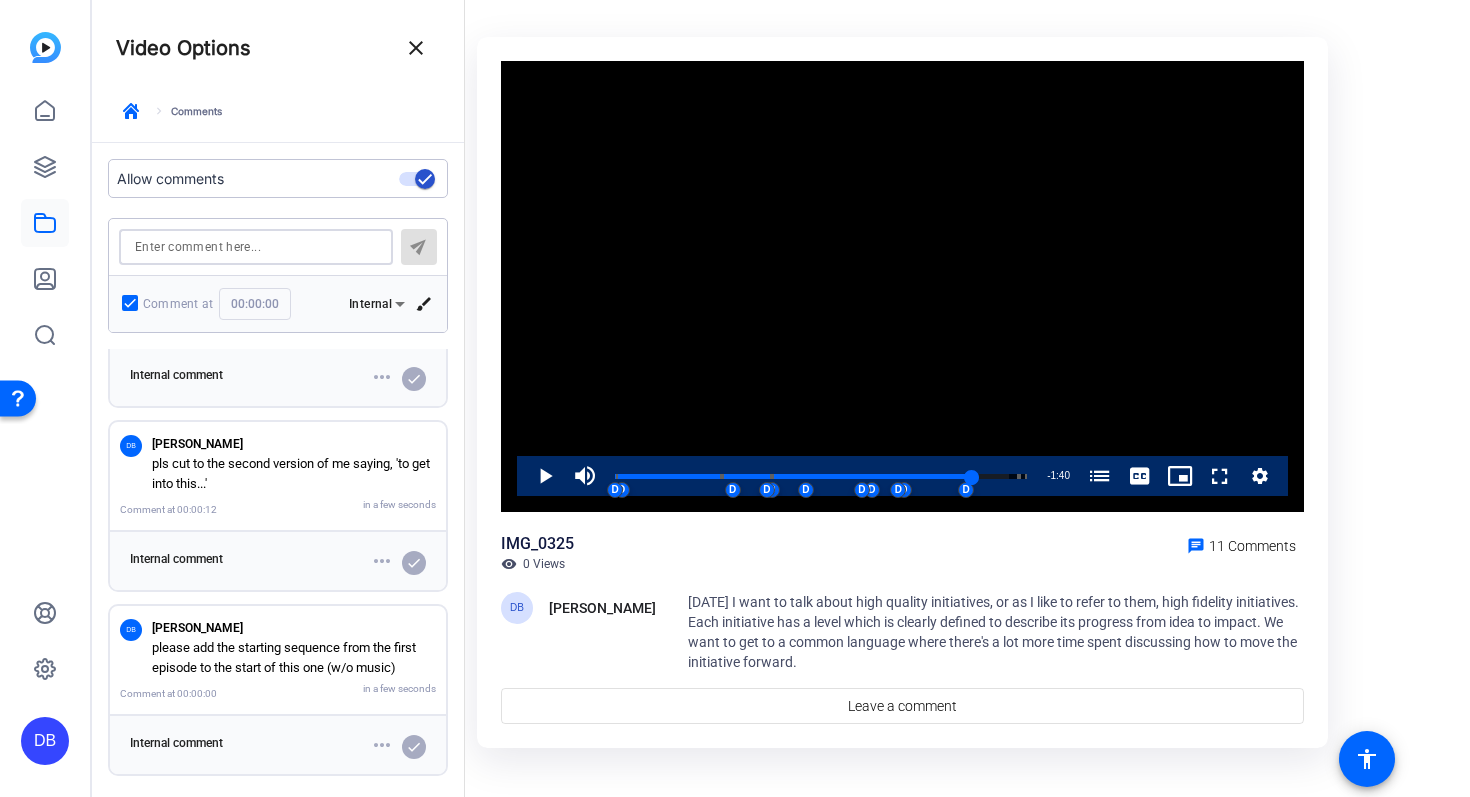 click at bounding box center [256, 247] 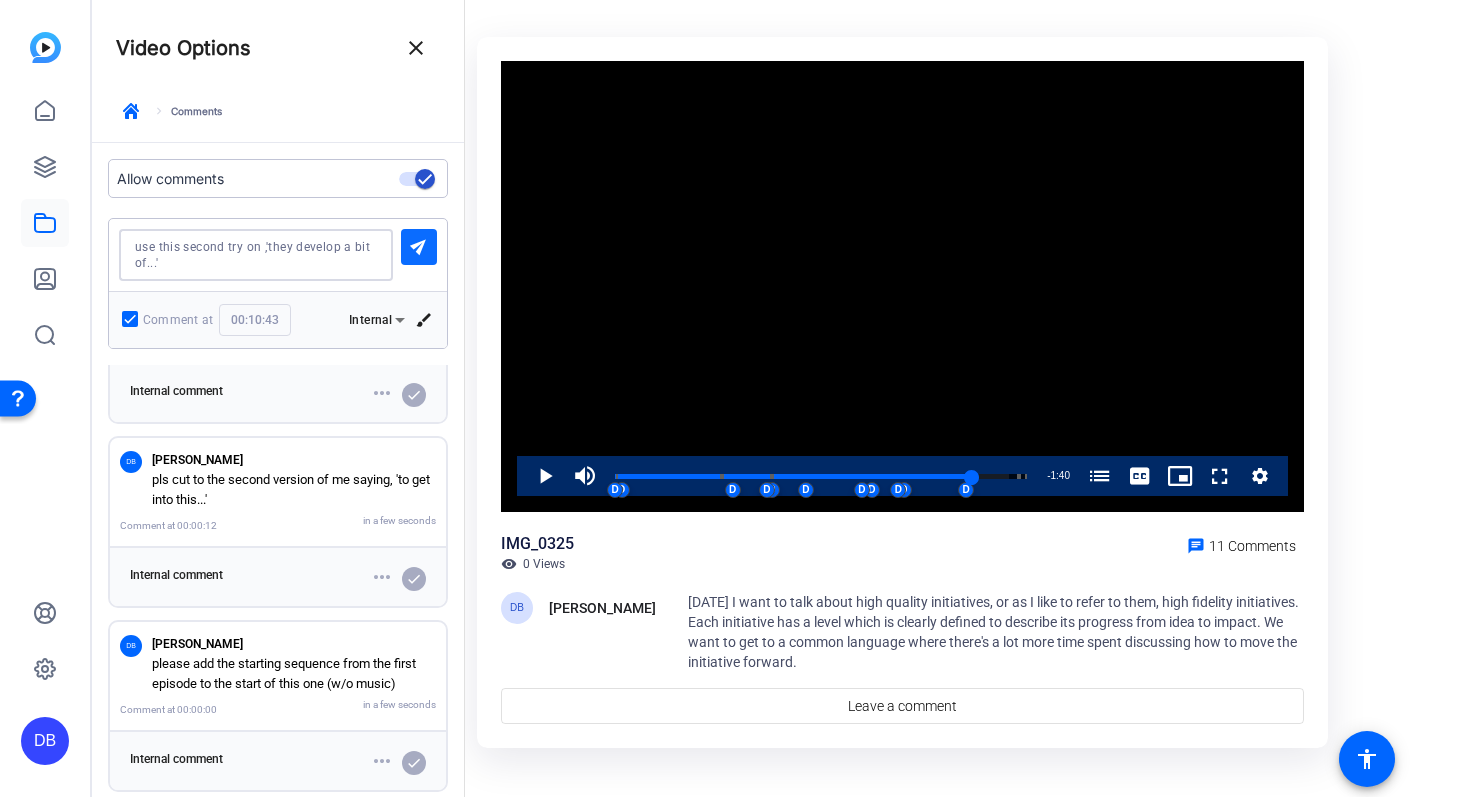 type on "use this second try on ,'they develop a bit of...'" 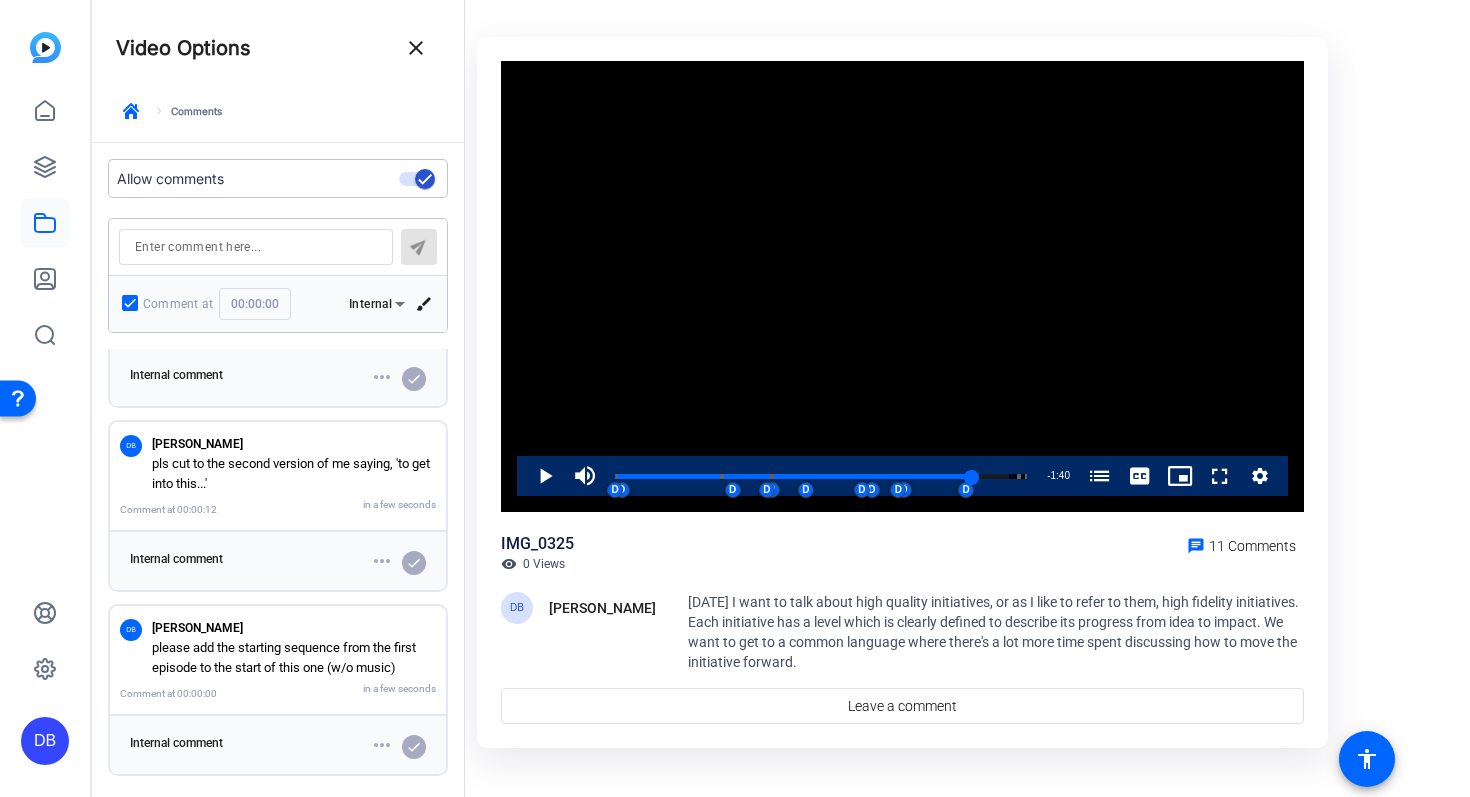 scroll, scrollTop: 1841, scrollLeft: 0, axis: vertical 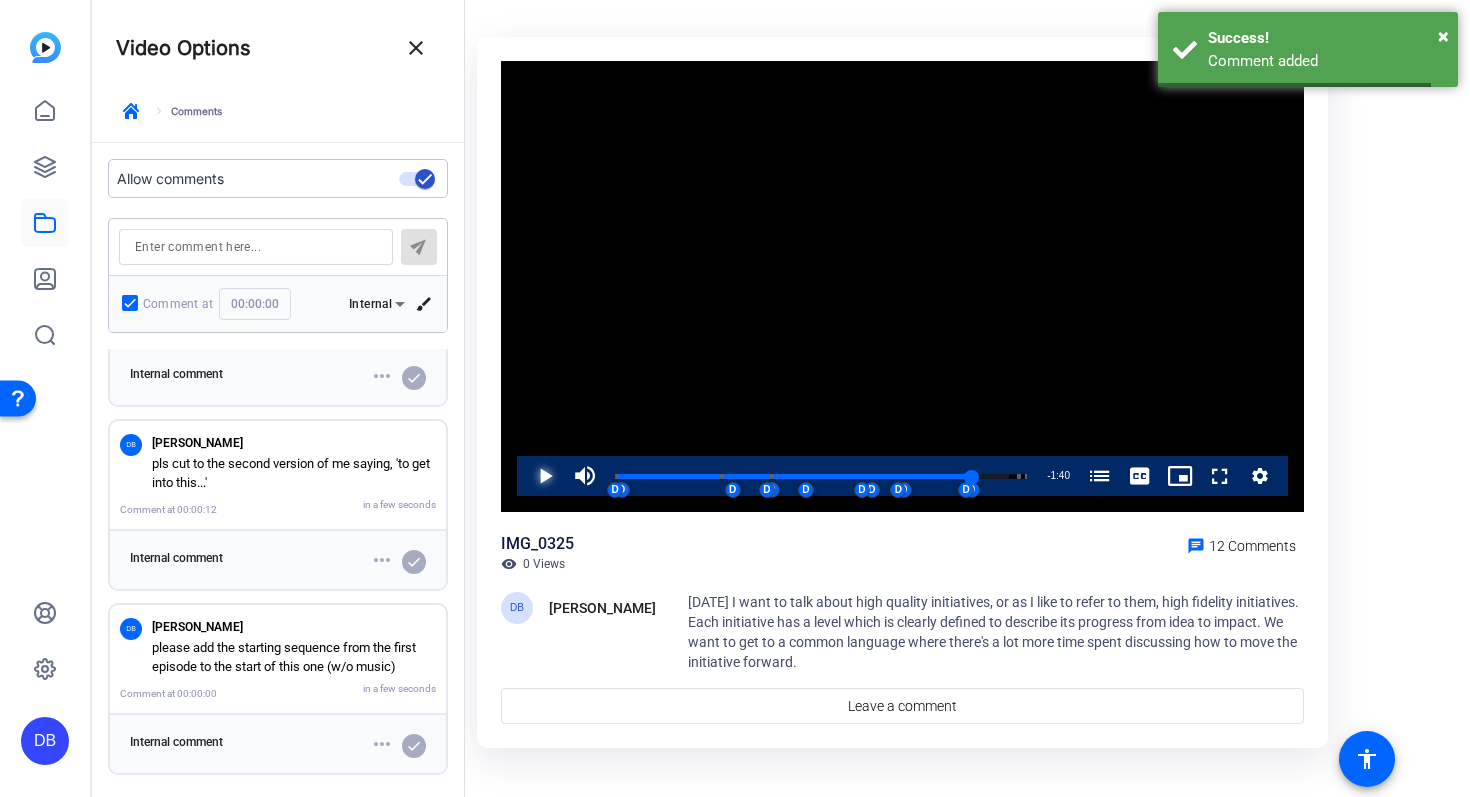 click at bounding box center (525, 476) 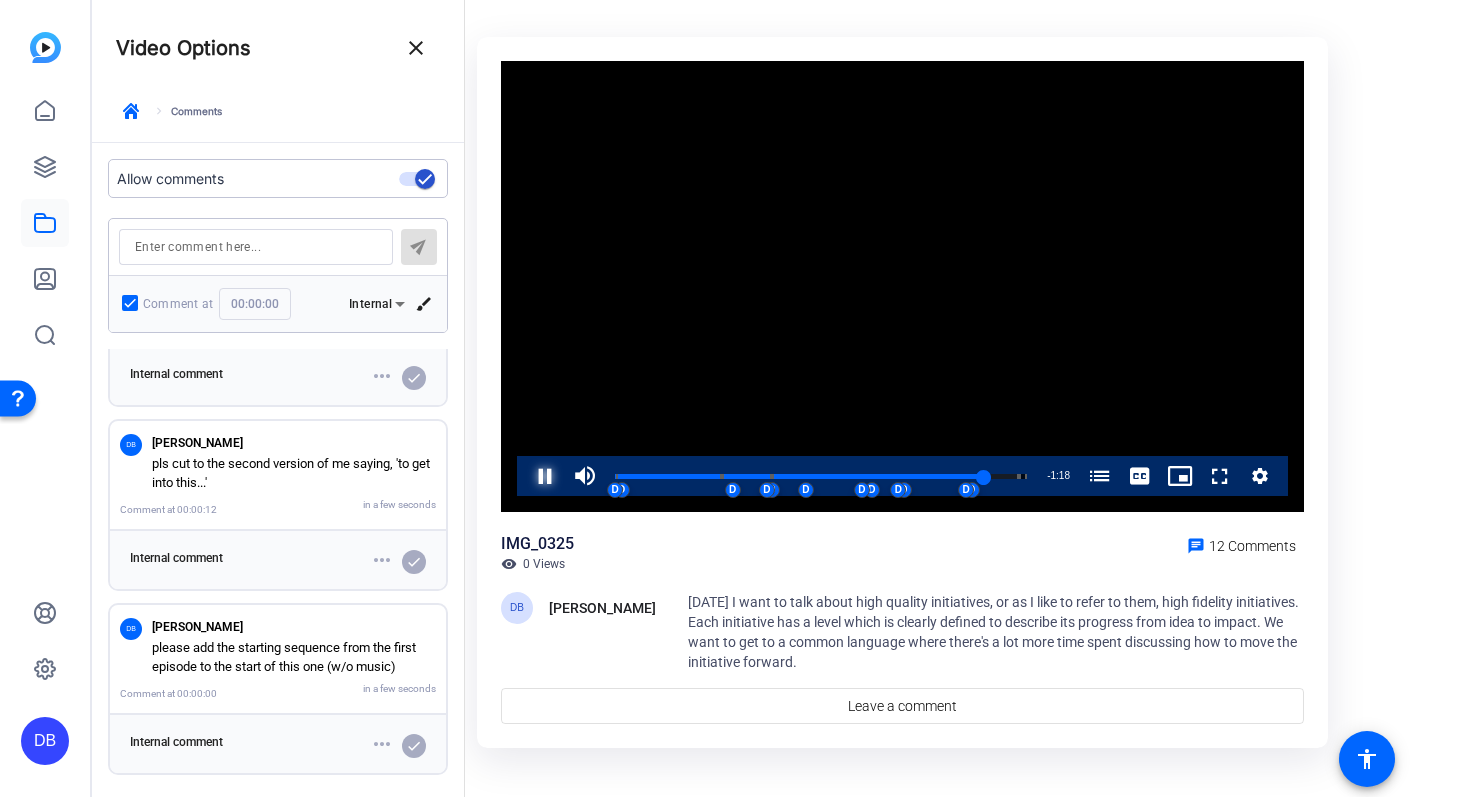 click at bounding box center [525, 476] 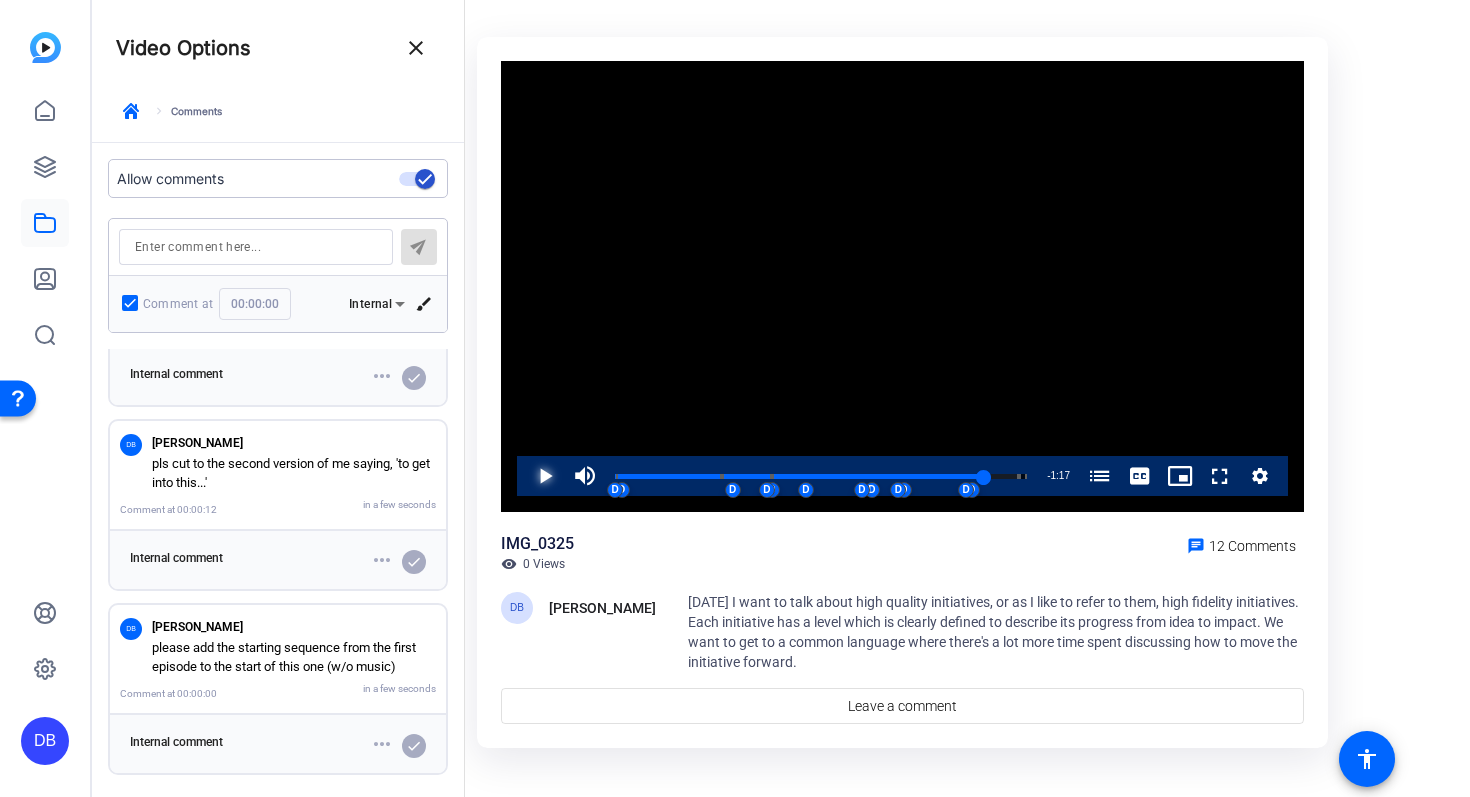 click at bounding box center (525, 476) 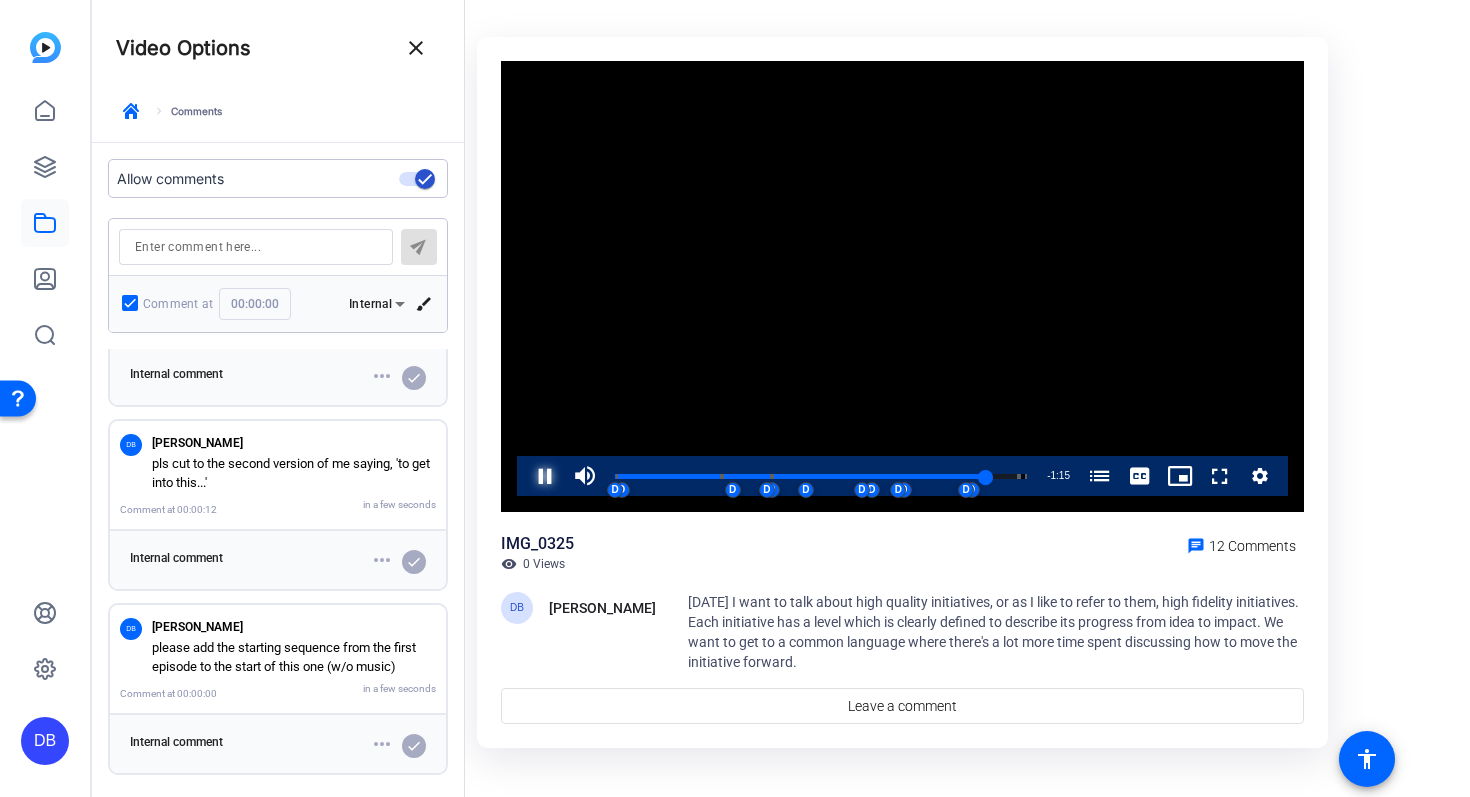 click at bounding box center [525, 476] 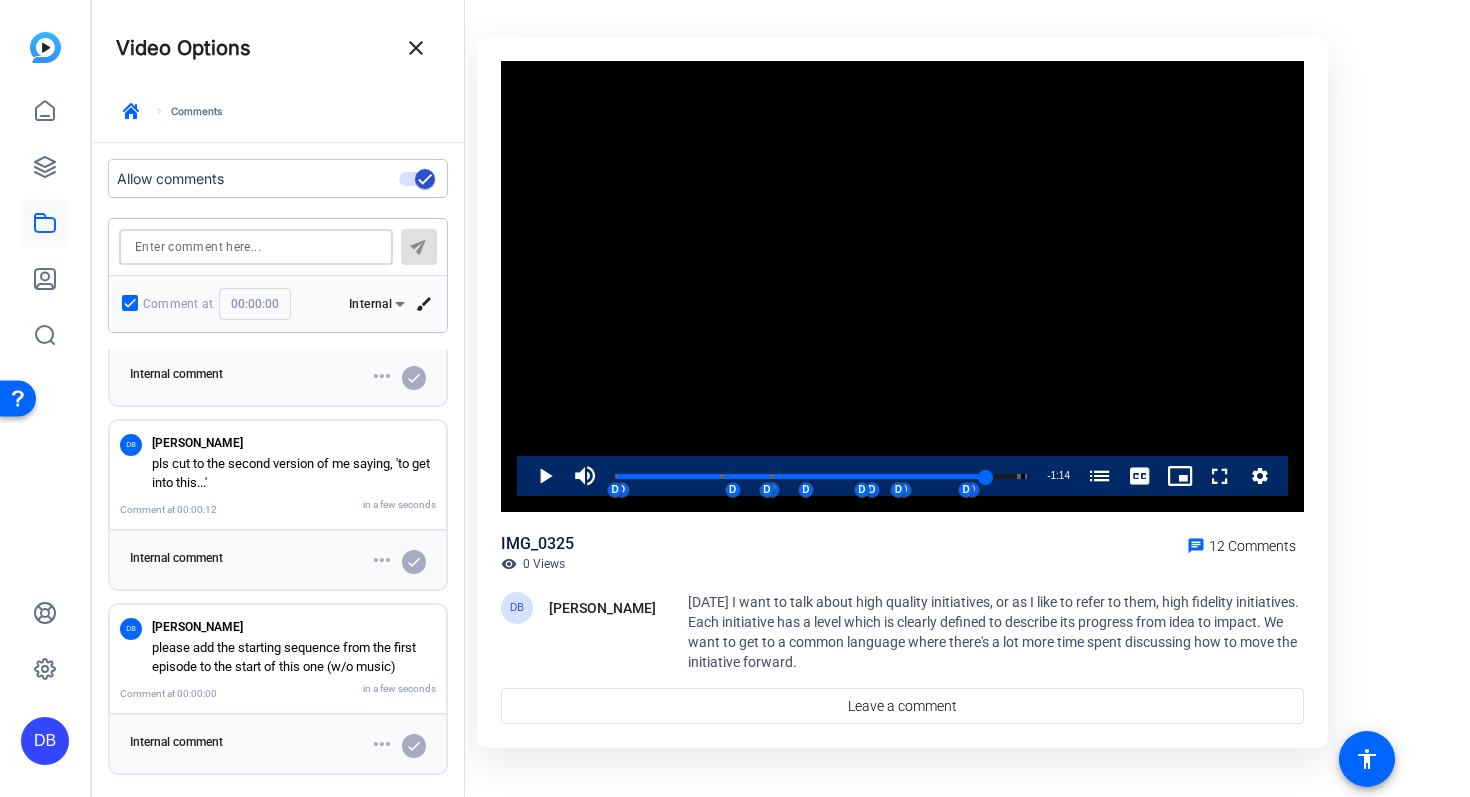 click at bounding box center [256, 247] 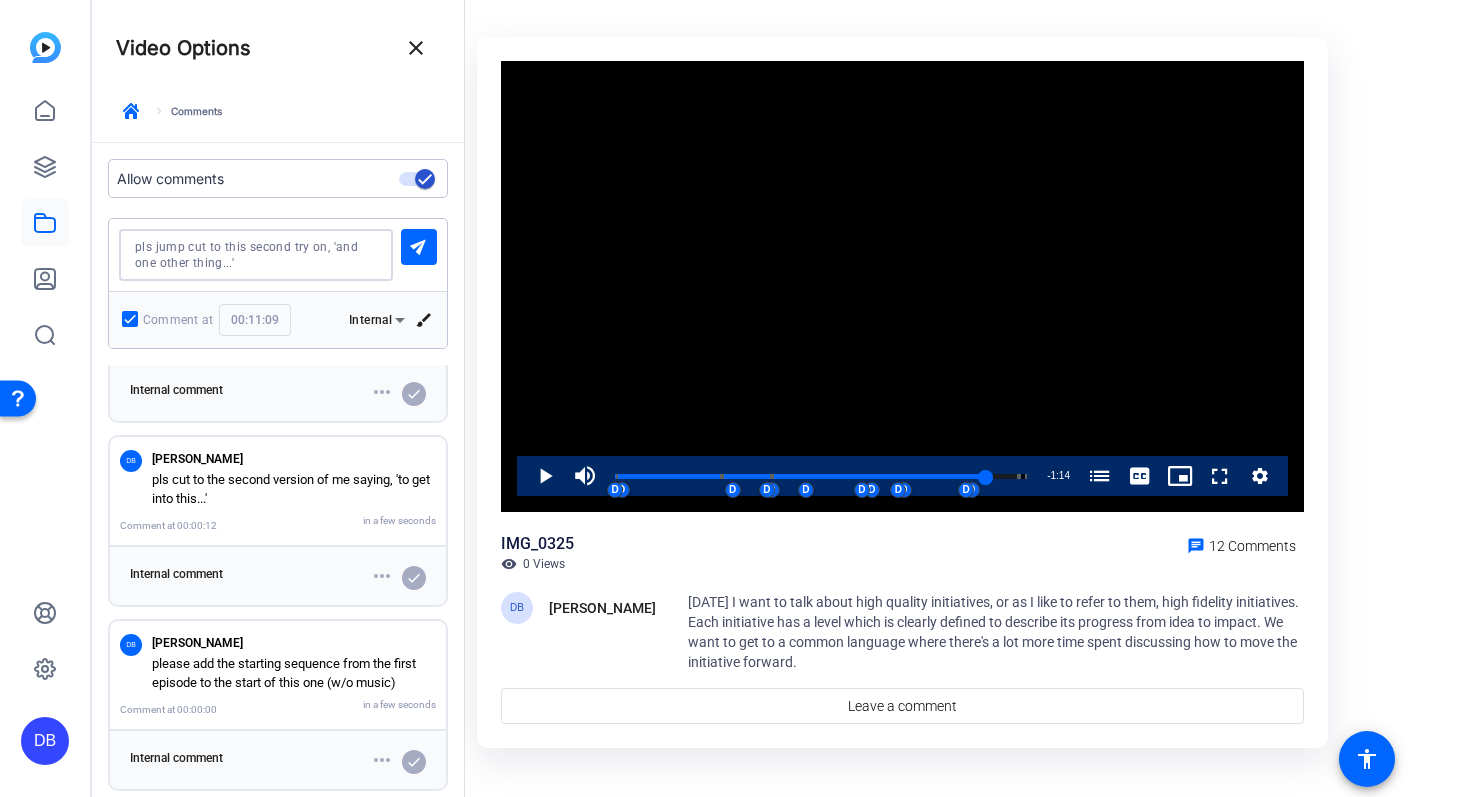type on "pls jump cut to this second try on, 'and one other thing...'" 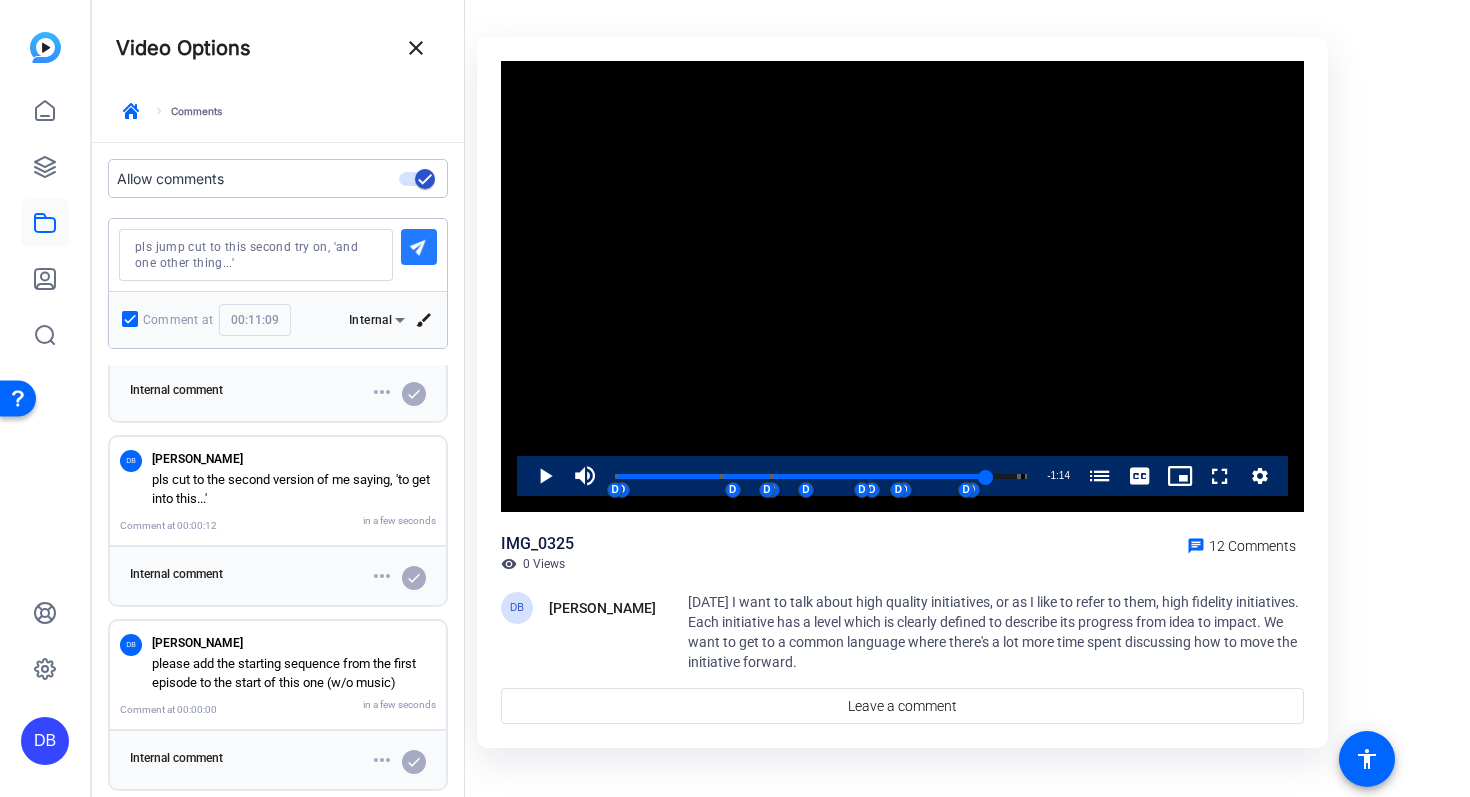 click on "send" 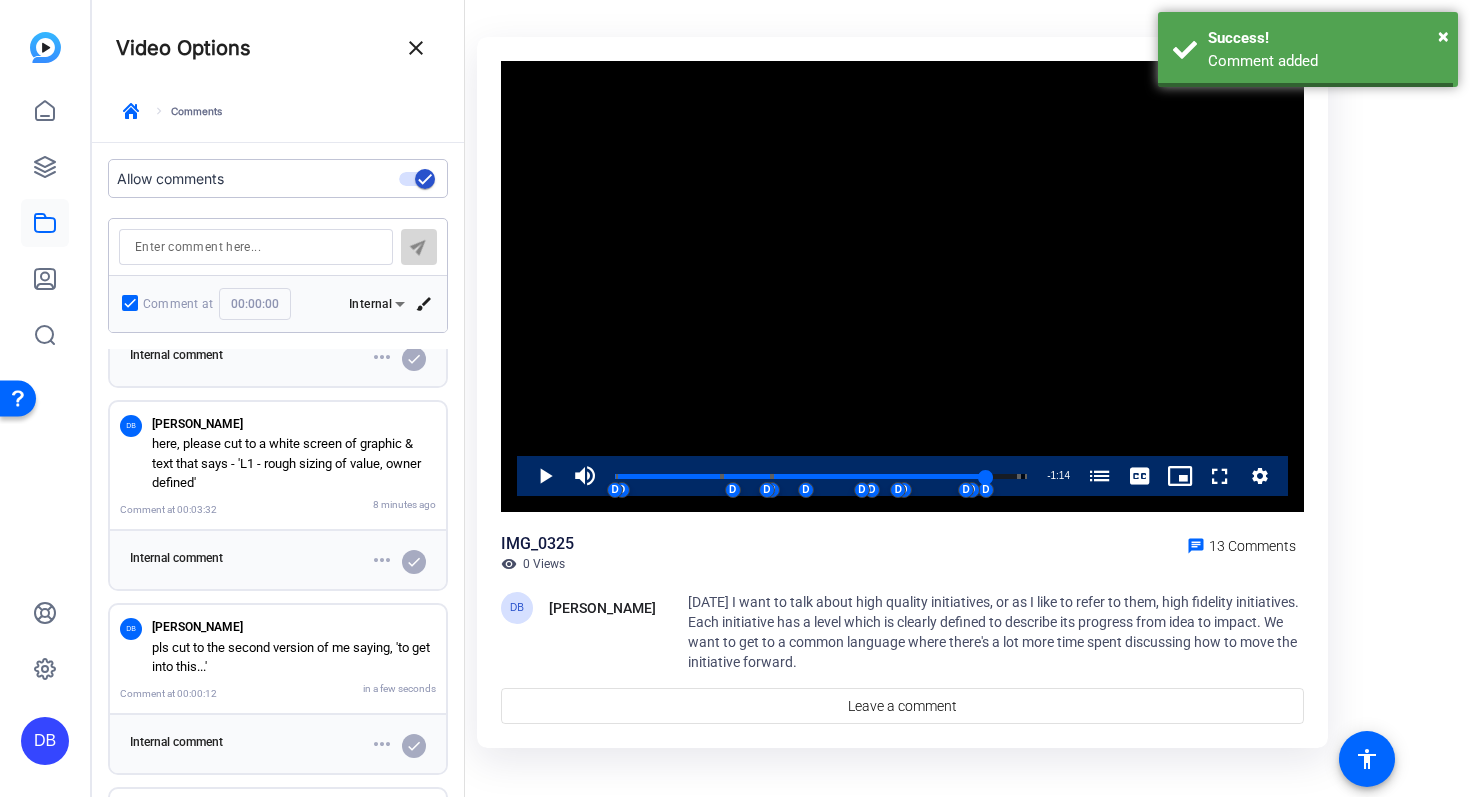 scroll, scrollTop: 2025, scrollLeft: 0, axis: vertical 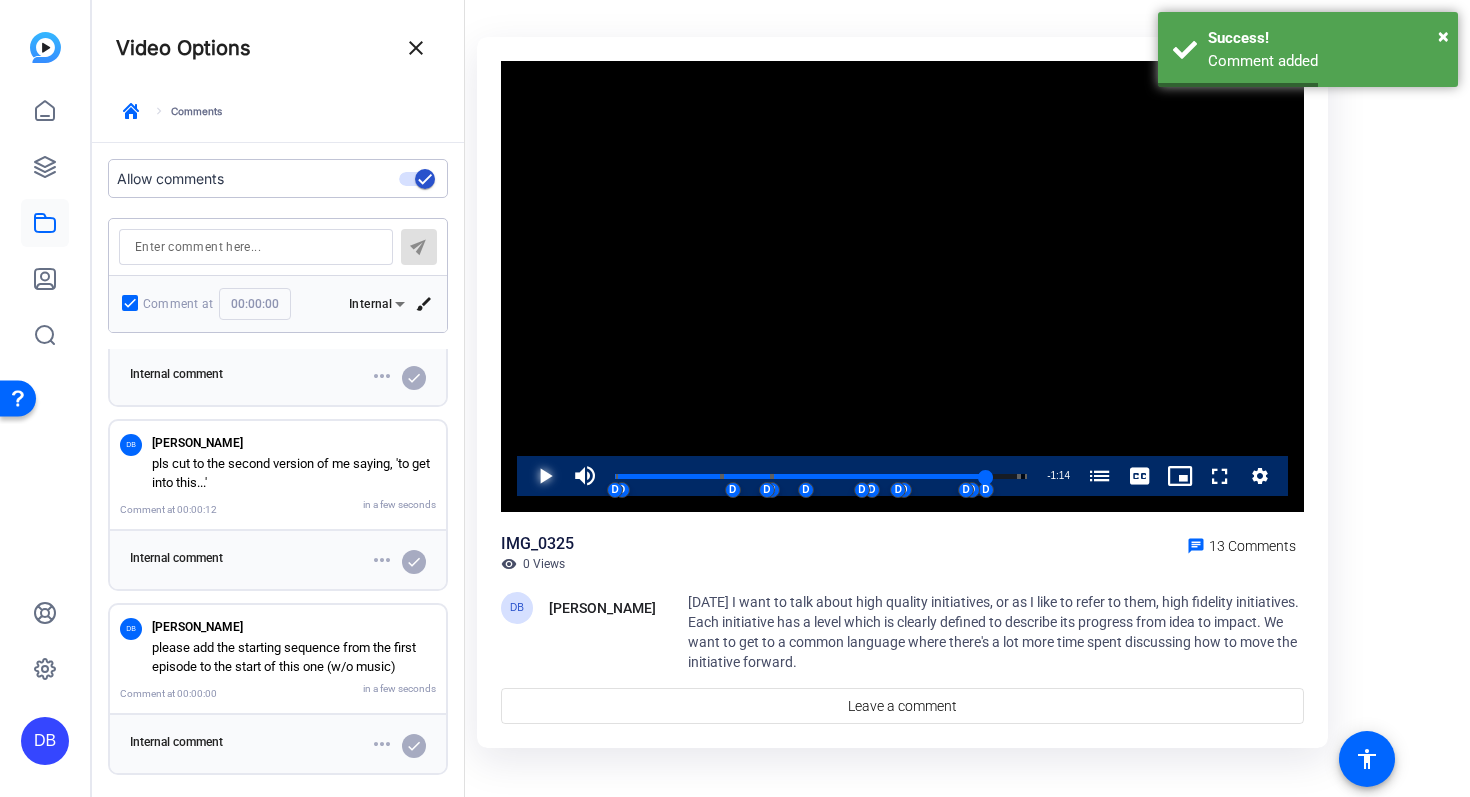 click at bounding box center [525, 476] 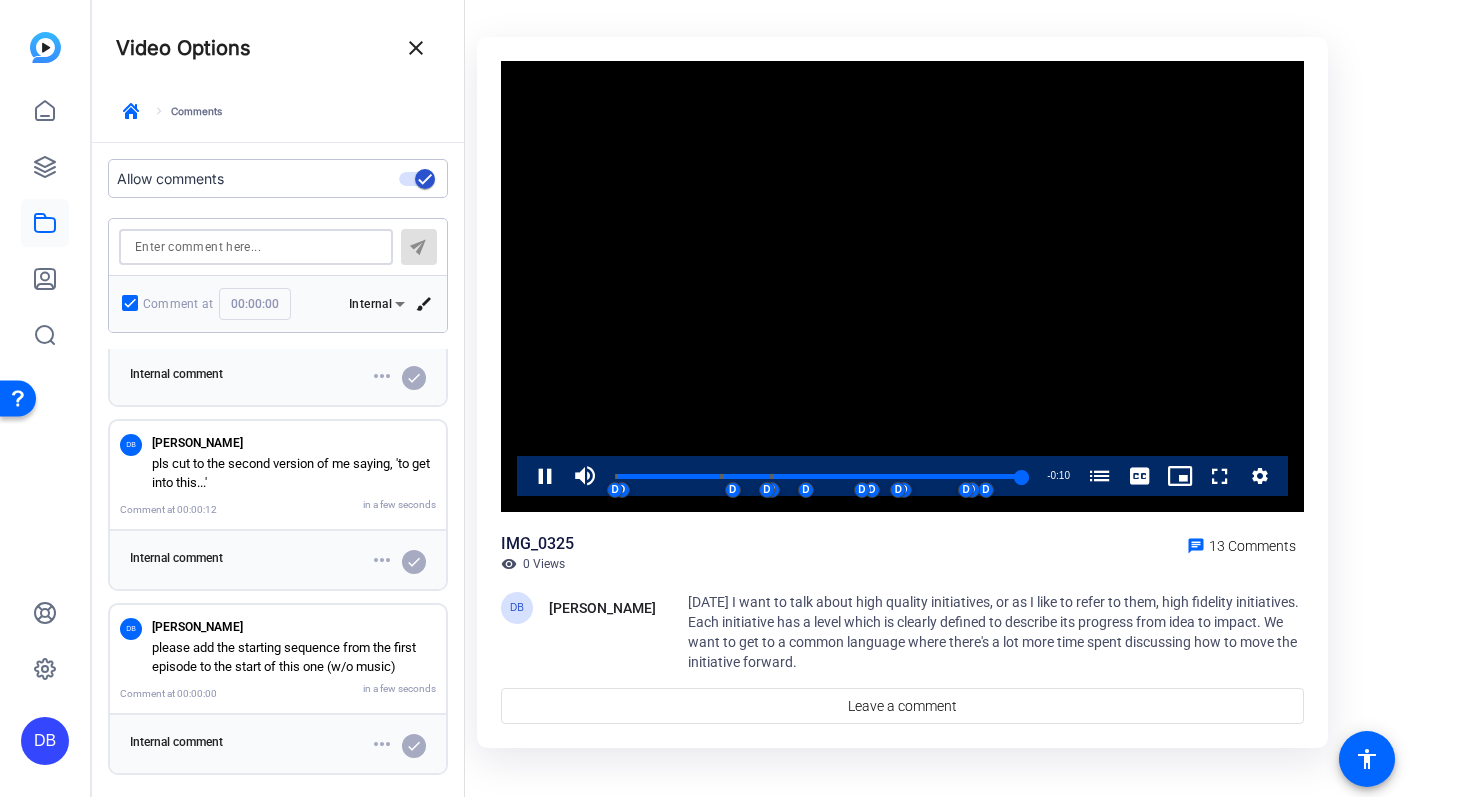 click at bounding box center (256, 247) 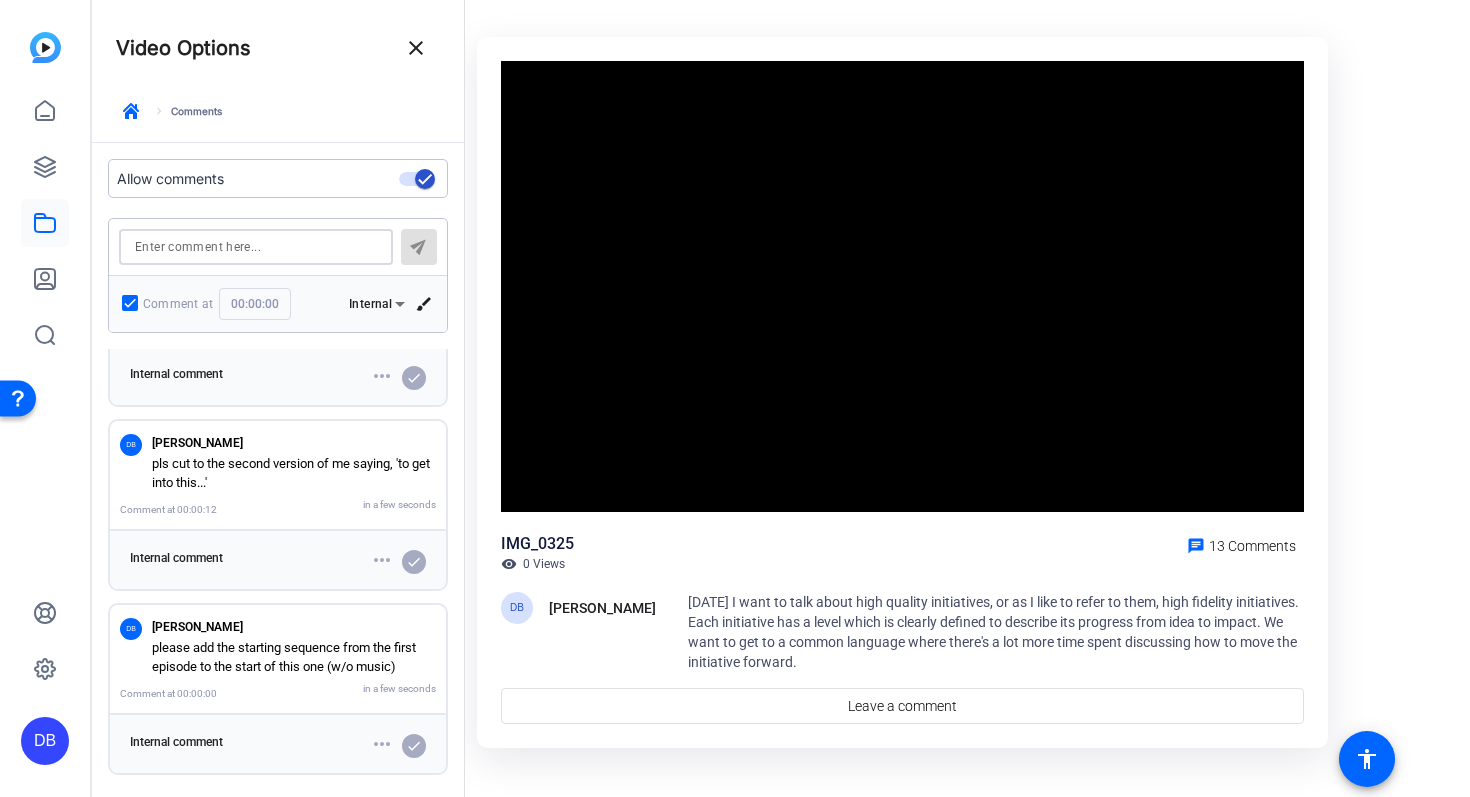 click at bounding box center (256, 247) 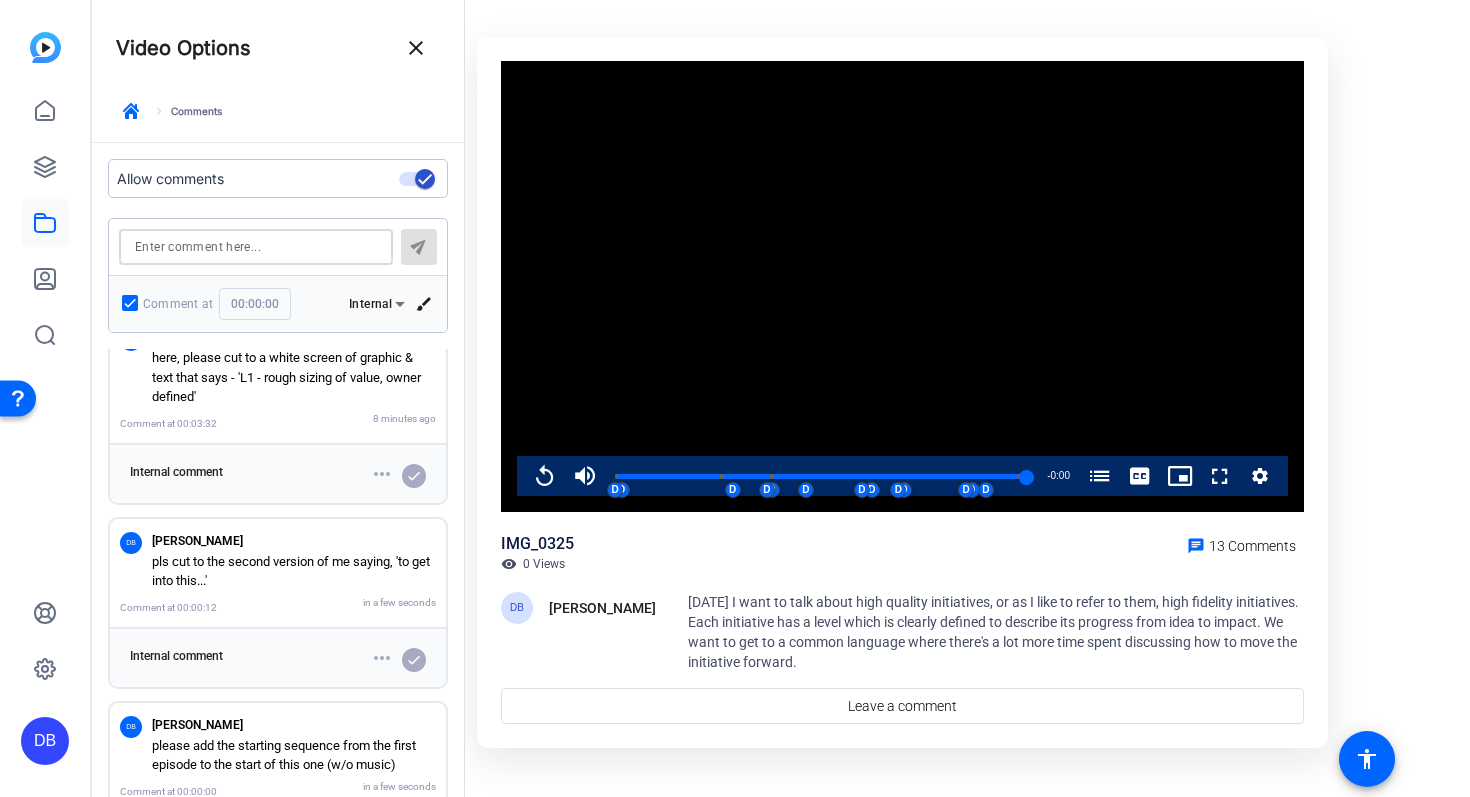 scroll, scrollTop: 2001, scrollLeft: 0, axis: vertical 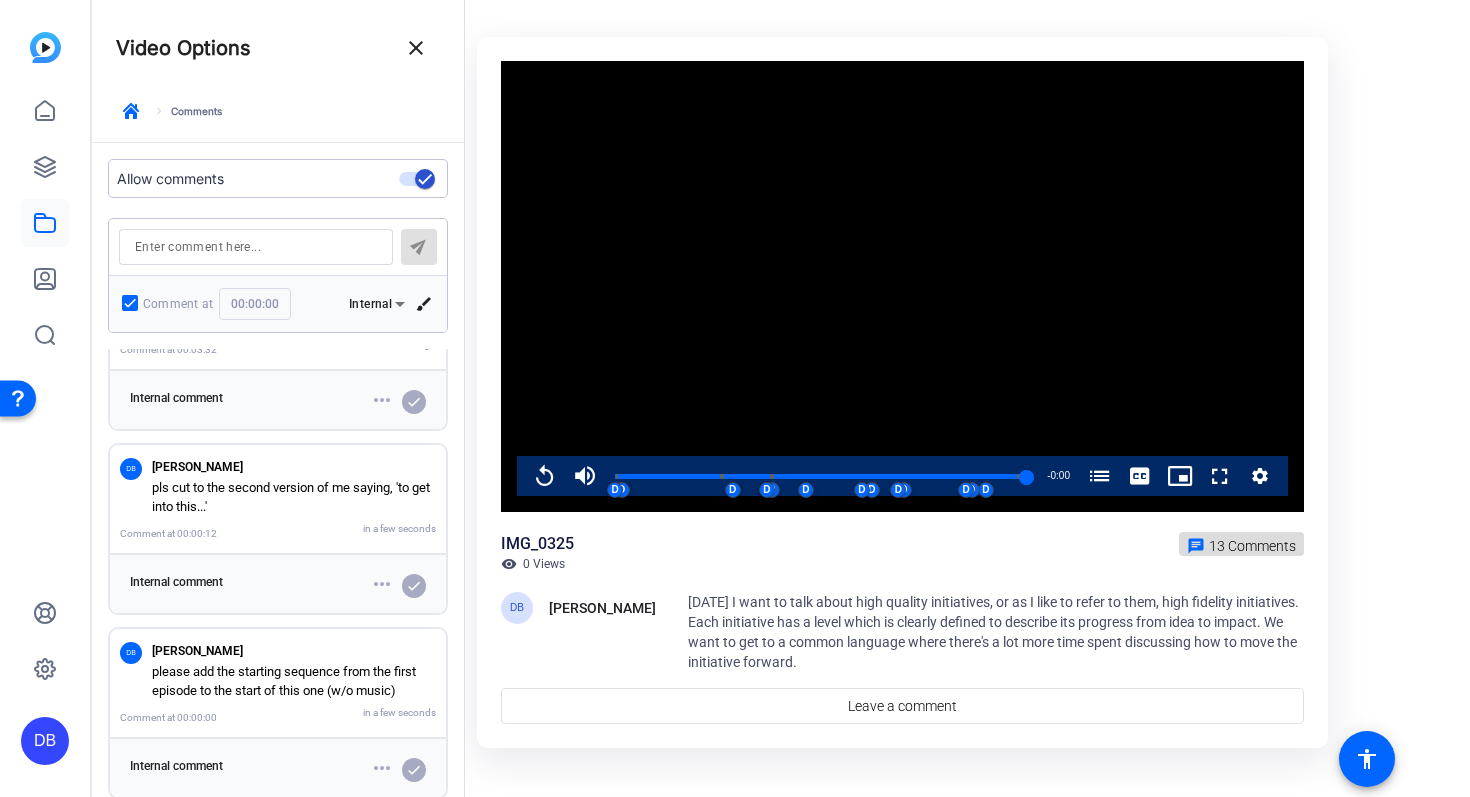 click 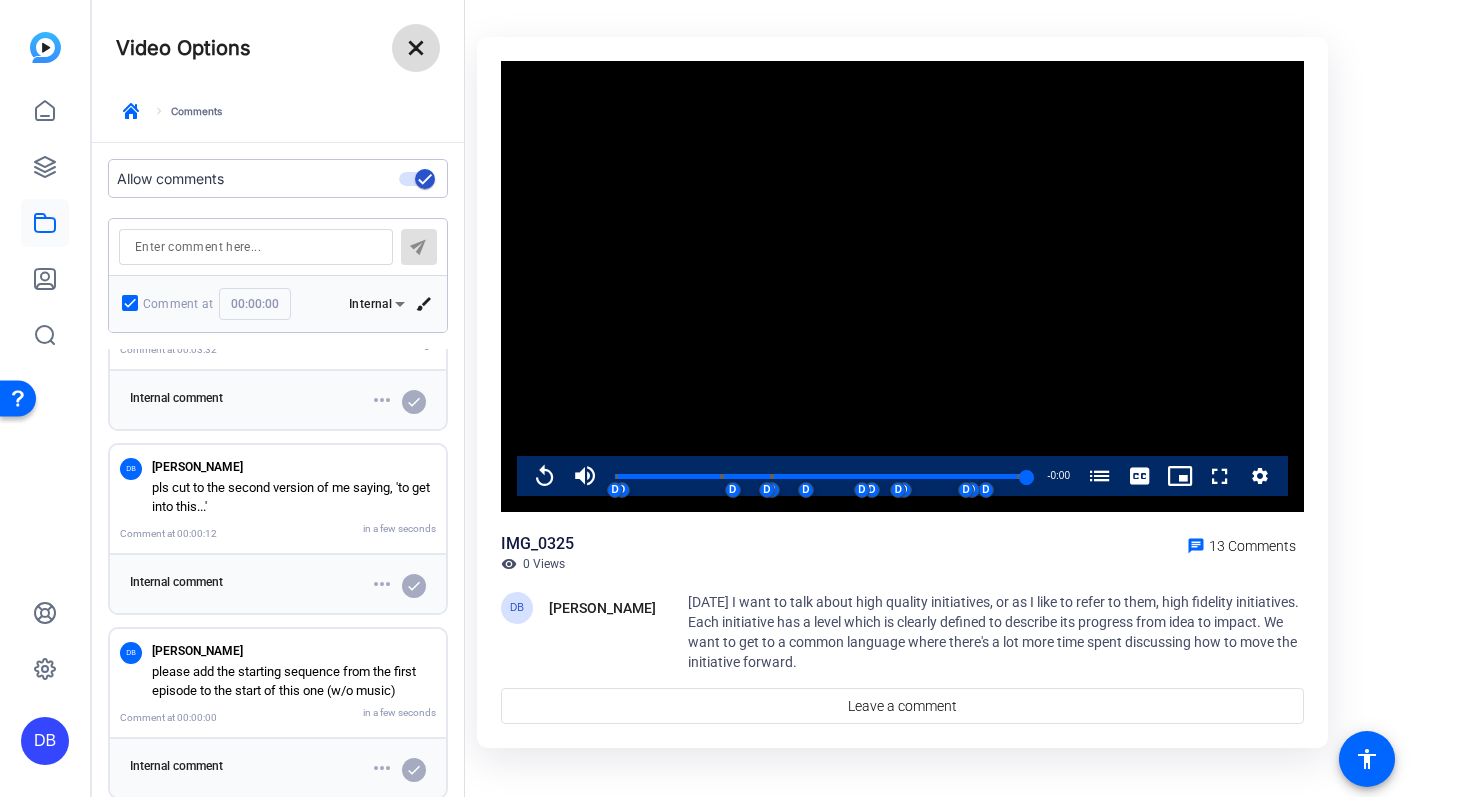 click on "close" 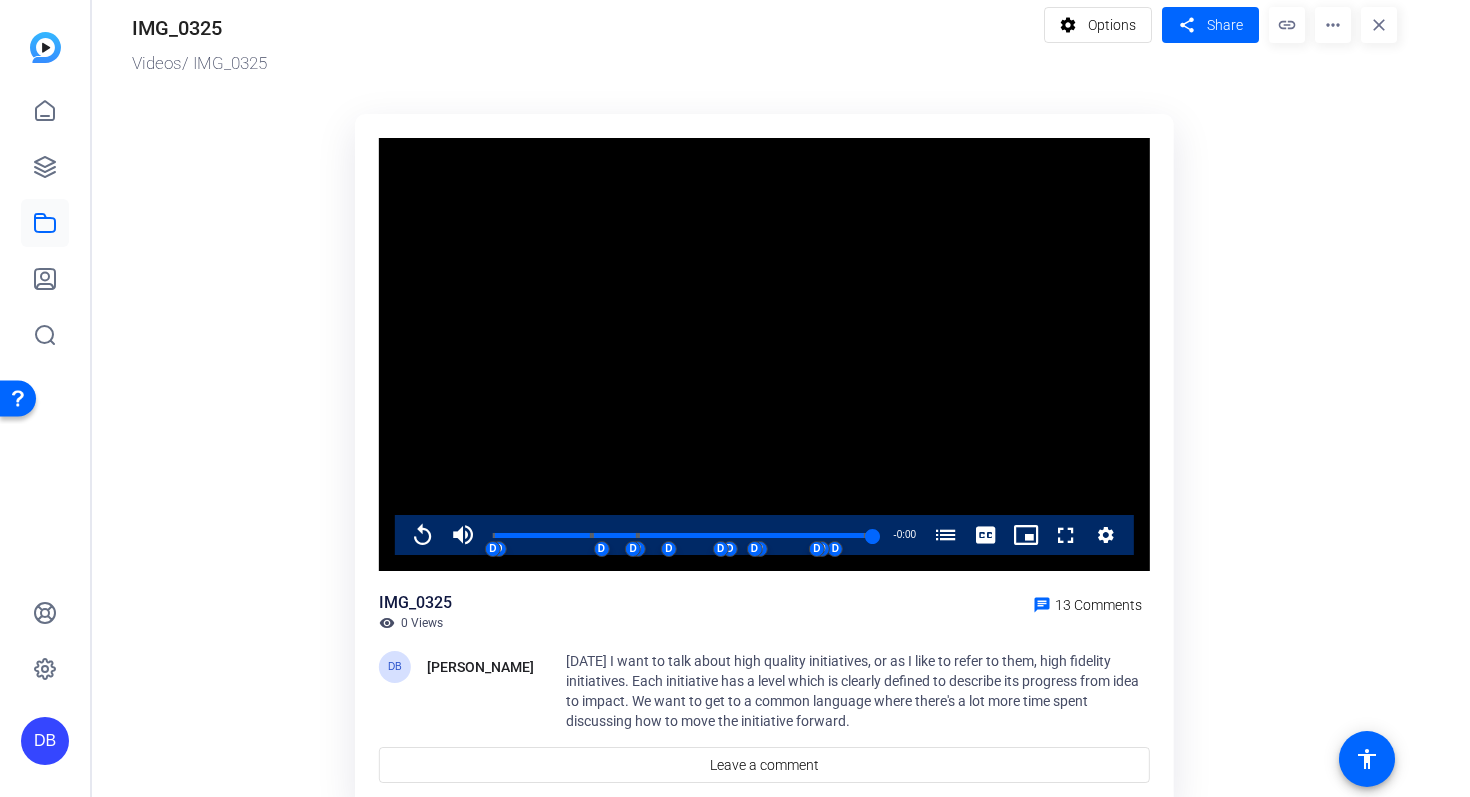 scroll, scrollTop: 0, scrollLeft: 0, axis: both 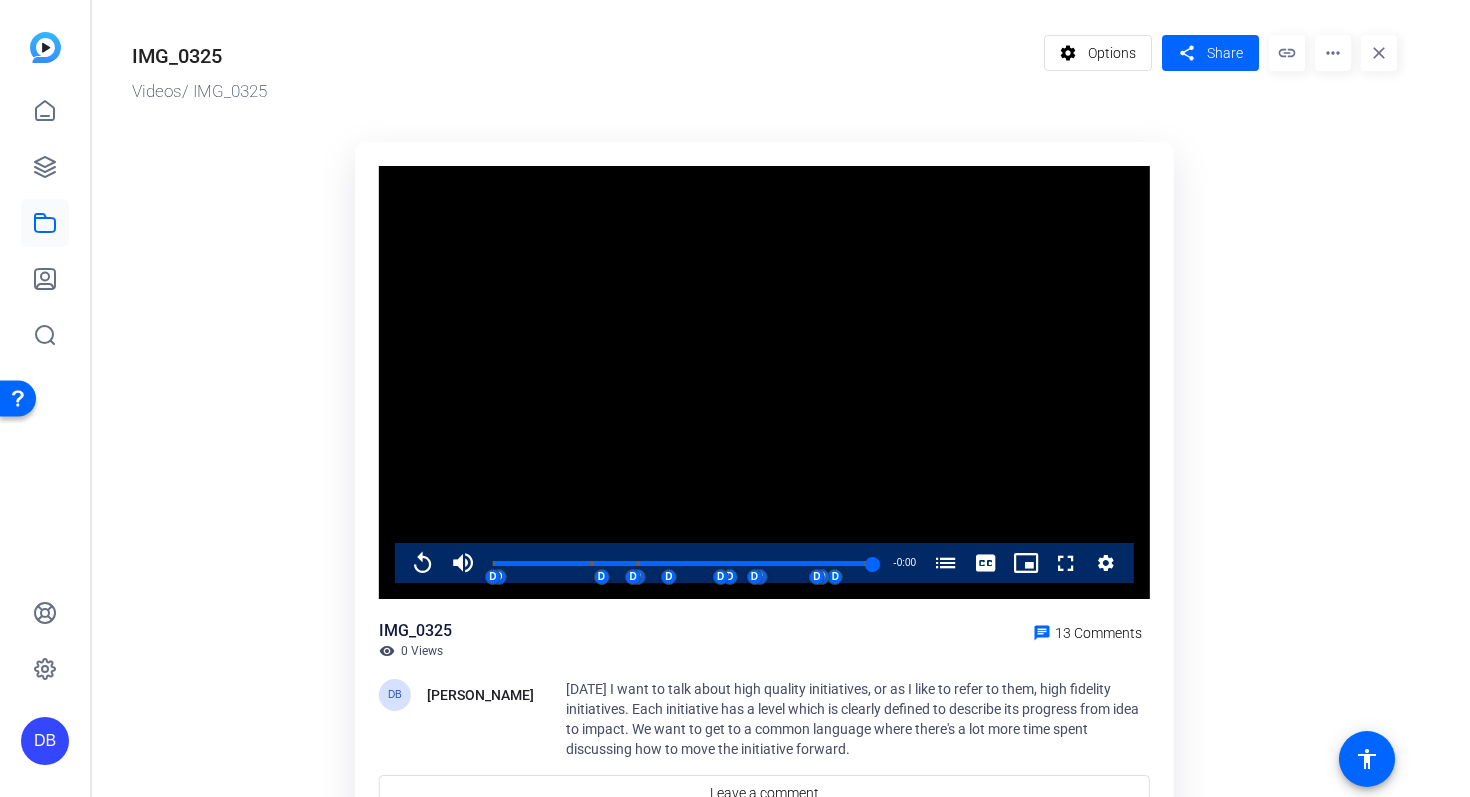 click on "more_horiz" 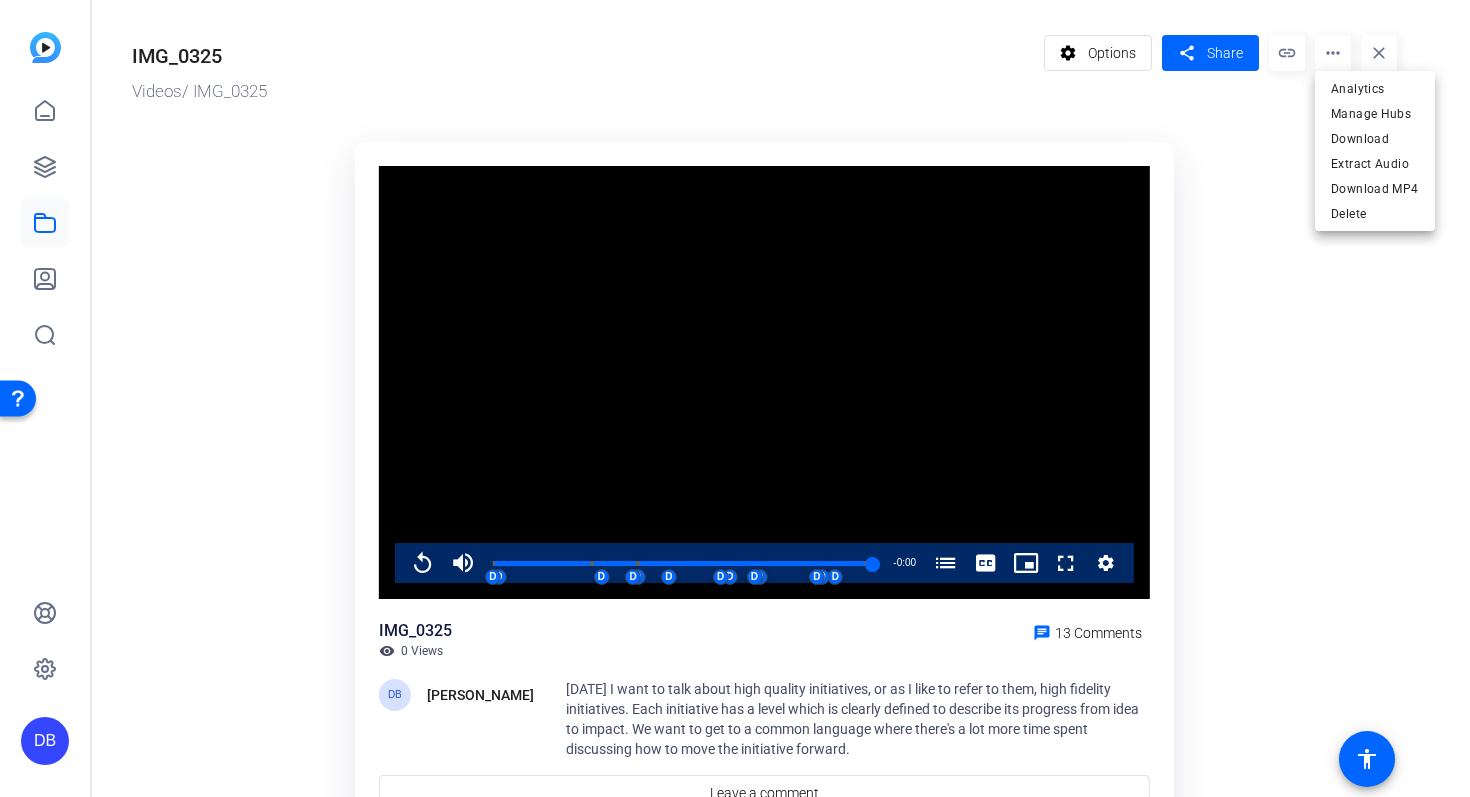 click at bounding box center (735, 398) 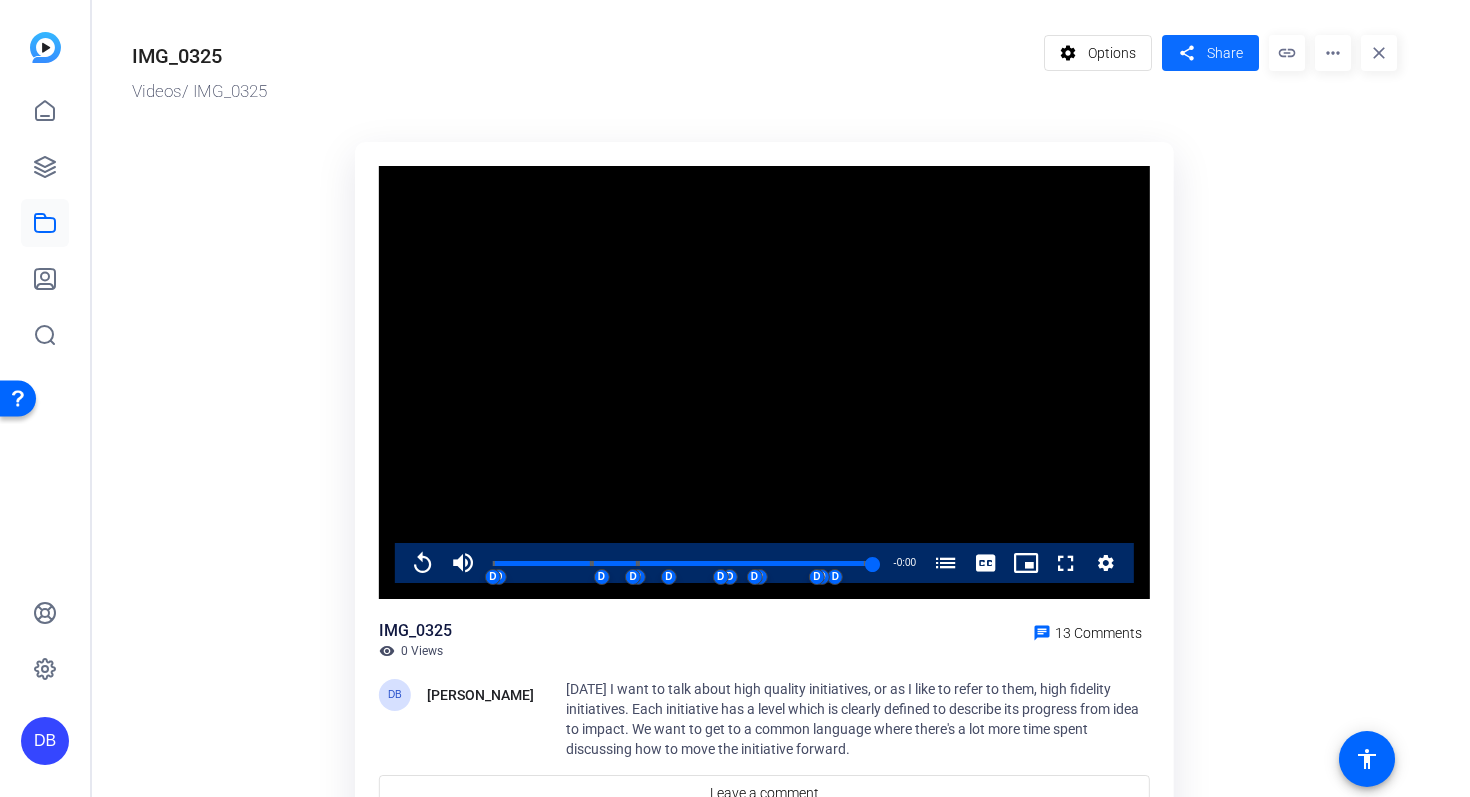 click 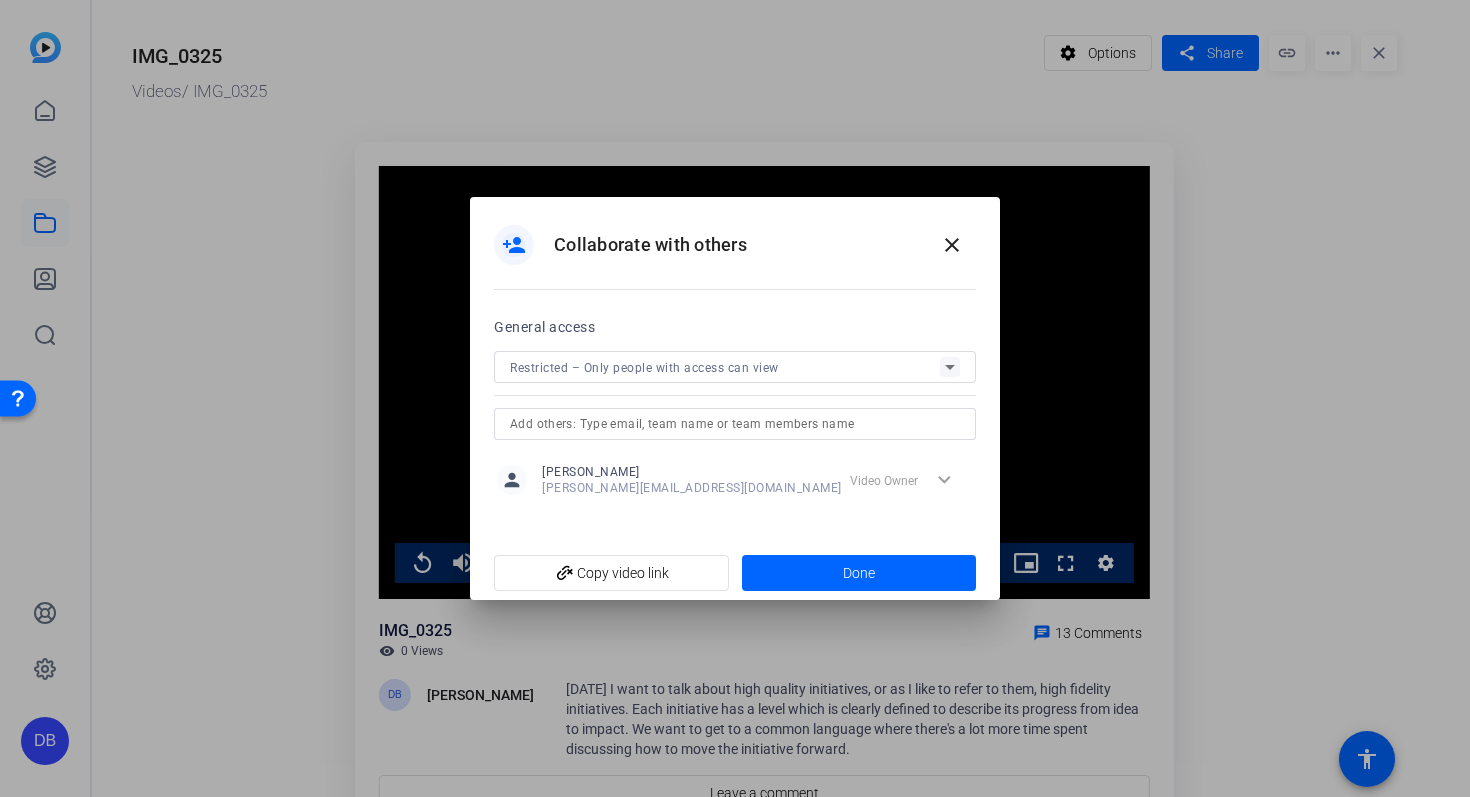 click on "Restricted – Only people with access can view" at bounding box center [725, 367] 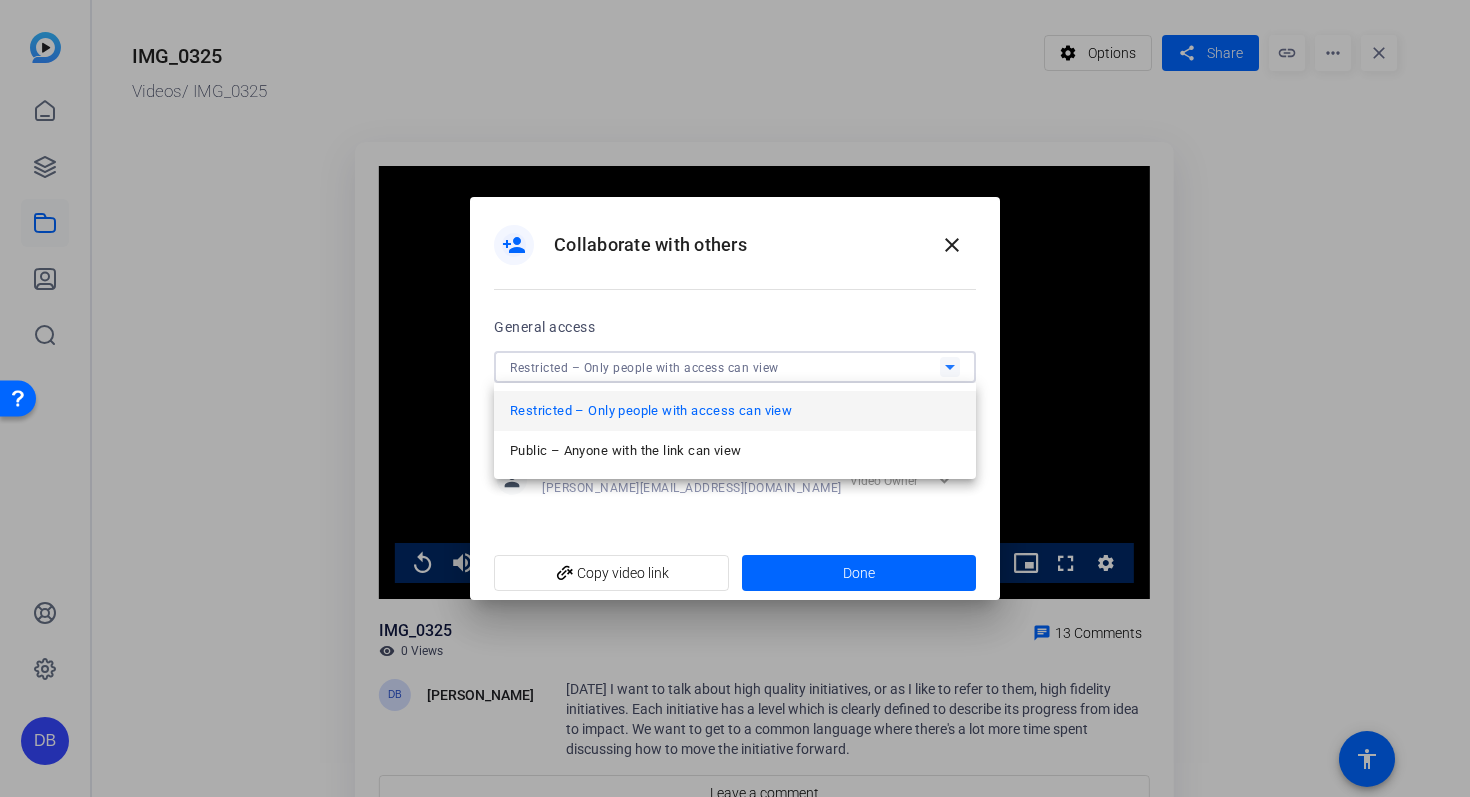 click at bounding box center [735, 398] 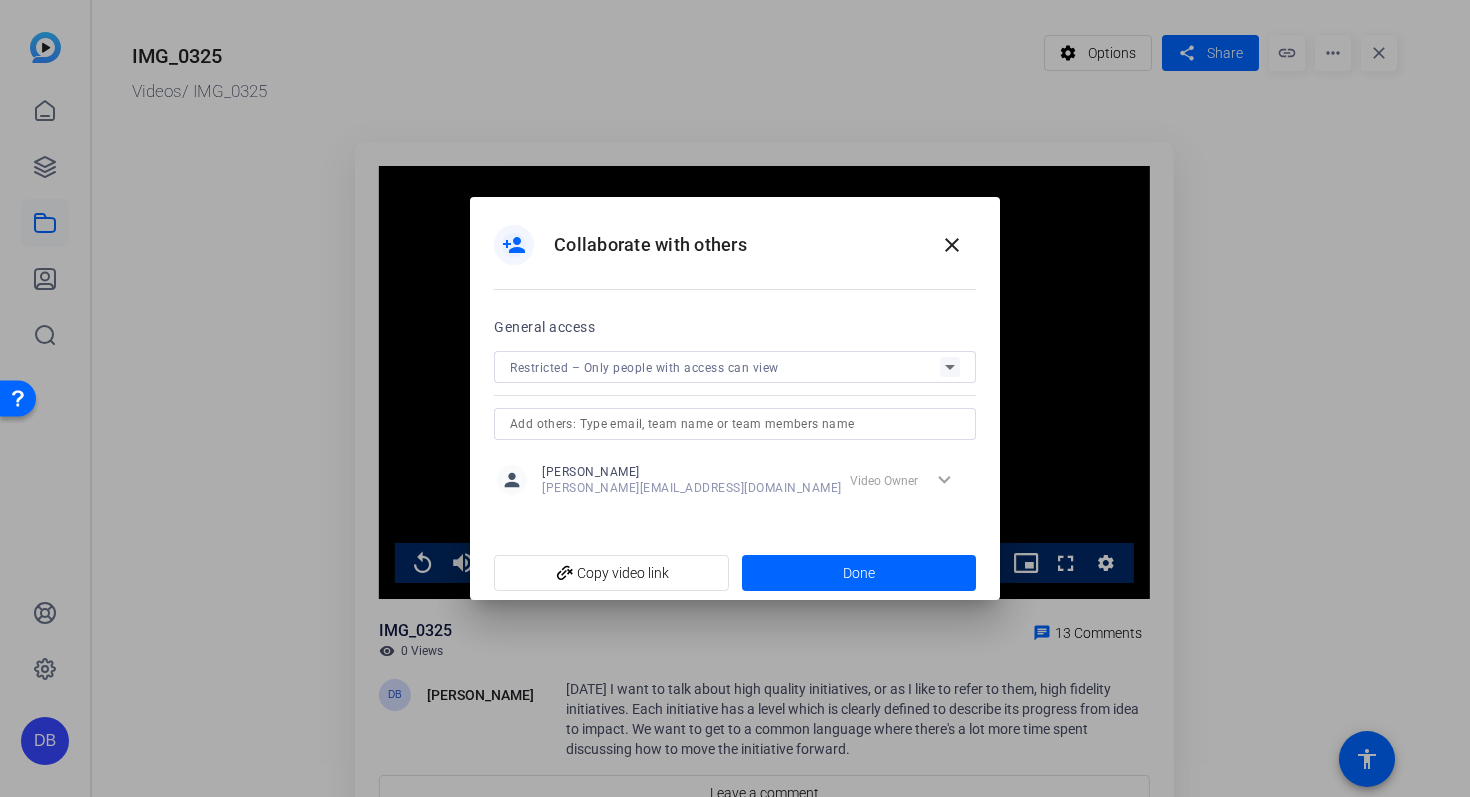 click at bounding box center [735, 424] 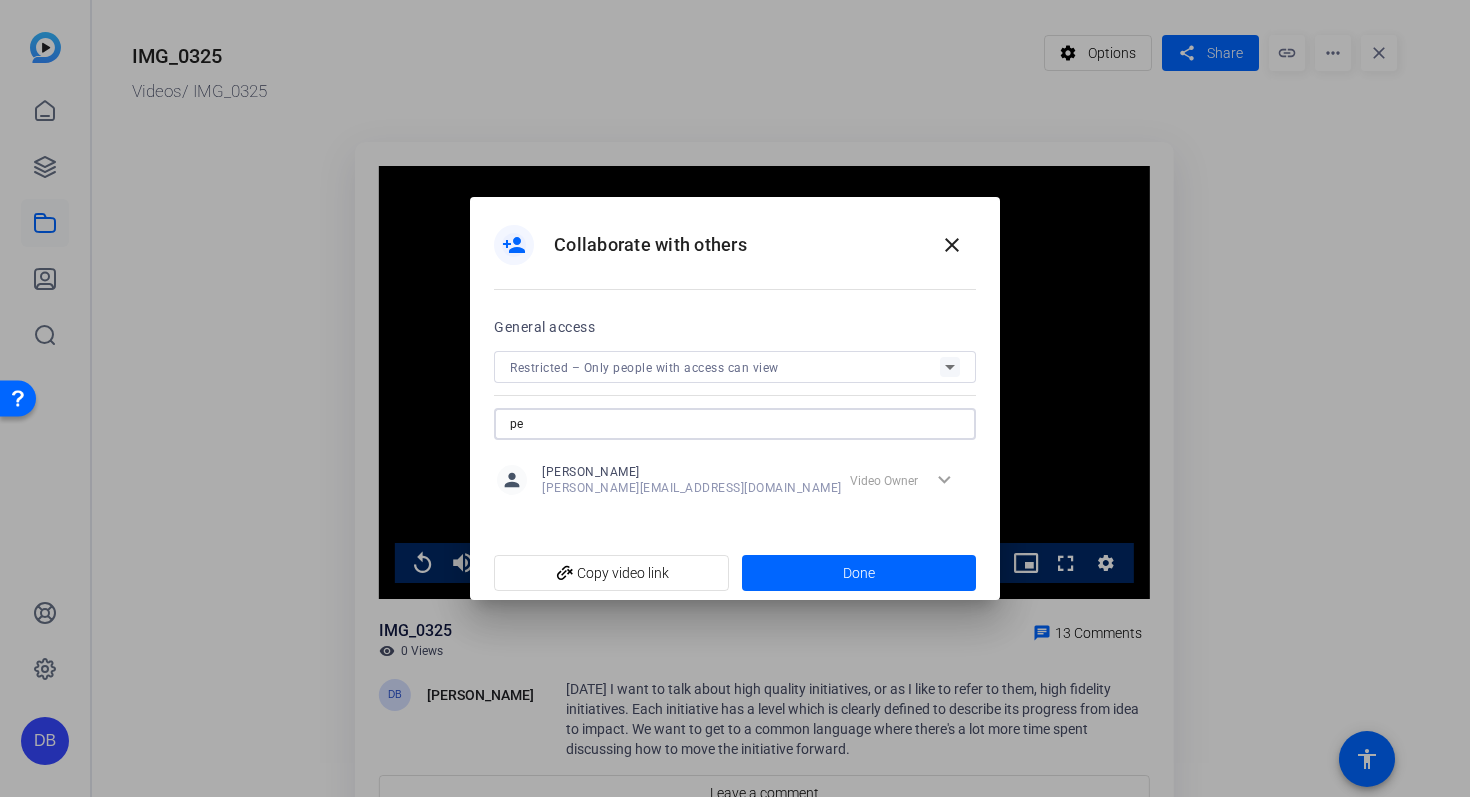 type on "p" 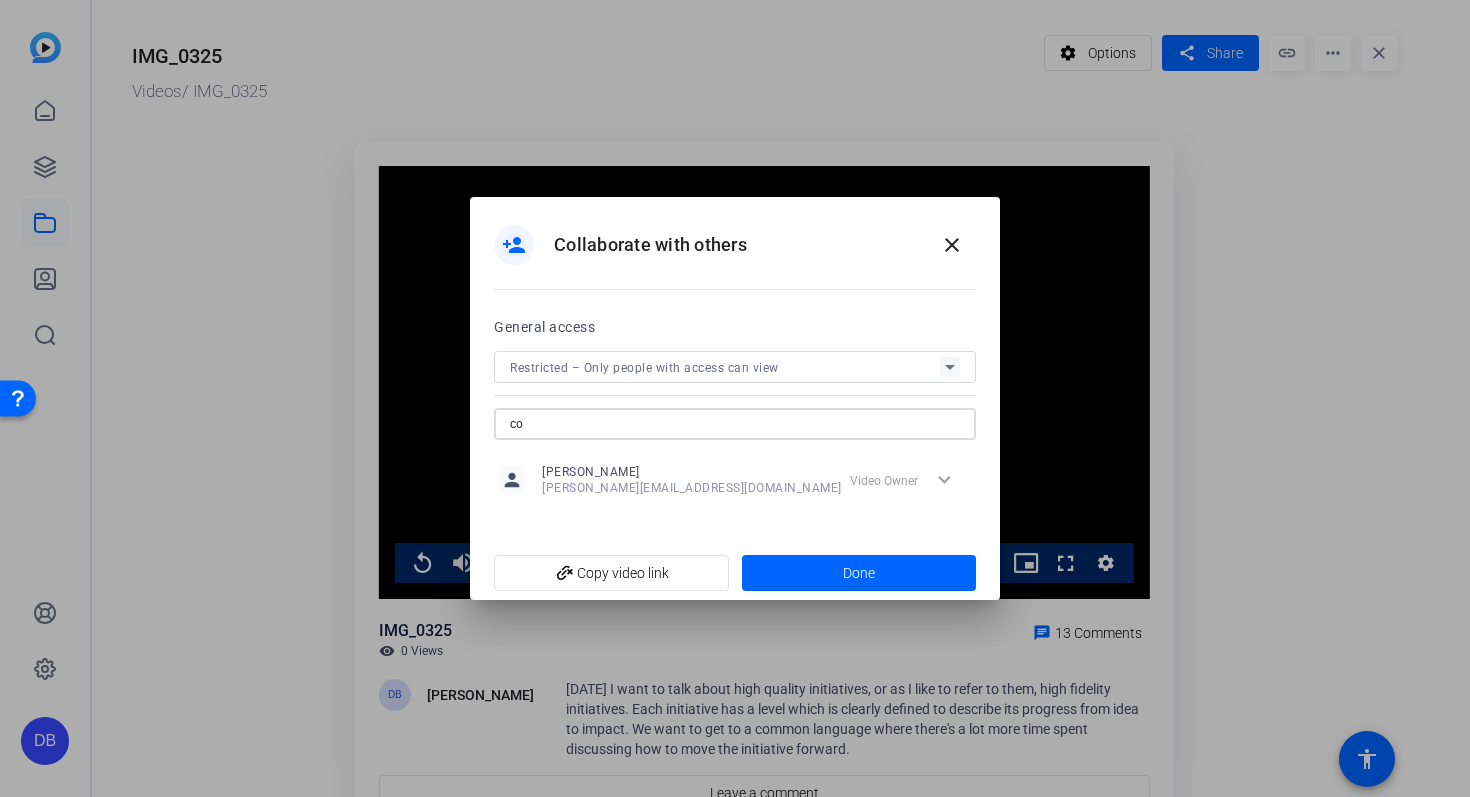 type on "c" 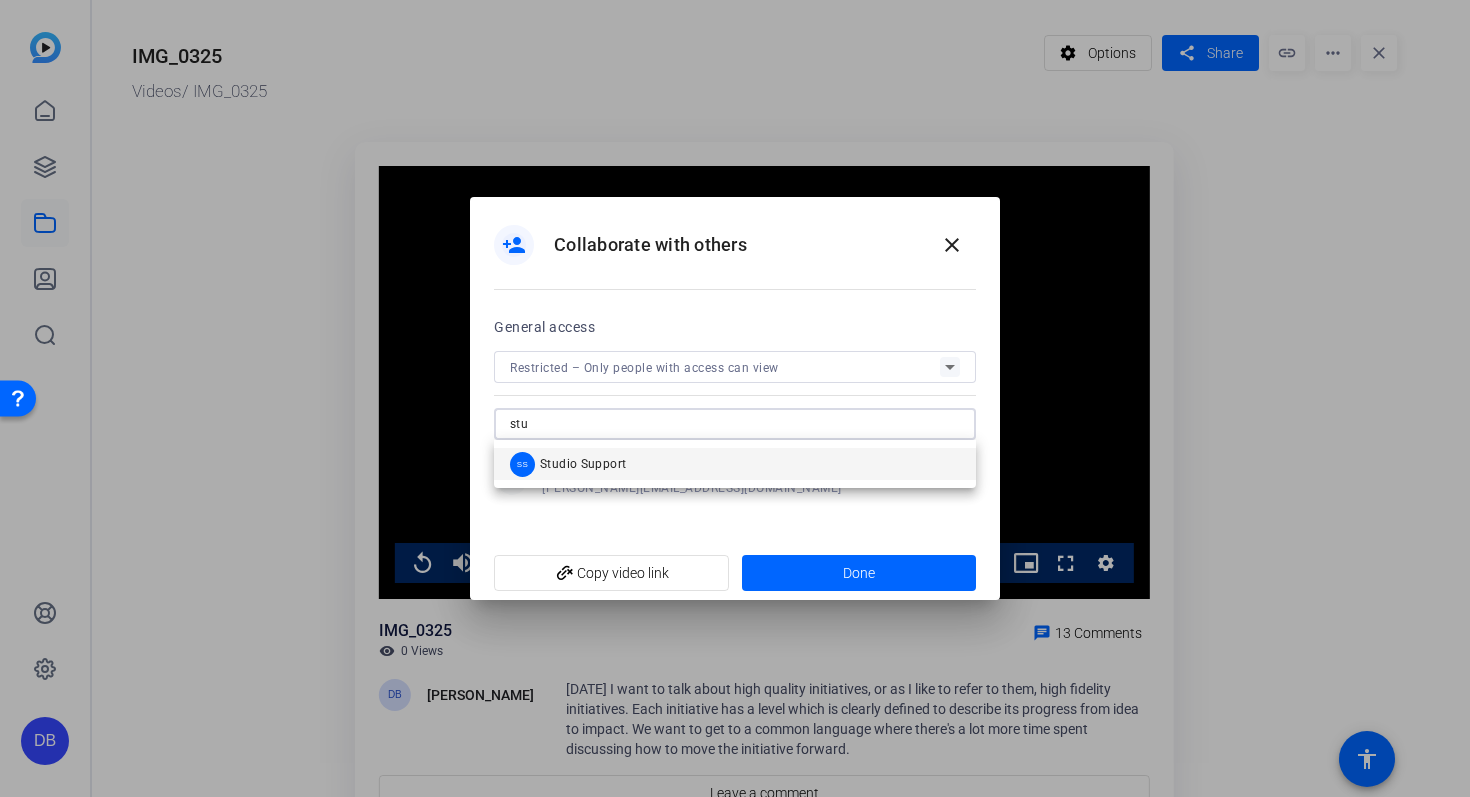 type on "stu" 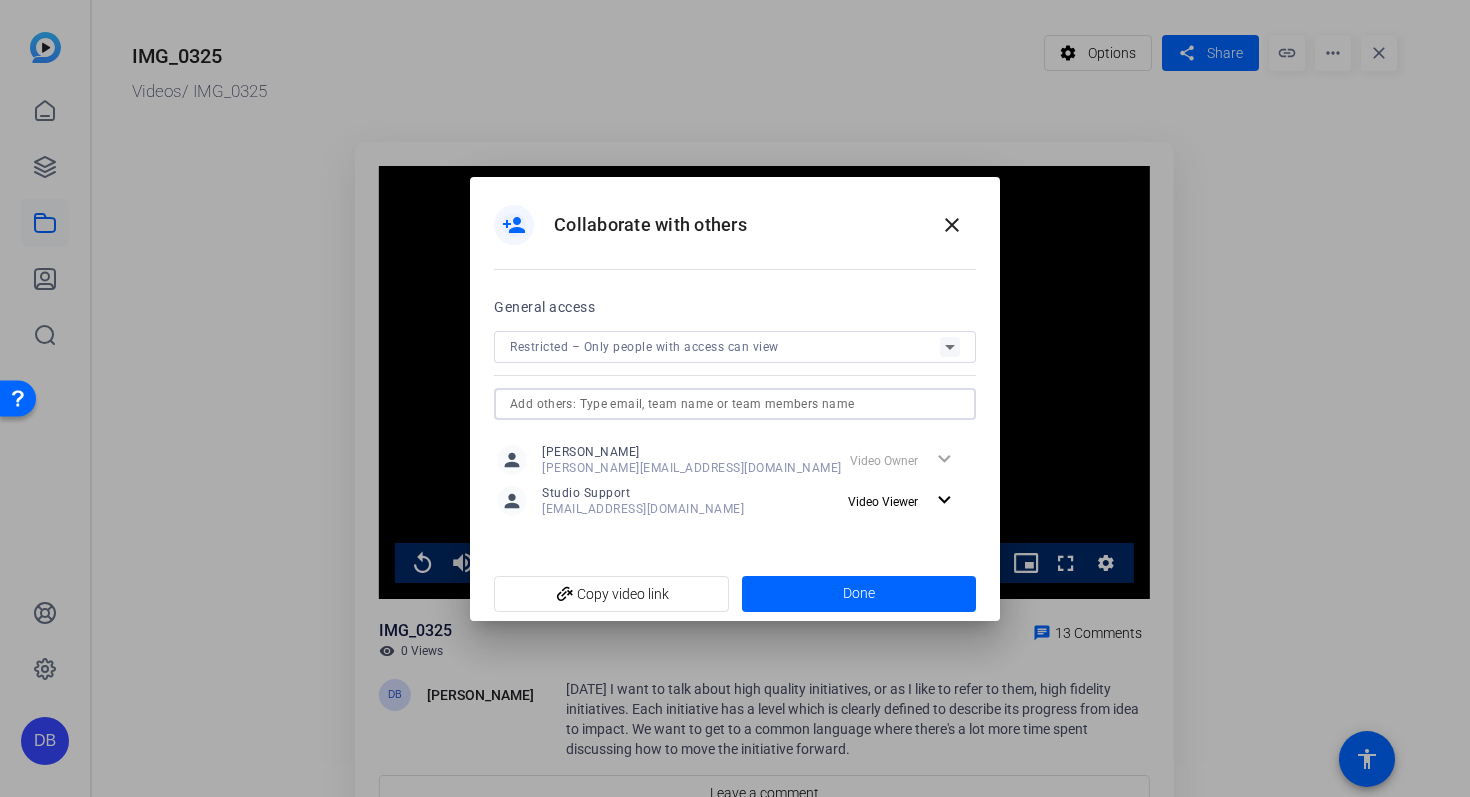 click at bounding box center [735, 404] 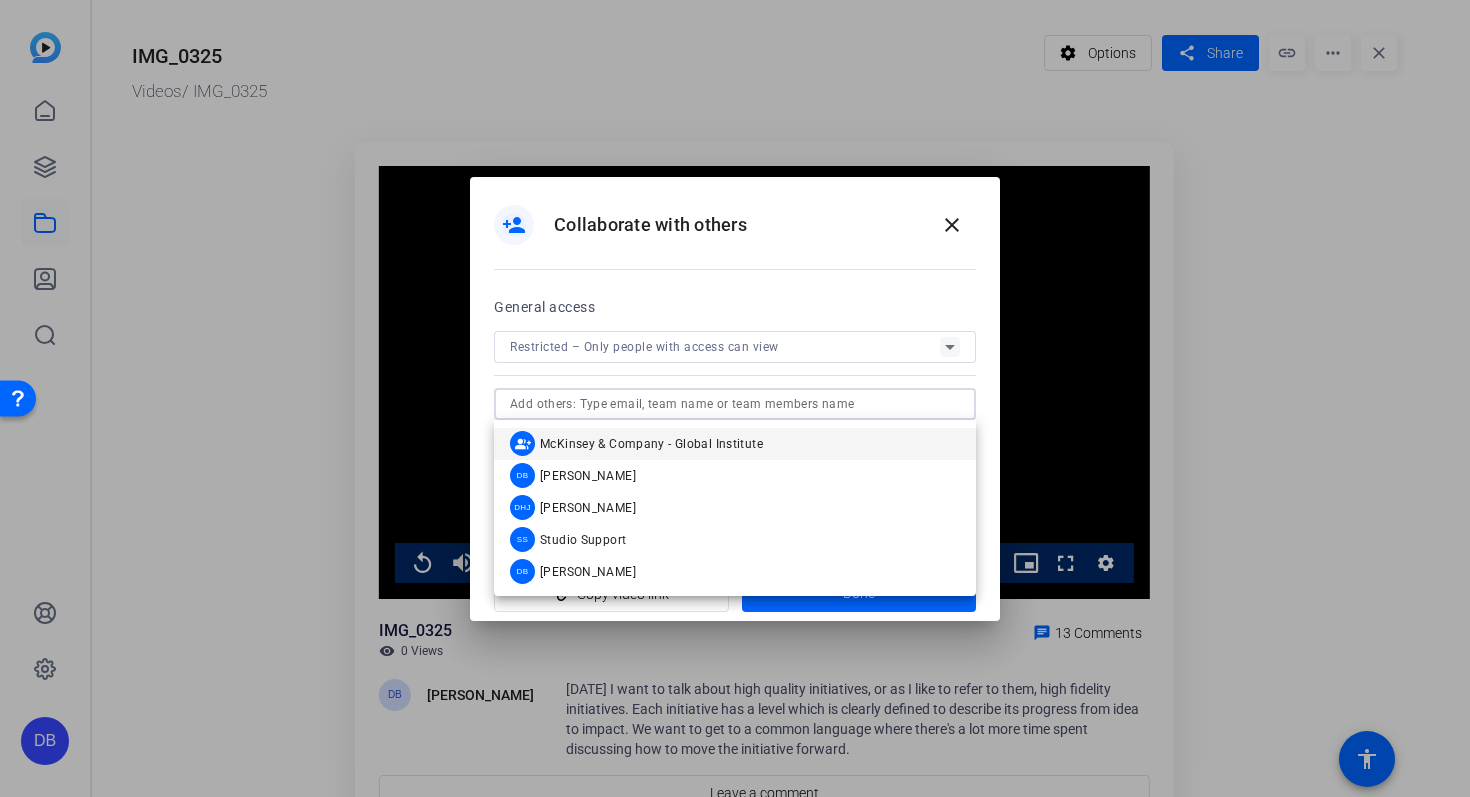 click at bounding box center [735, 404] 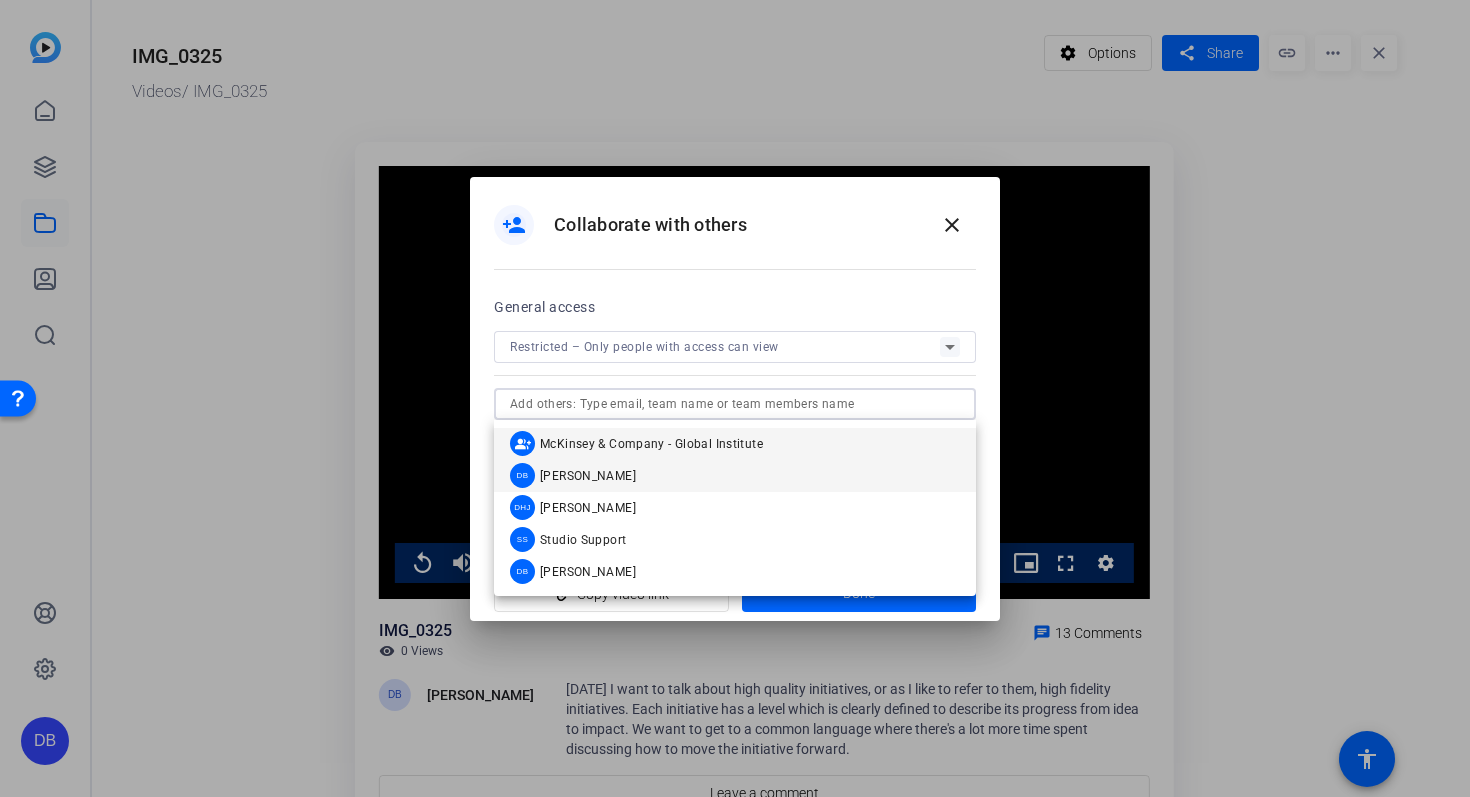 click on "[PERSON_NAME]" at bounding box center [588, 476] 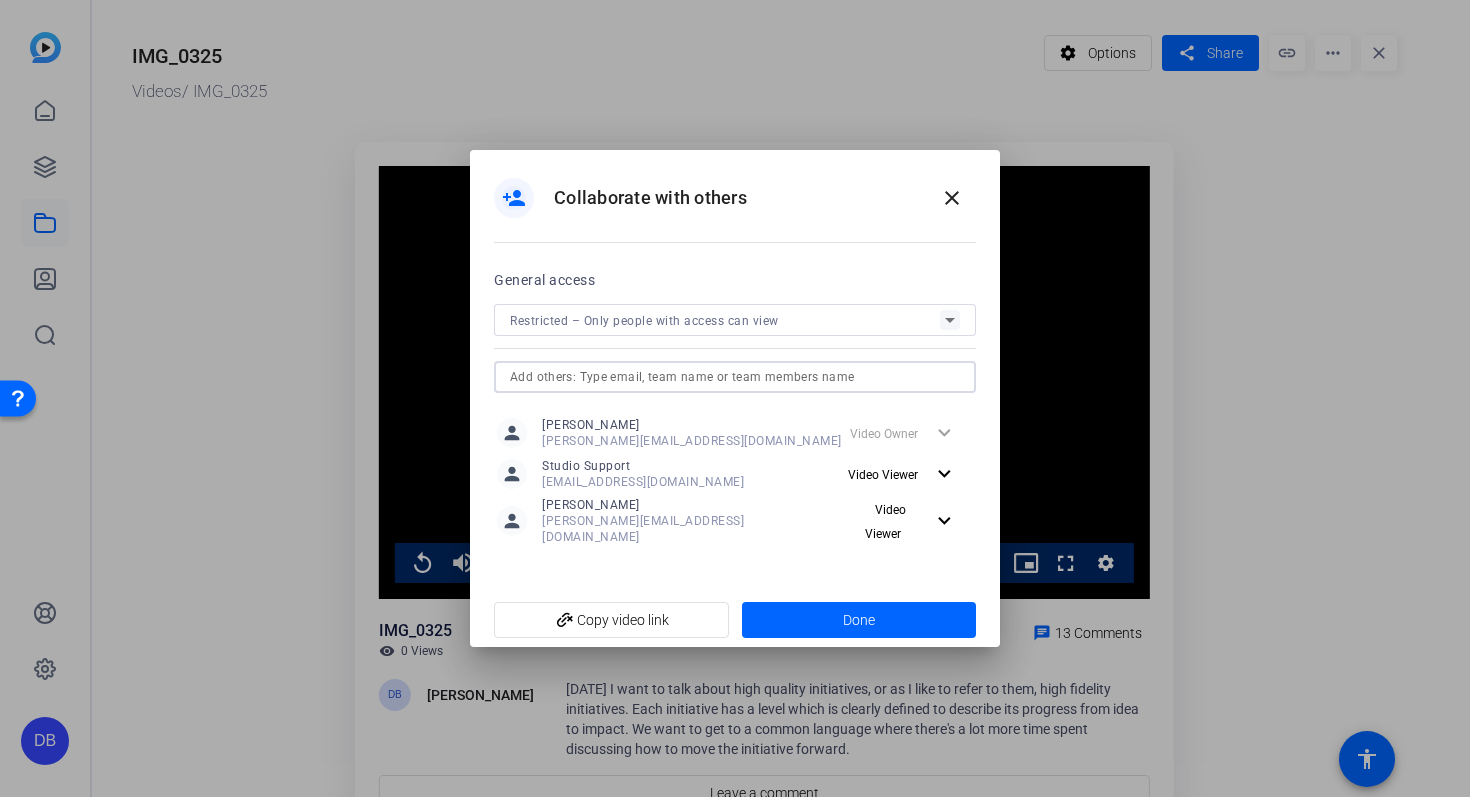 click at bounding box center (735, 377) 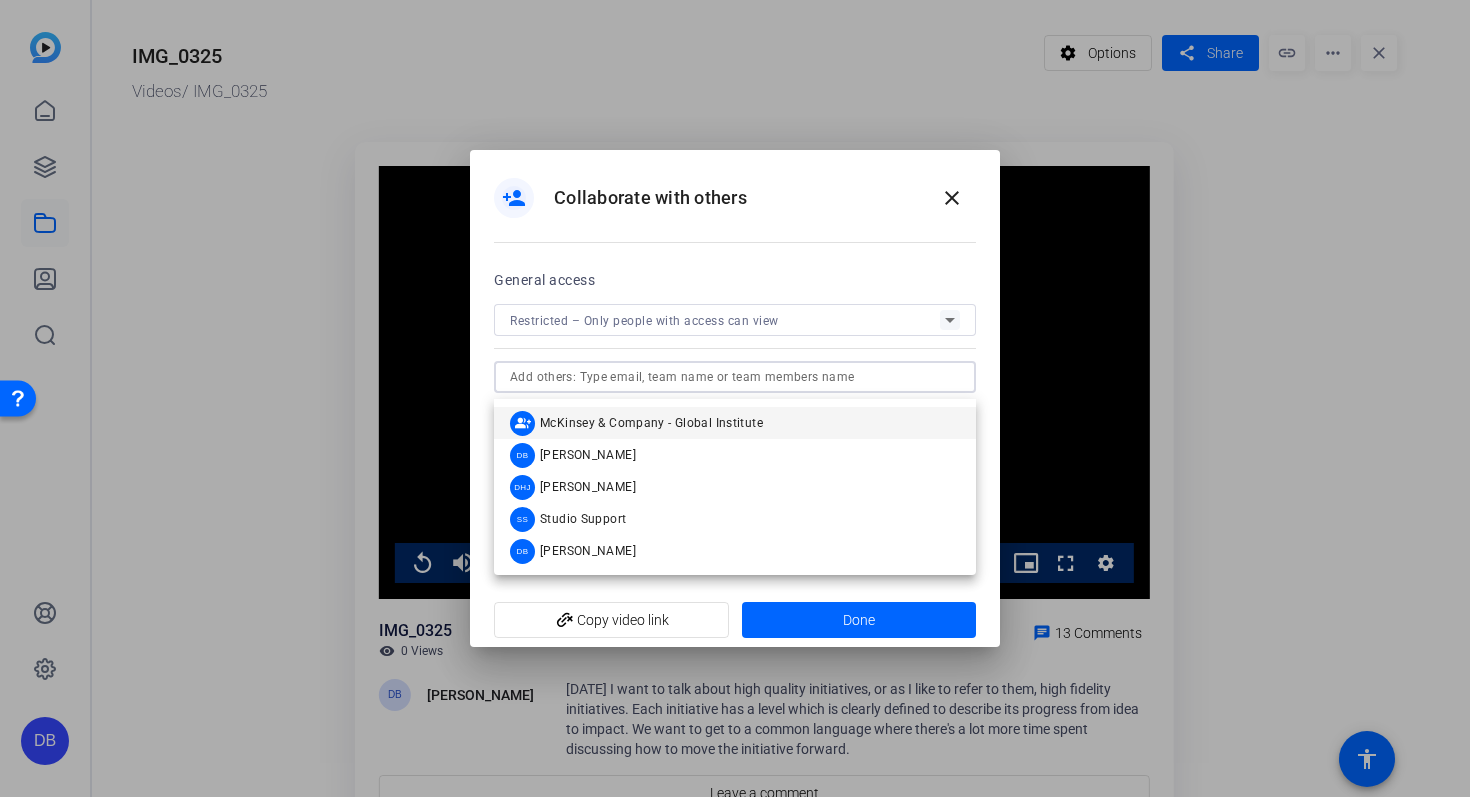 click at bounding box center (735, 377) 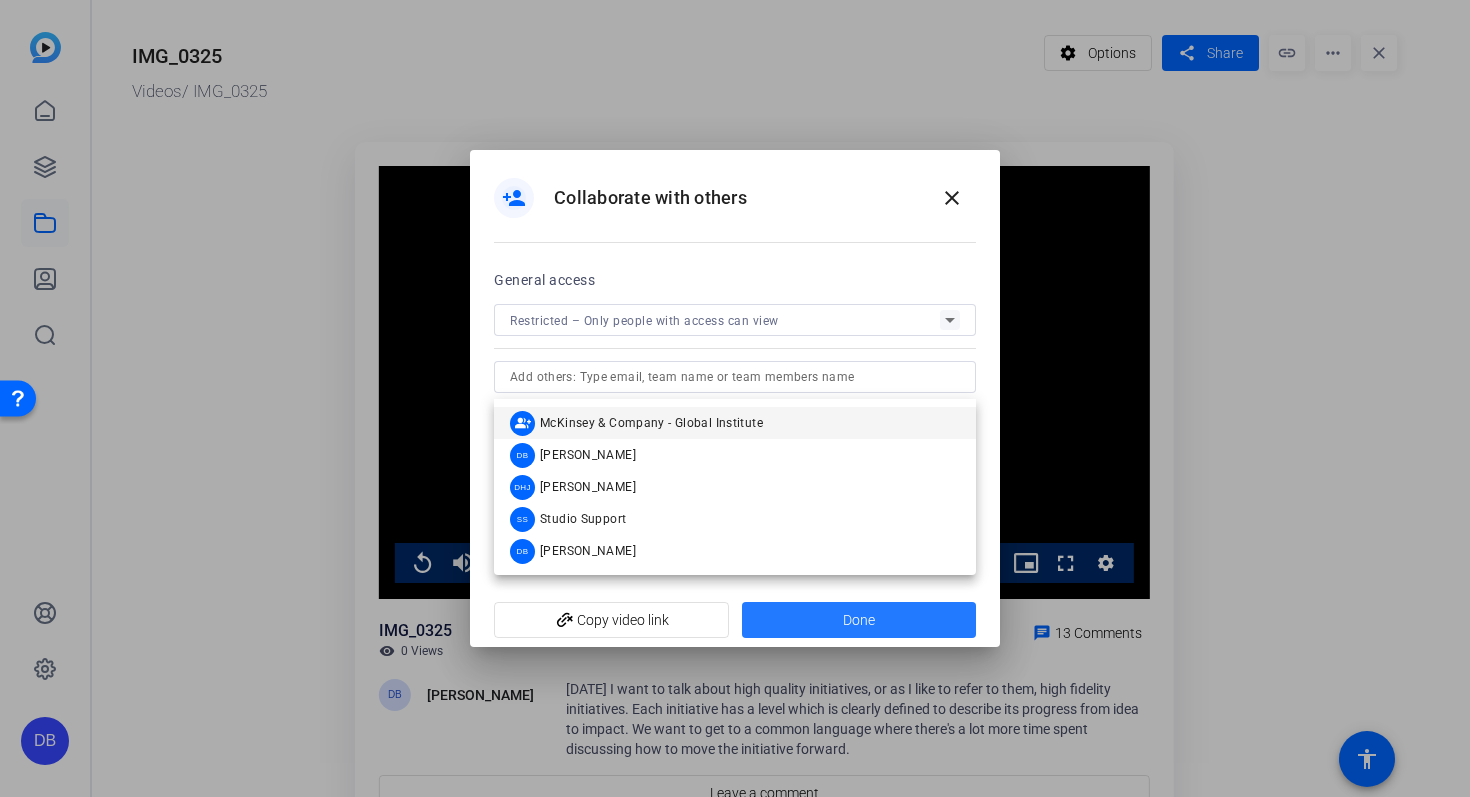 click 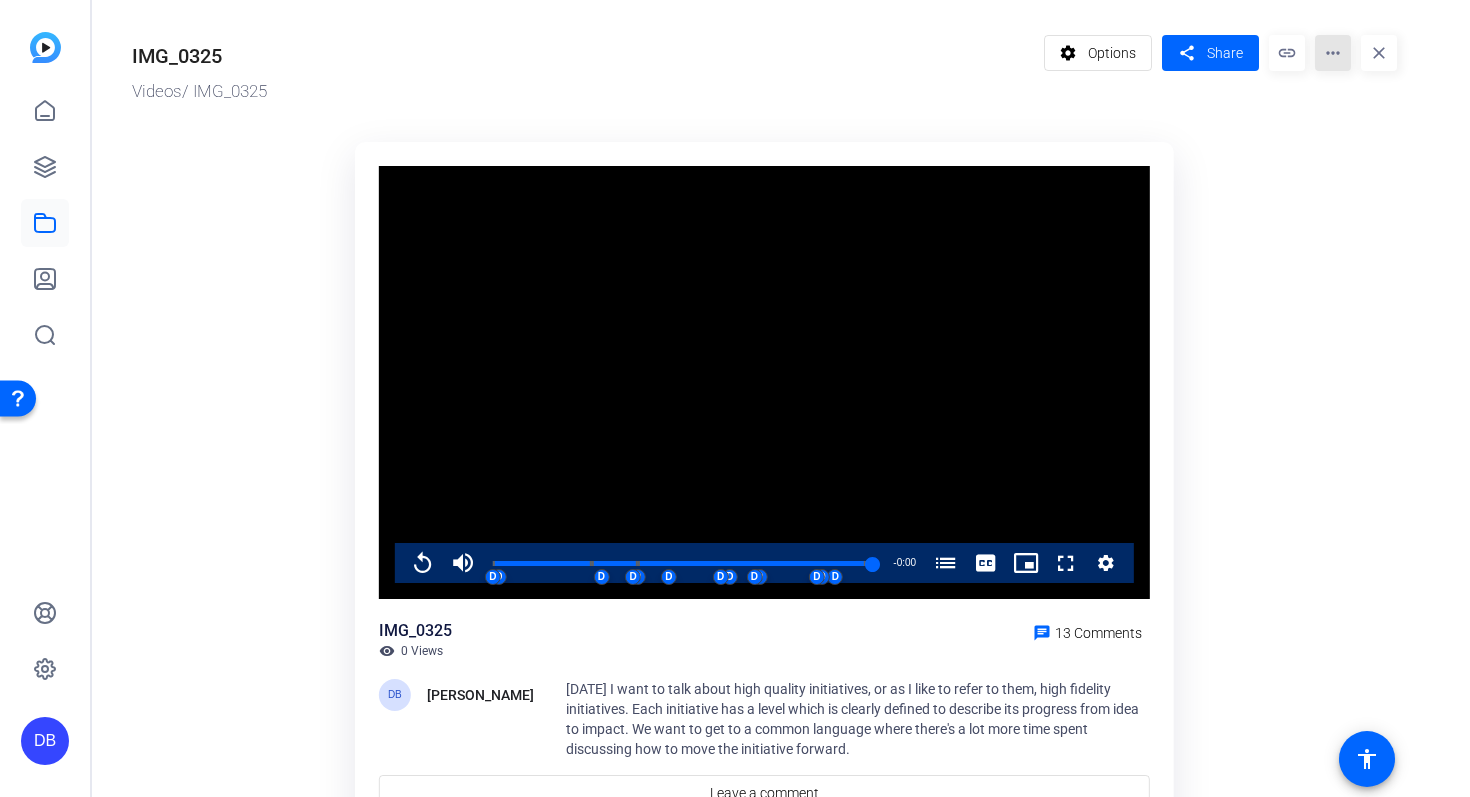 click on "more_horiz" 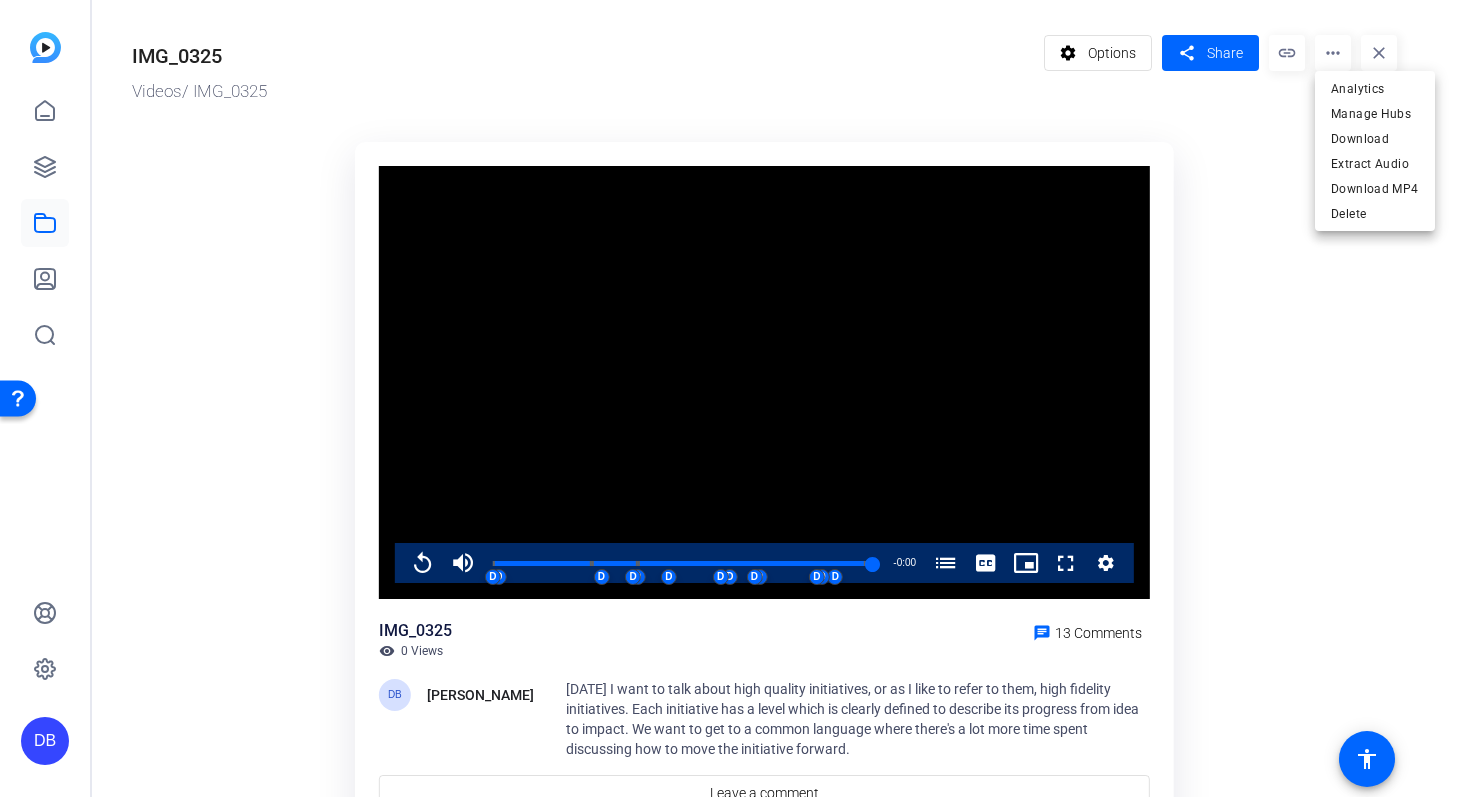 click at bounding box center [735, 398] 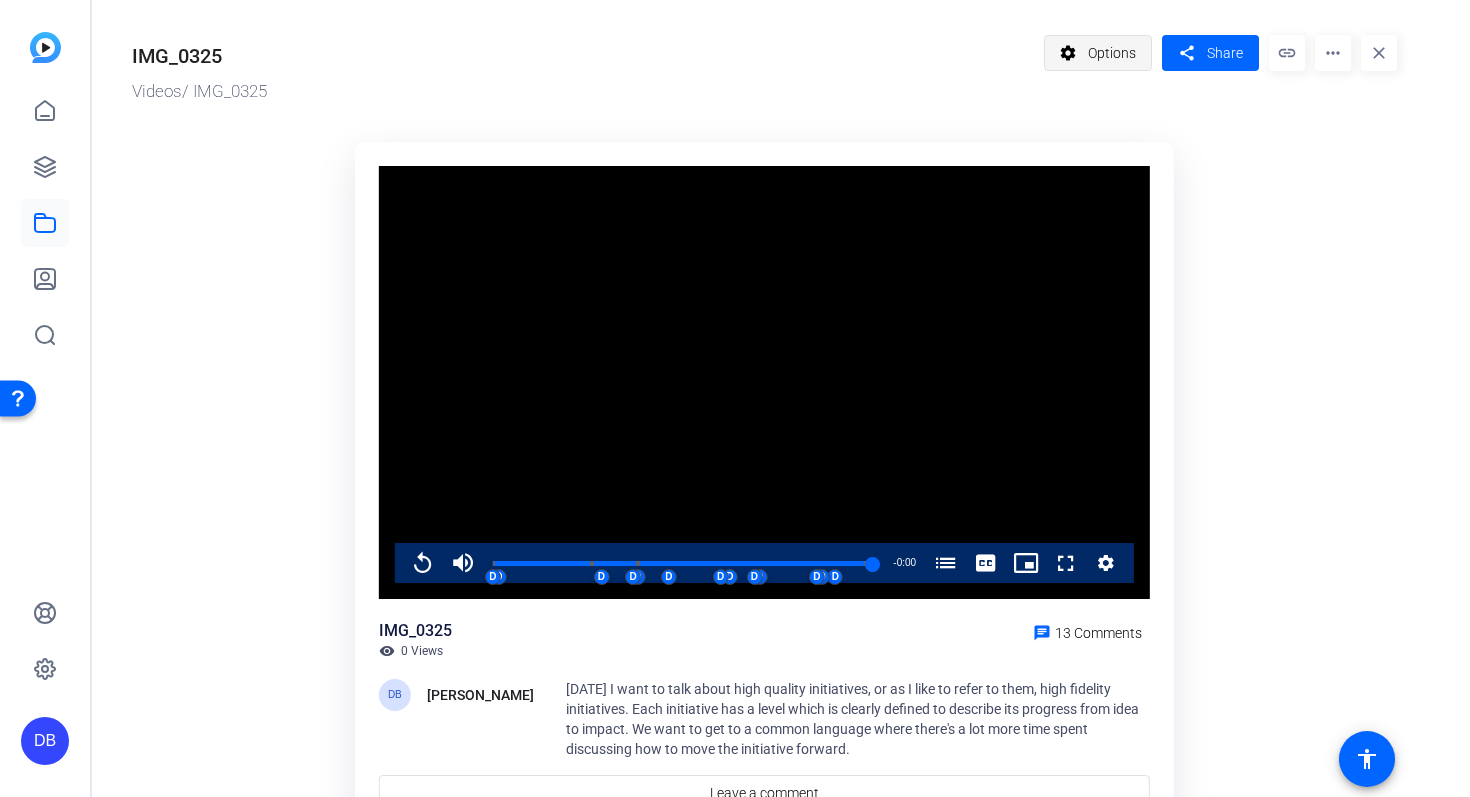 click on "Options" 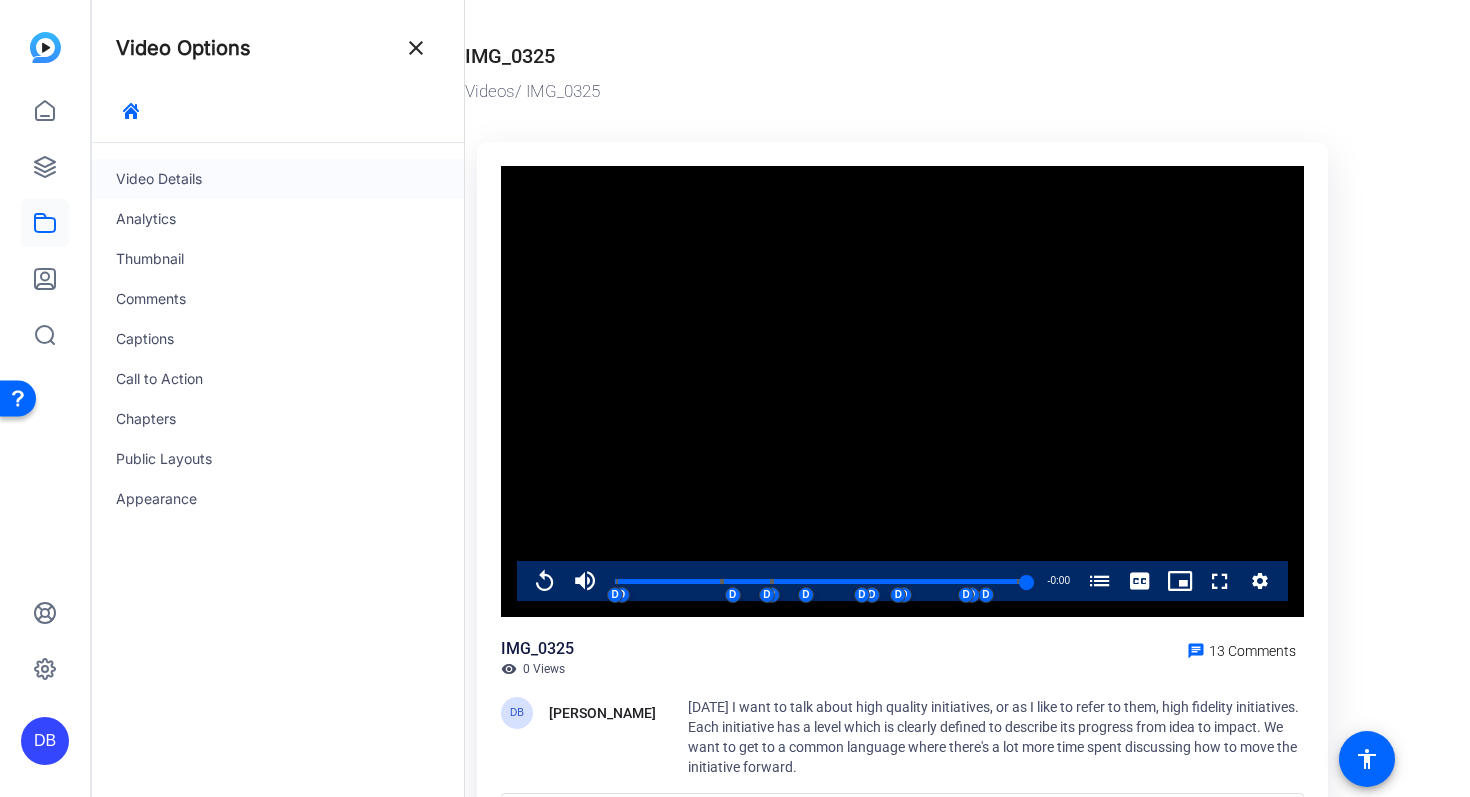 click on "Video Details" 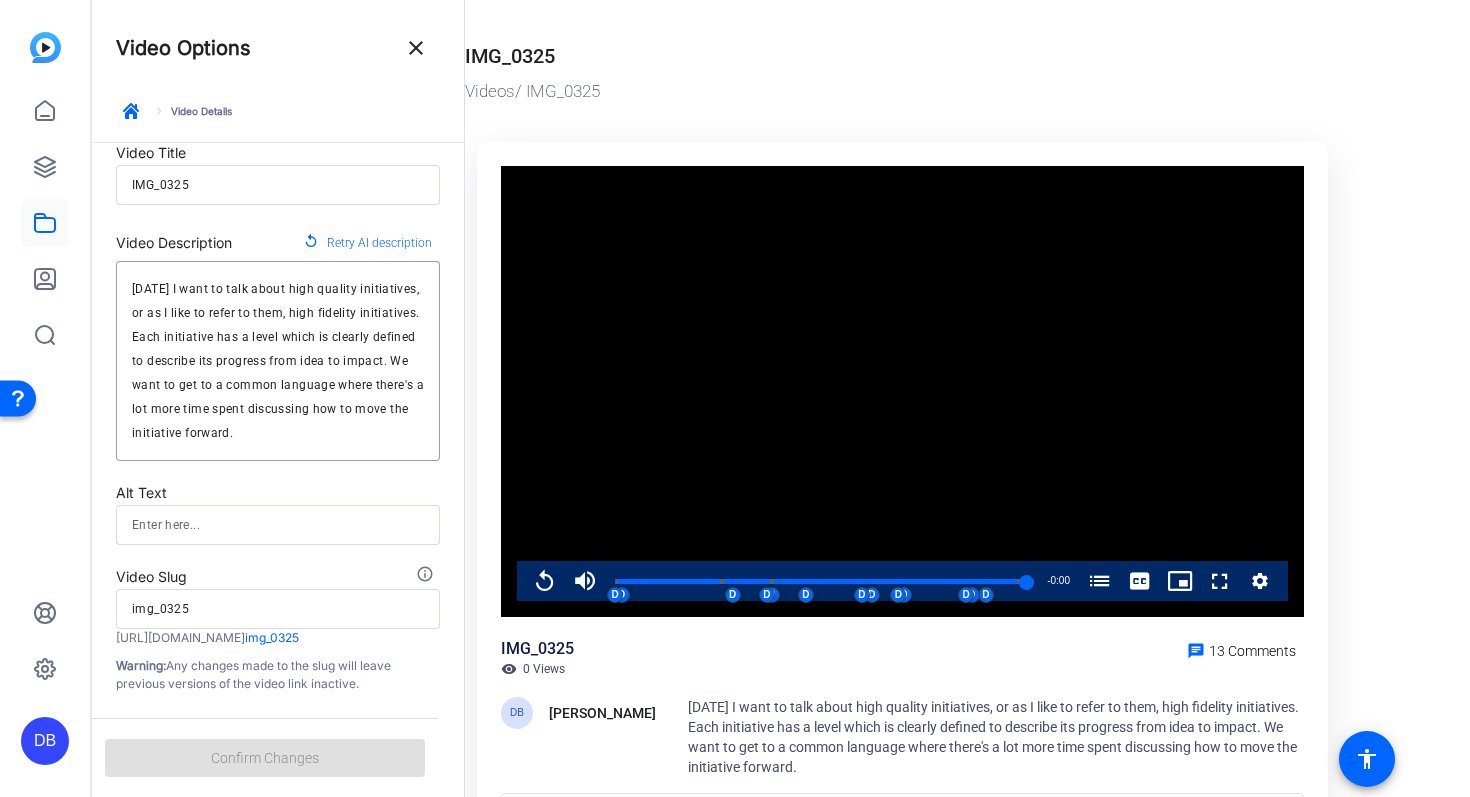 scroll, scrollTop: 0, scrollLeft: 0, axis: both 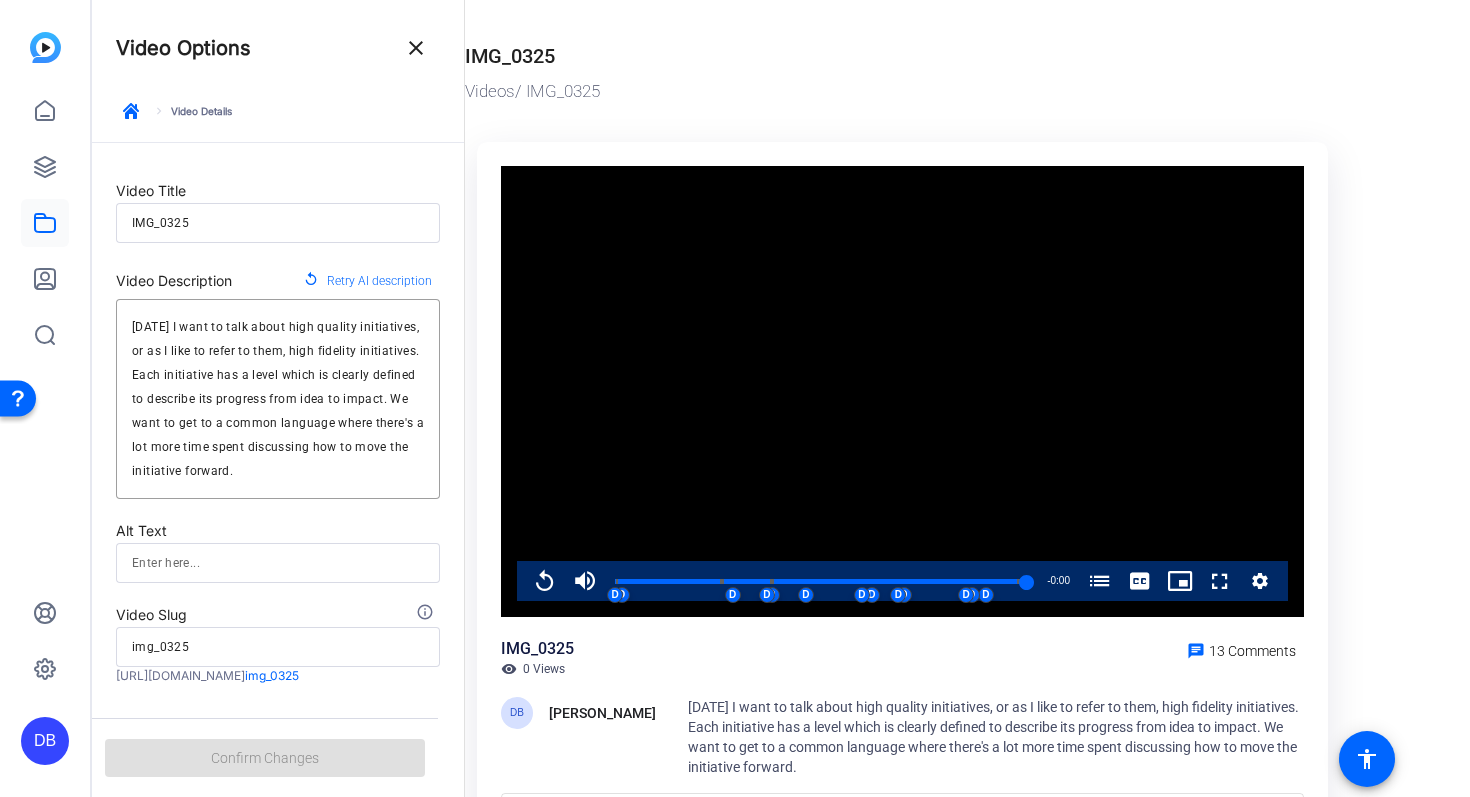 click on "keyboard_arrow_right  Video Details" 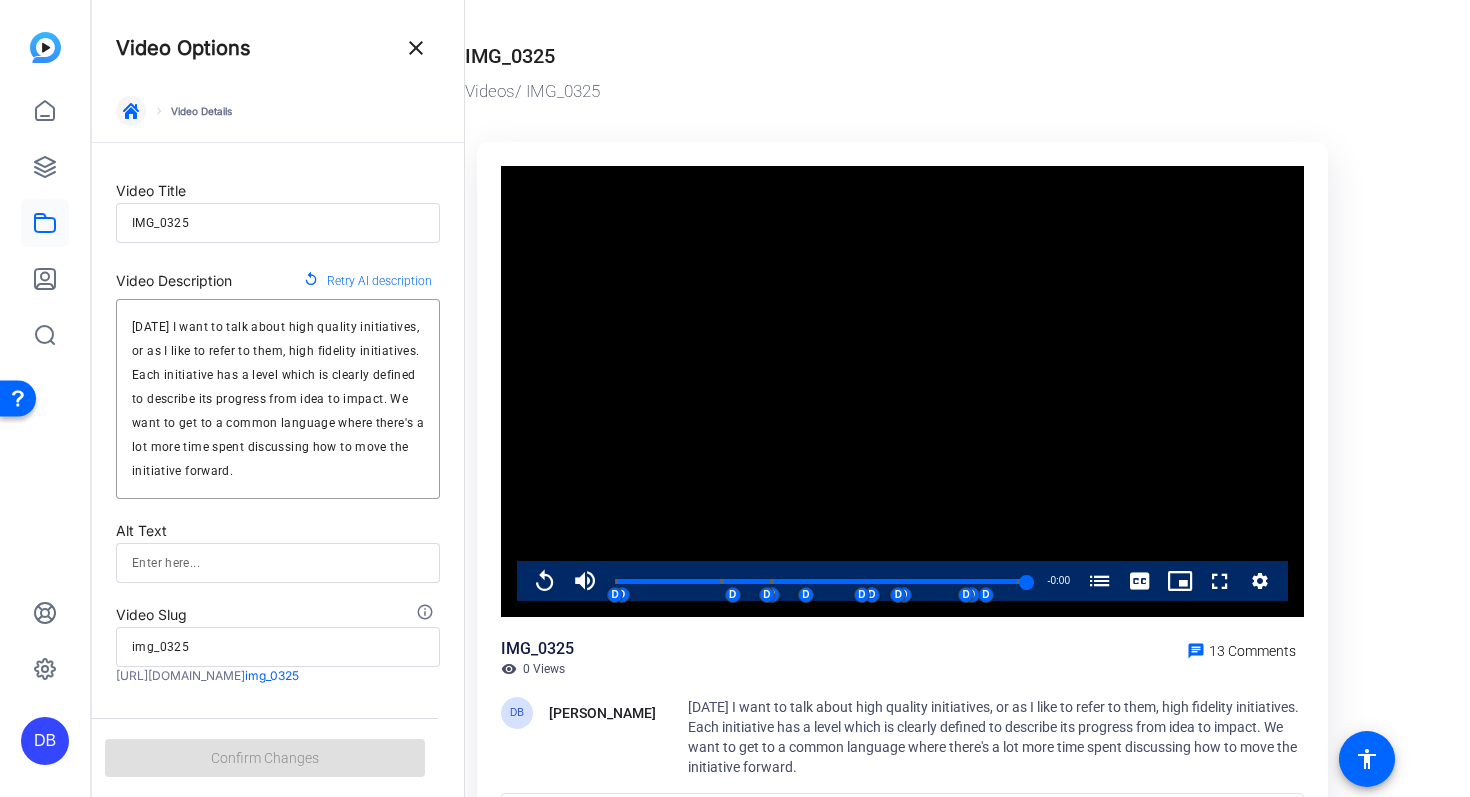 click 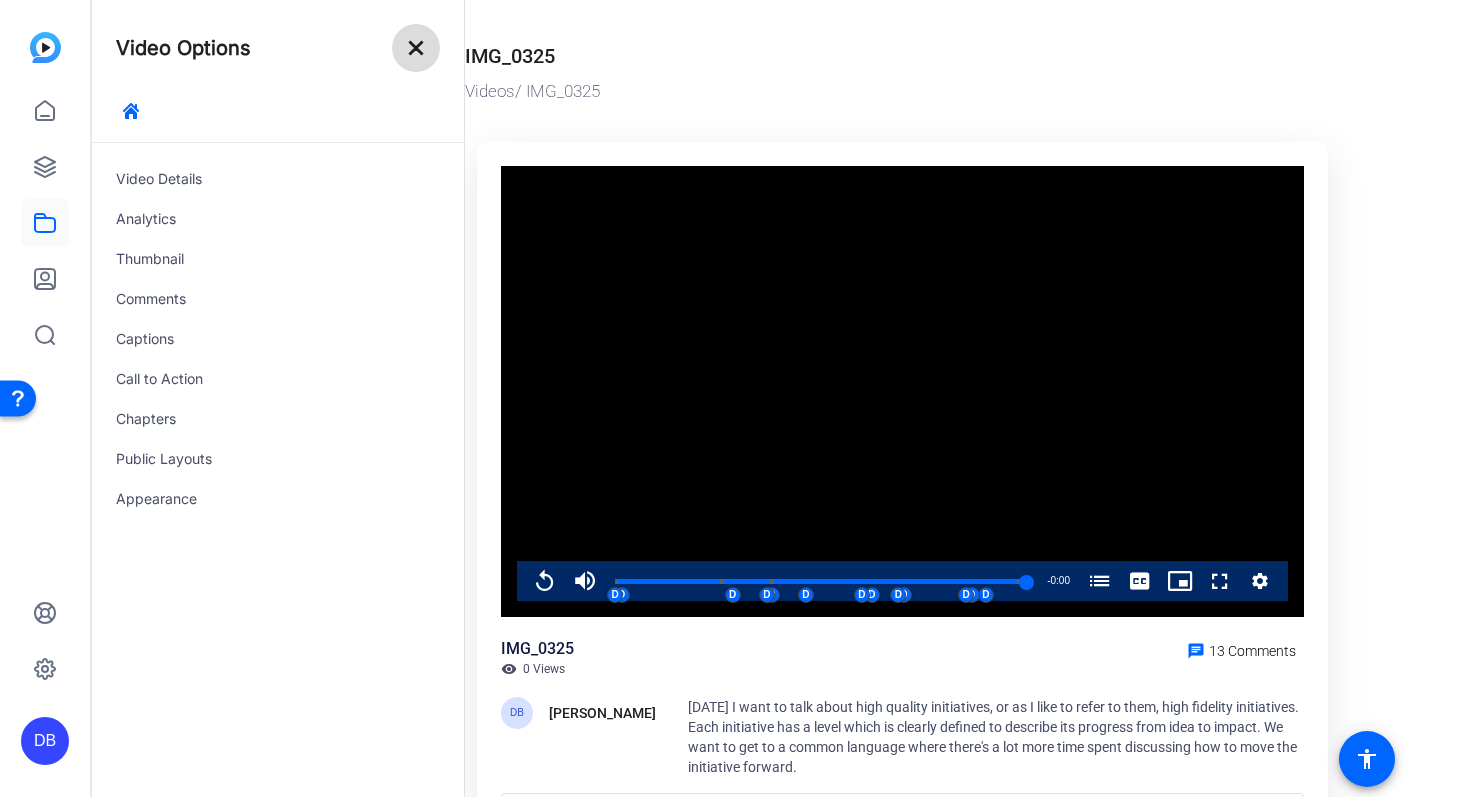 click on "close" 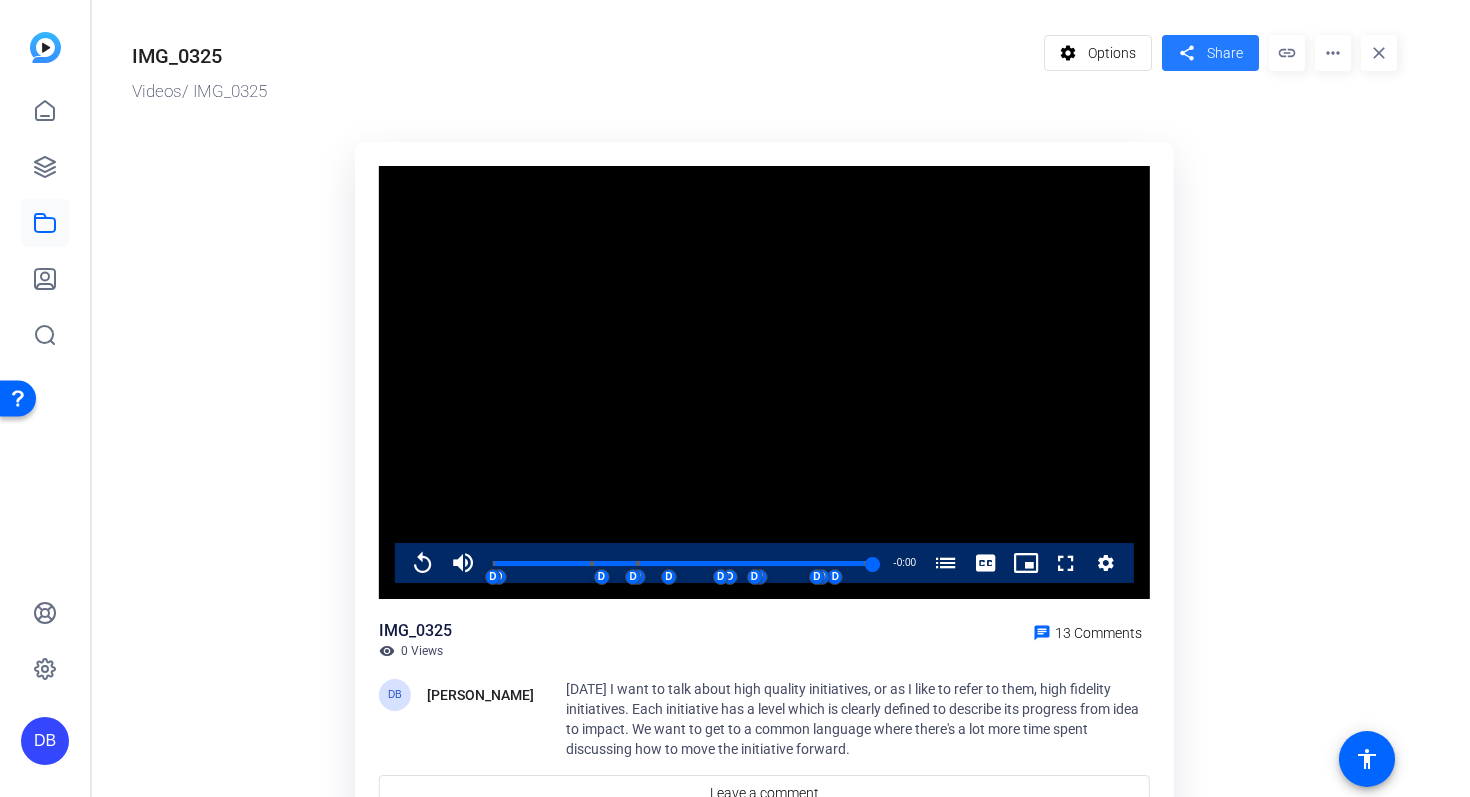 click on "share" 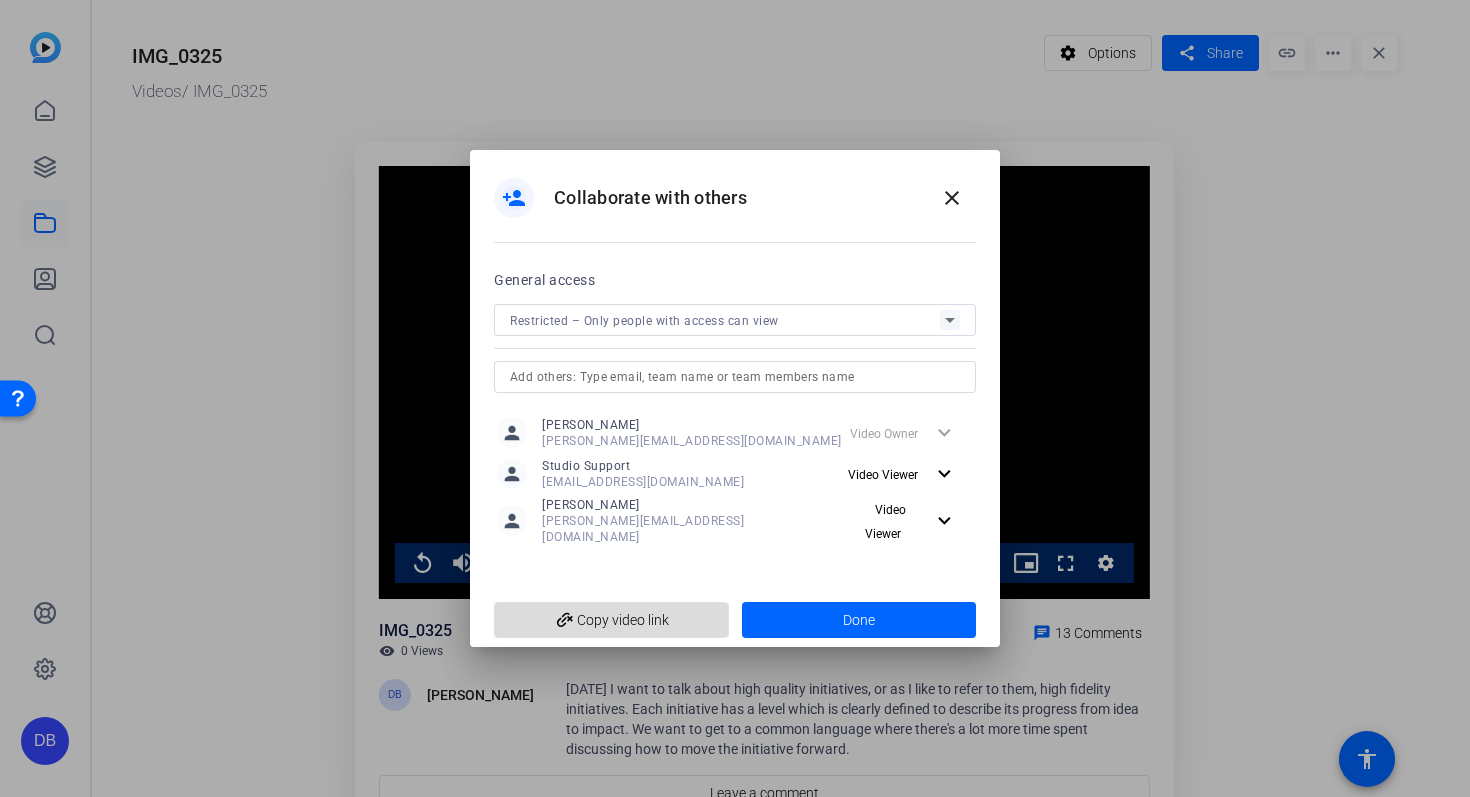 click on "add_link  Copy video link" 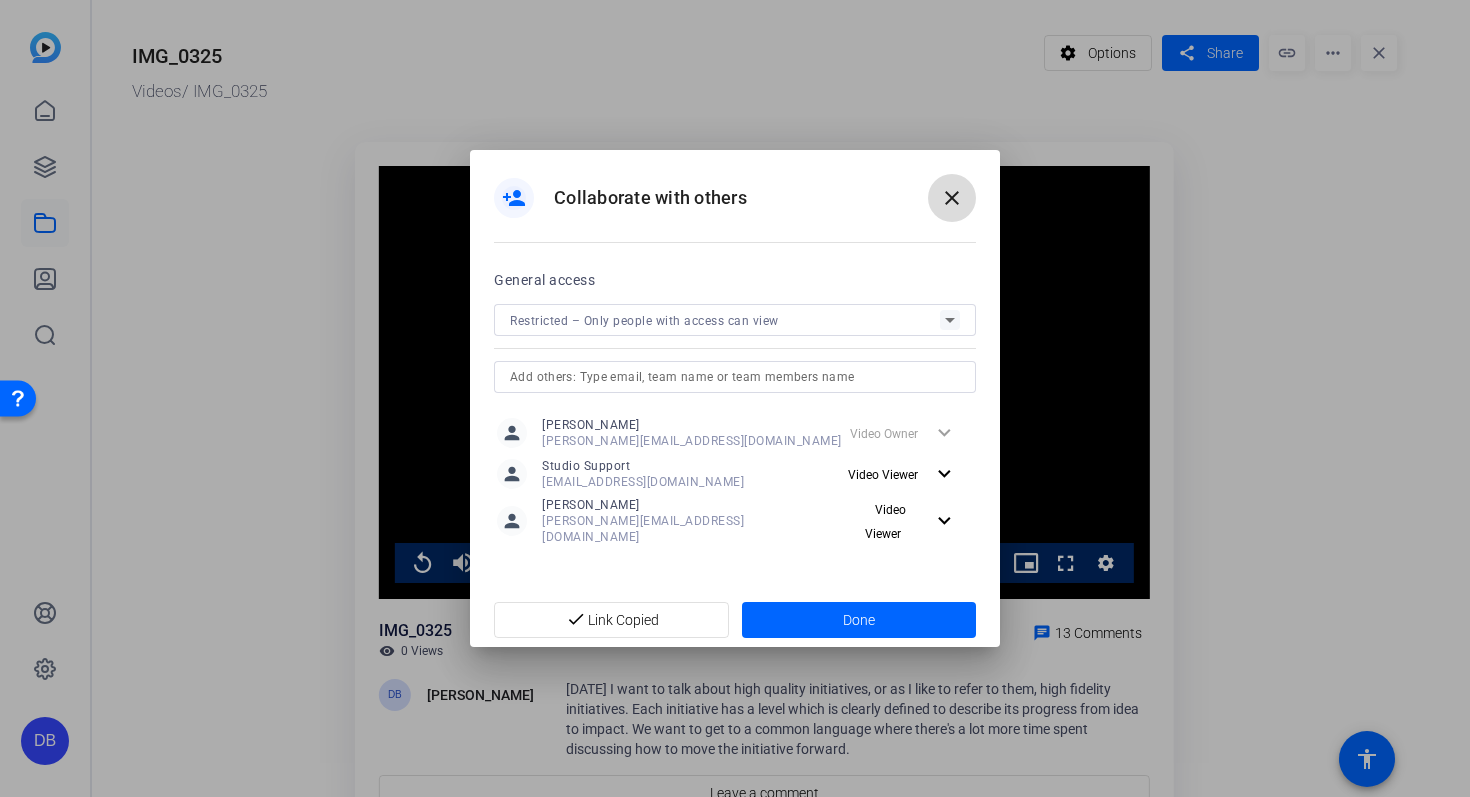 click at bounding box center (952, 198) 